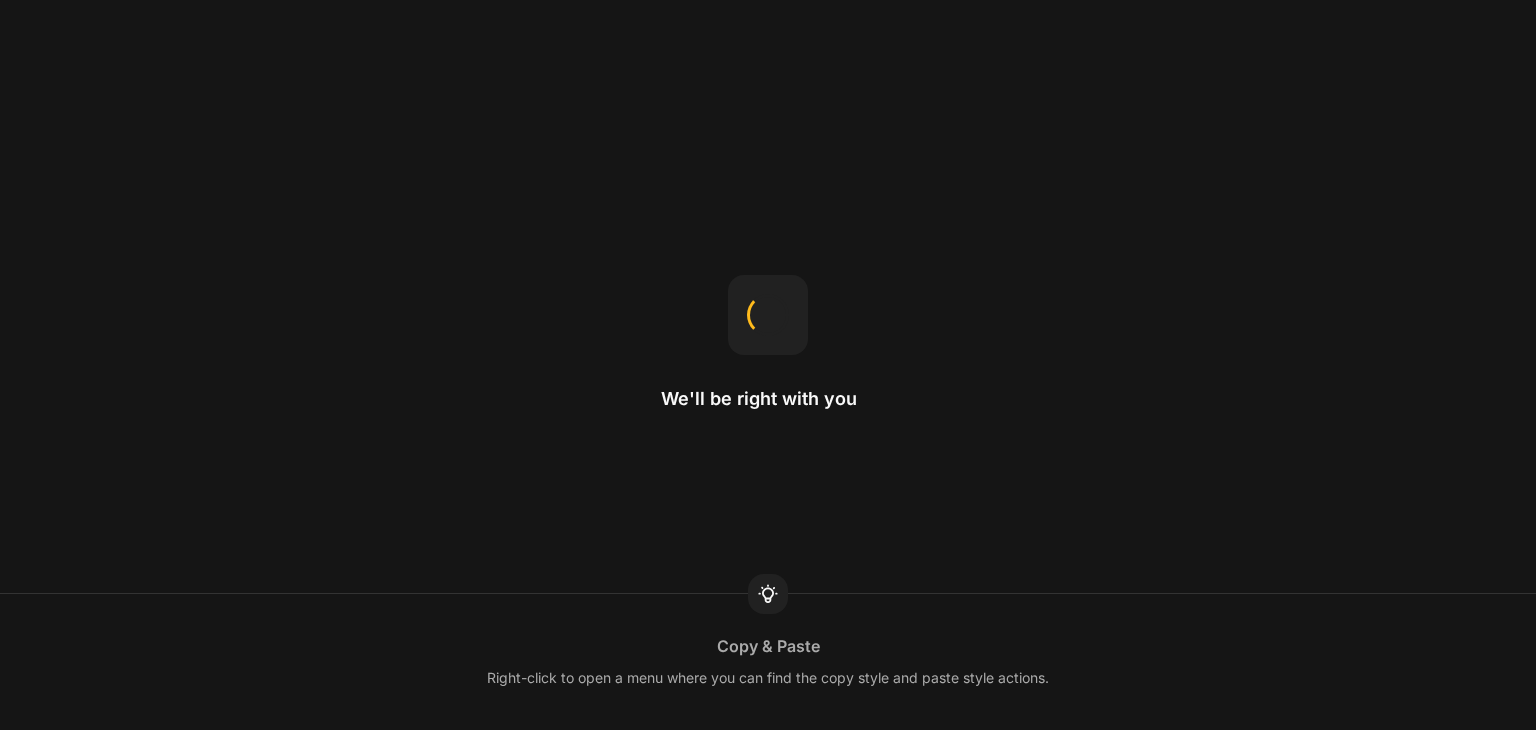 scroll, scrollTop: 0, scrollLeft: 0, axis: both 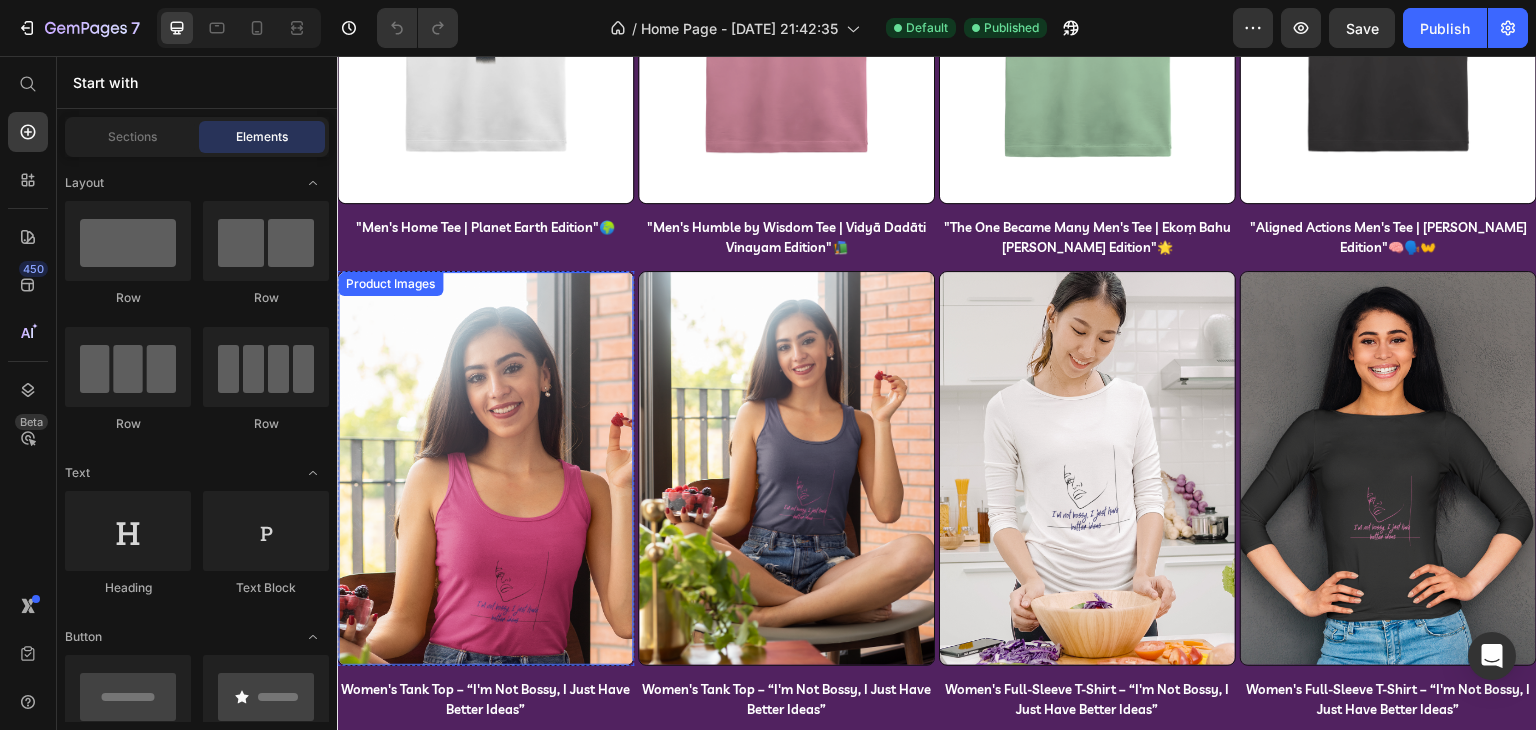 click at bounding box center (485, 468) 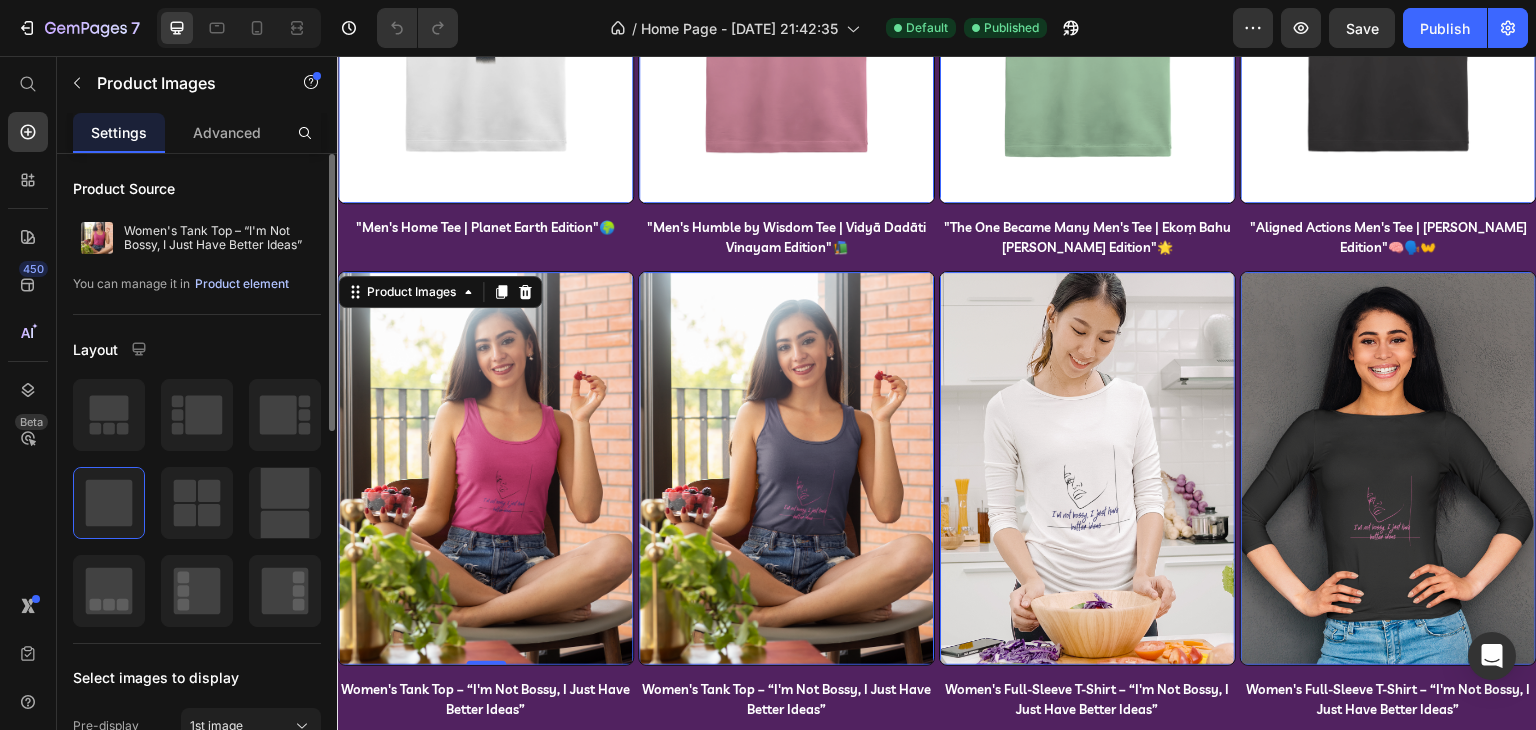 click on "Product element" at bounding box center [242, 284] 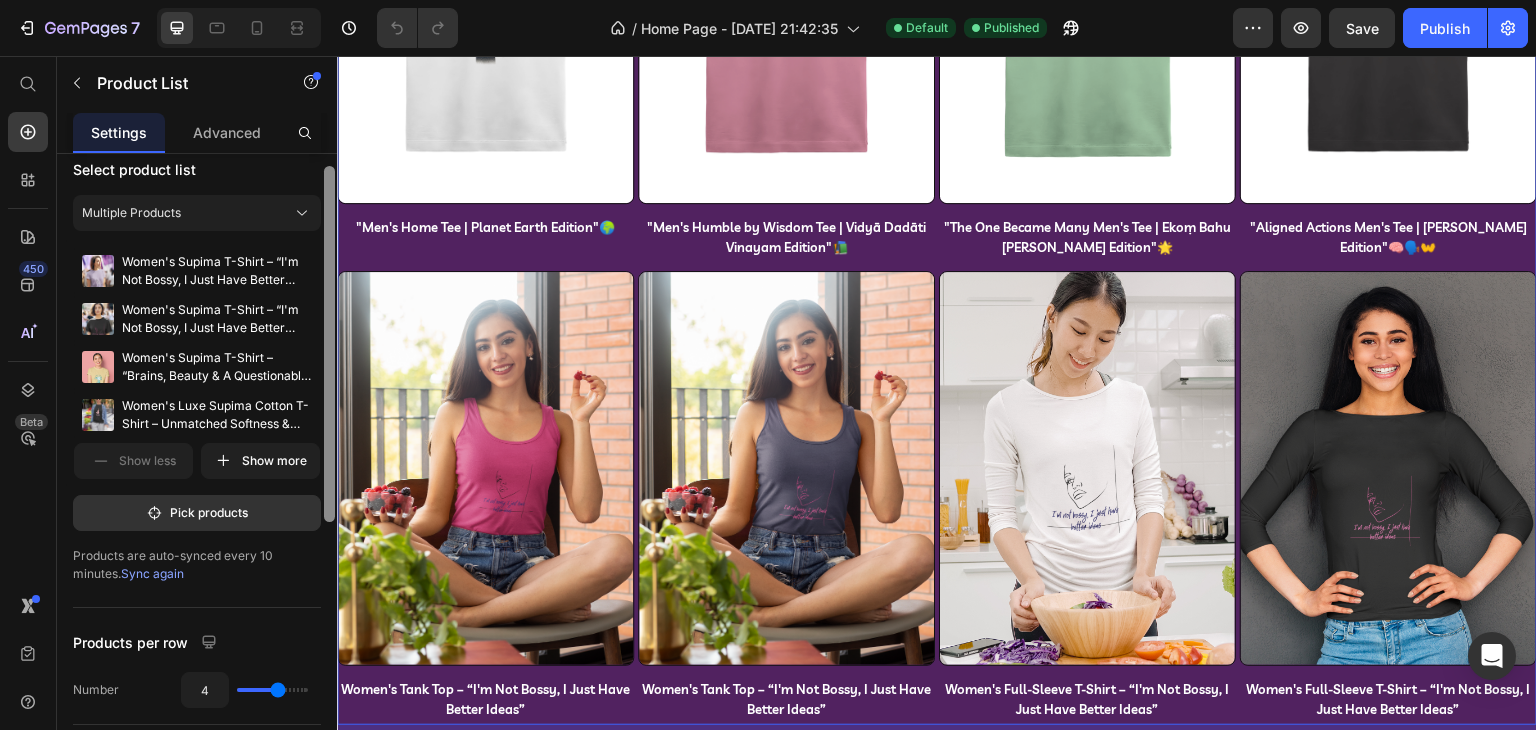 drag, startPoint x: 327, startPoint y: 275, endPoint x: 328, endPoint y: 287, distance: 12.0415945 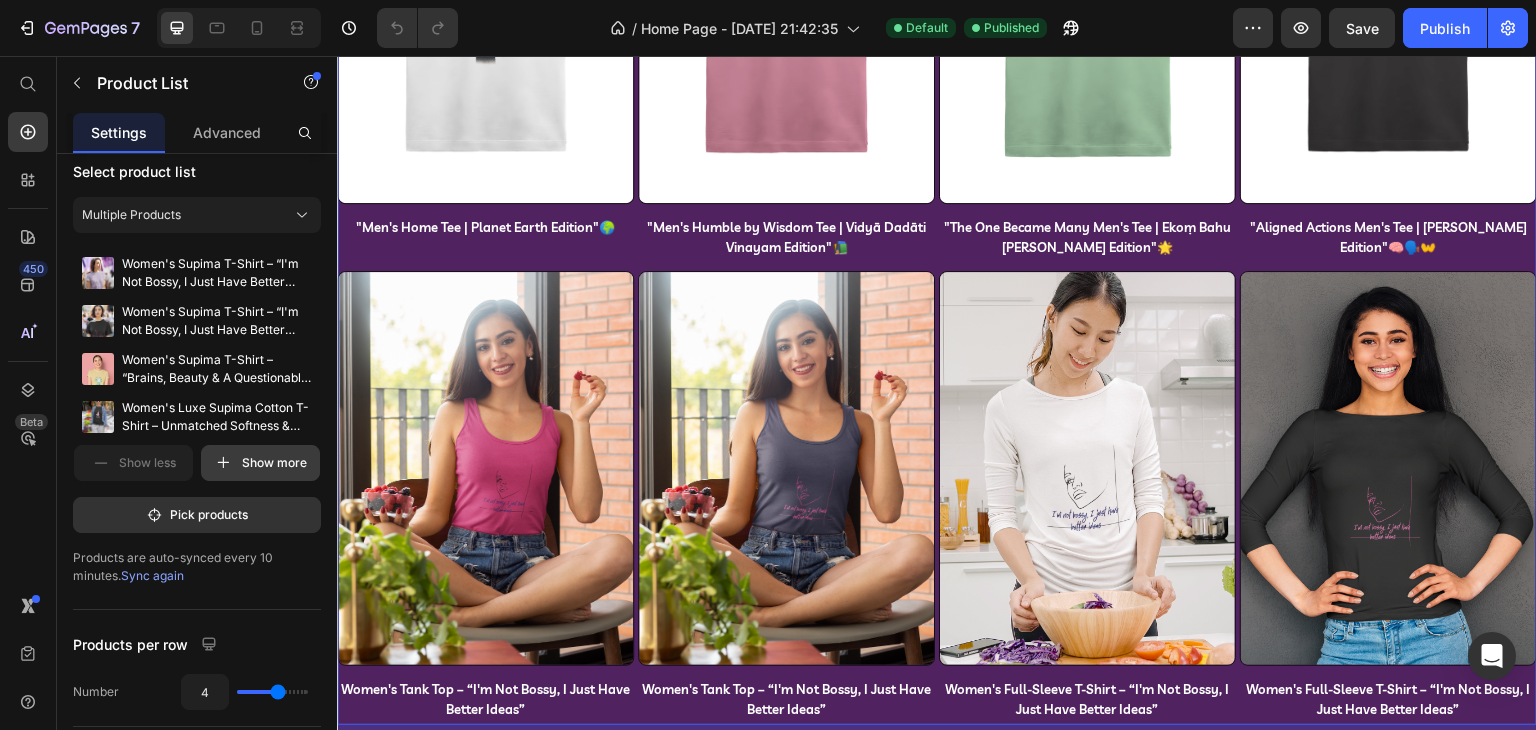 click on "Show more" at bounding box center [260, 463] 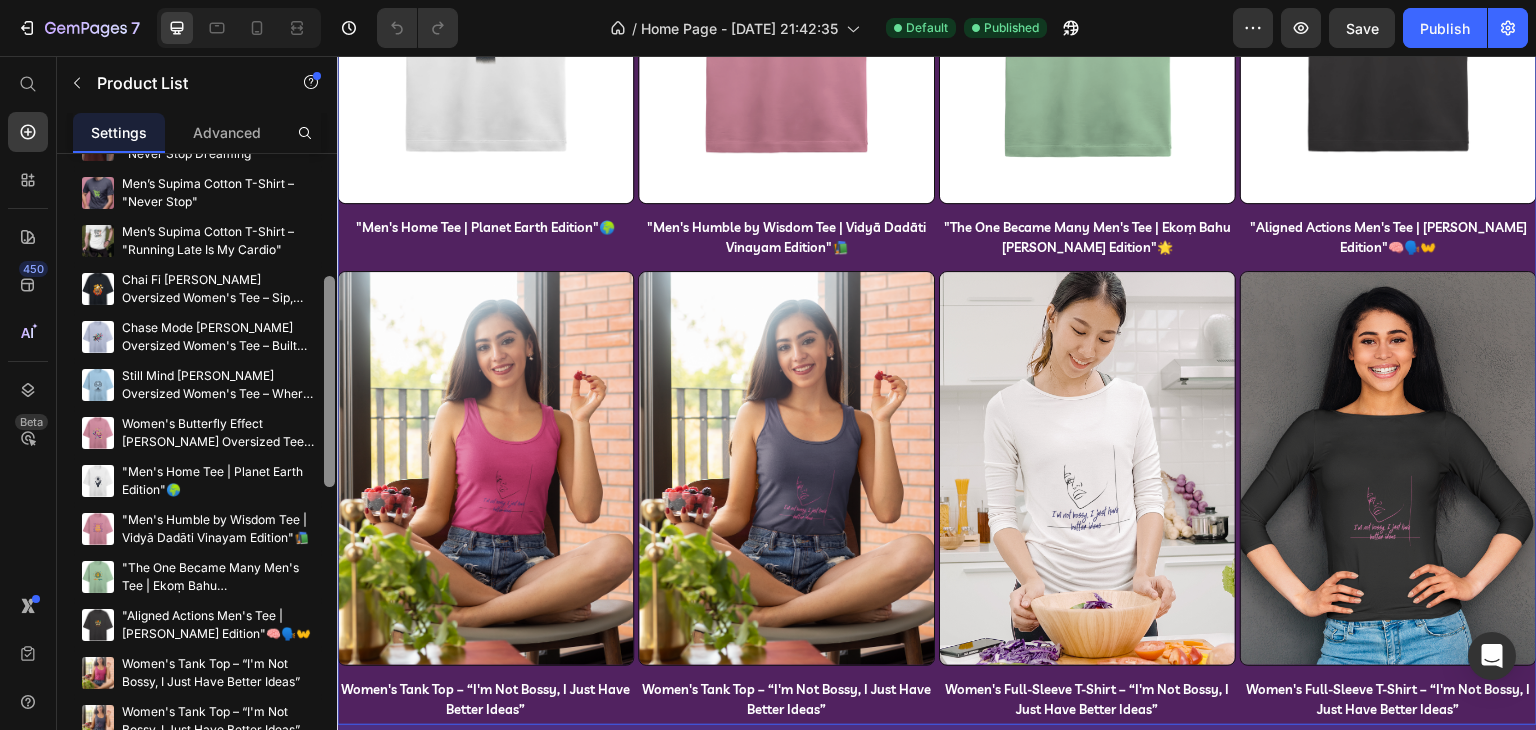 scroll, scrollTop: 380, scrollLeft: 0, axis: vertical 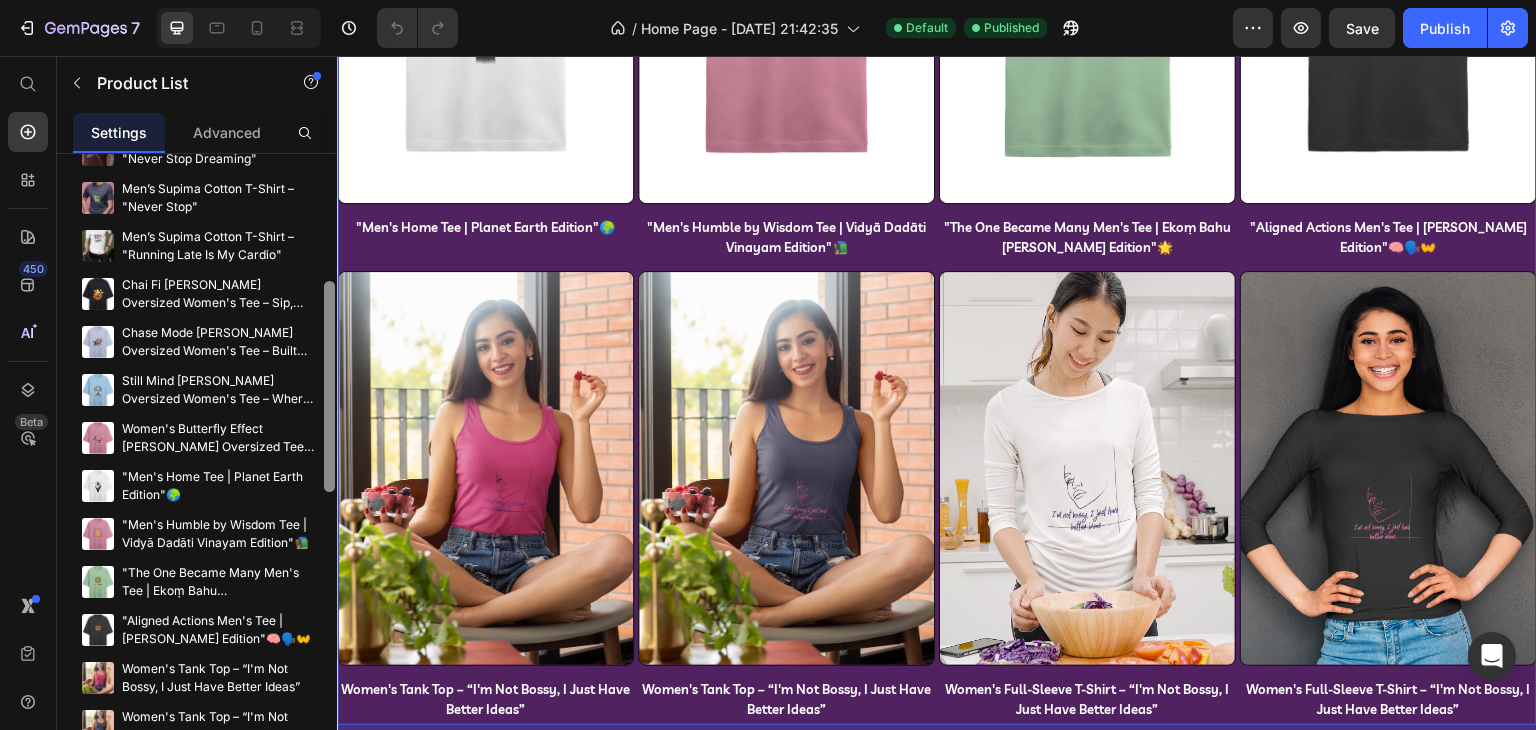 drag, startPoint x: 326, startPoint y: 333, endPoint x: 334, endPoint y: 538, distance: 205.15604 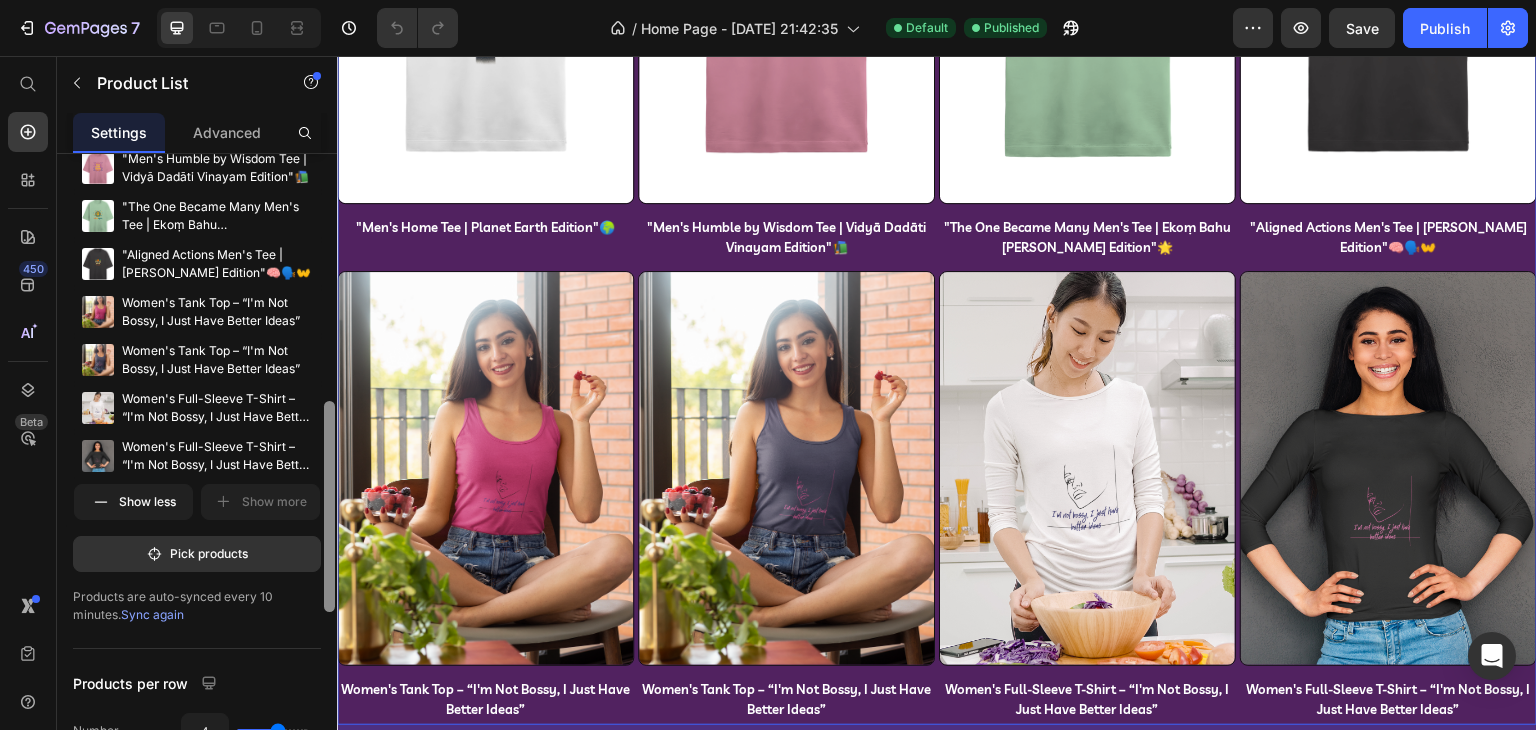 scroll, scrollTop: 752, scrollLeft: 0, axis: vertical 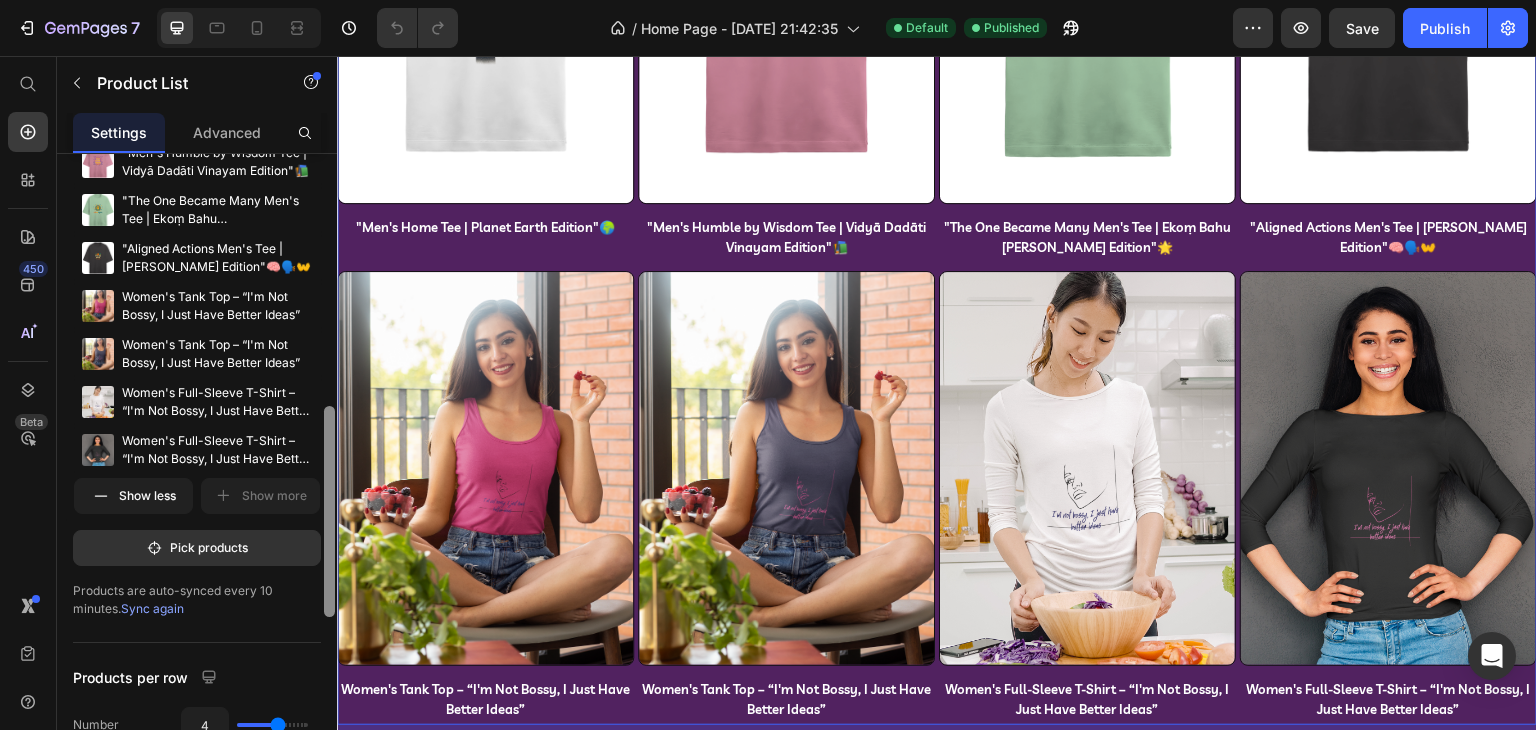 drag, startPoint x: 328, startPoint y: 409, endPoint x: 332, endPoint y: 534, distance: 125.06398 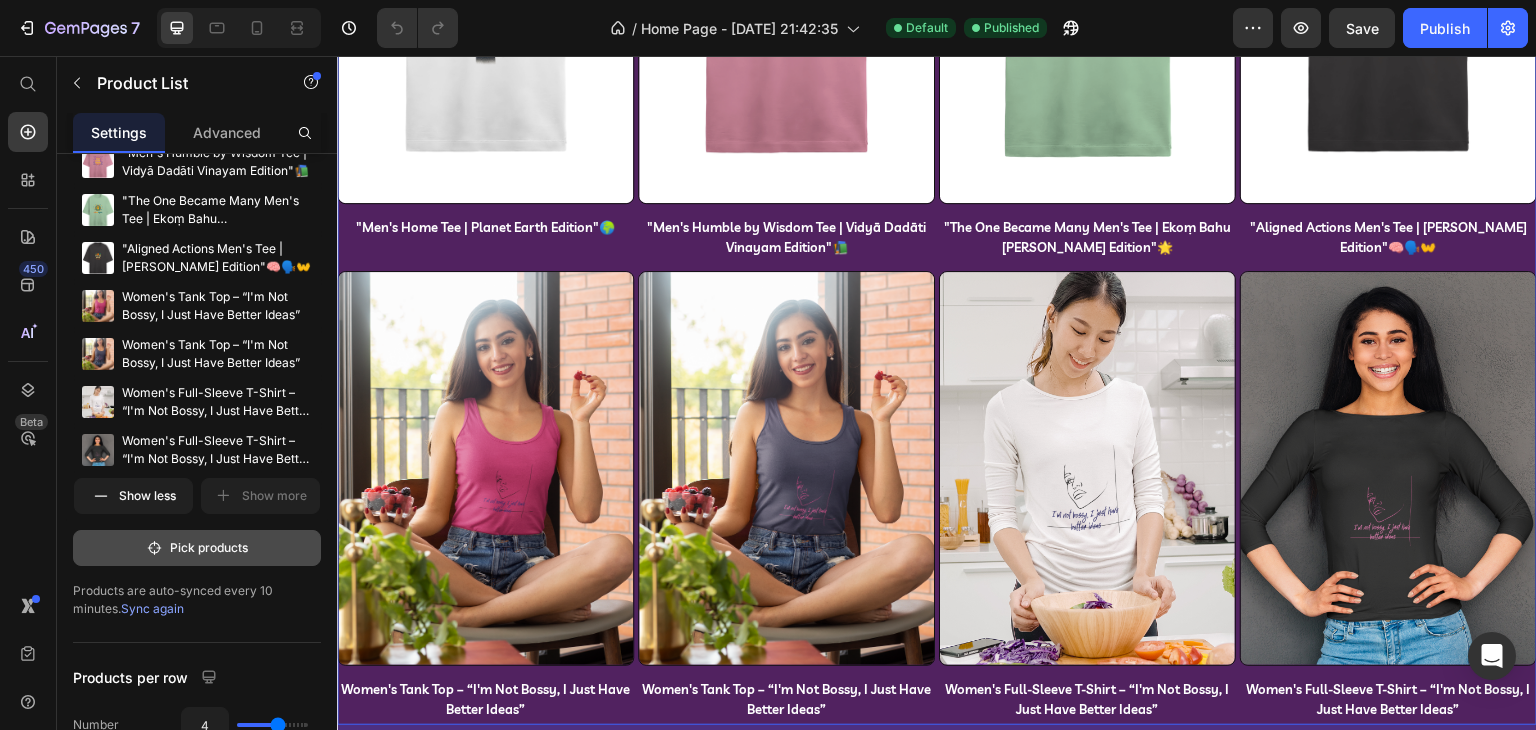 click on "Pick products" at bounding box center (197, 548) 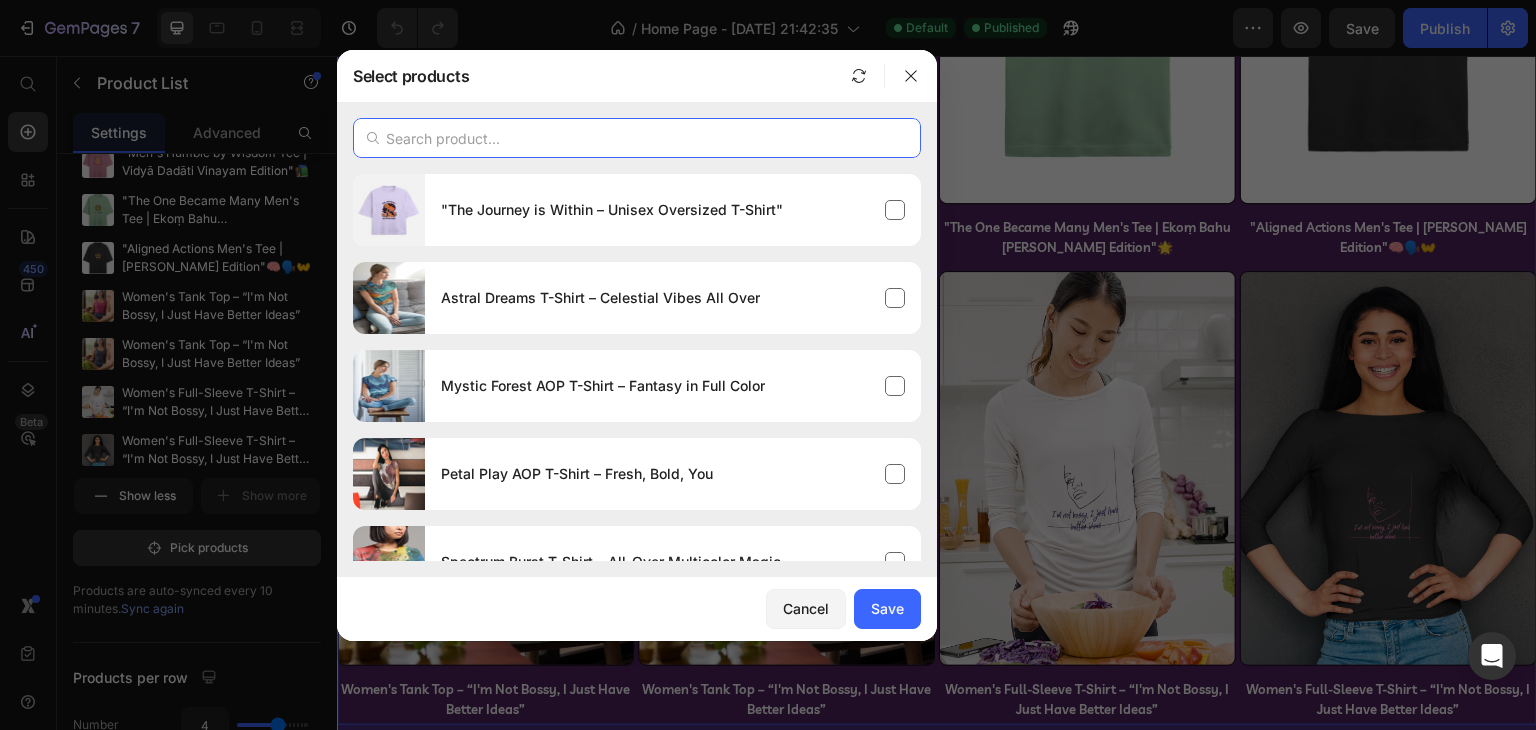 click at bounding box center (637, 138) 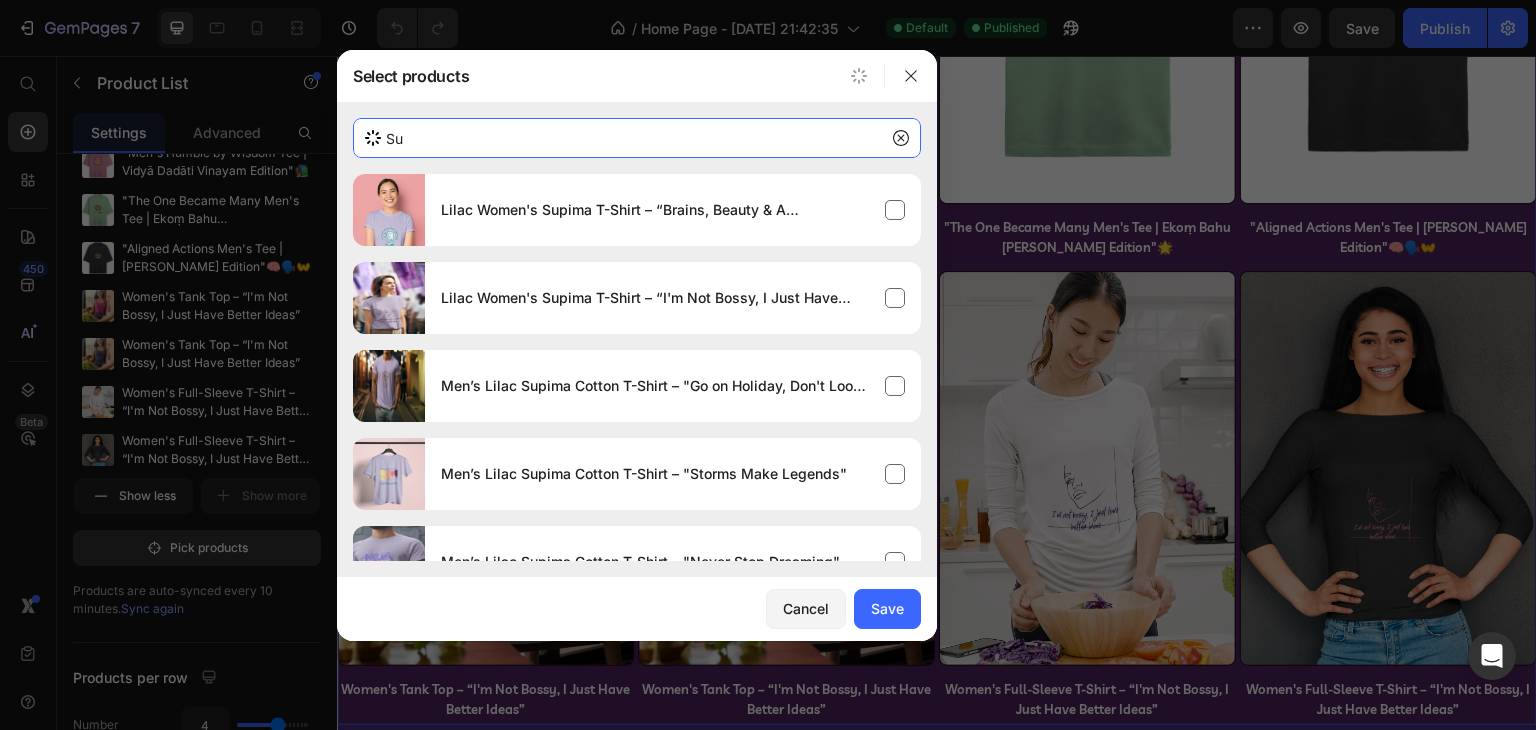 type on "S" 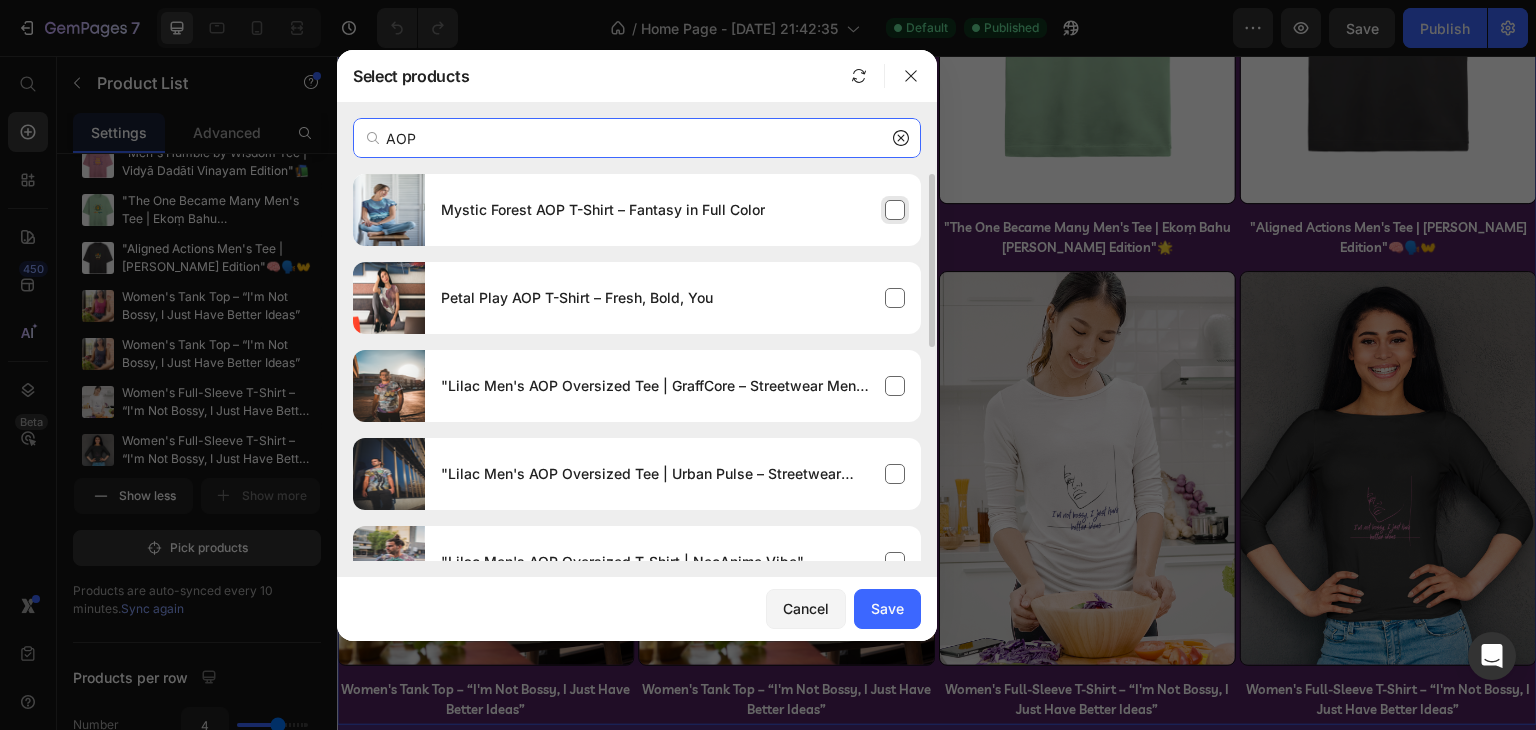 type on "AOP" 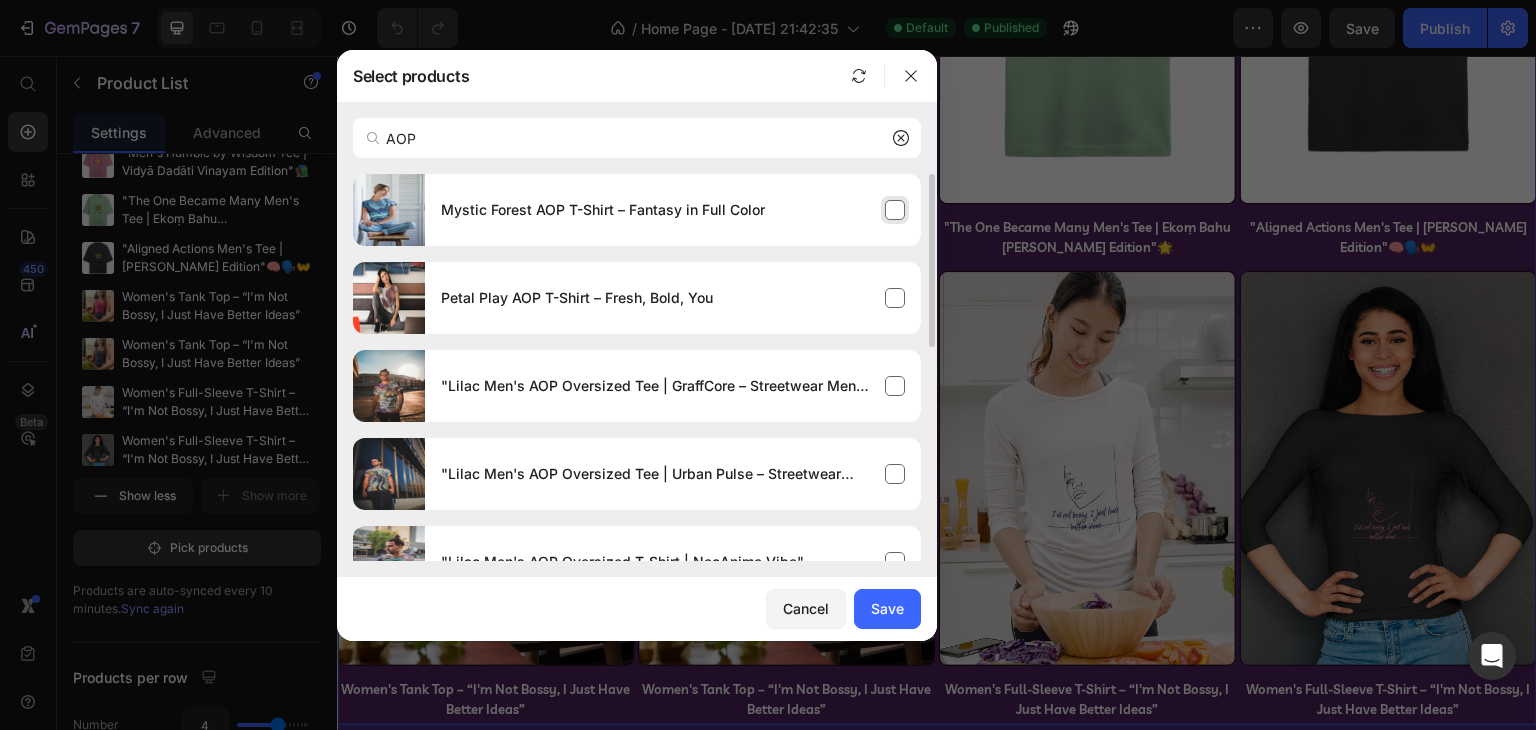 click on "Mystic Forest AOP T-Shirt – Fantasy in Full Color" at bounding box center [673, 210] 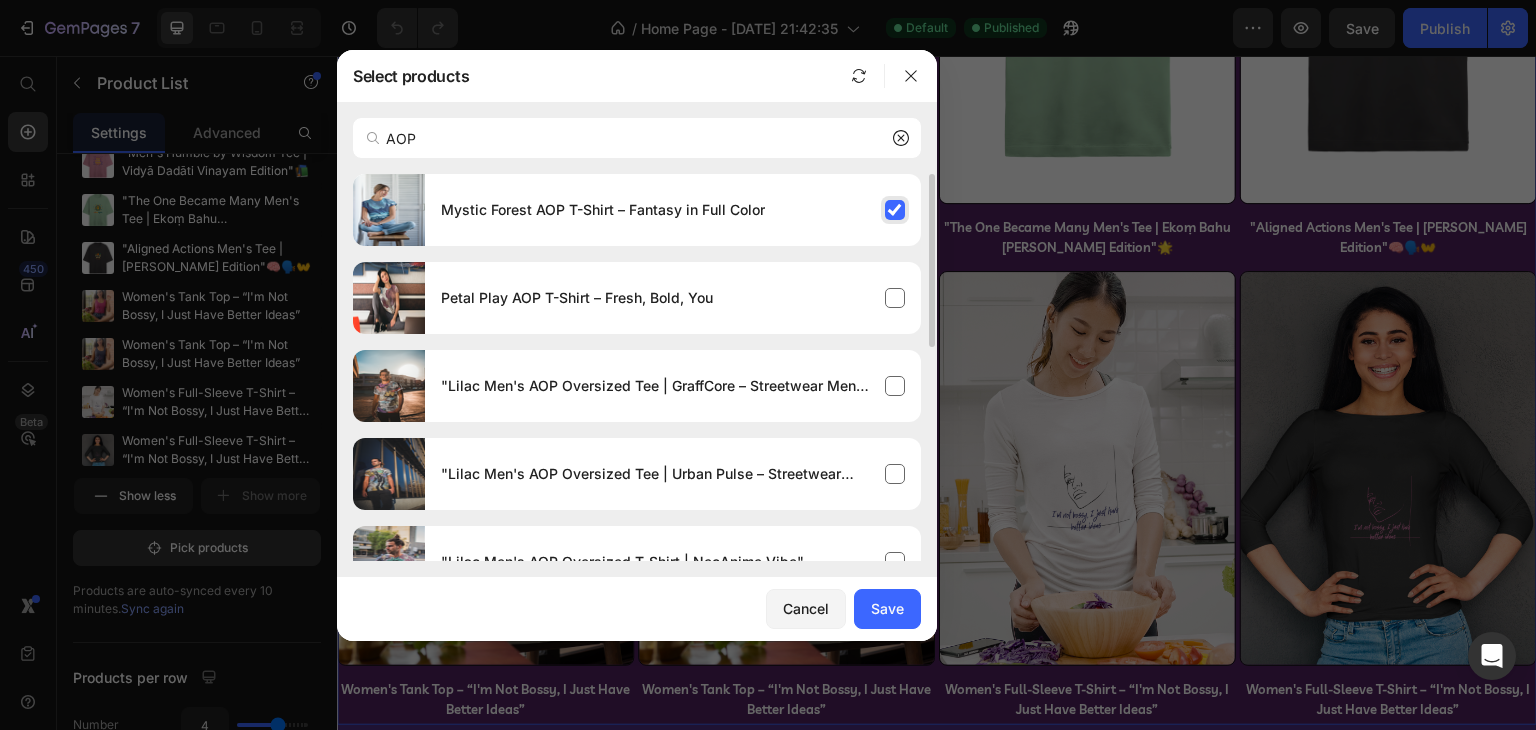 click on "Mystic Forest AOP T-Shirt – Fantasy in Full Color" at bounding box center (673, 210) 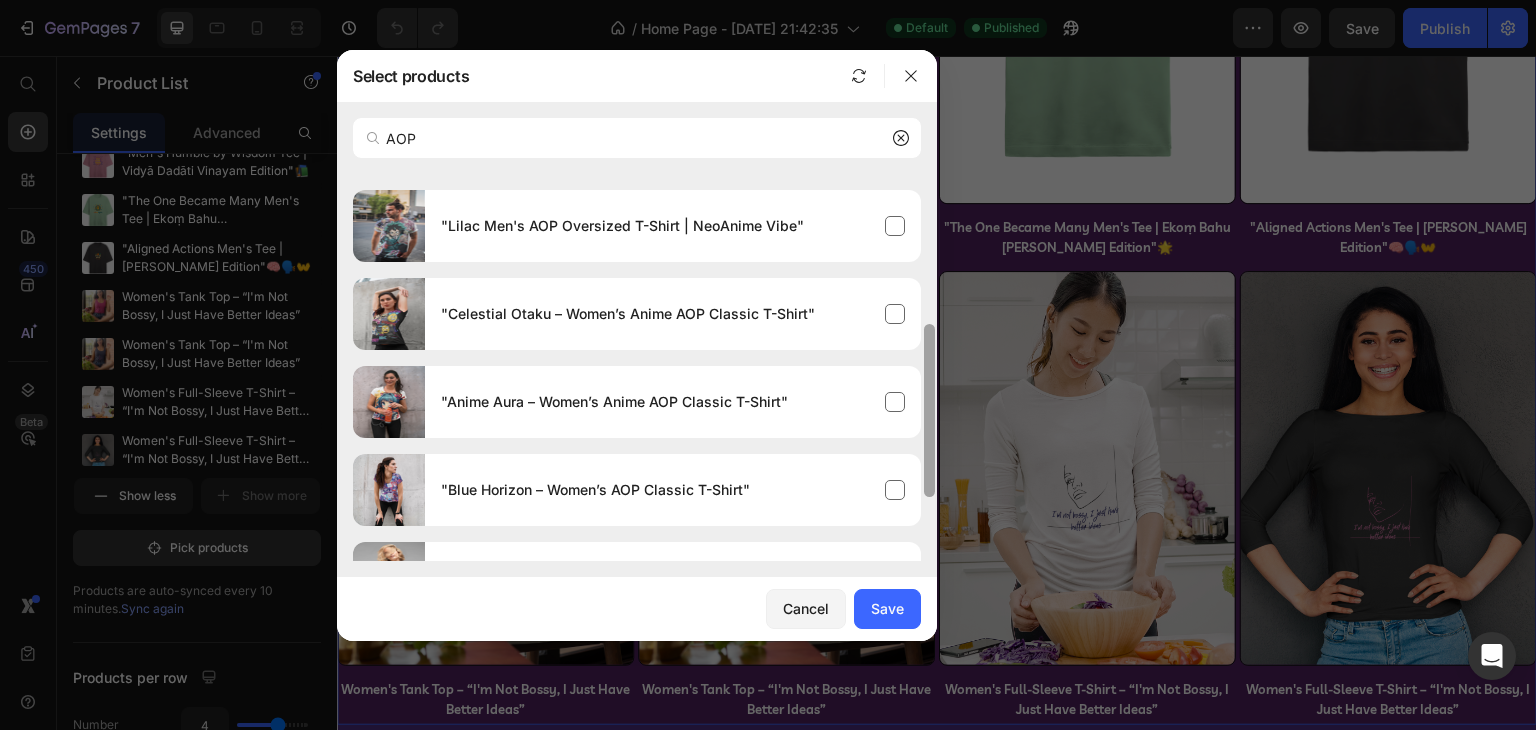 scroll, scrollTop: 340, scrollLeft: 0, axis: vertical 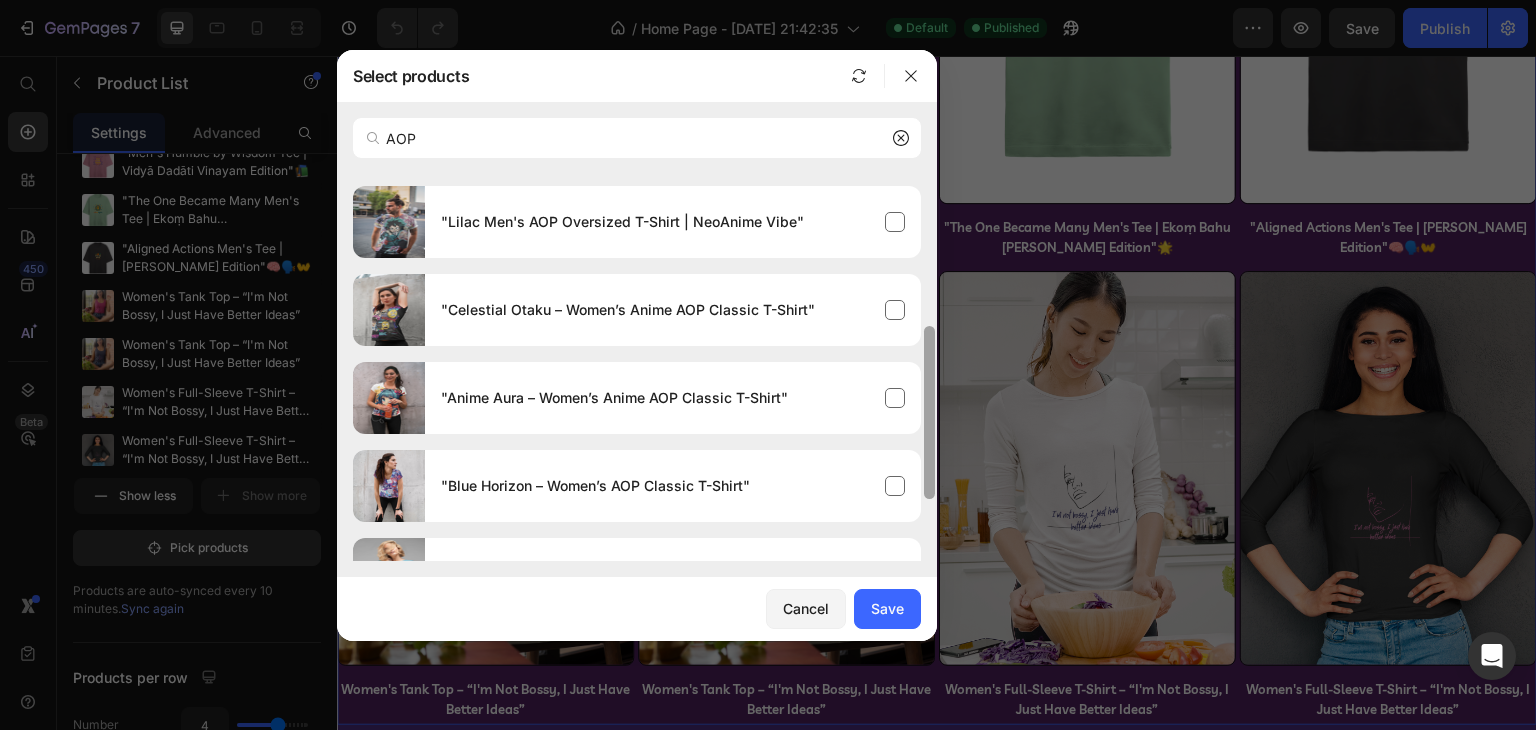 drag, startPoint x: 932, startPoint y: 222, endPoint x: 924, endPoint y: 375, distance: 153.20901 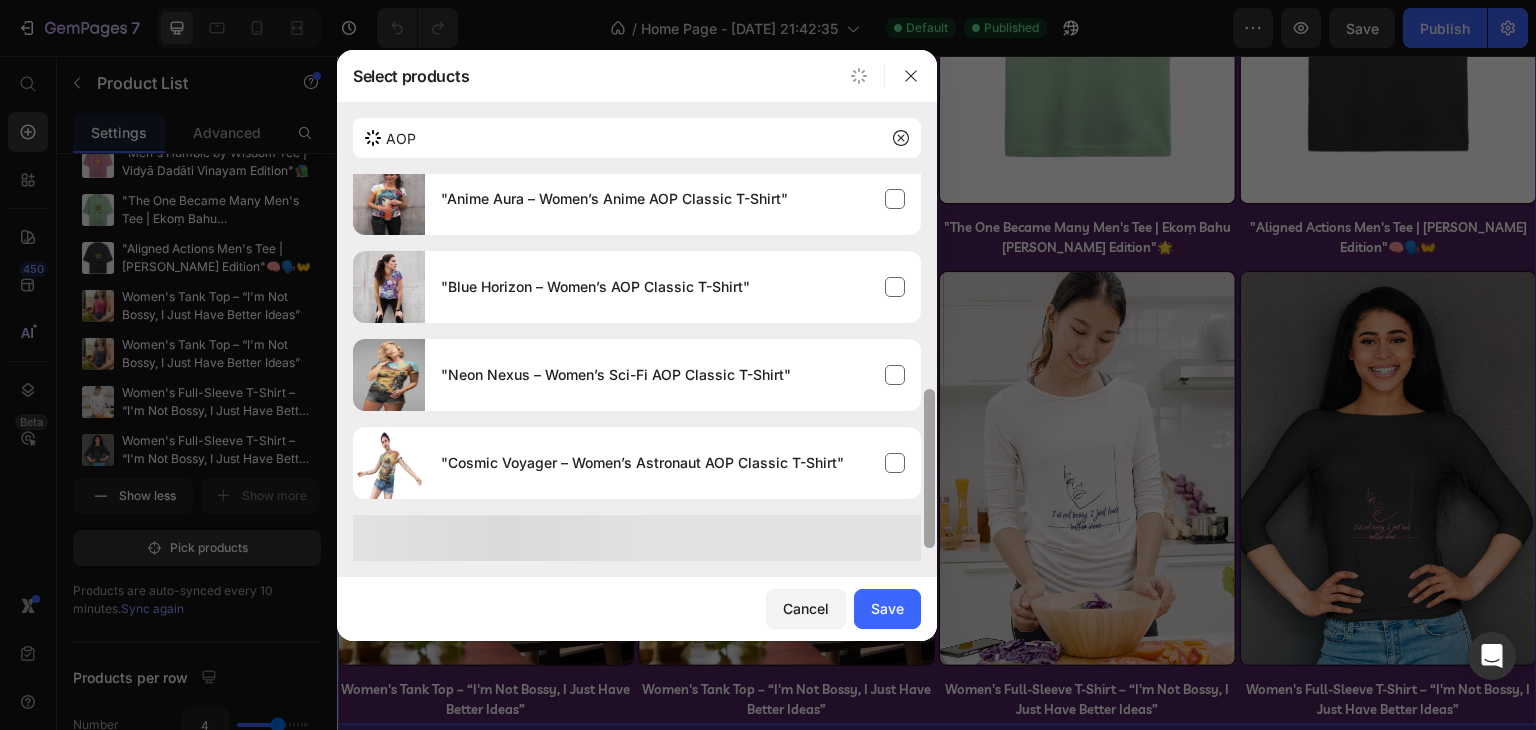 scroll, scrollTop: 544, scrollLeft: 0, axis: vertical 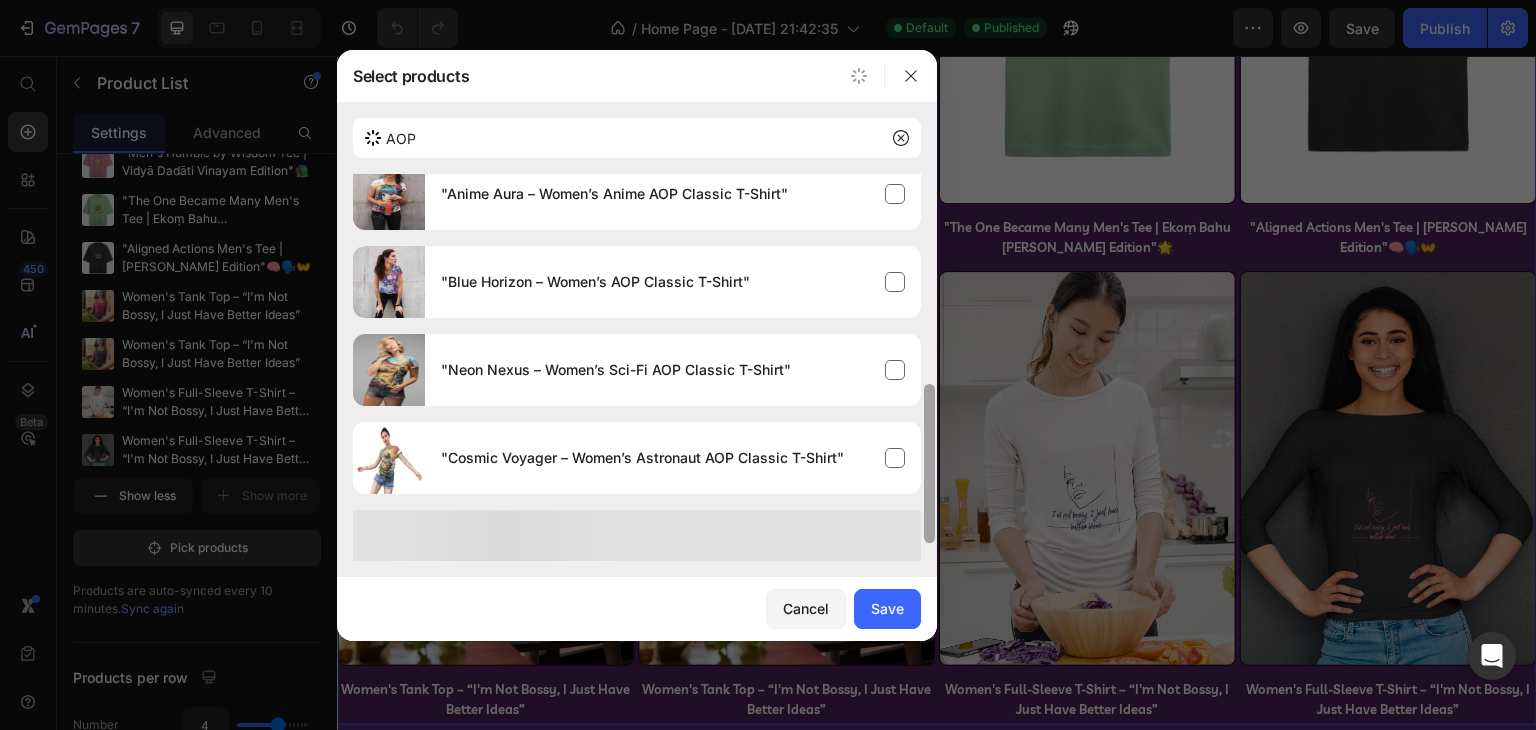 drag, startPoint x: 927, startPoint y: 370, endPoint x: 932, endPoint y: 461, distance: 91.13726 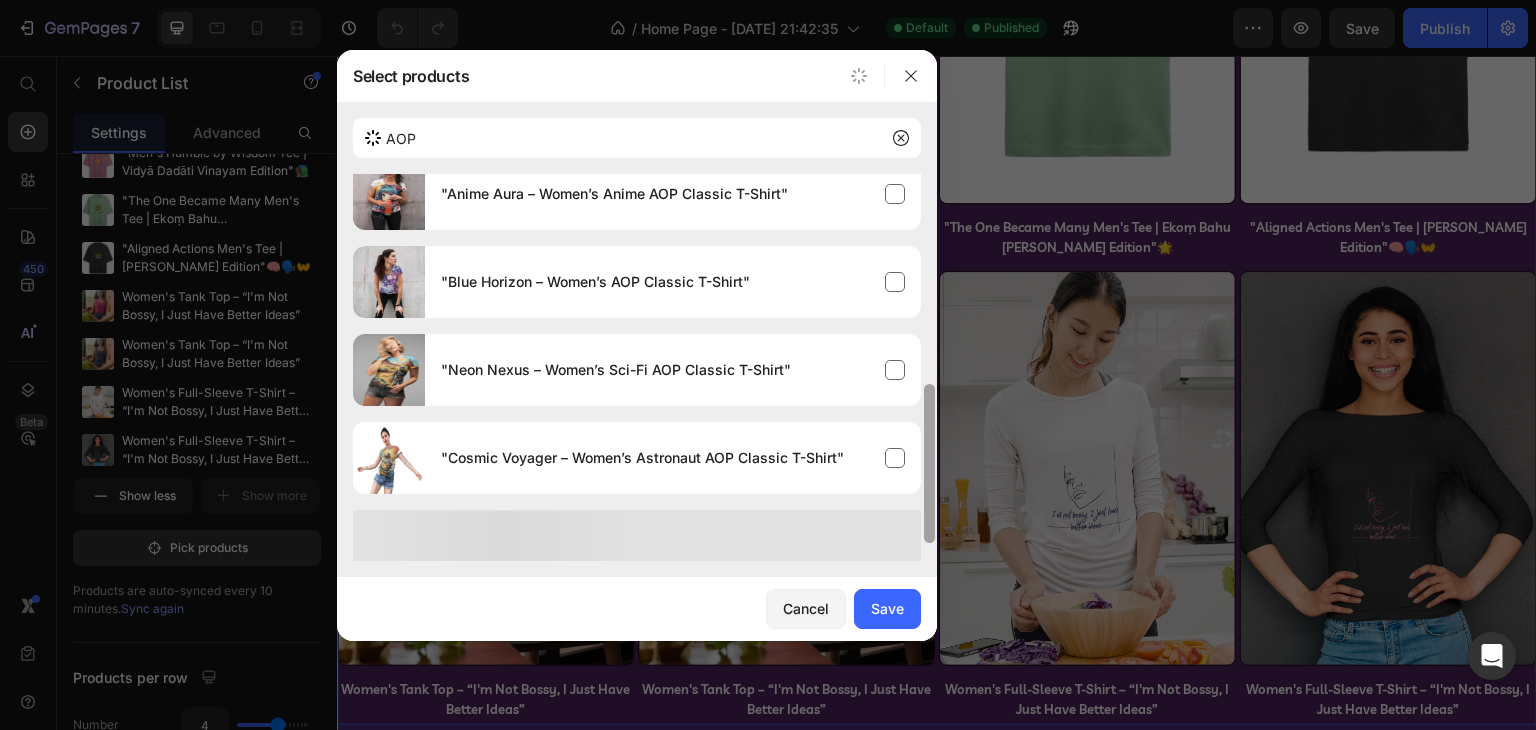 click at bounding box center [929, 463] 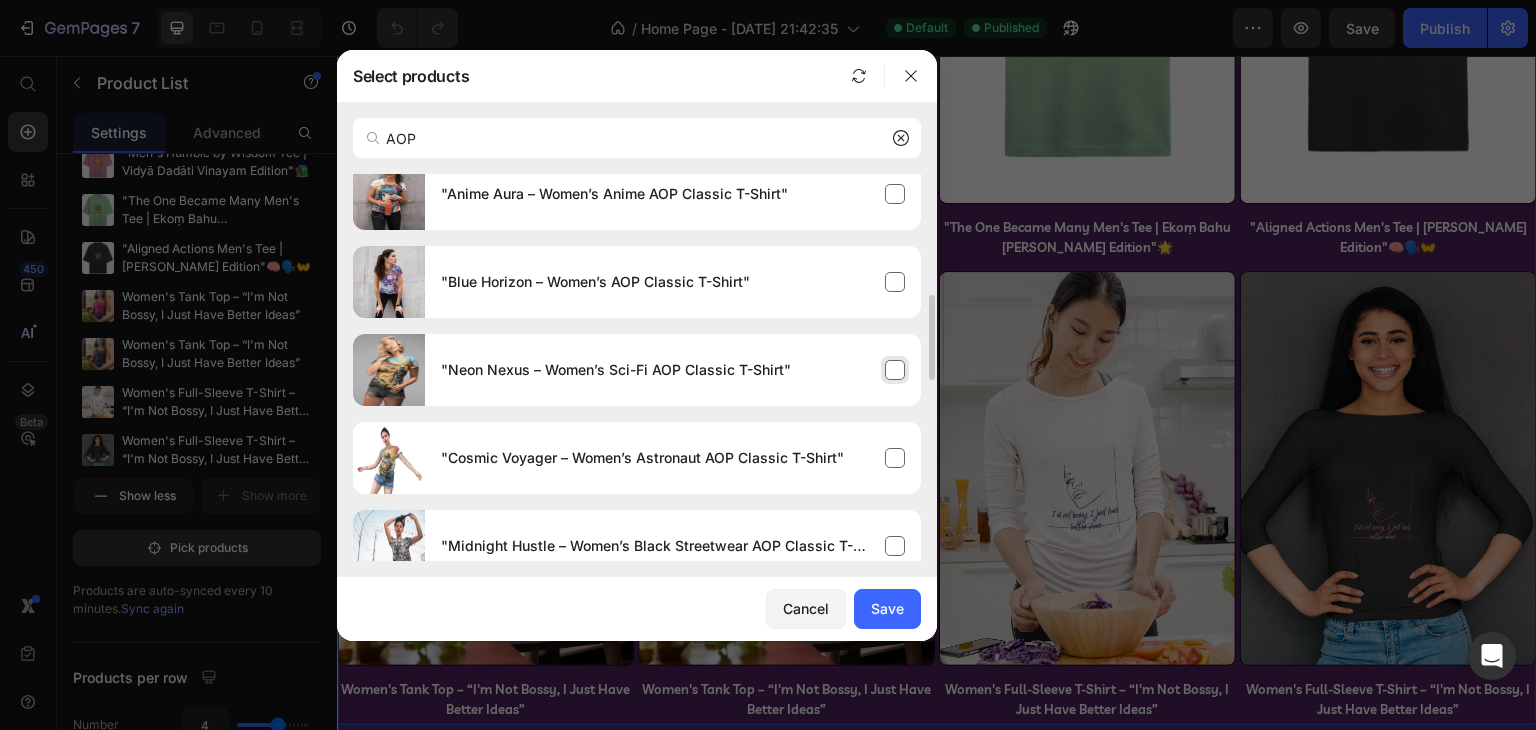 click on ""Neon Nexus – Women’s Sci-Fi AOP Classic T-Shirt"" at bounding box center [673, 370] 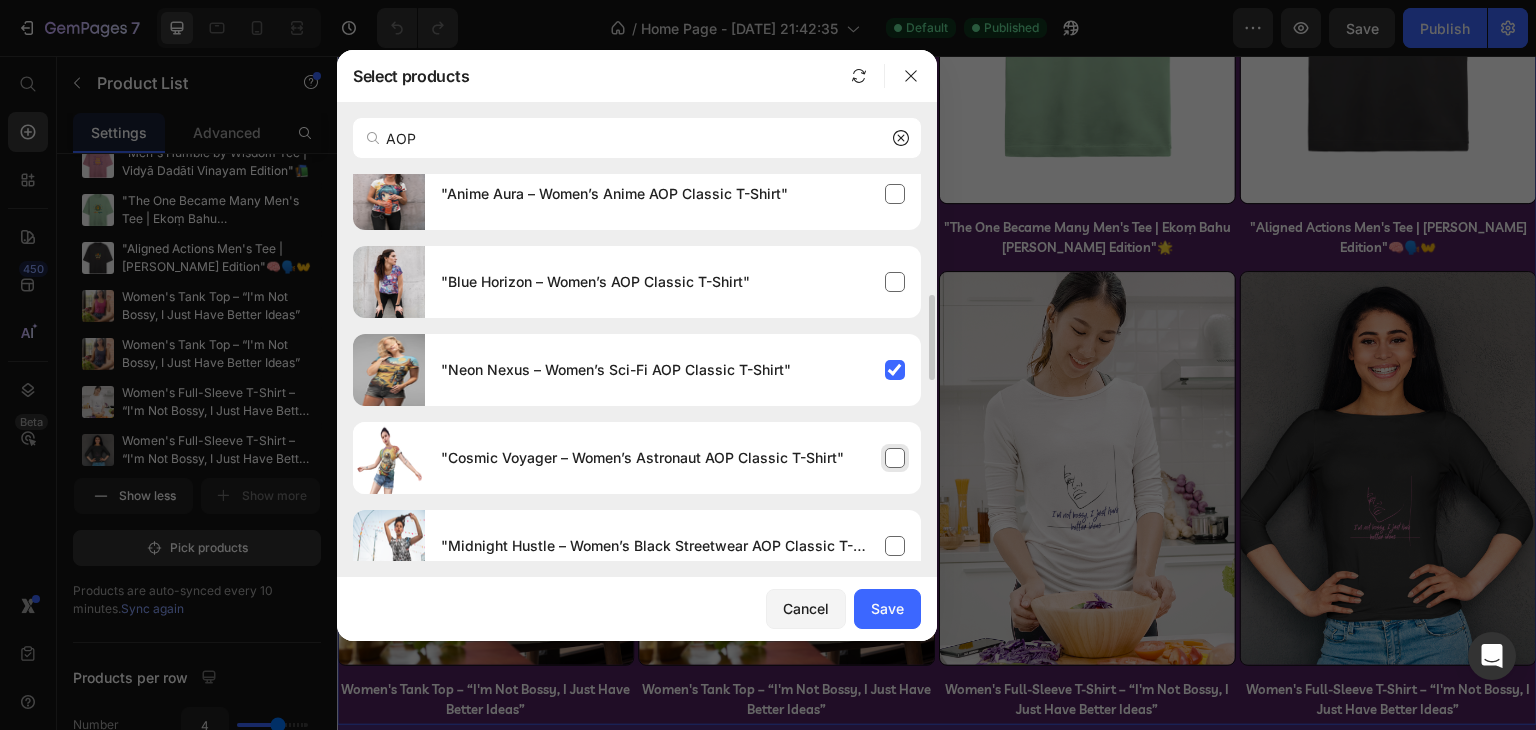 click on ""Cosmic Voyager – Women’s Astronaut AOP Classic T-Shirt"" at bounding box center (673, 458) 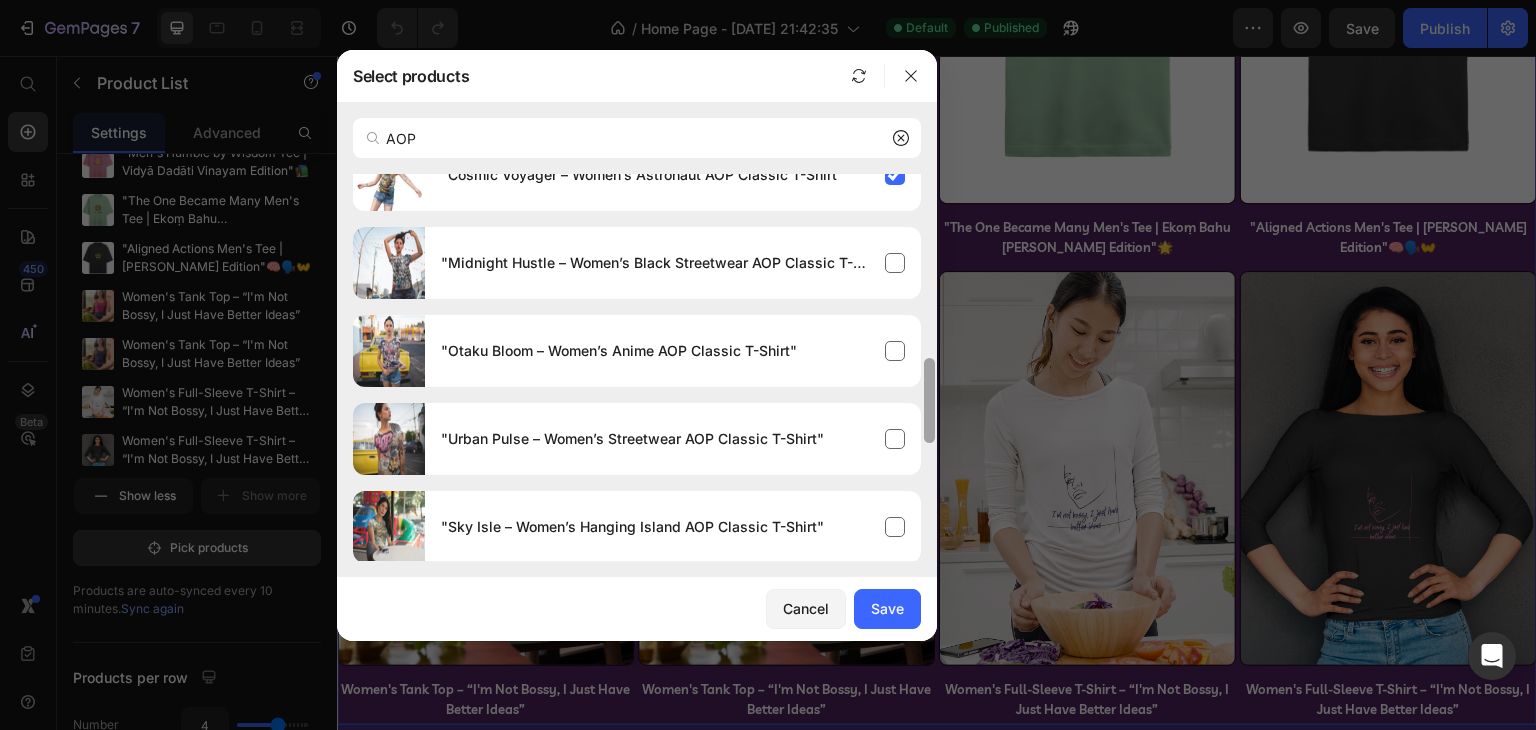 scroll, scrollTop: 831, scrollLeft: 0, axis: vertical 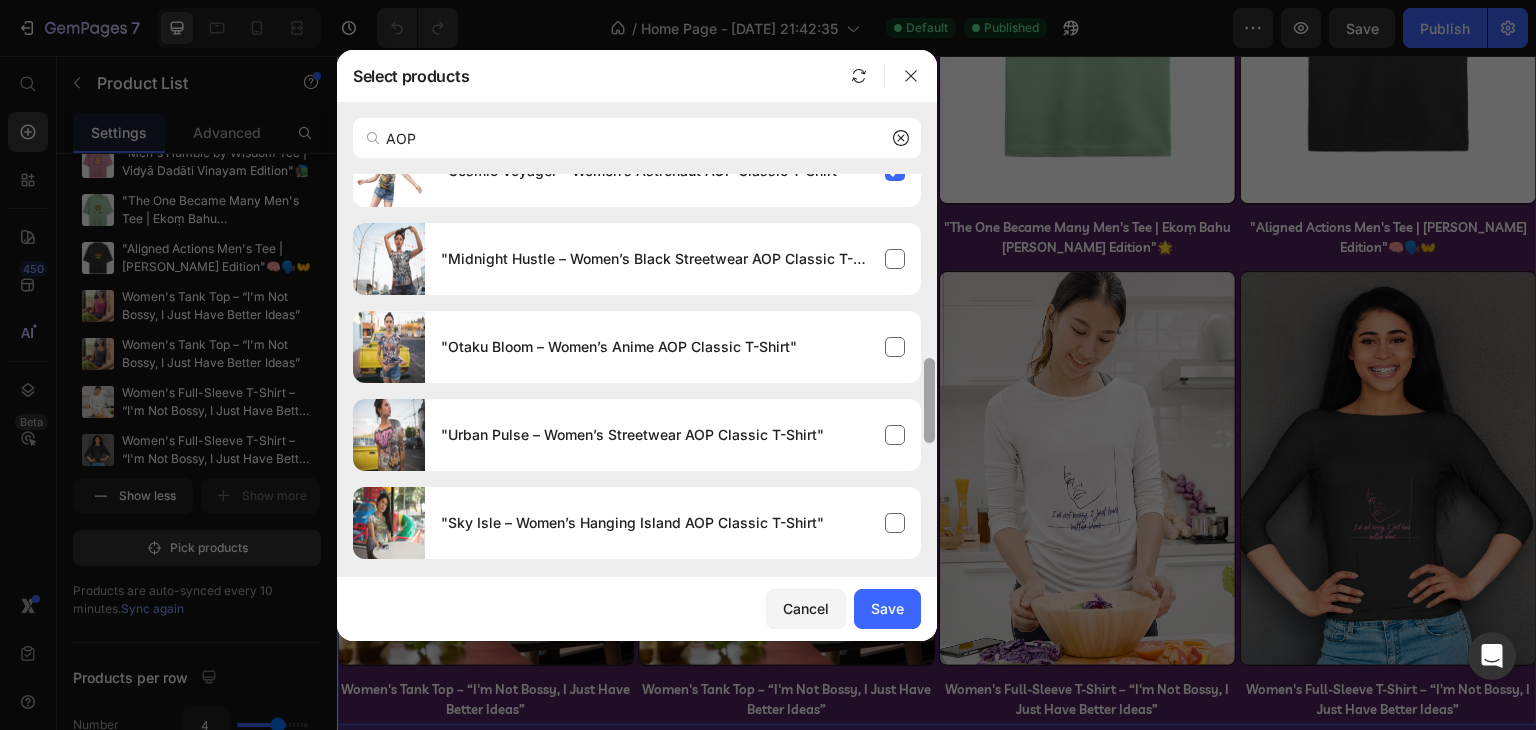 drag, startPoint x: 927, startPoint y: 357, endPoint x: 937, endPoint y: 421, distance: 64.77654 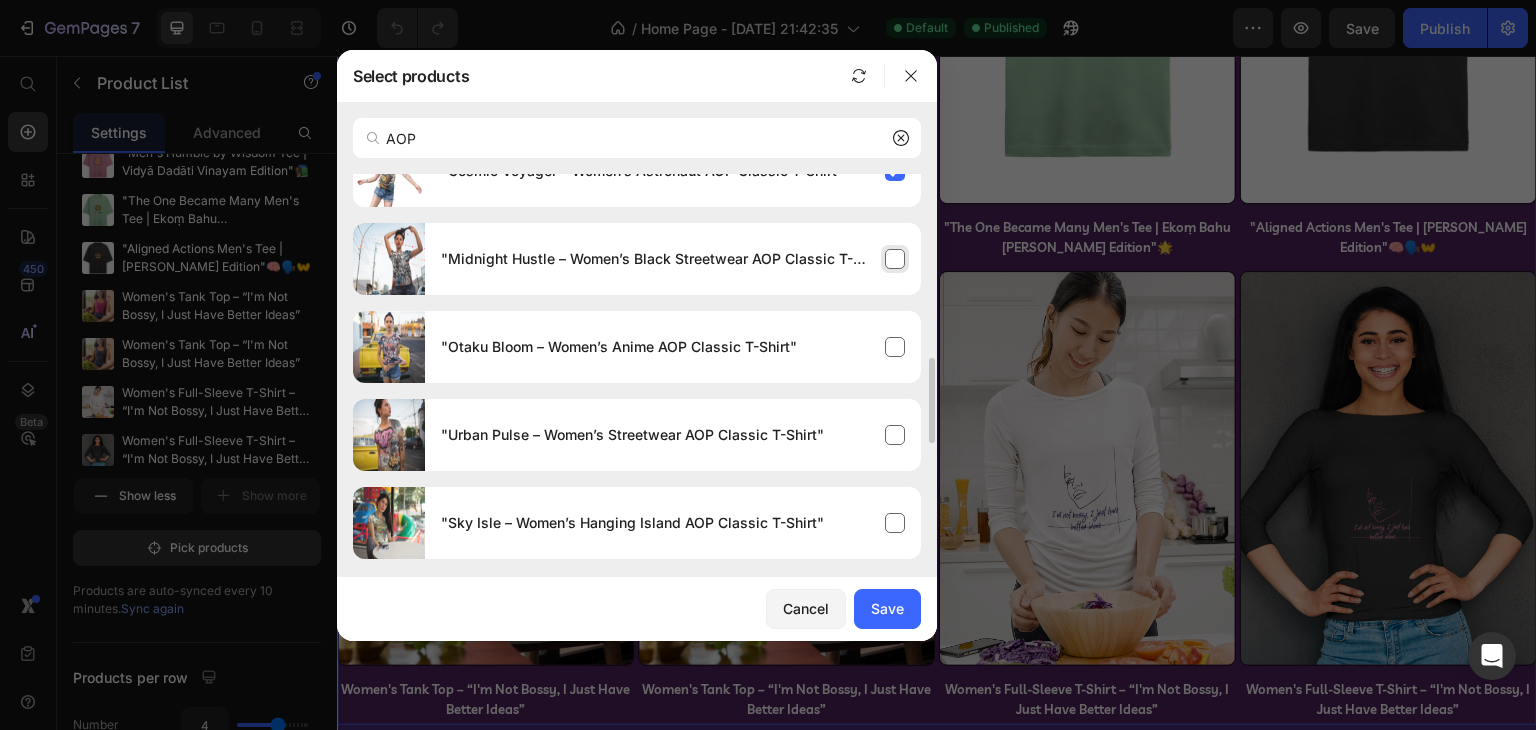 click on ""Midnight Hustle – Women’s Black Streetwear AOP Classic T-Shirt"" at bounding box center (673, 259) 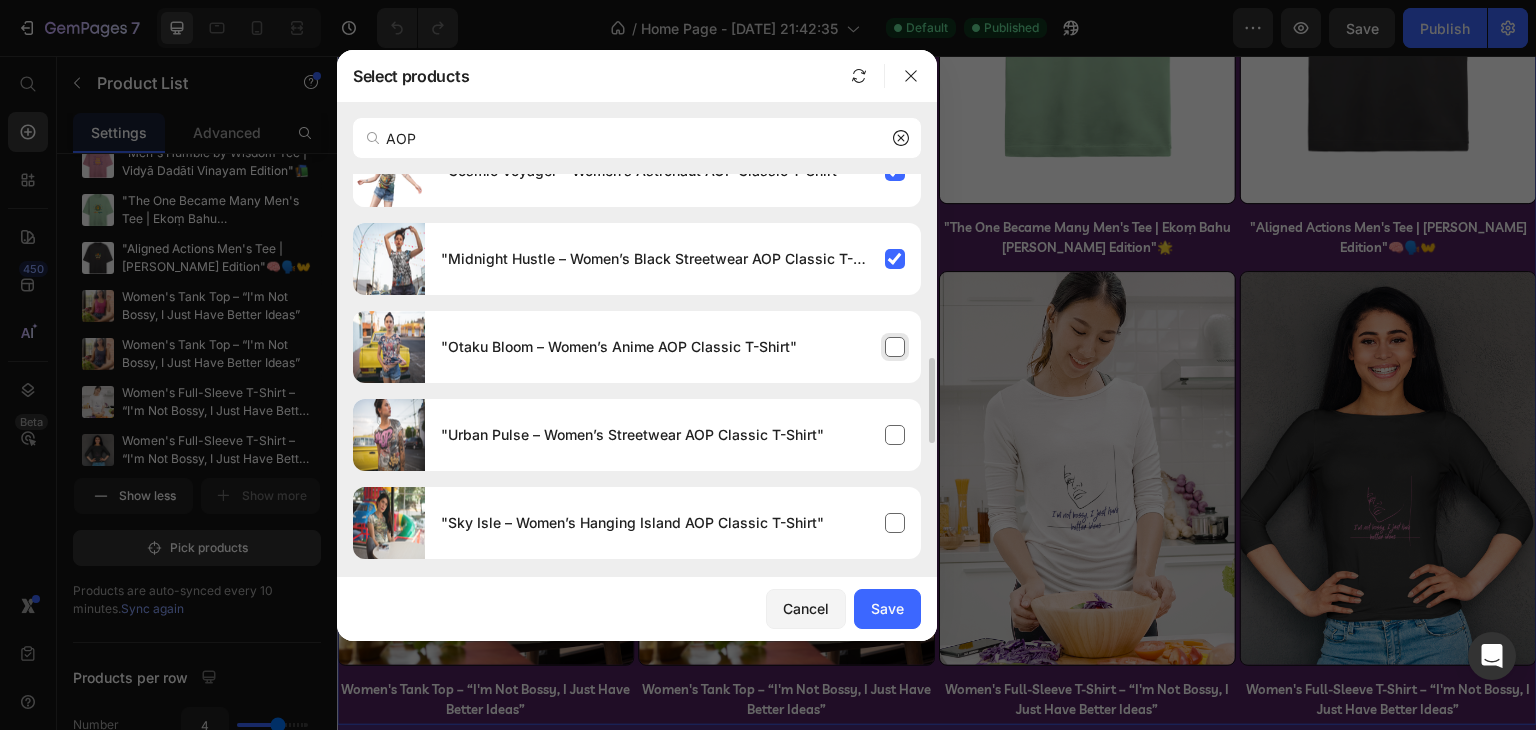 click on ""Otaku Bloom – Women’s Anime AOP Classic T-Shirt"" at bounding box center [673, 347] 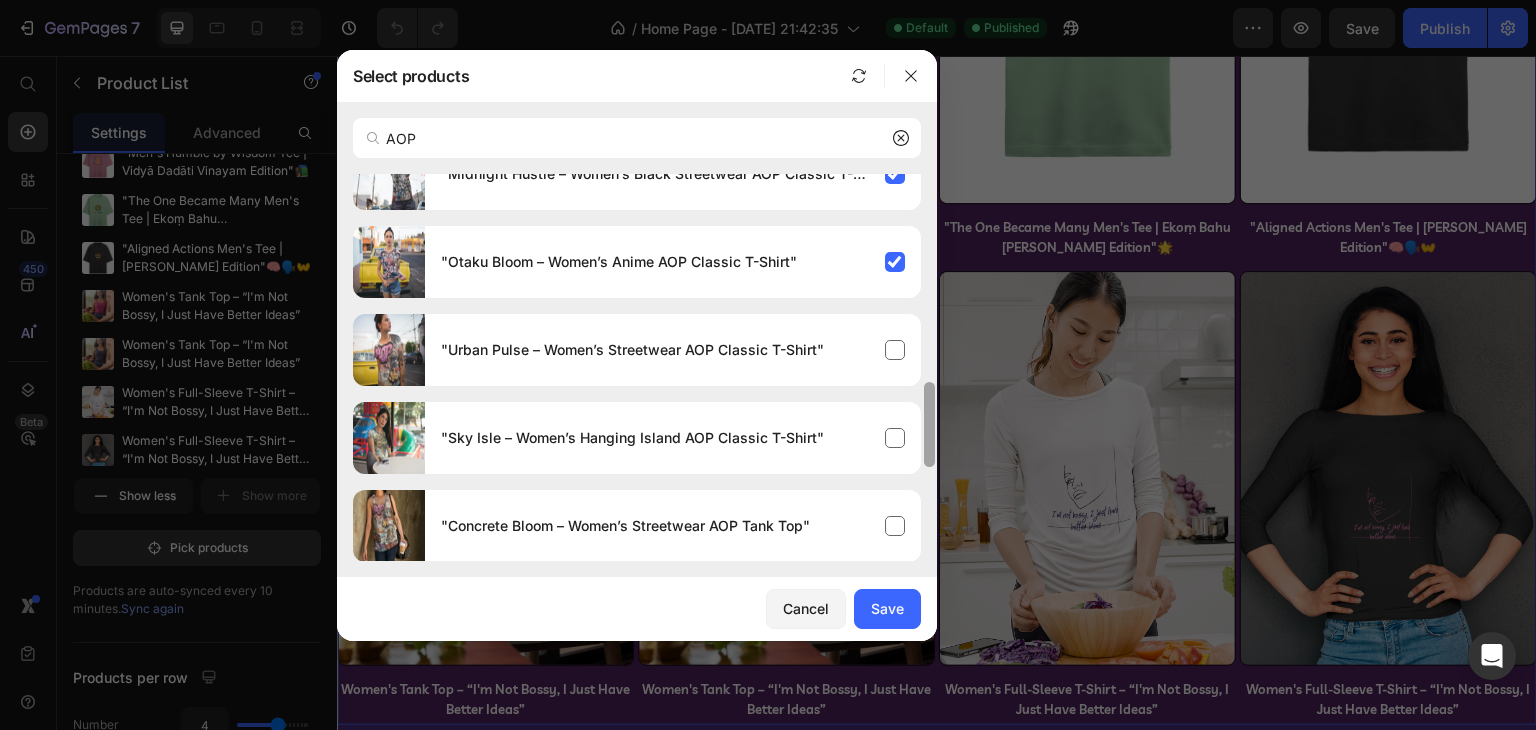 scroll, scrollTop: 925, scrollLeft: 0, axis: vertical 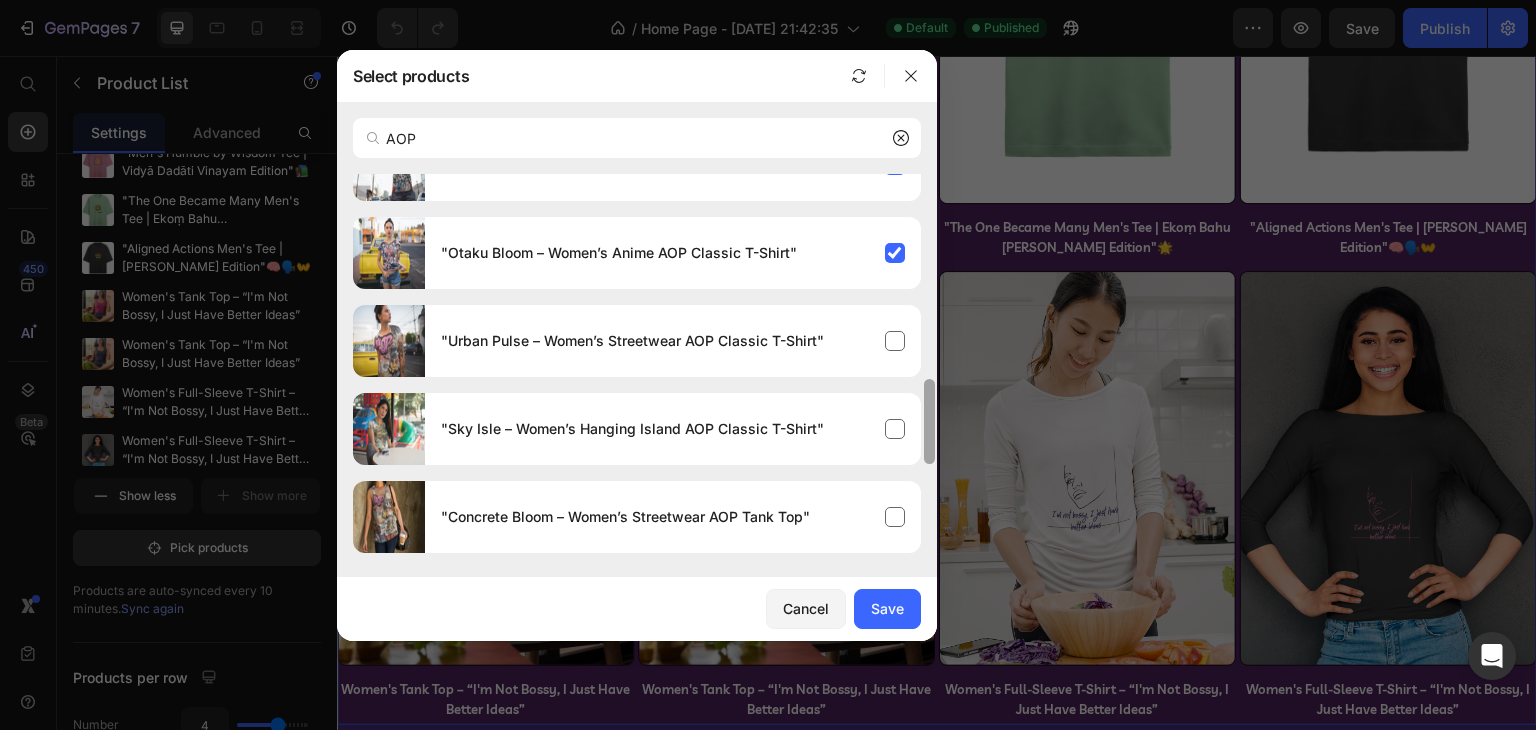 drag, startPoint x: 927, startPoint y: 372, endPoint x: 928, endPoint y: 393, distance: 21.023796 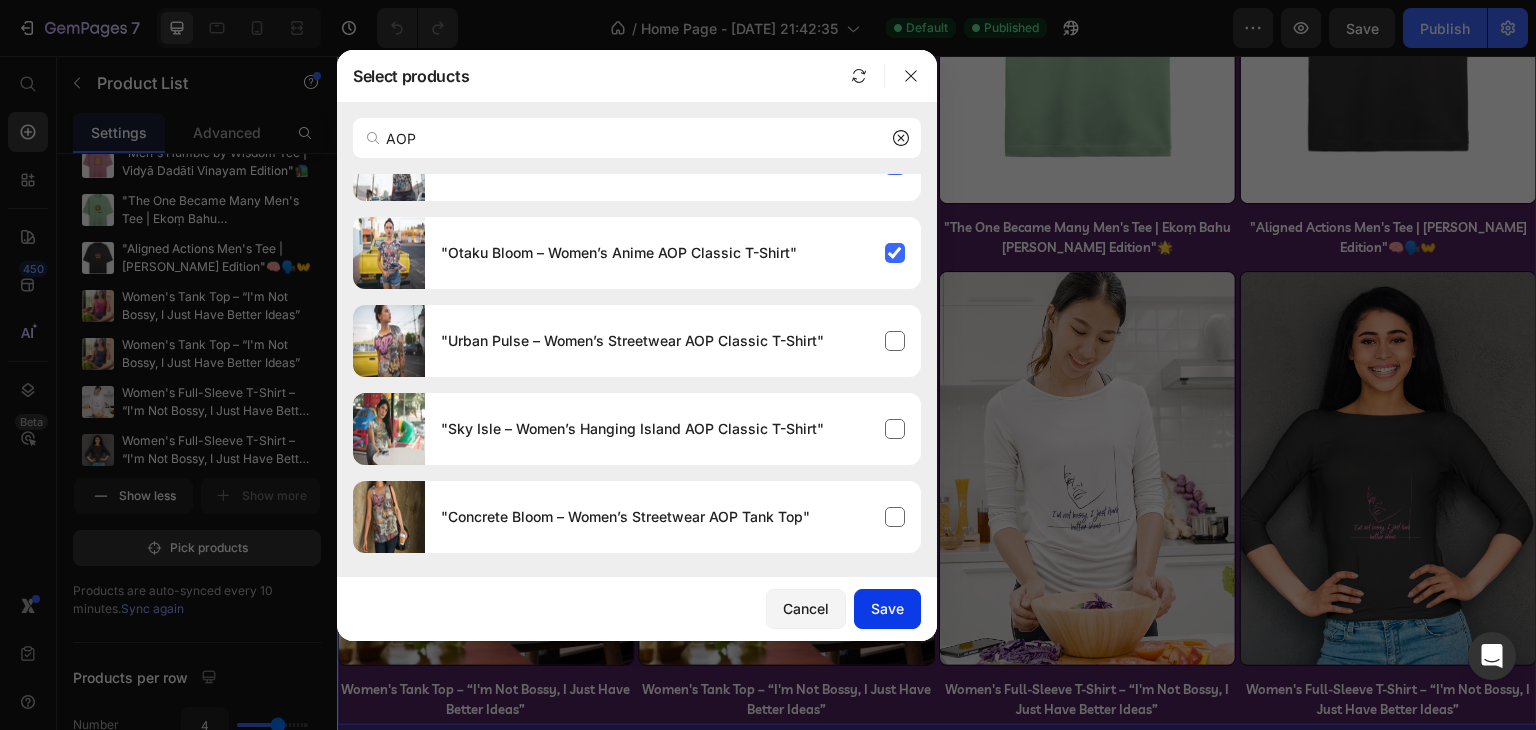 click on "Save" at bounding box center (887, 608) 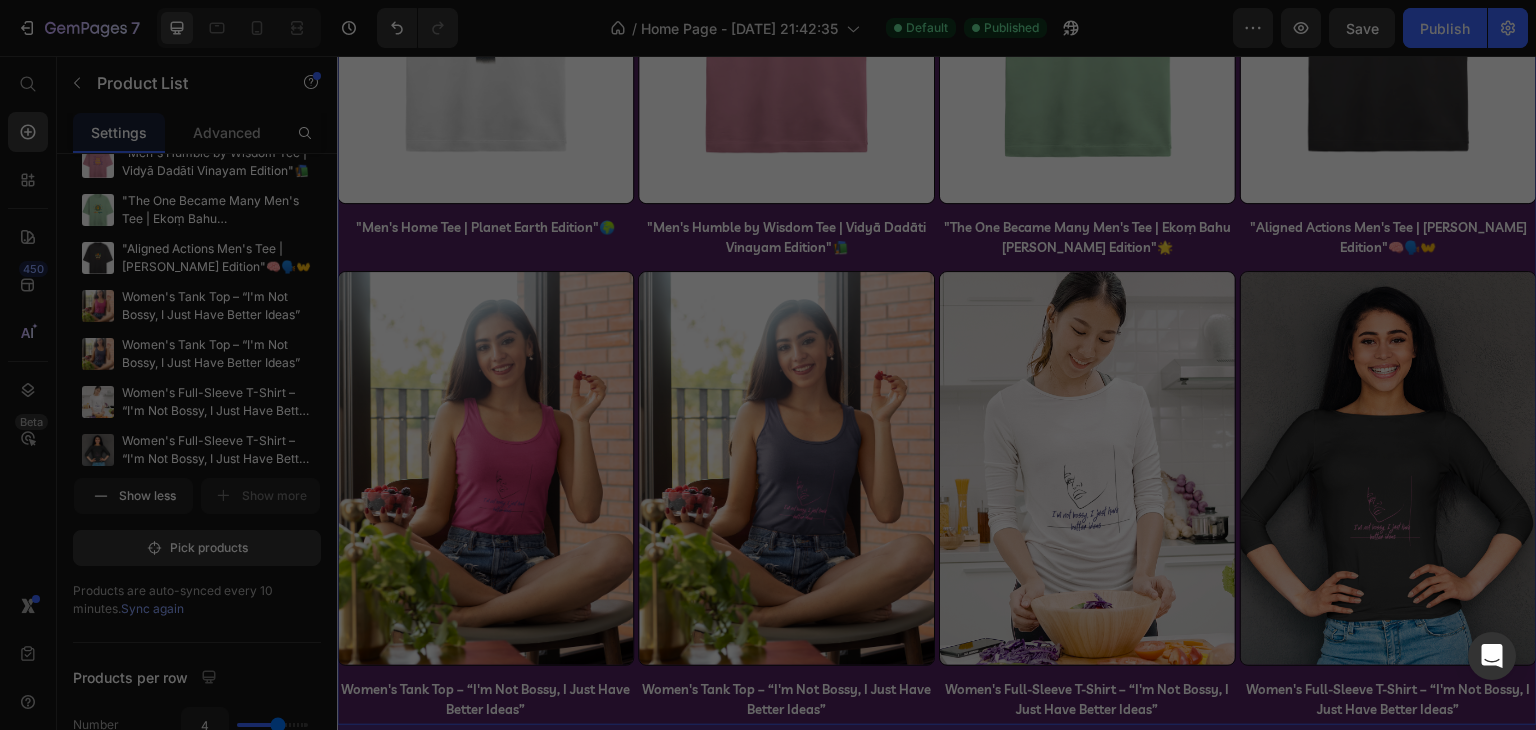 scroll, scrollTop: 553, scrollLeft: 0, axis: vertical 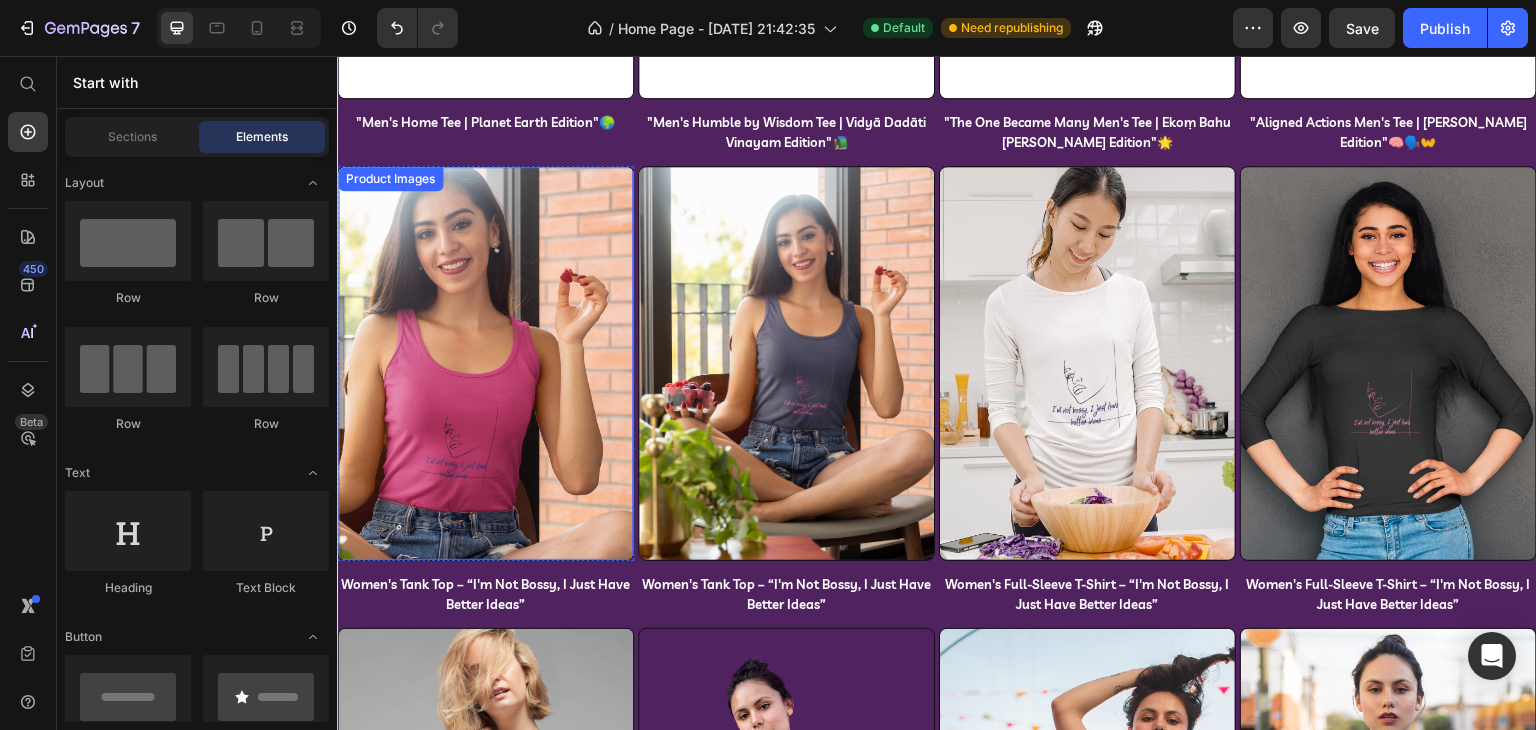 click at bounding box center [485, 363] 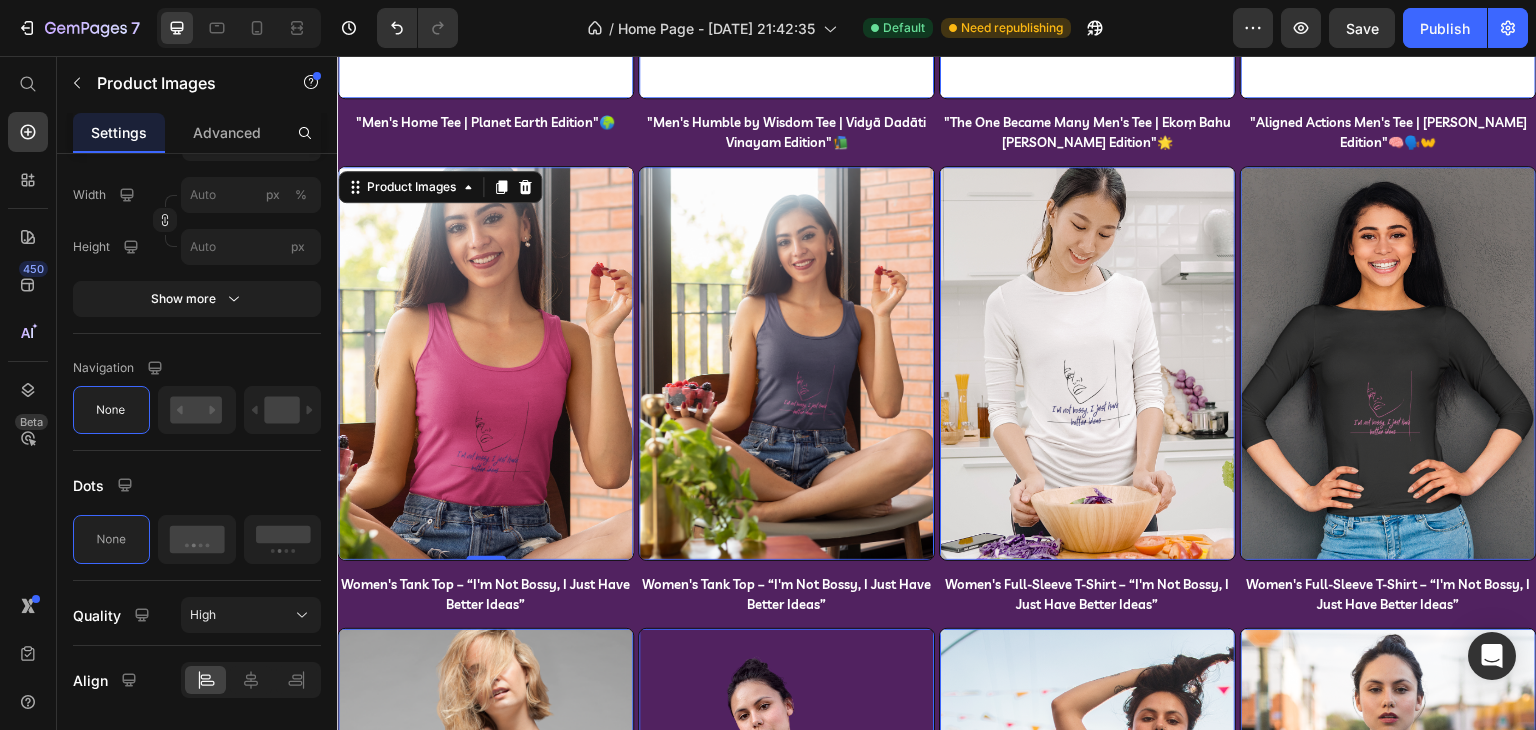 scroll, scrollTop: 0, scrollLeft: 0, axis: both 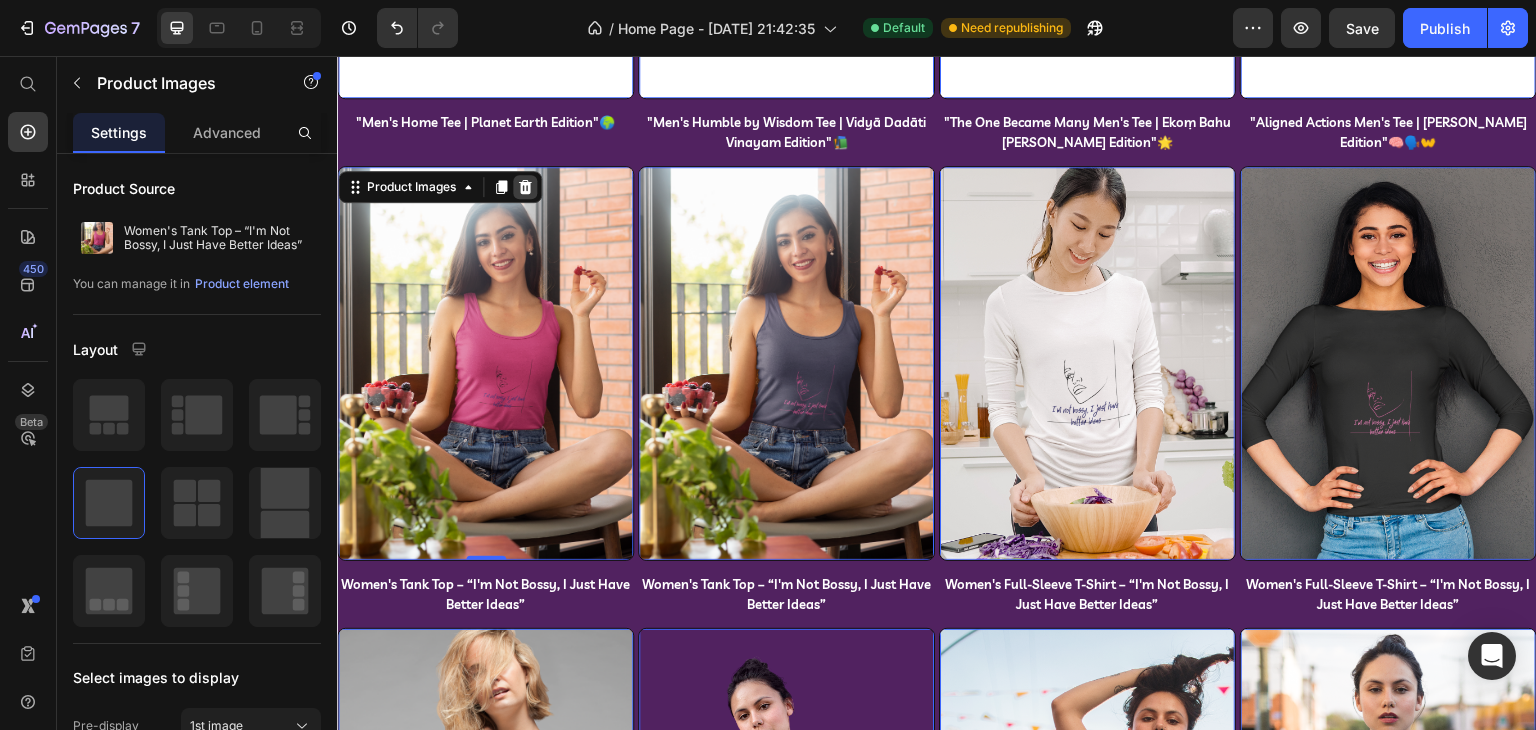 click 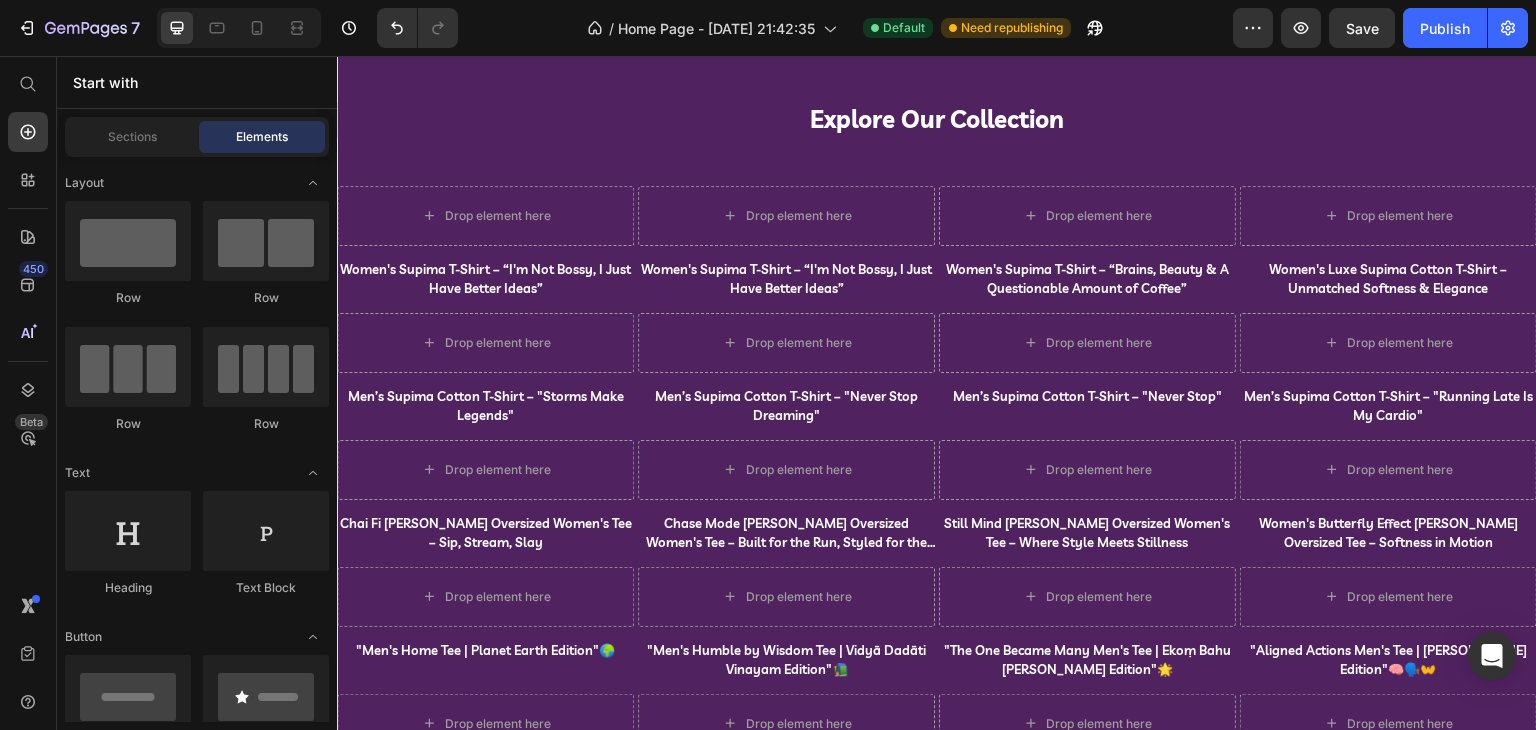 scroll, scrollTop: 1111, scrollLeft: 0, axis: vertical 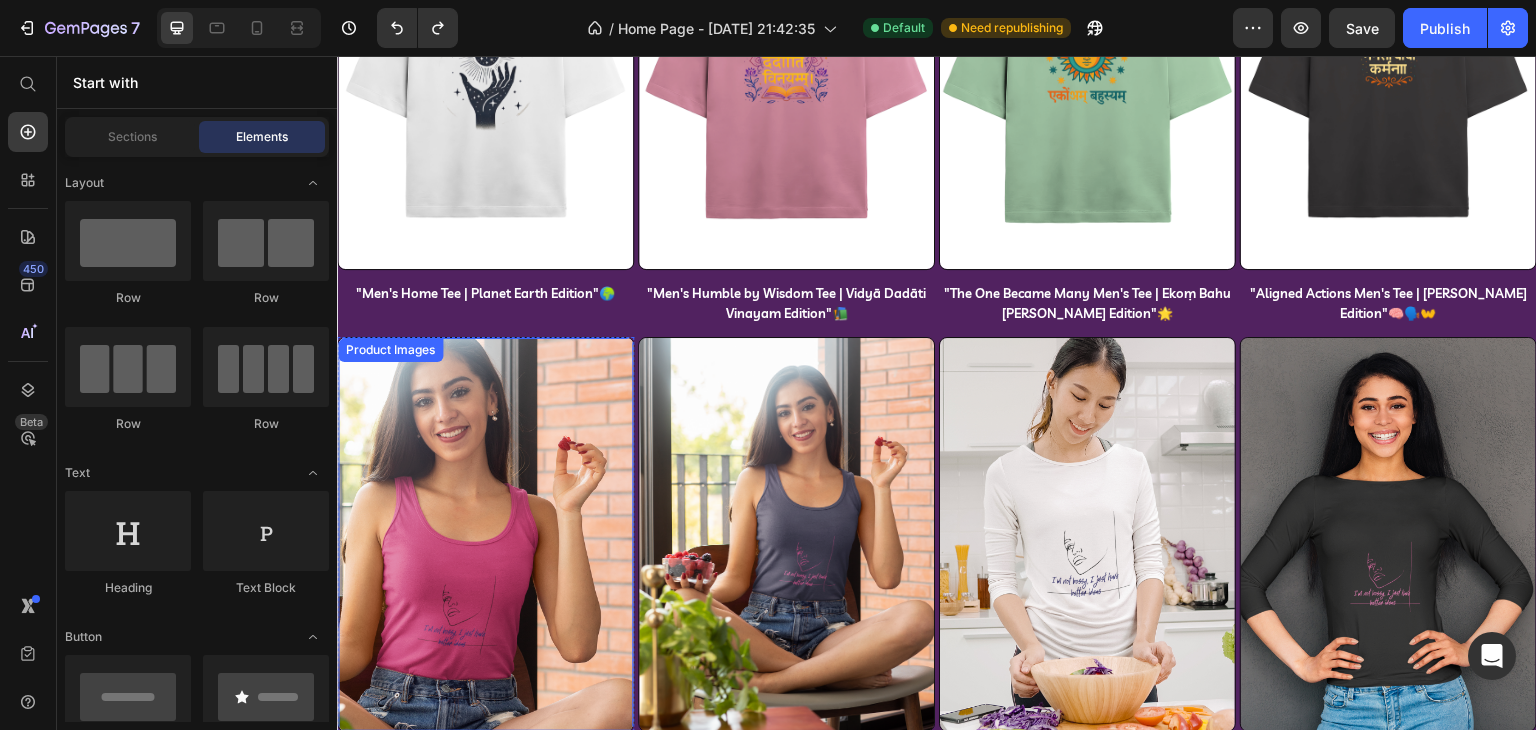 click at bounding box center (485, 534) 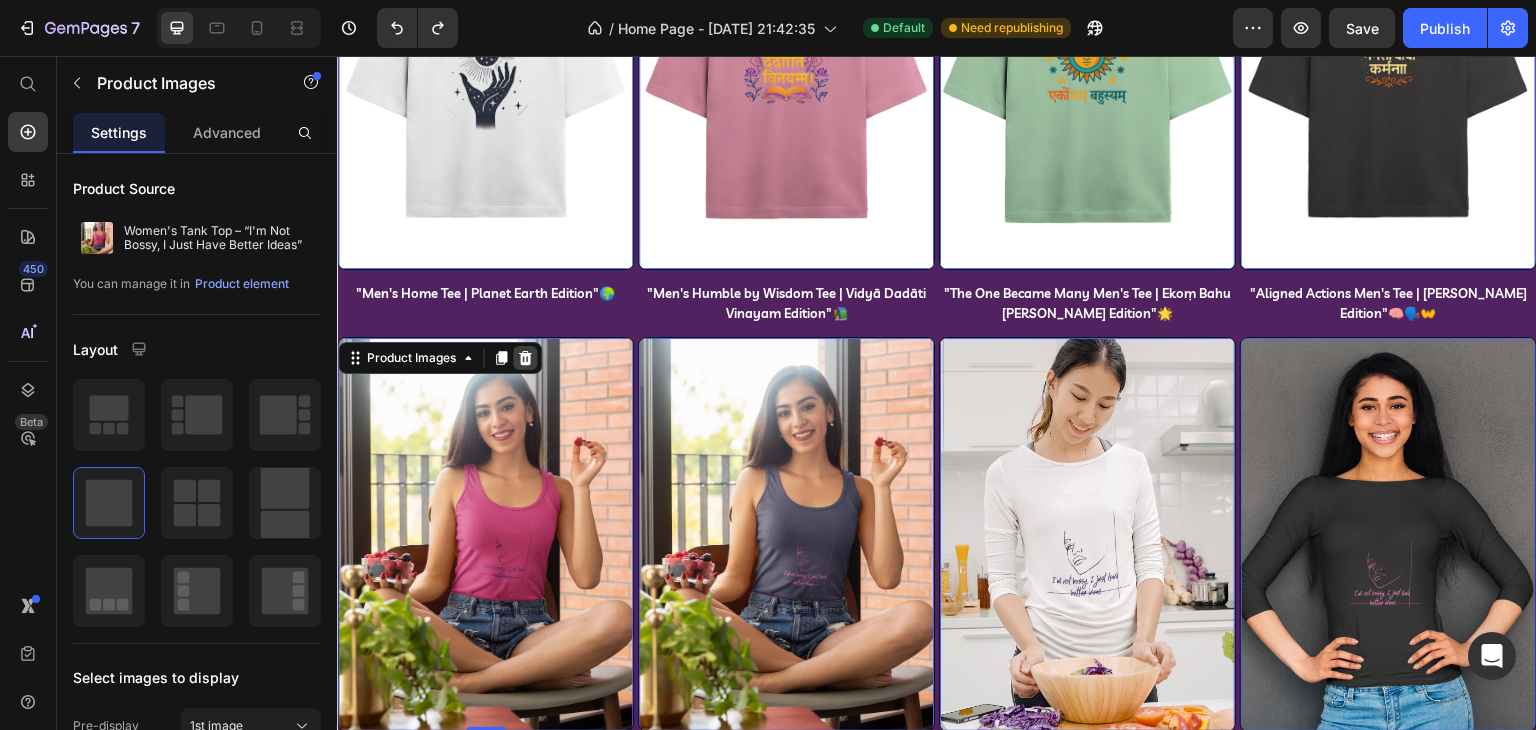 click 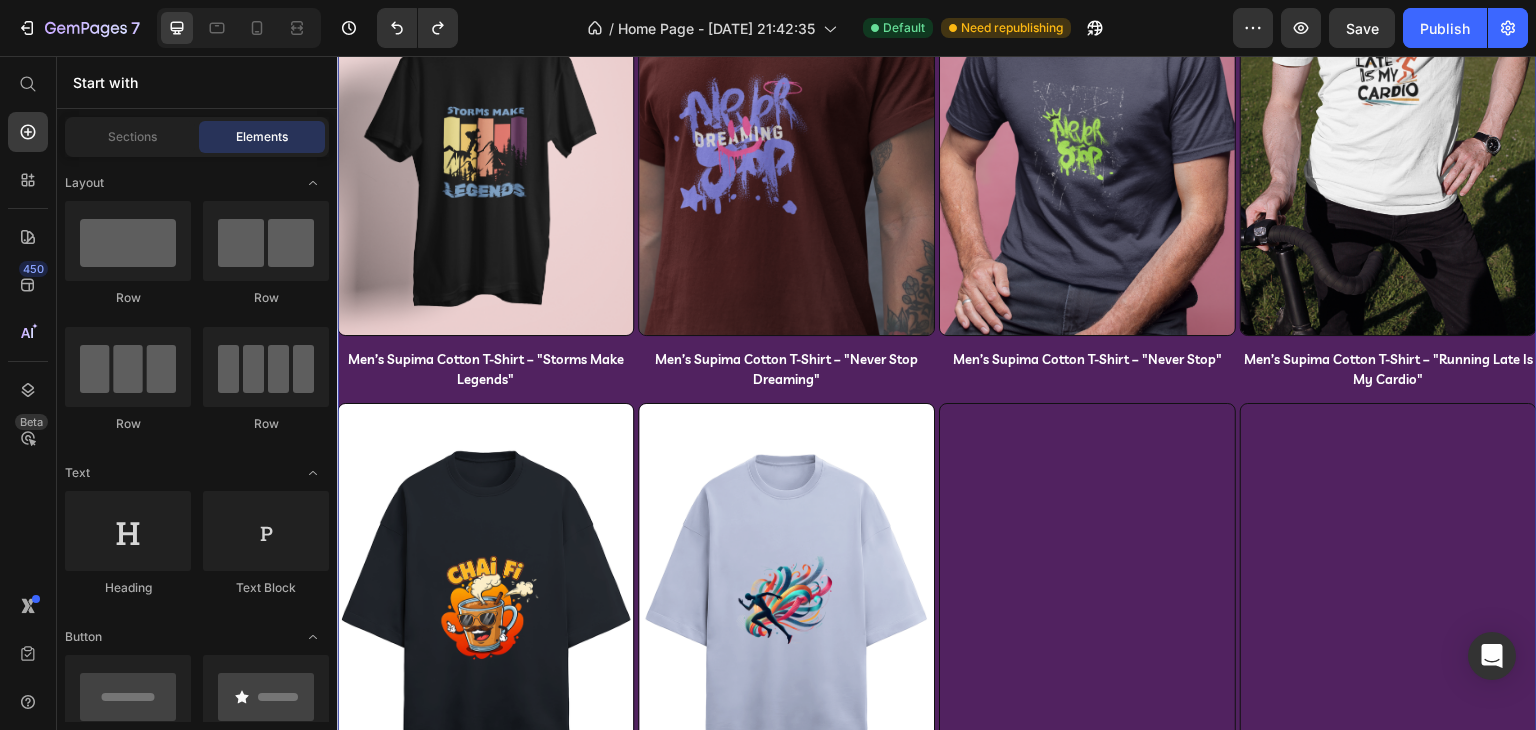 scroll, scrollTop: 2742, scrollLeft: 0, axis: vertical 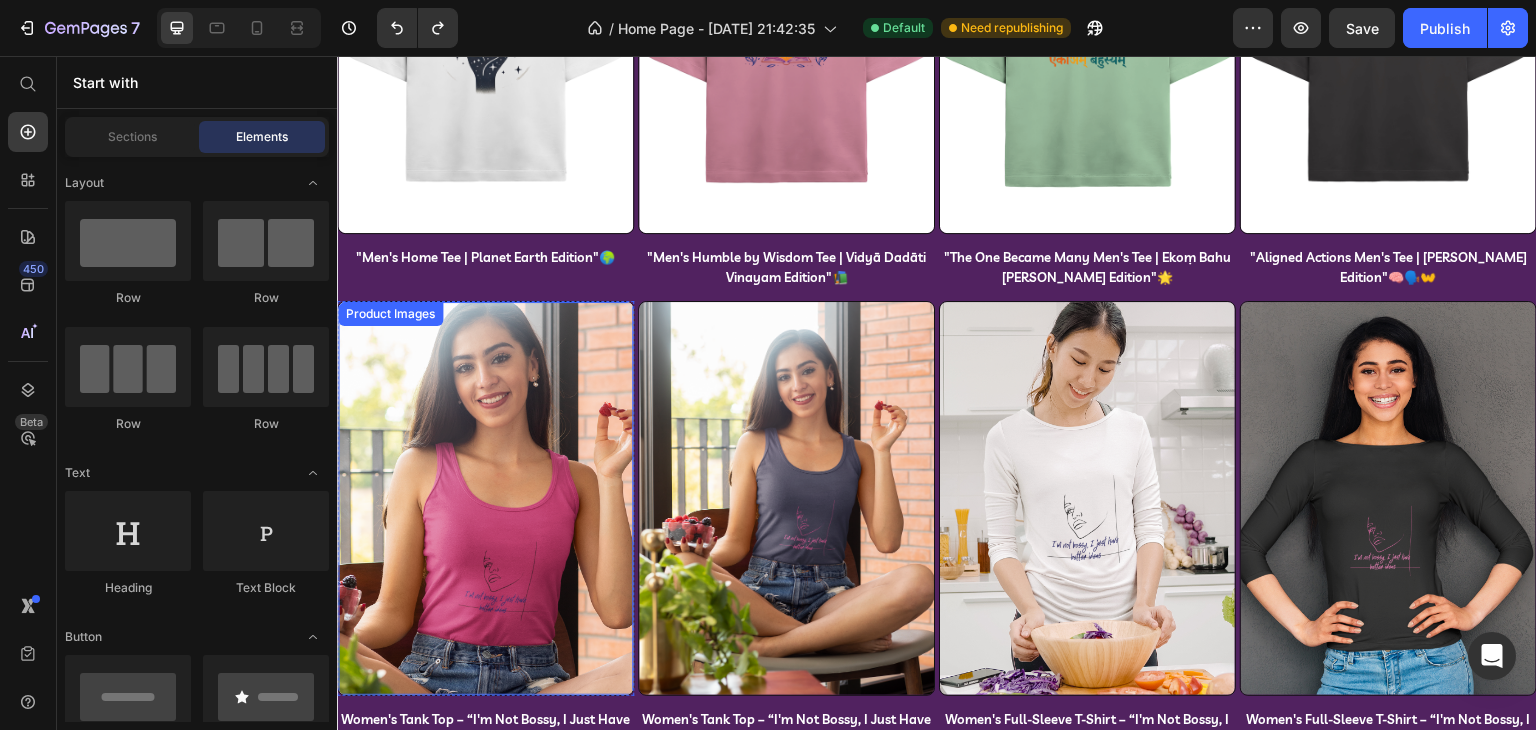 click at bounding box center [485, 498] 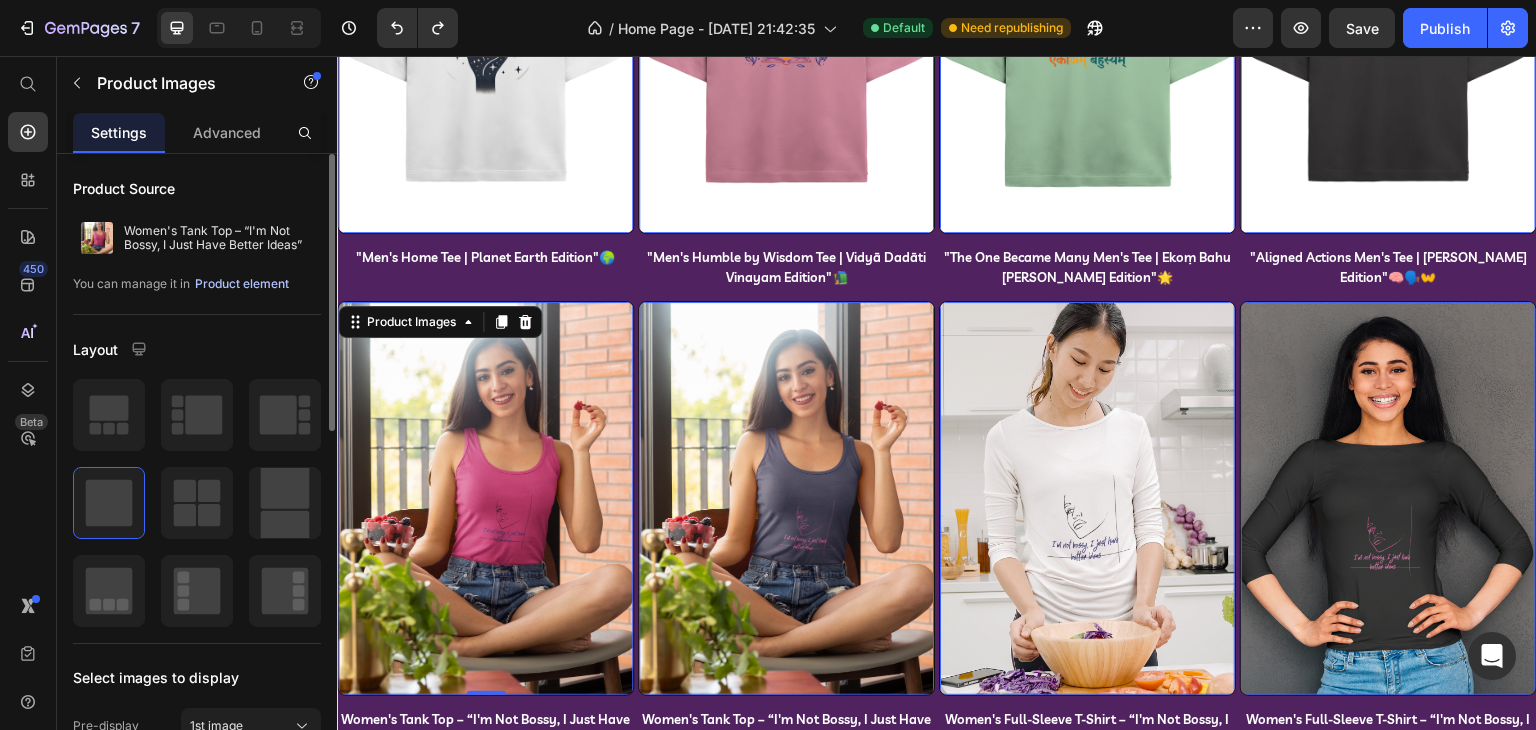click on "Product element" at bounding box center [242, 284] 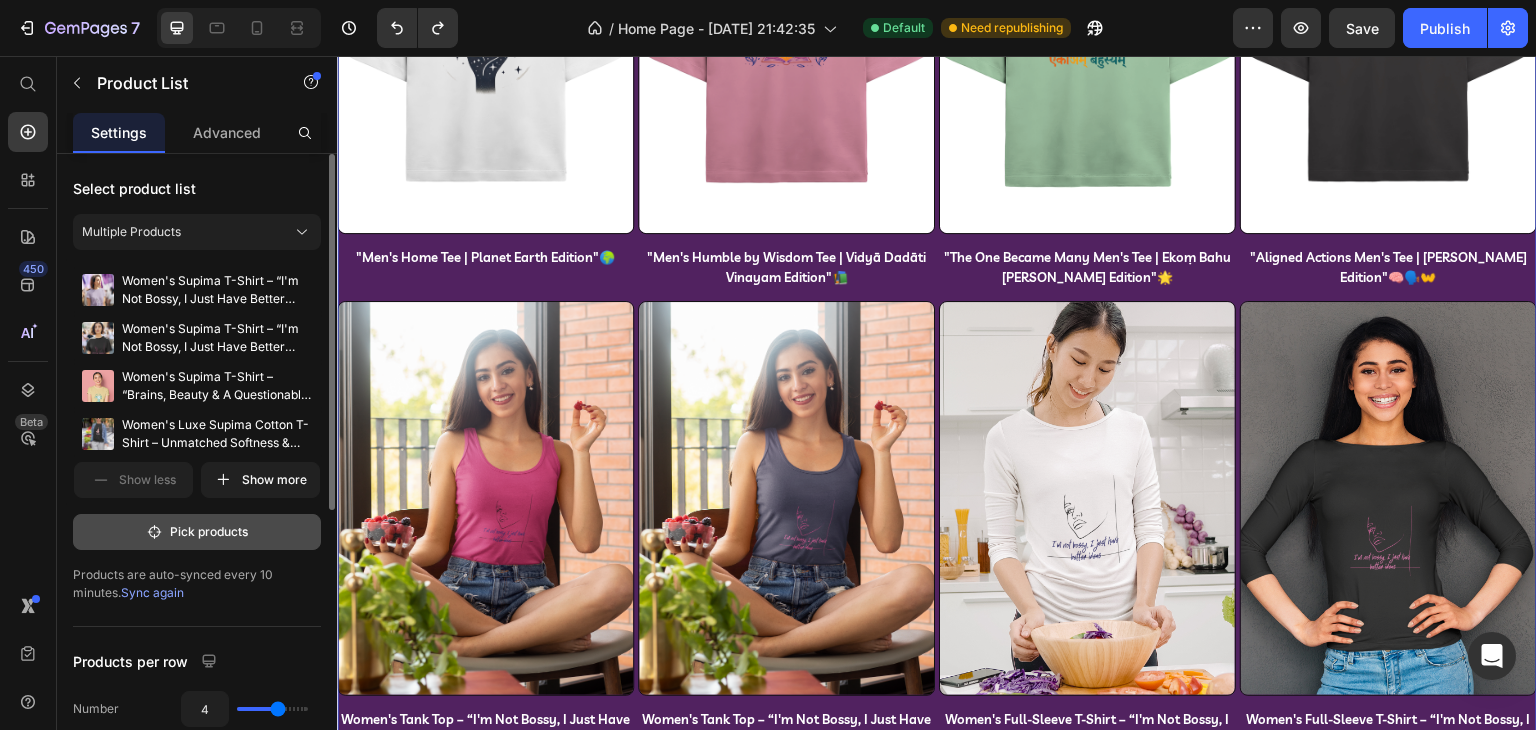 click on "Pick products" at bounding box center (197, 532) 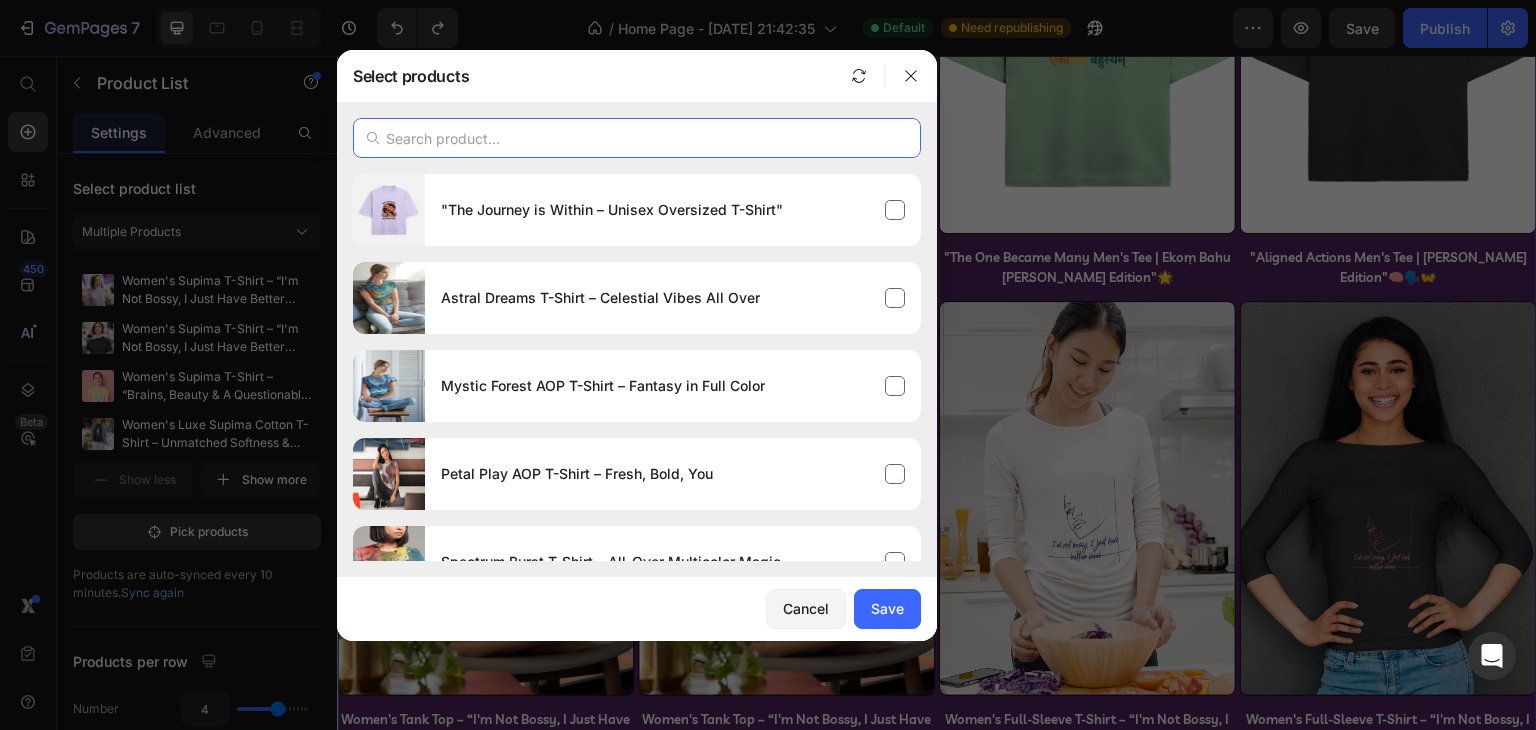 click at bounding box center (637, 138) 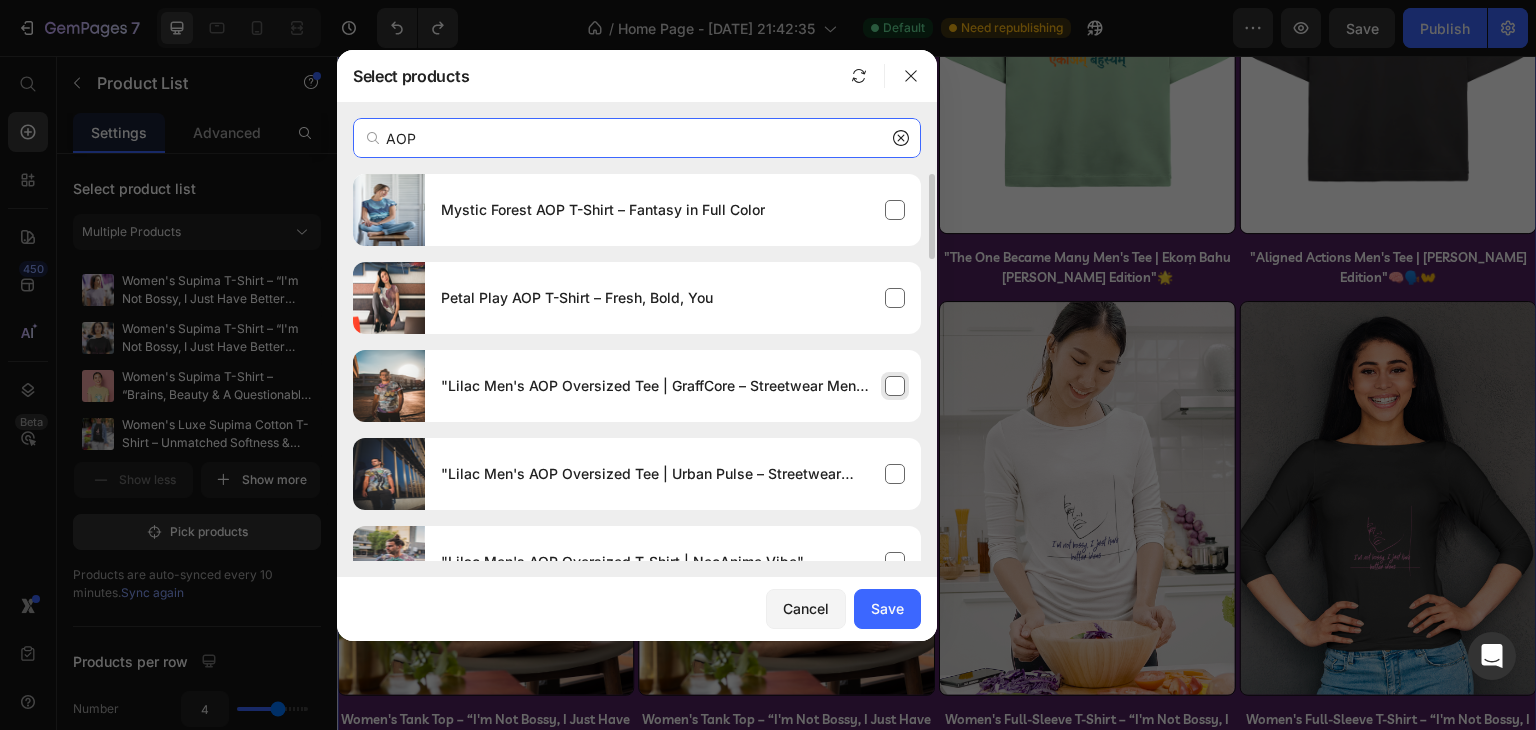 type on "AOP" 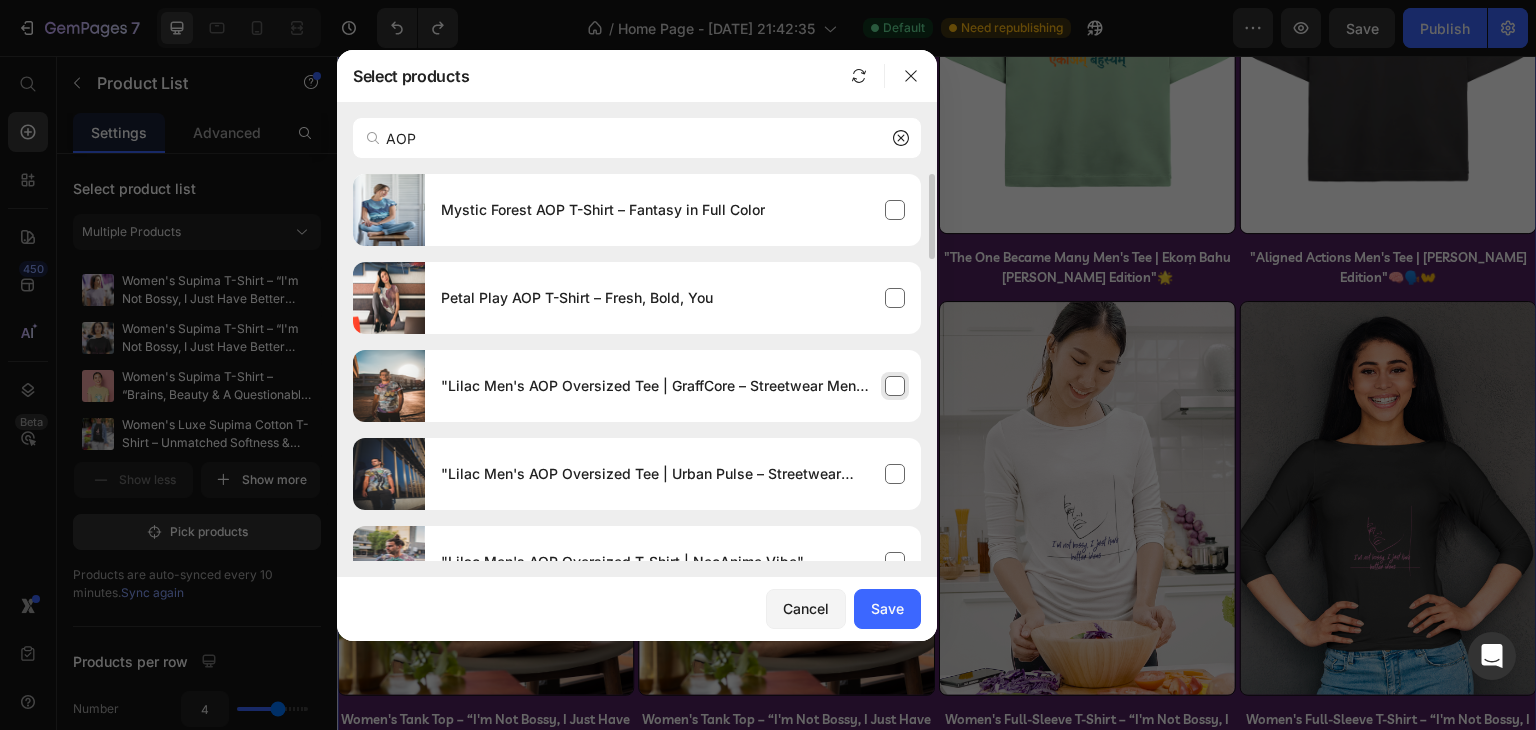 click on ""Lilac Men's AOP Oversized Tee | GraffCore – Streetwear Men's Tee"" at bounding box center [673, 386] 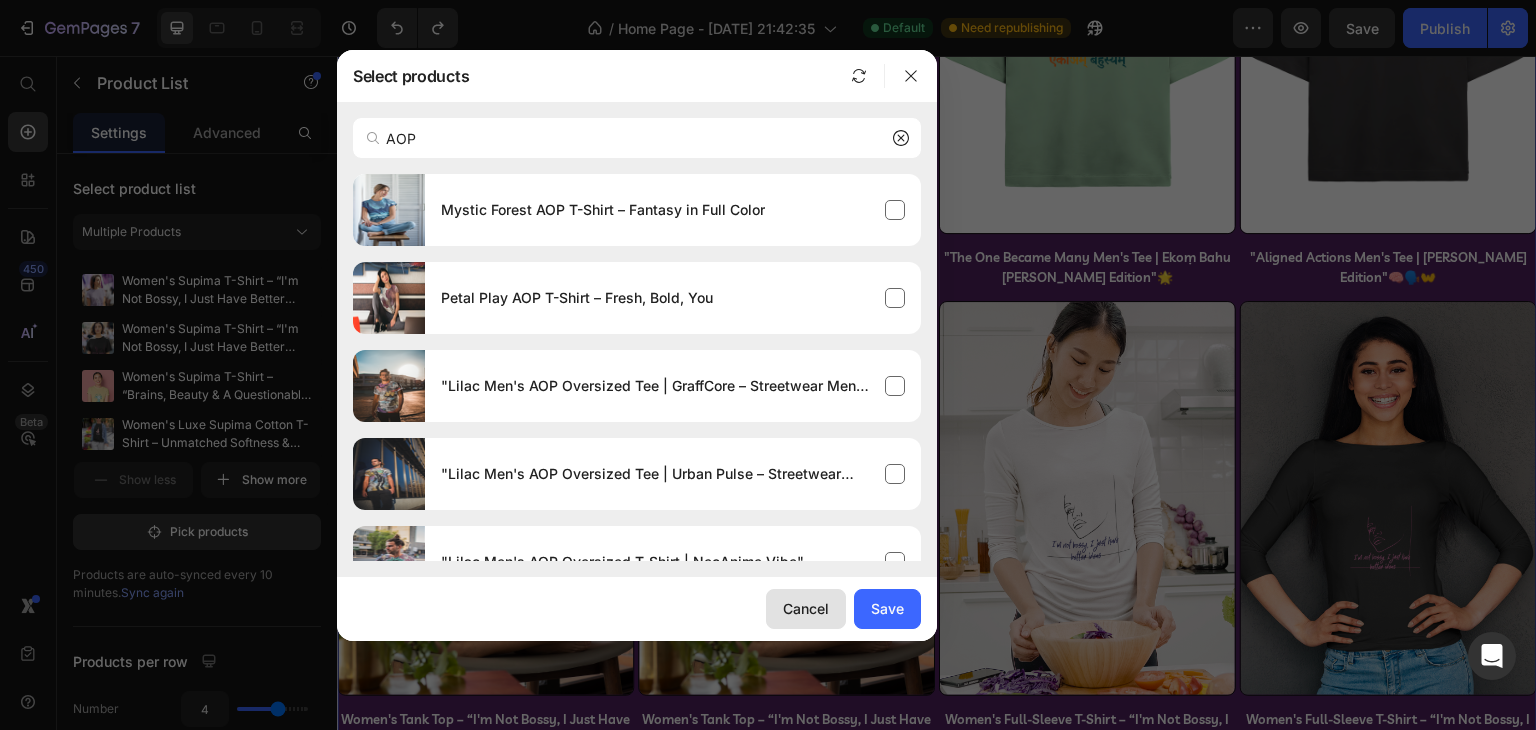 click on "Cancel" at bounding box center (806, 608) 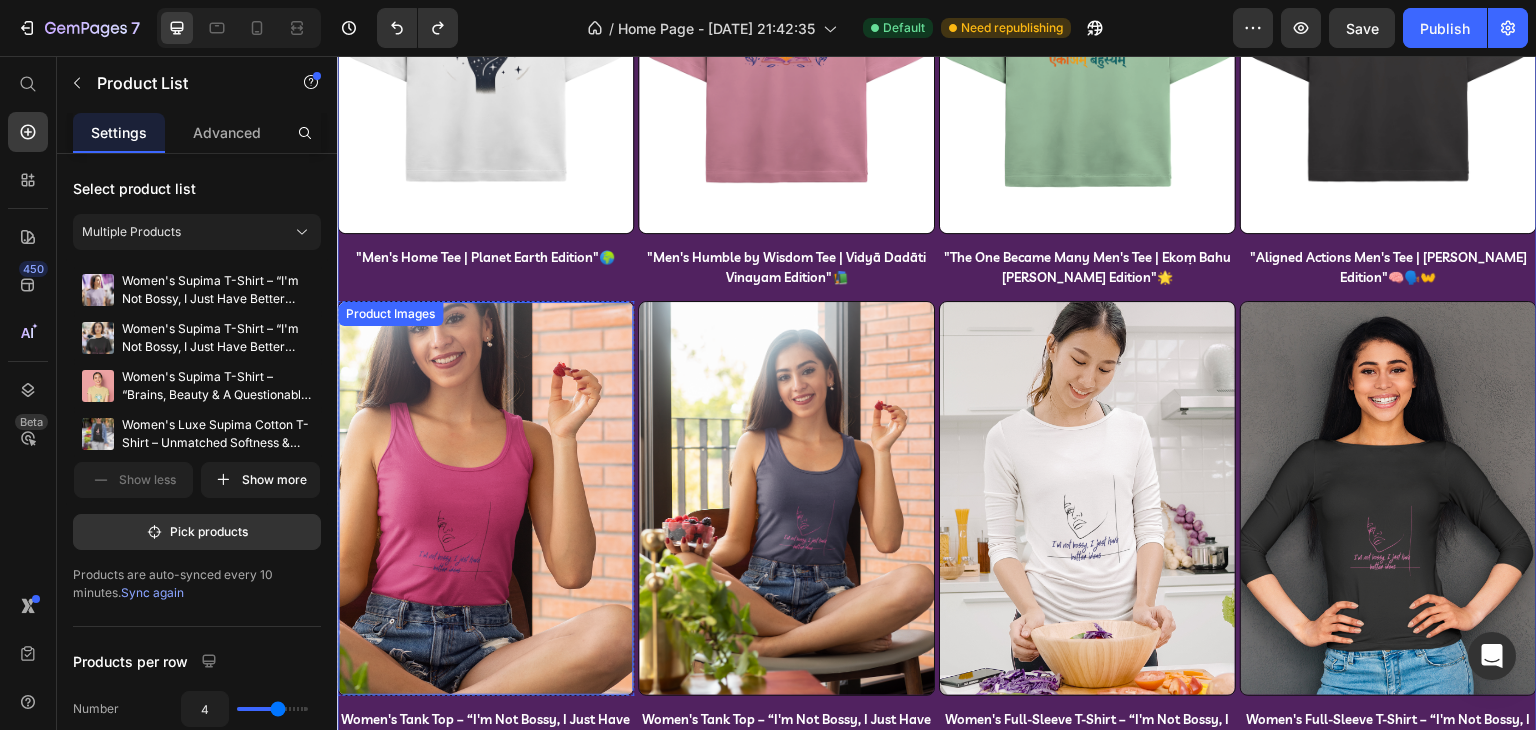 click at bounding box center [485, 498] 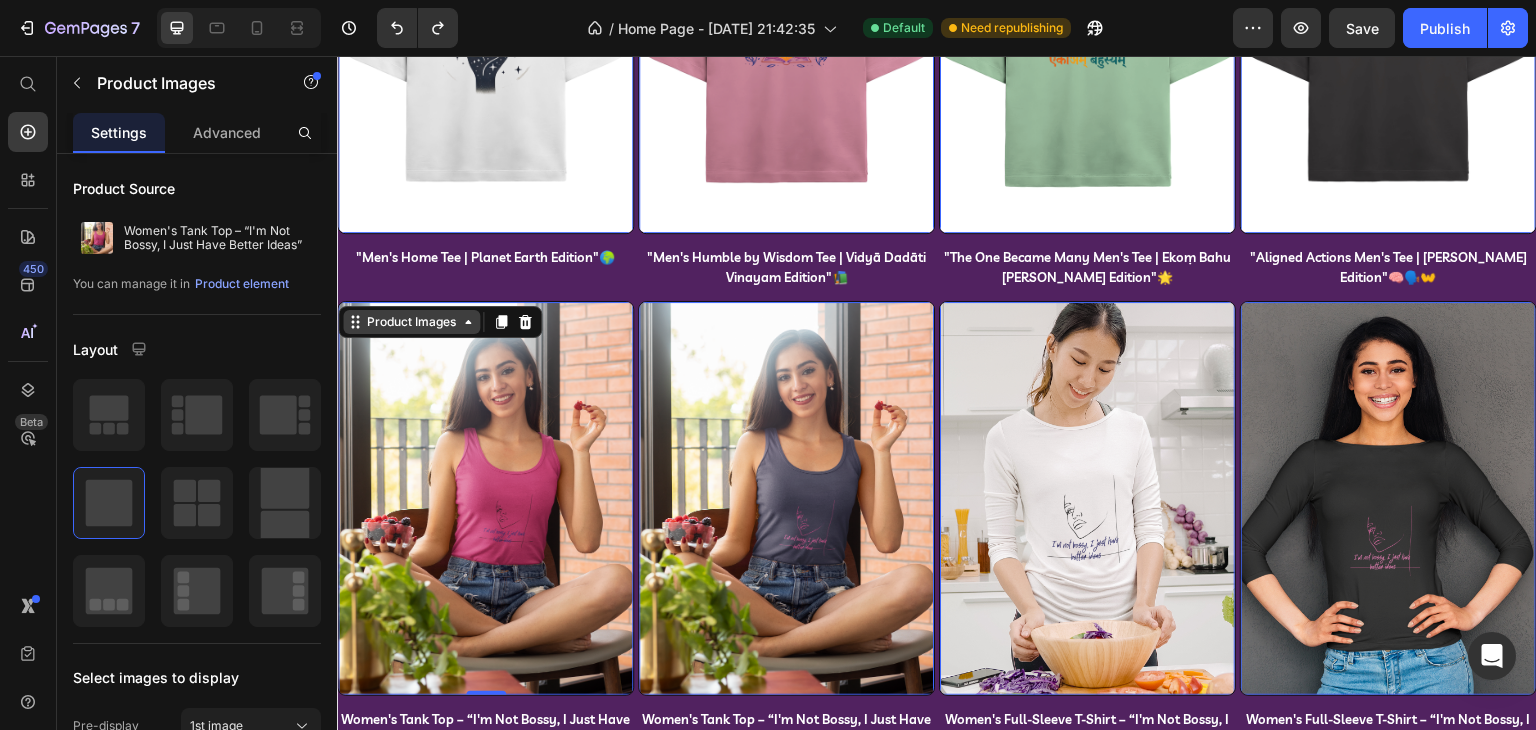 click 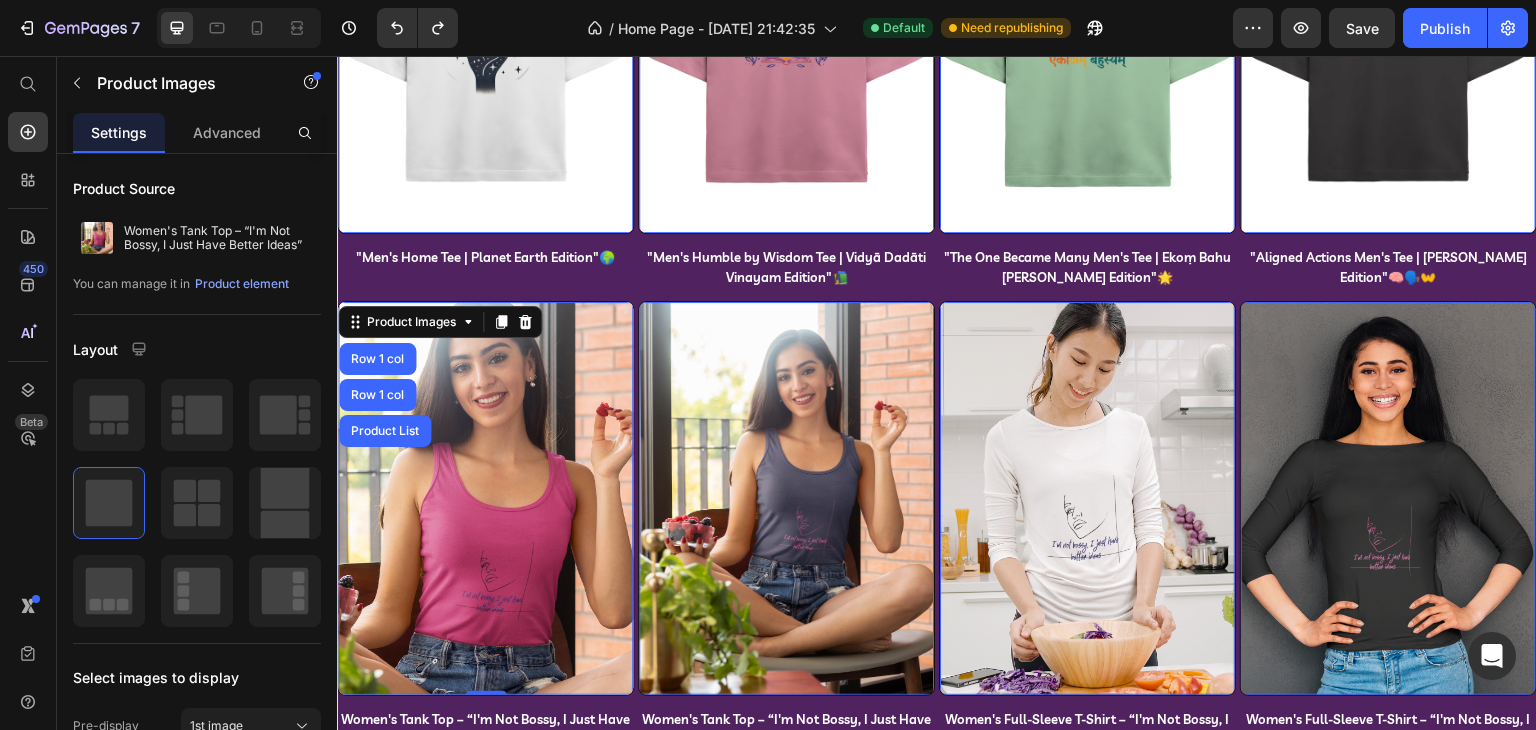 click at bounding box center [485, 498] 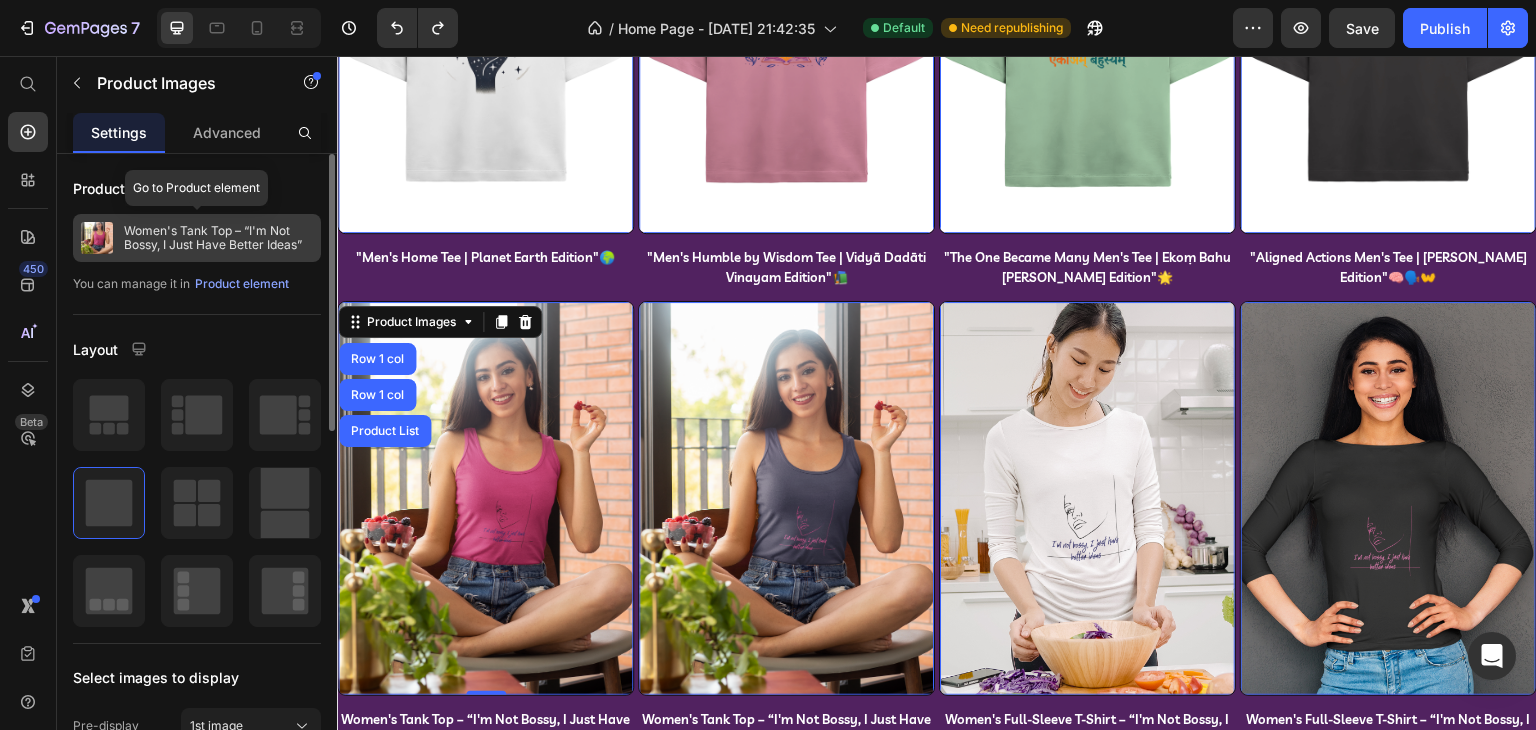click on "Women's Tank Top – “I'm Not Bossy, I Just Have Better Ideas”" at bounding box center [218, 238] 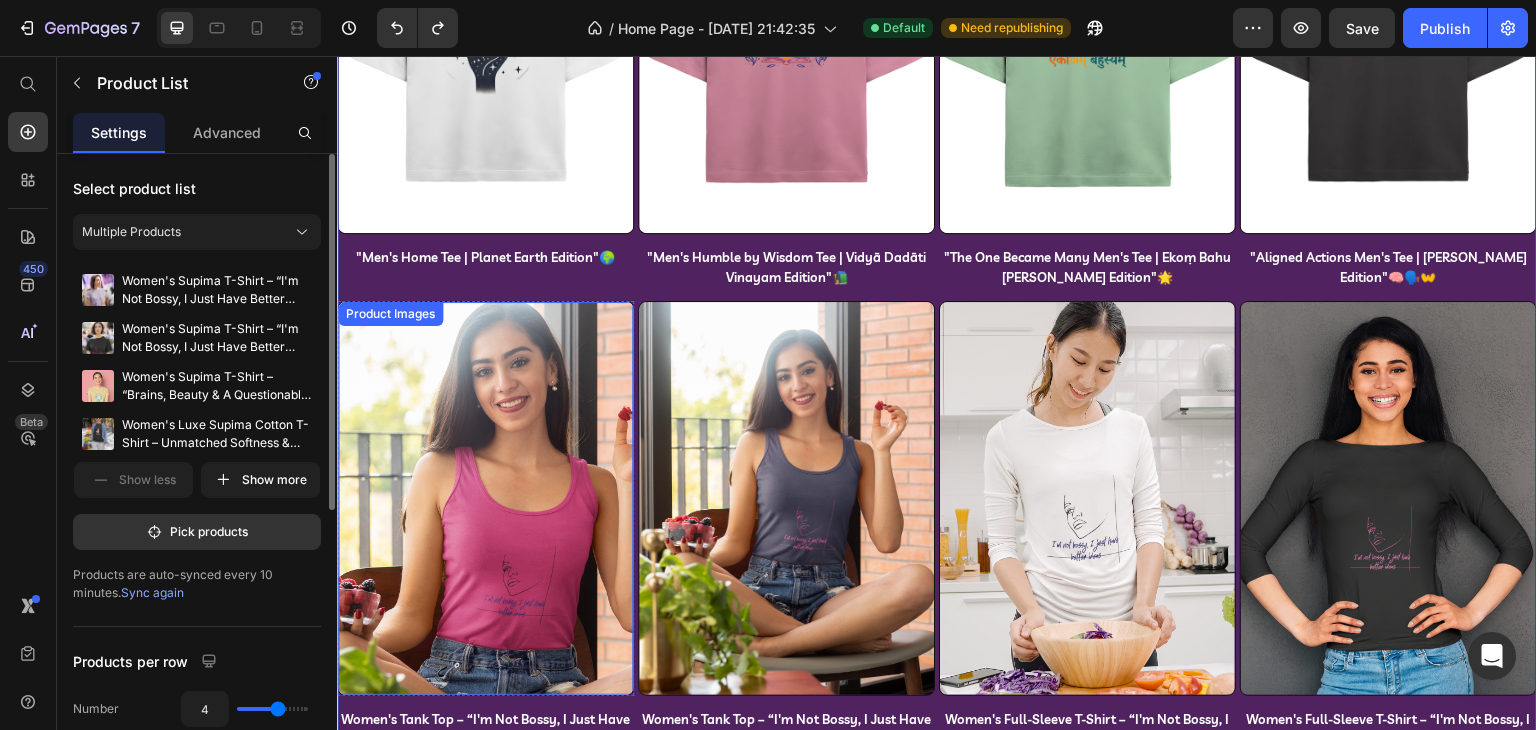 click at bounding box center [485, 498] 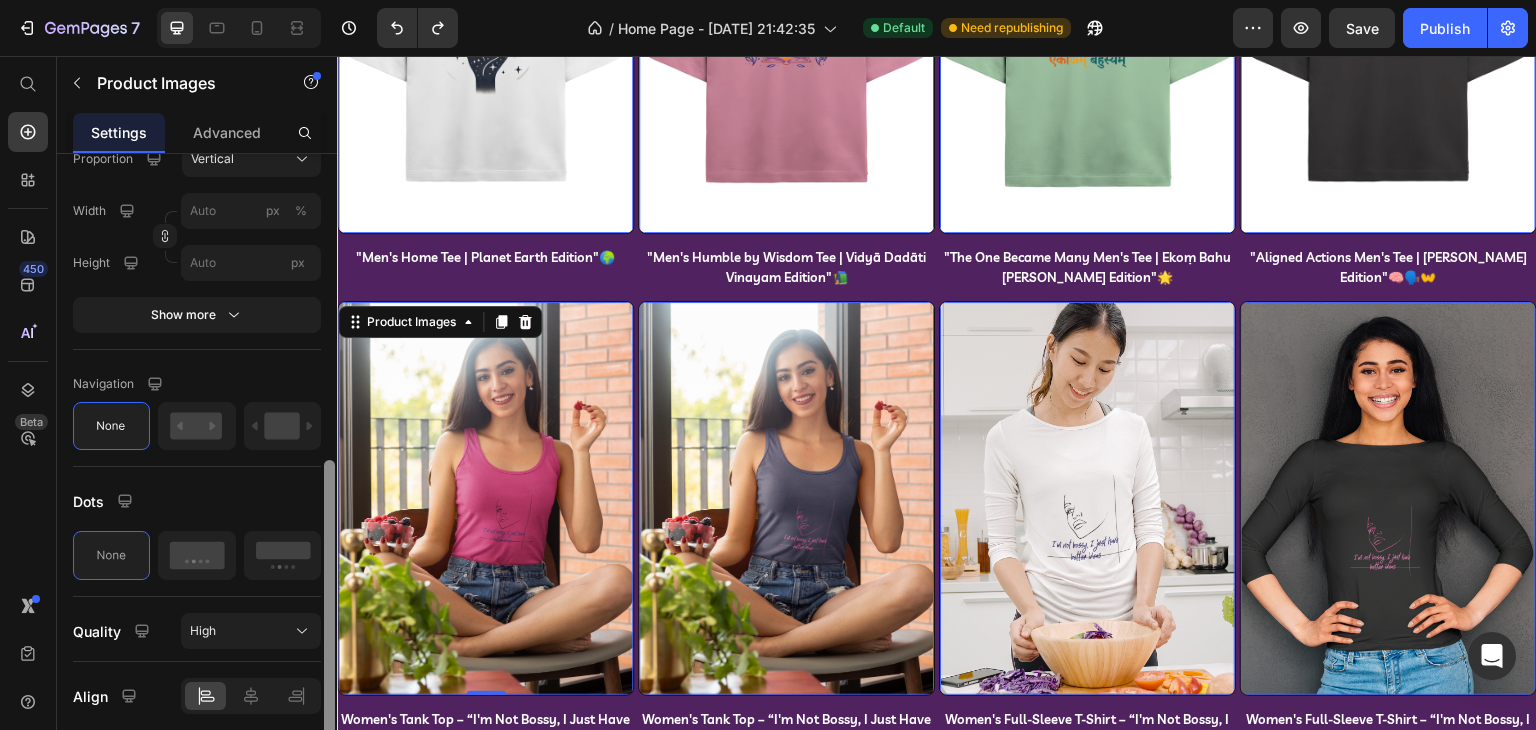 scroll, scrollTop: 781, scrollLeft: 0, axis: vertical 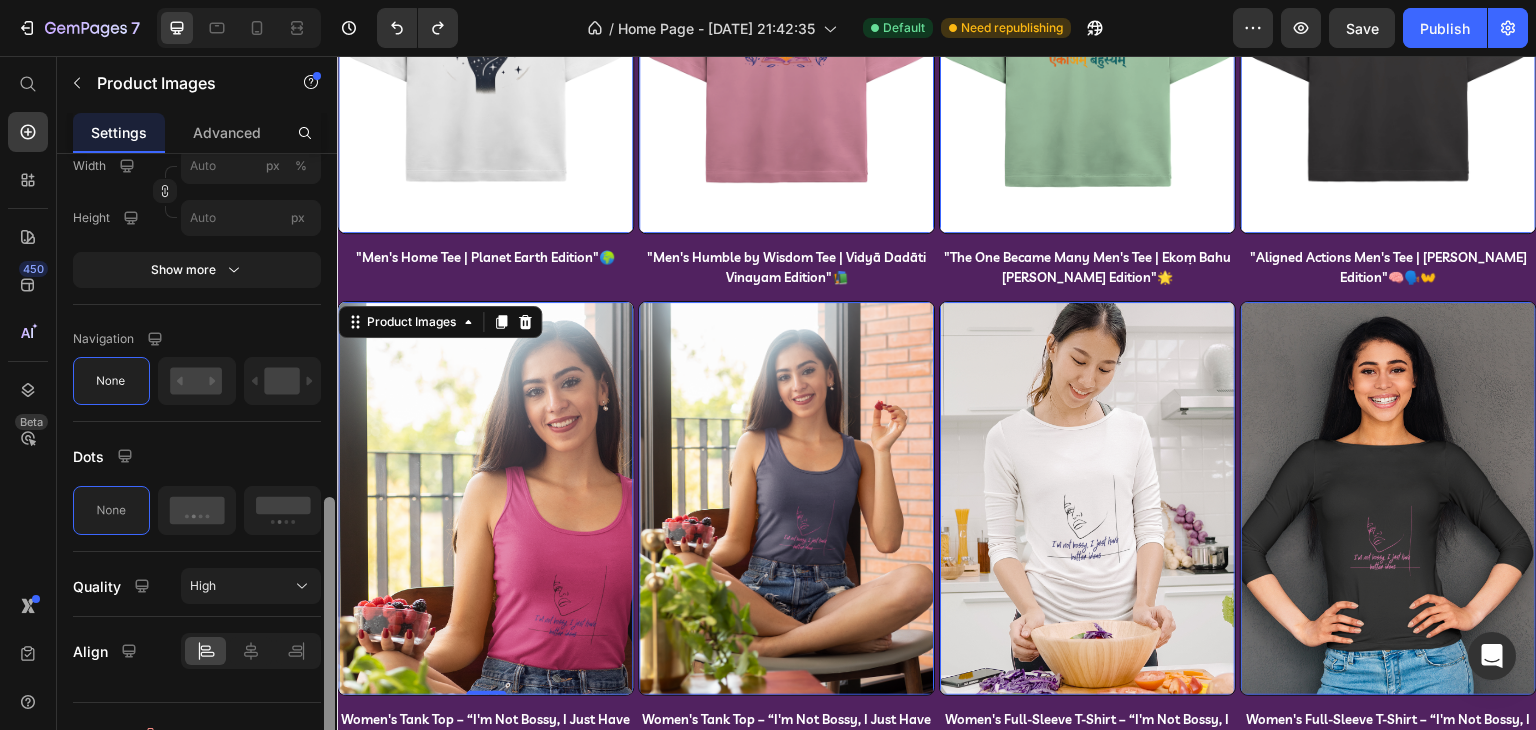 drag, startPoint x: 664, startPoint y: 401, endPoint x: 375, endPoint y: 326, distance: 298.57327 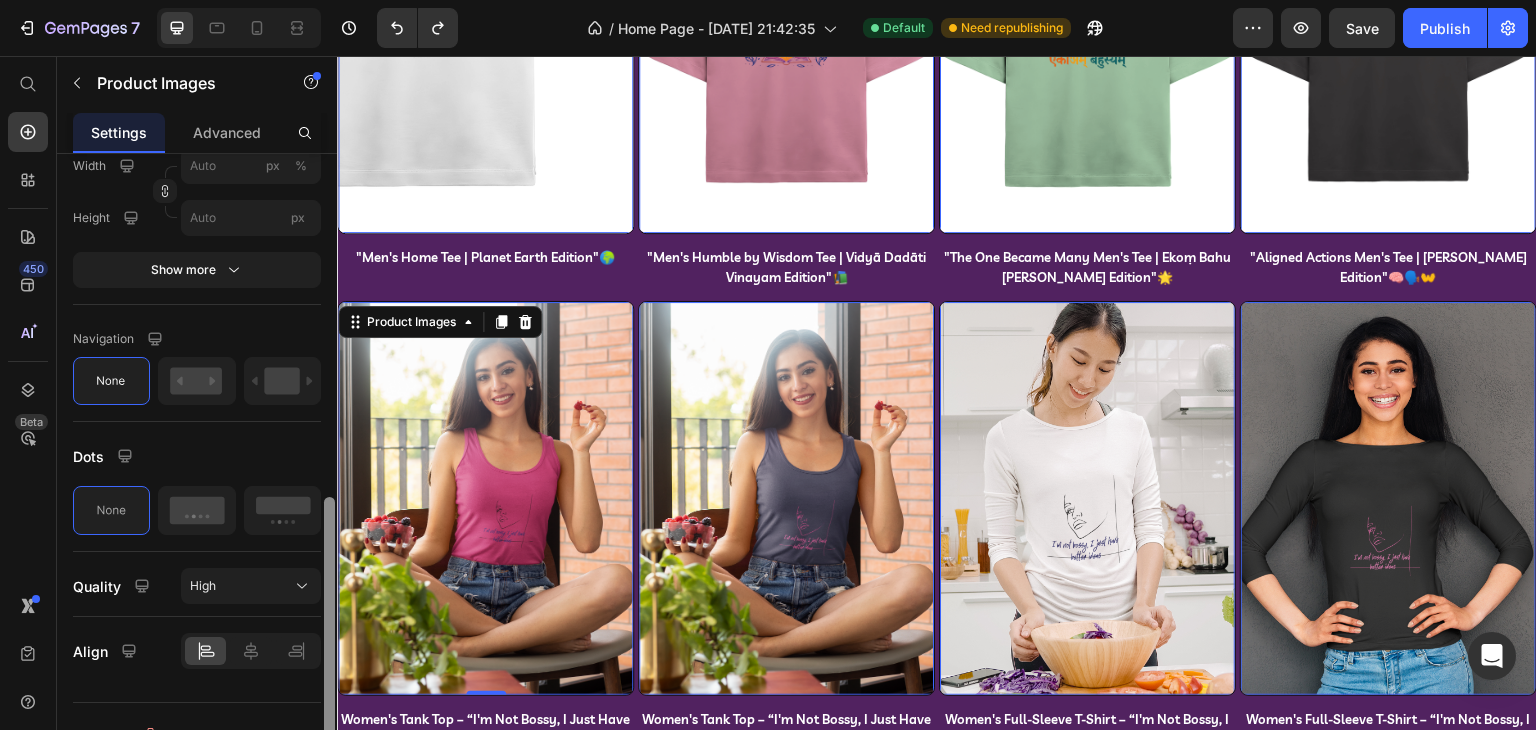 scroll, scrollTop: 0, scrollLeft: 0, axis: both 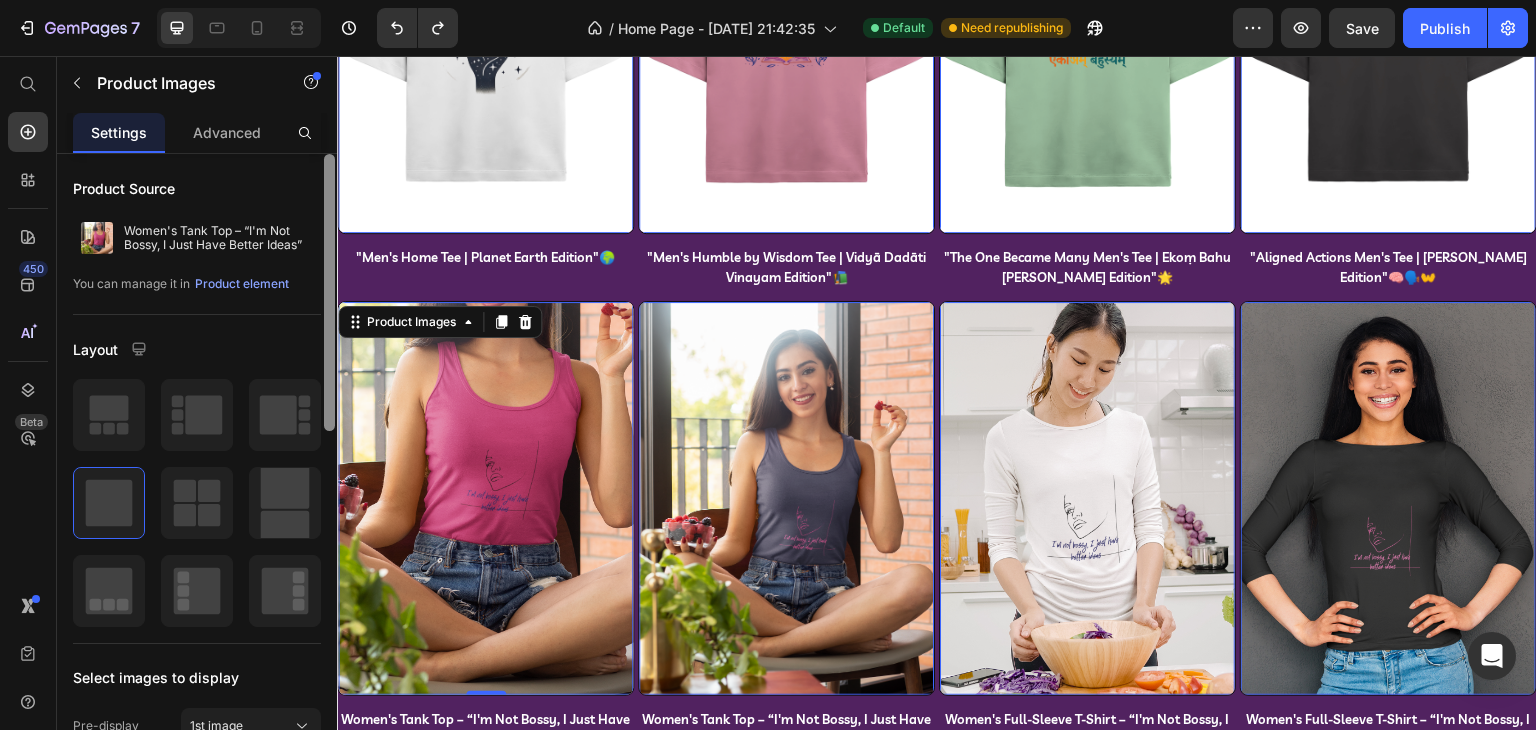 click at bounding box center (485, 498) 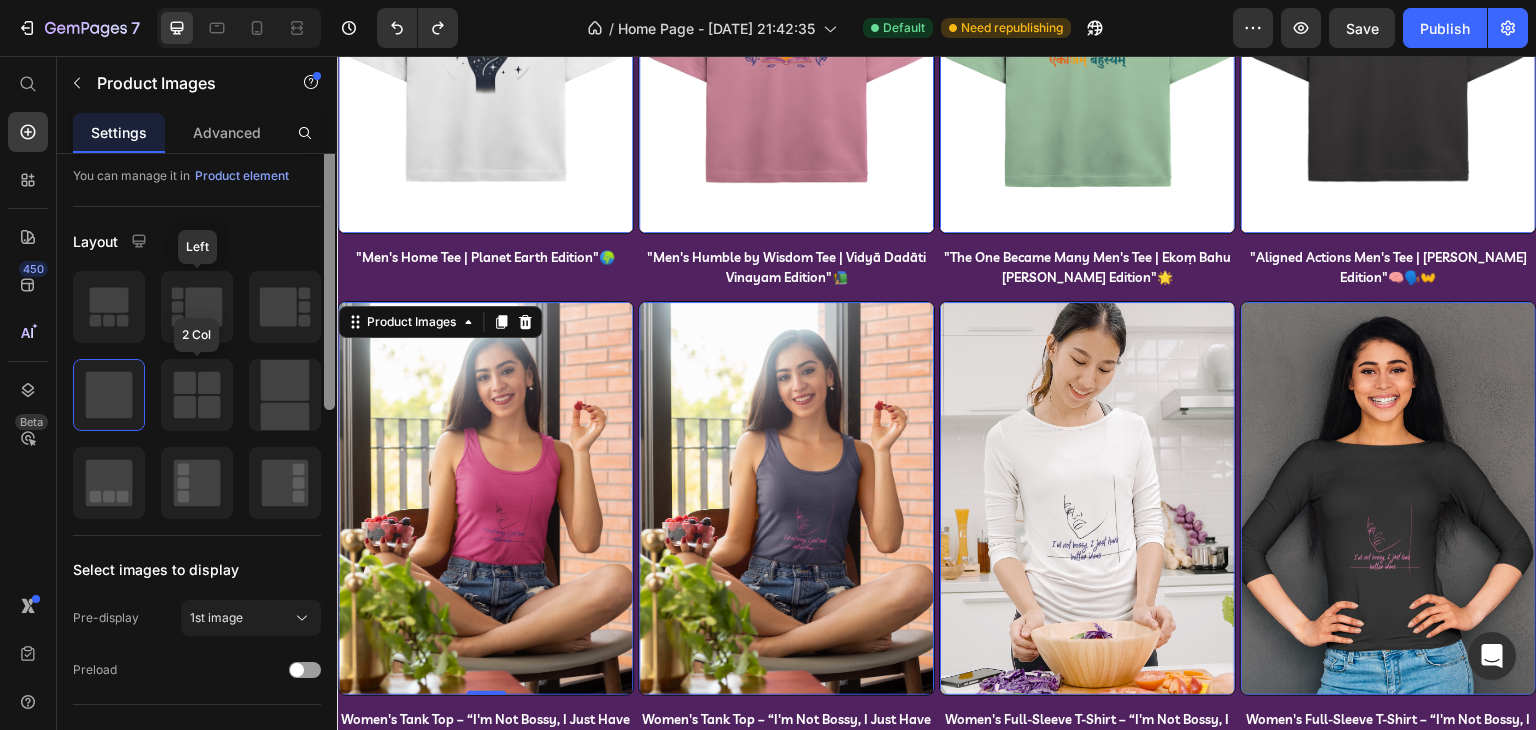 scroll, scrollTop: 0, scrollLeft: 0, axis: both 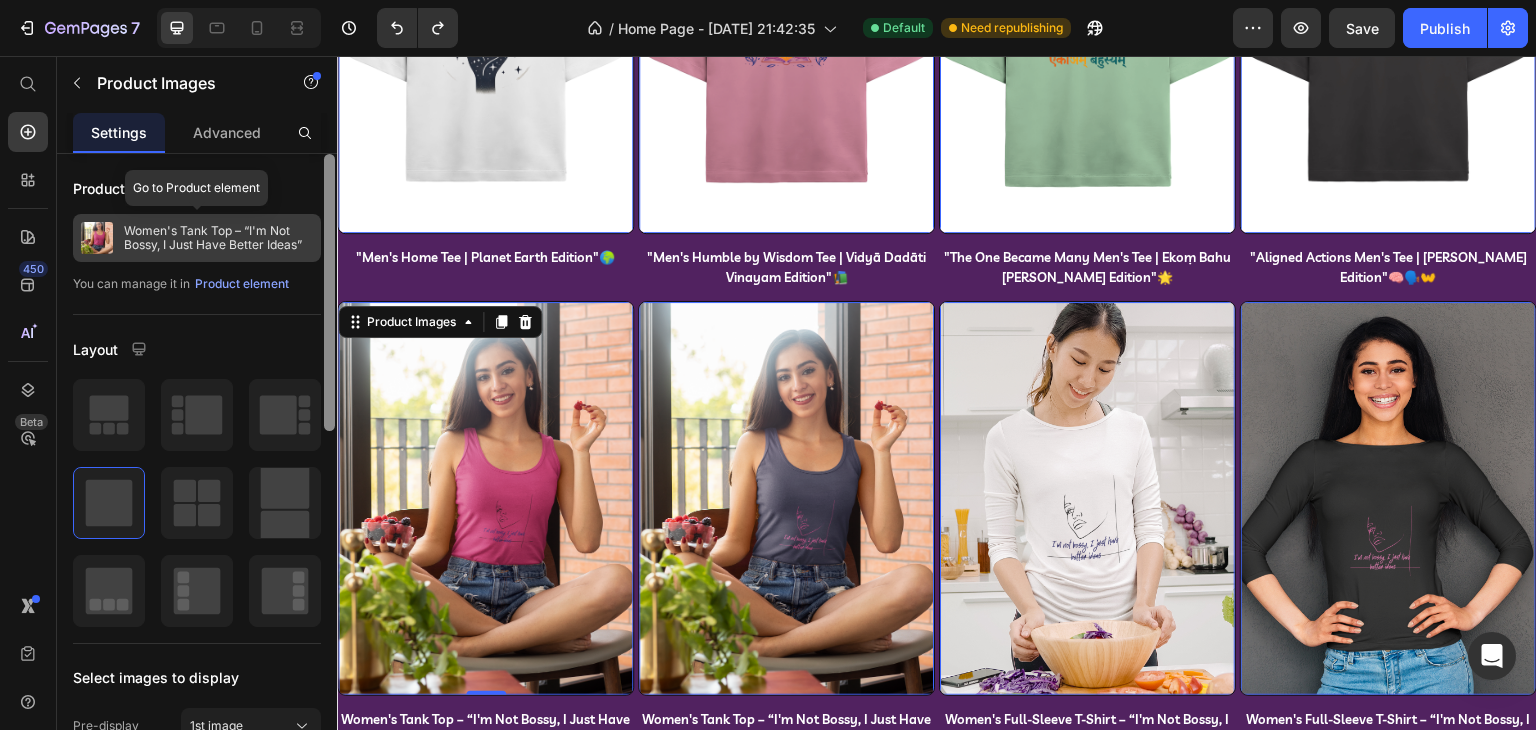click on "Women's Tank Top – “I'm Not Bossy, I Just Have Better Ideas”" at bounding box center [218, 238] 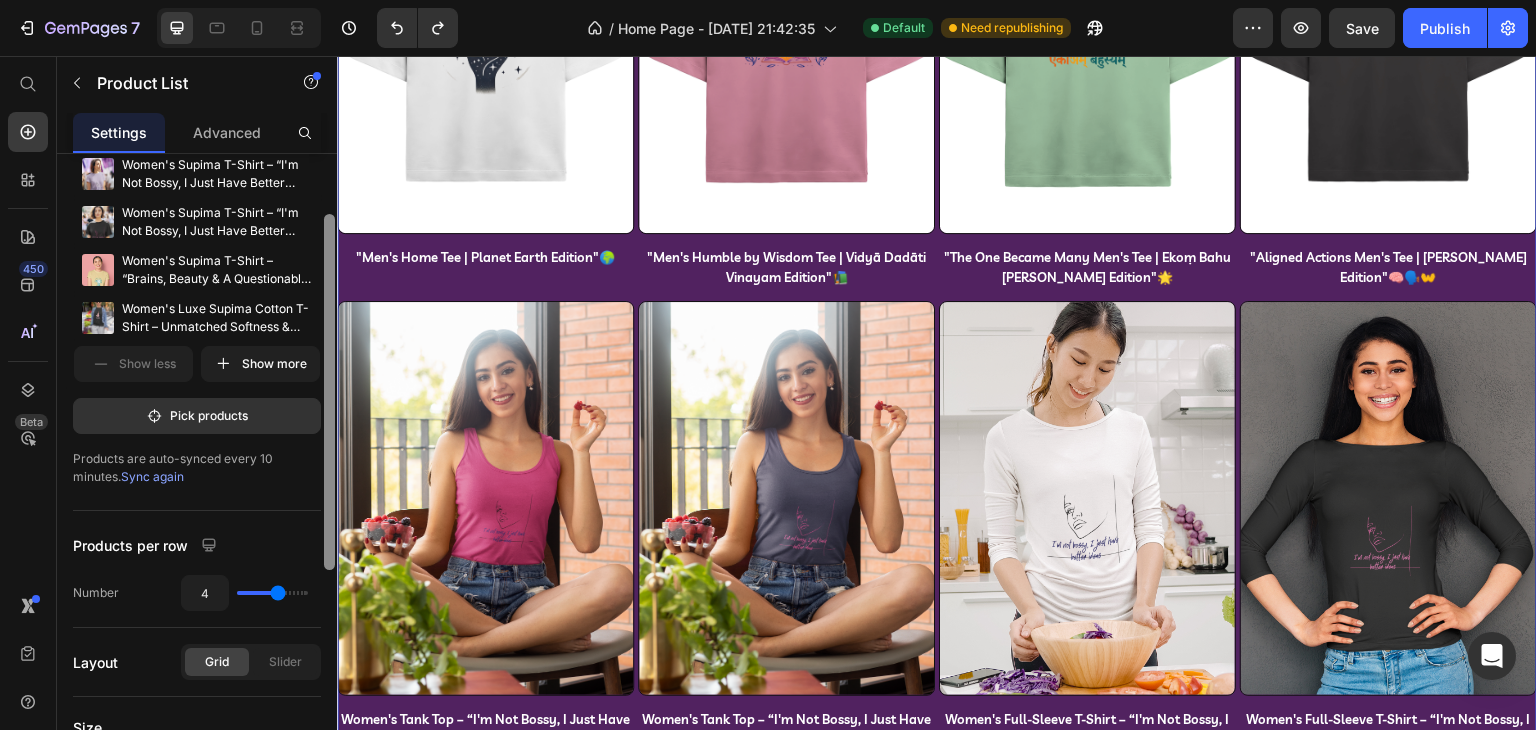 scroll, scrollTop: 109, scrollLeft: 0, axis: vertical 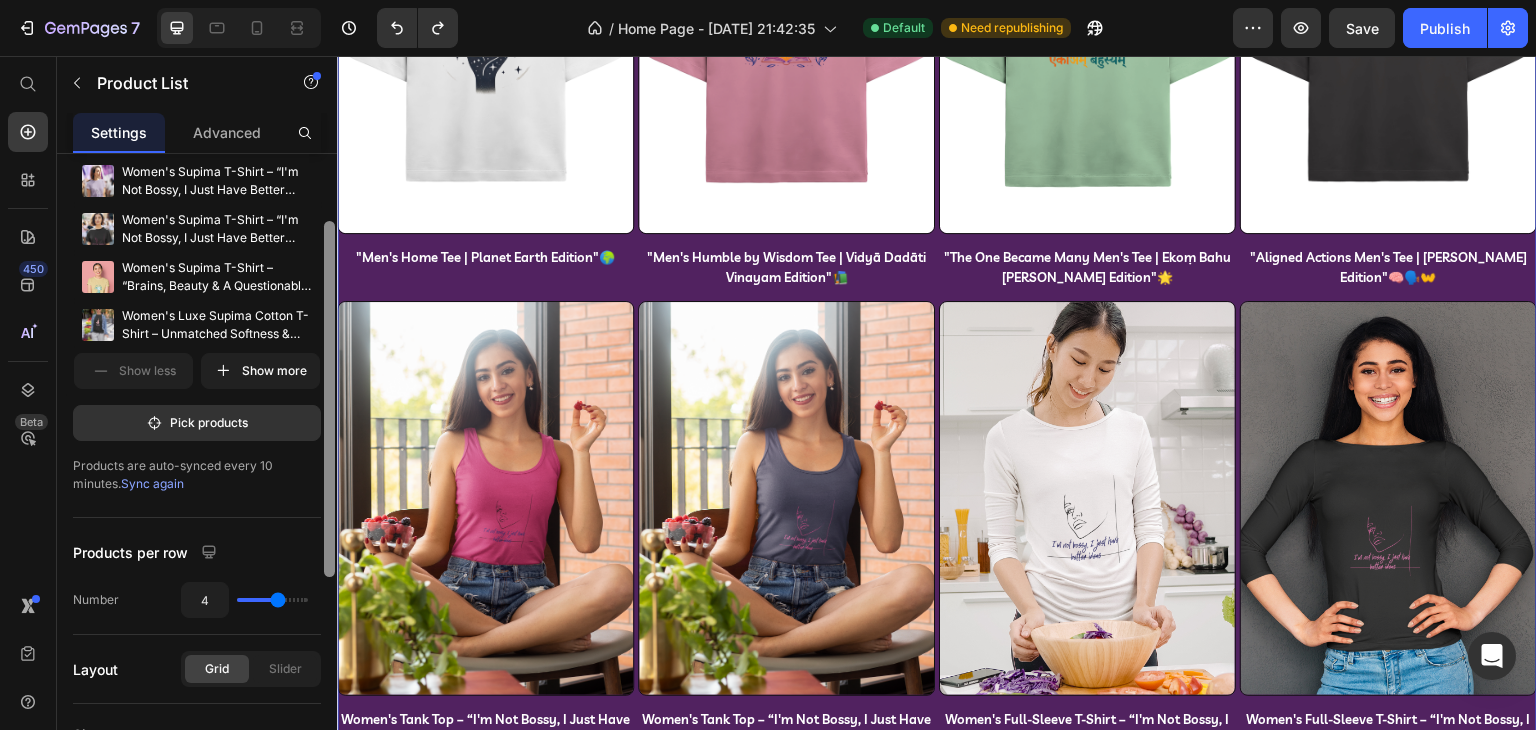 drag, startPoint x: 325, startPoint y: 279, endPoint x: 327, endPoint y: 341, distance: 62.03225 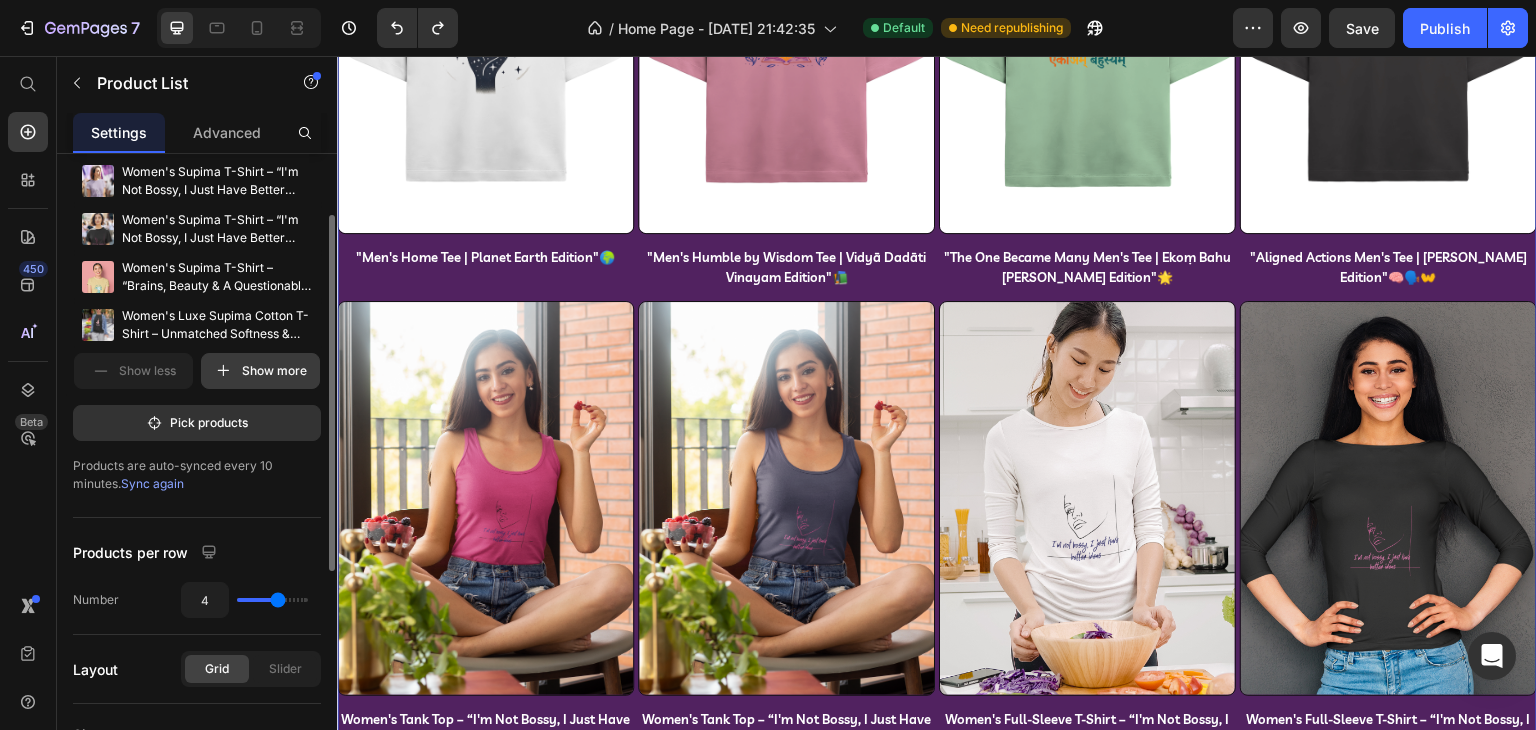 click on "Show more" at bounding box center (260, 371) 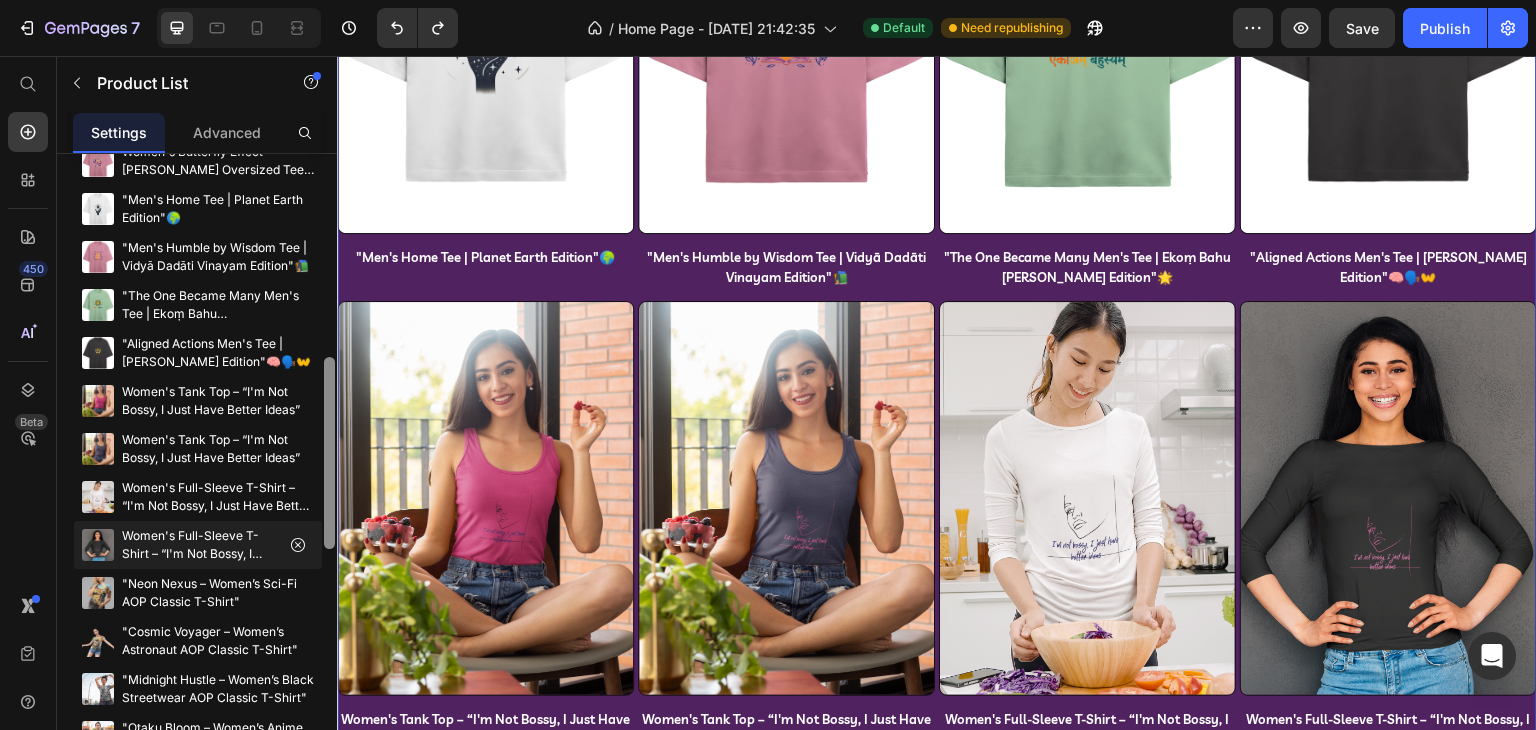 scroll, scrollTop: 664, scrollLeft: 0, axis: vertical 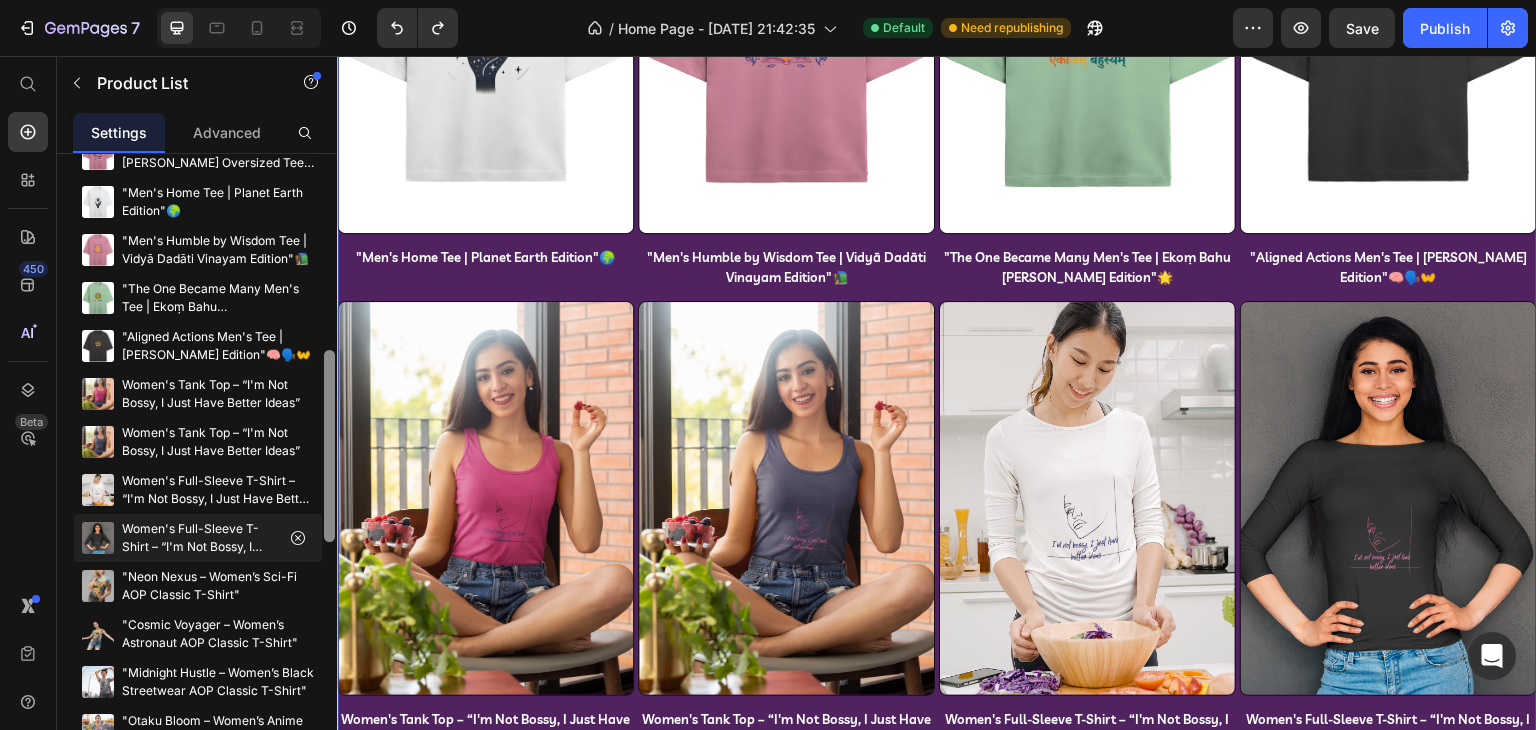 drag, startPoint x: 332, startPoint y: 241, endPoint x: 319, endPoint y: 555, distance: 314.26898 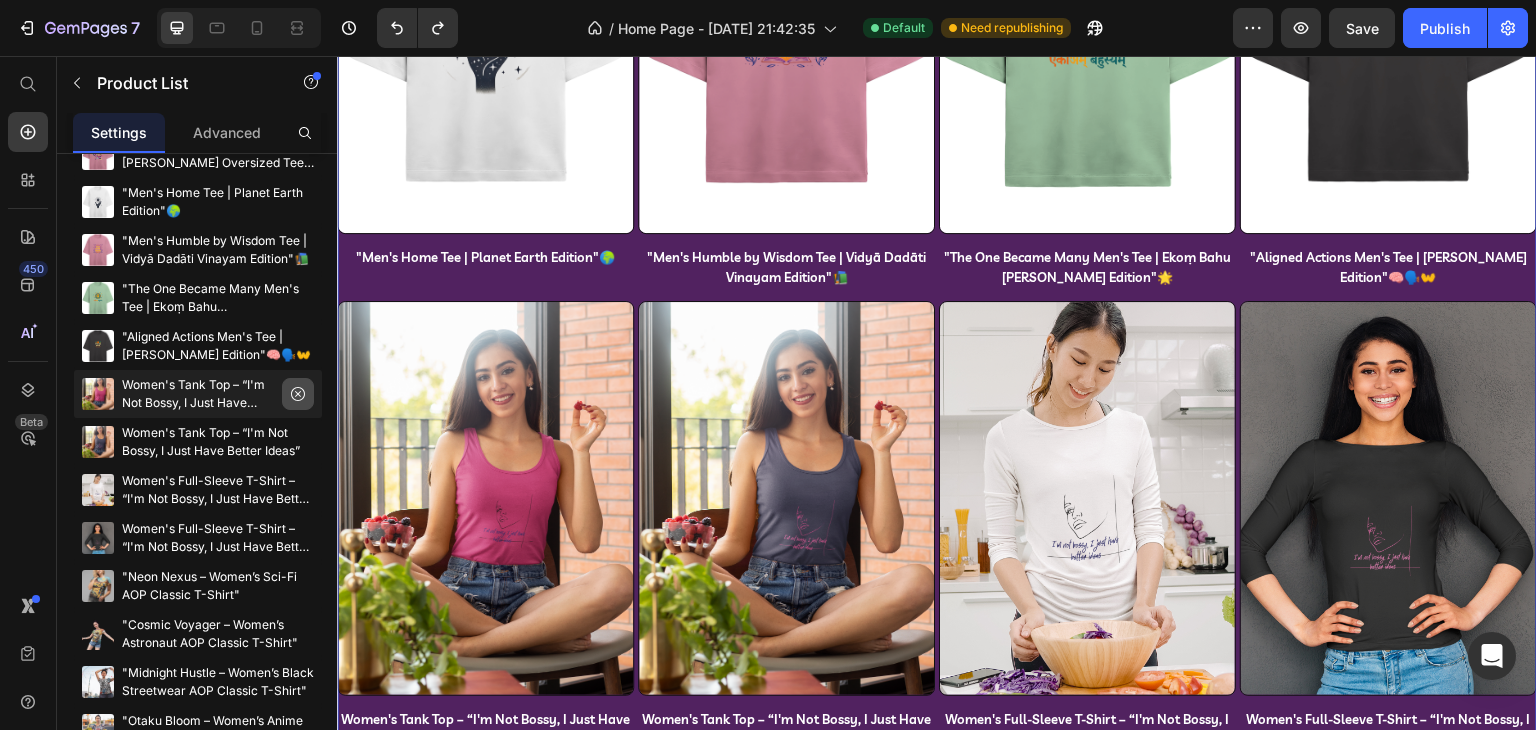 click 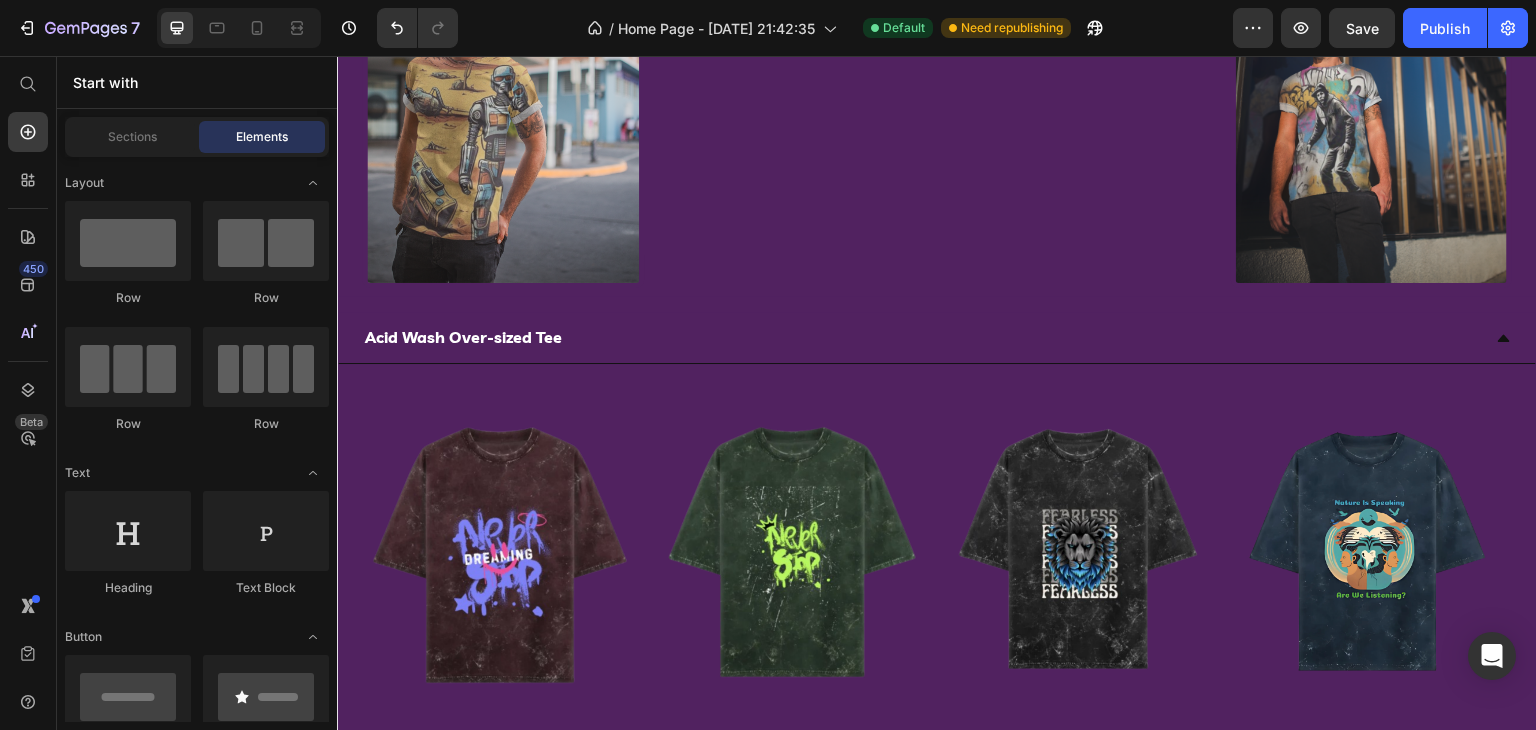 scroll, scrollTop: 3008, scrollLeft: 0, axis: vertical 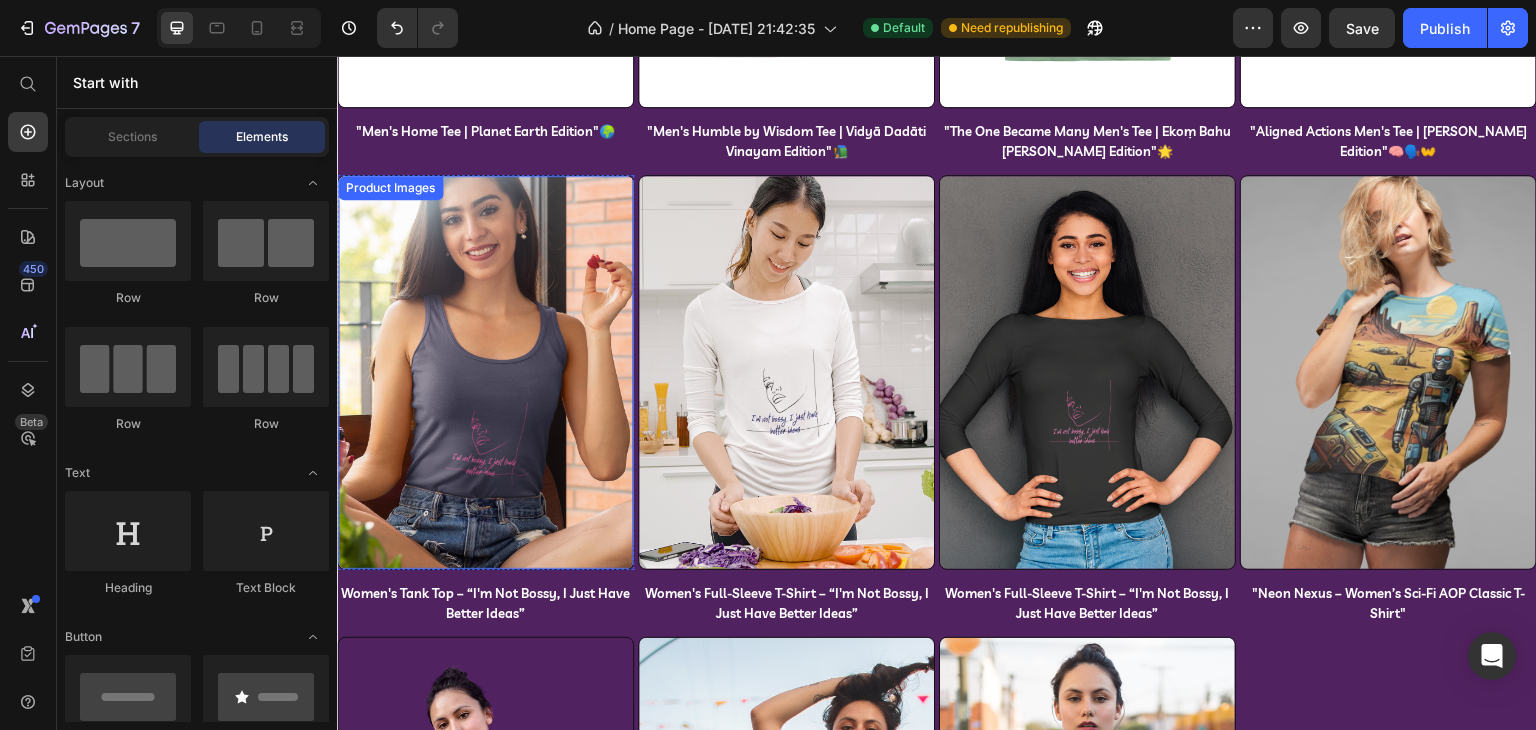 click at bounding box center (485, 372) 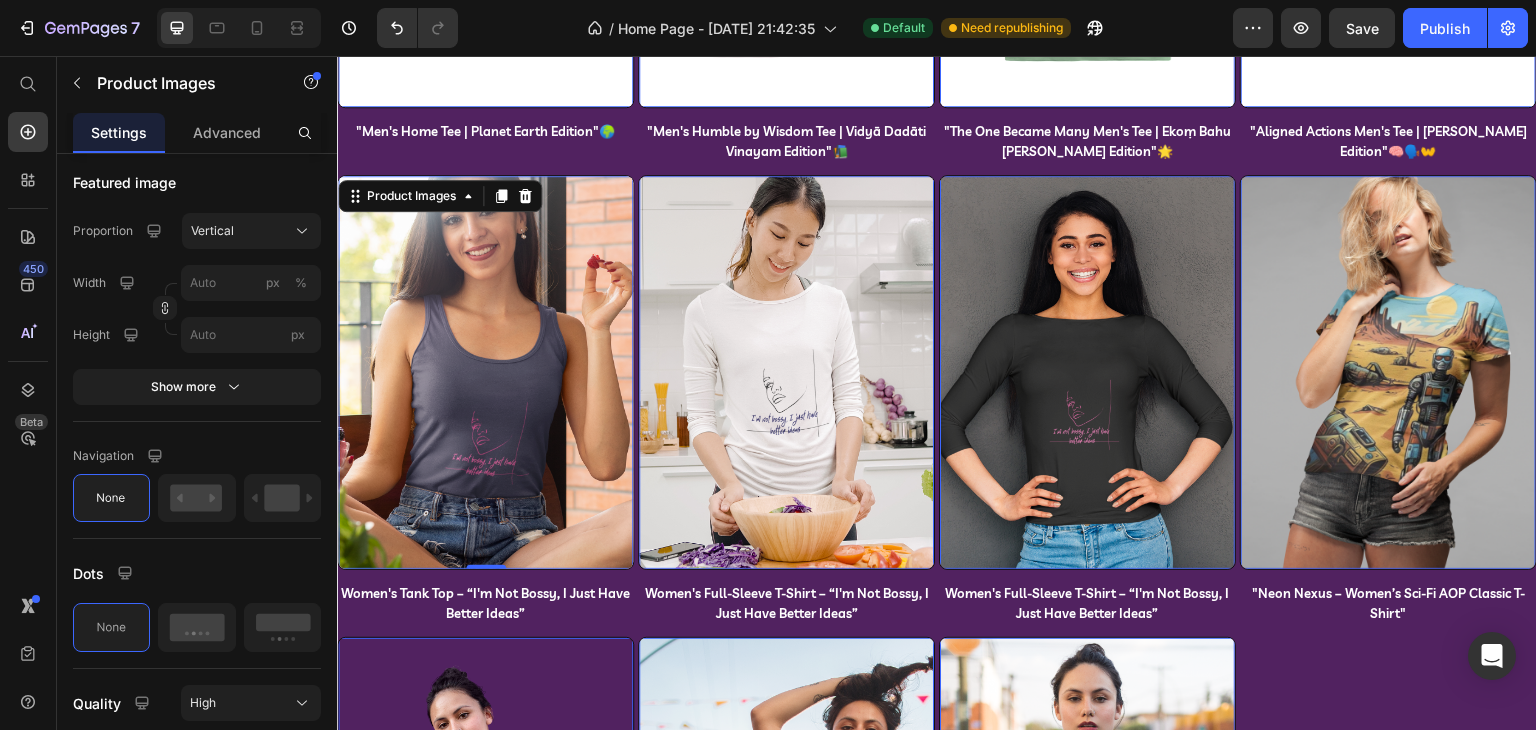scroll, scrollTop: 0, scrollLeft: 0, axis: both 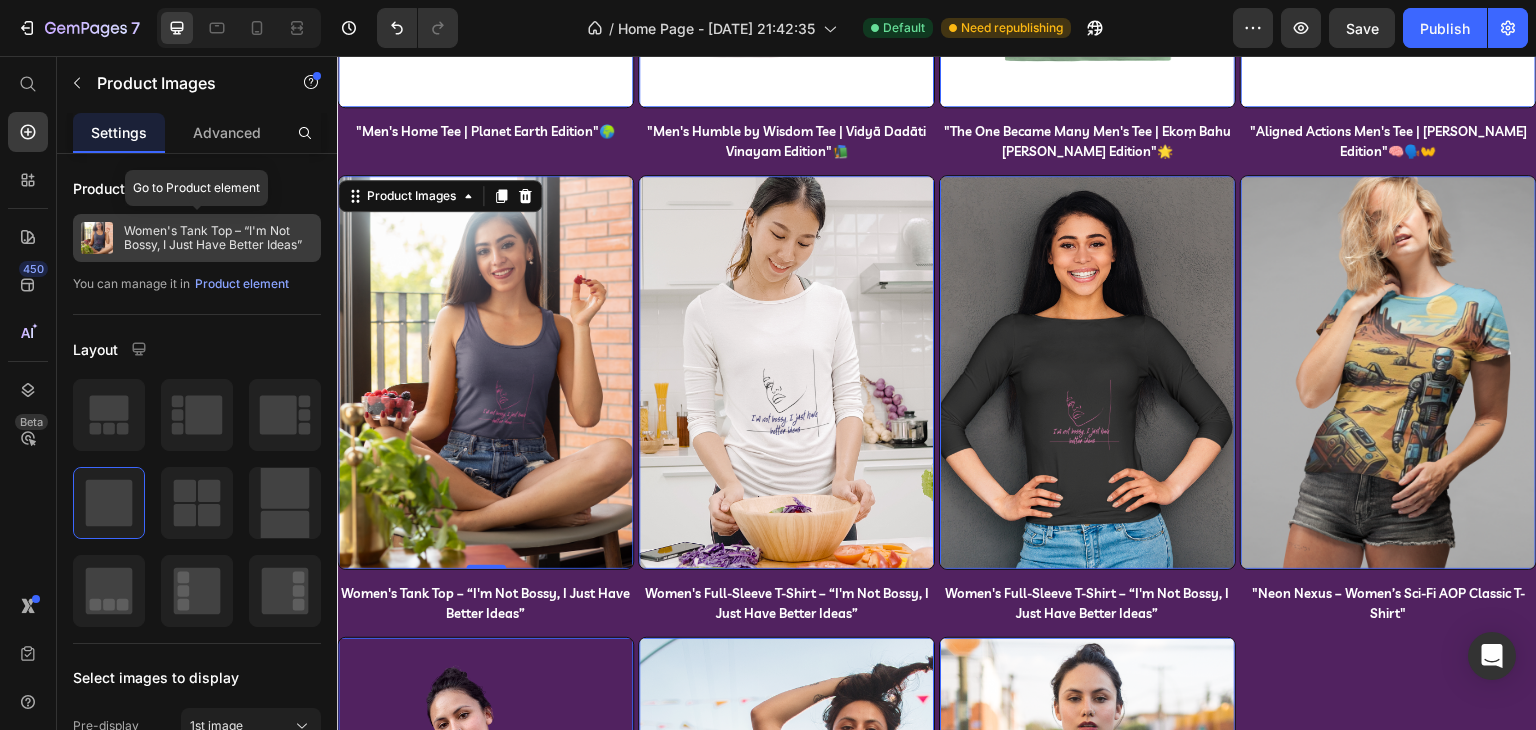 click on "Women's Tank Top – “I'm Not Bossy, I Just Have Better Ideas”" at bounding box center (218, 238) 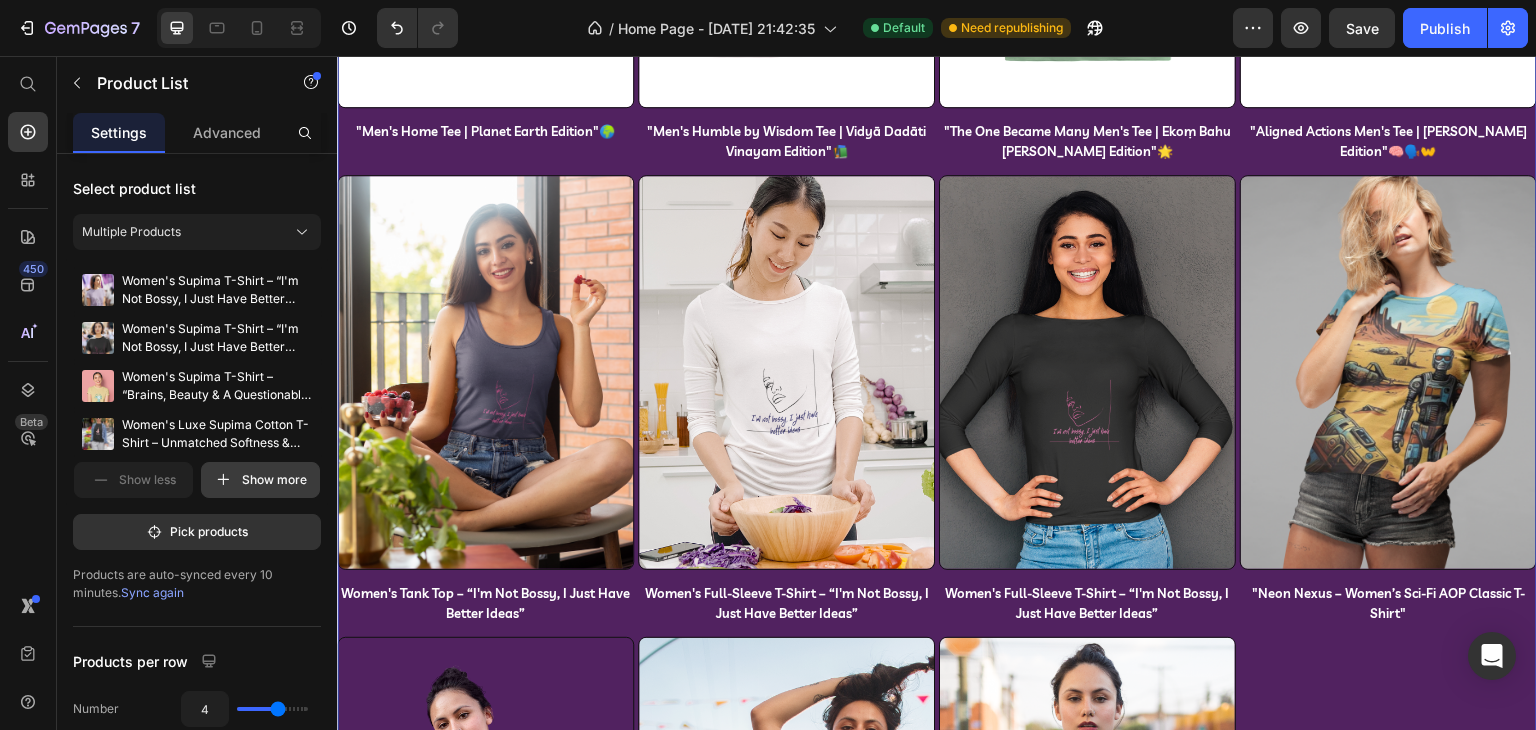 click on "Show more" at bounding box center (260, 480) 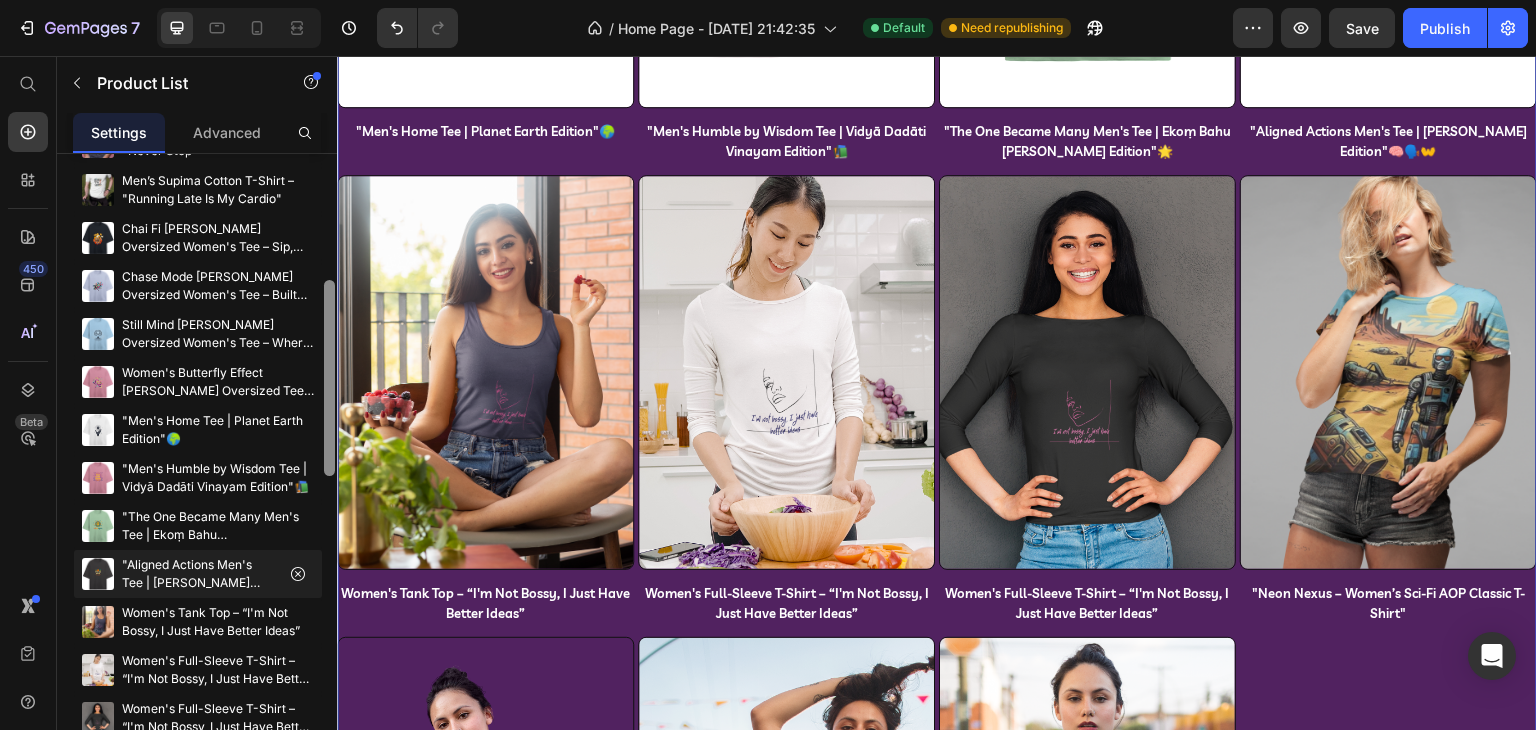 scroll, scrollTop: 429, scrollLeft: 0, axis: vertical 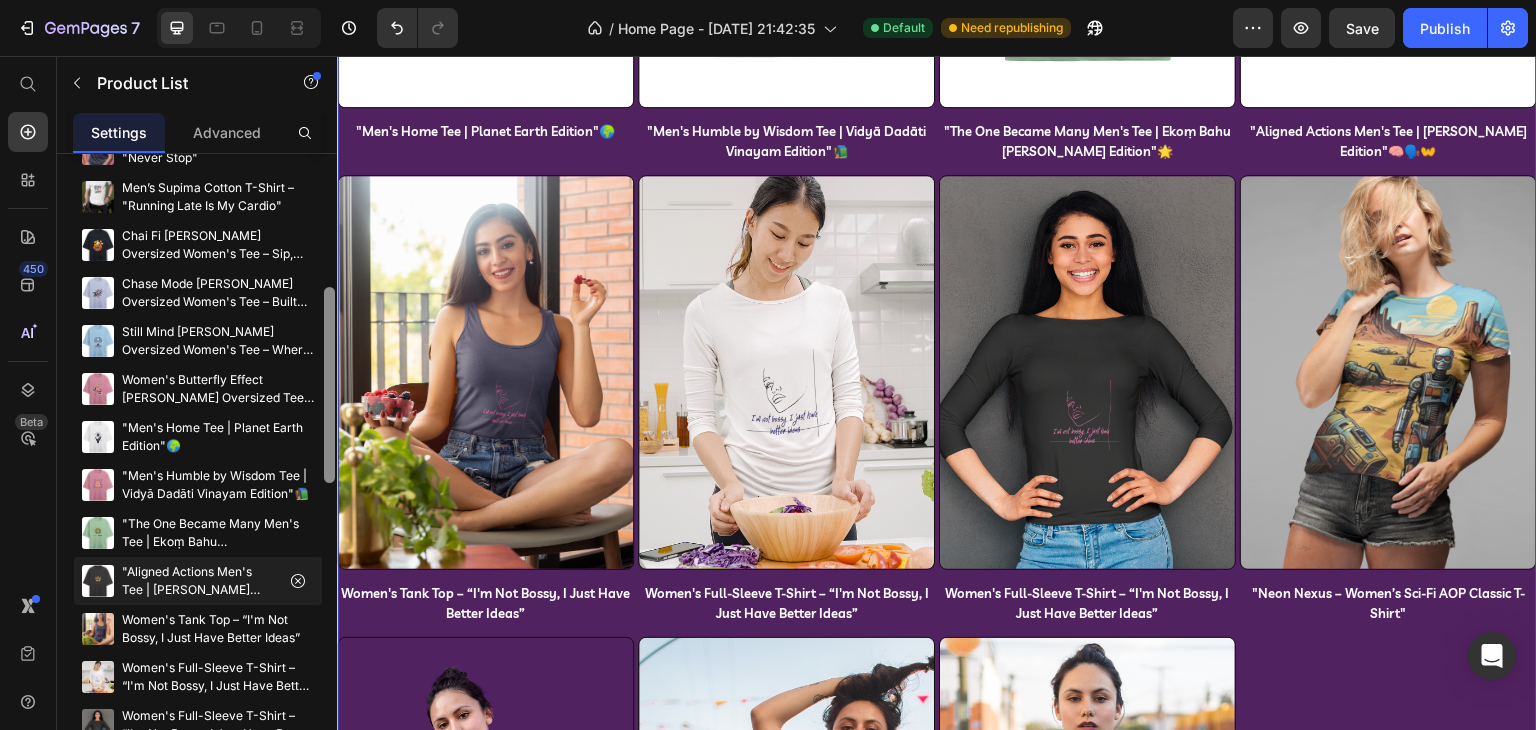 drag, startPoint x: 328, startPoint y: 342, endPoint x: 319, endPoint y: 585, distance: 243.16661 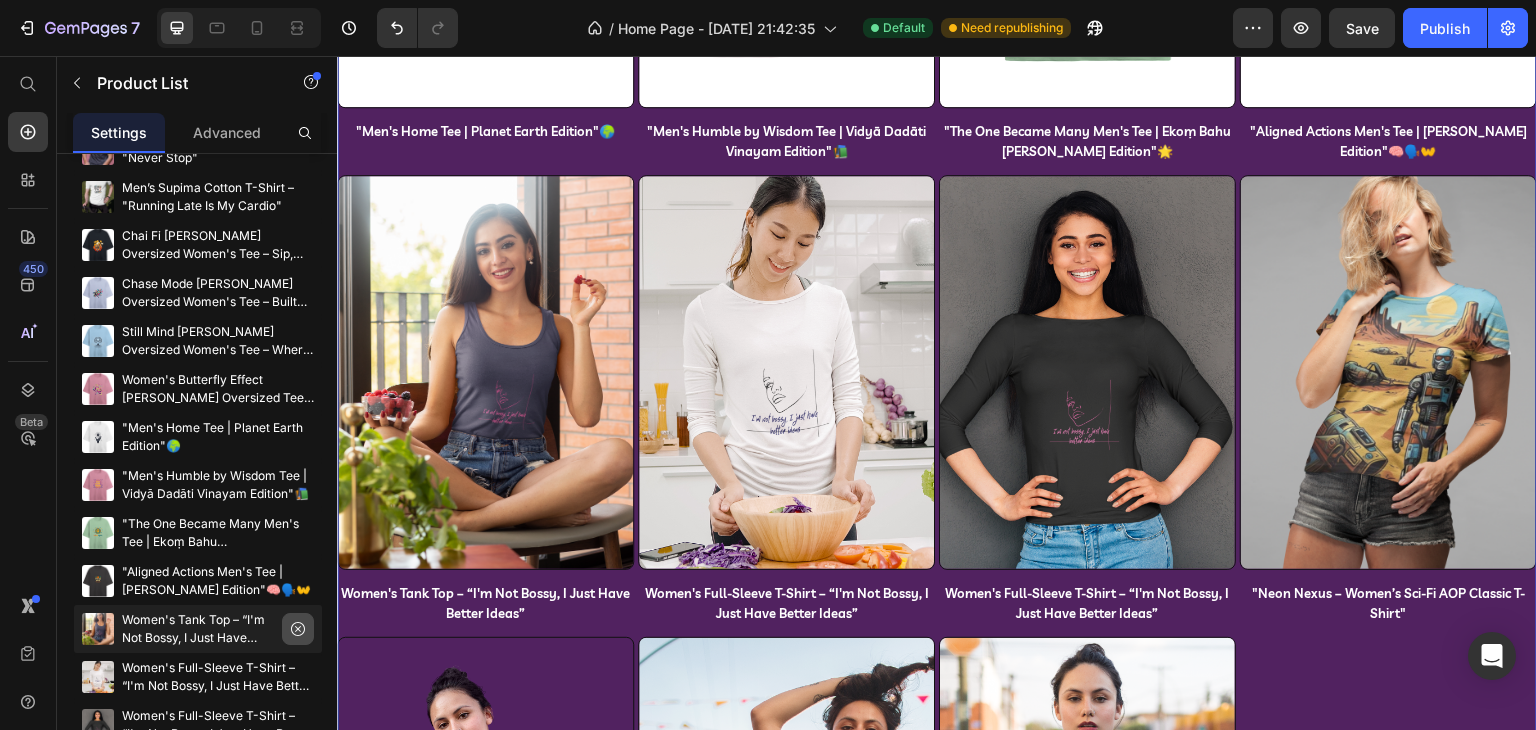 click 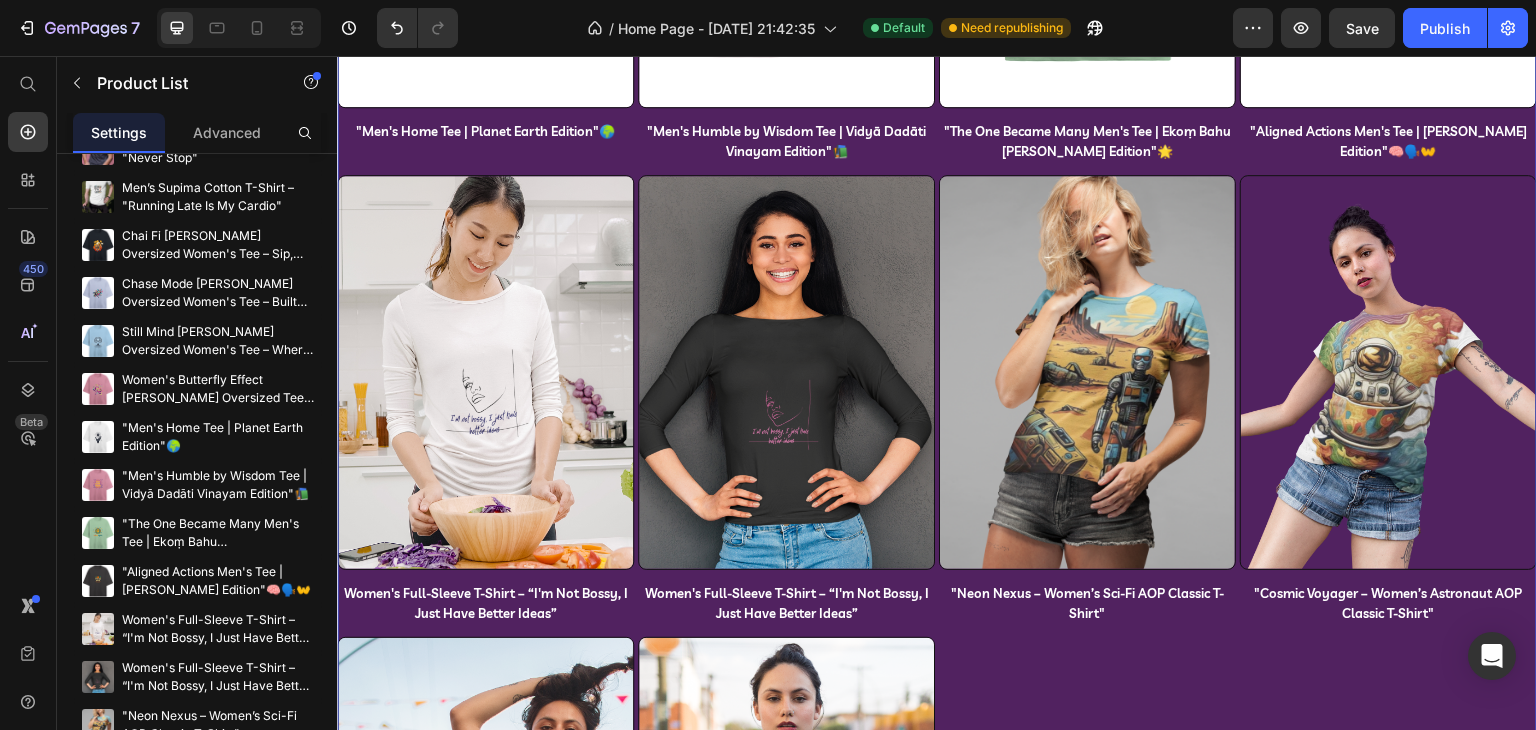 click 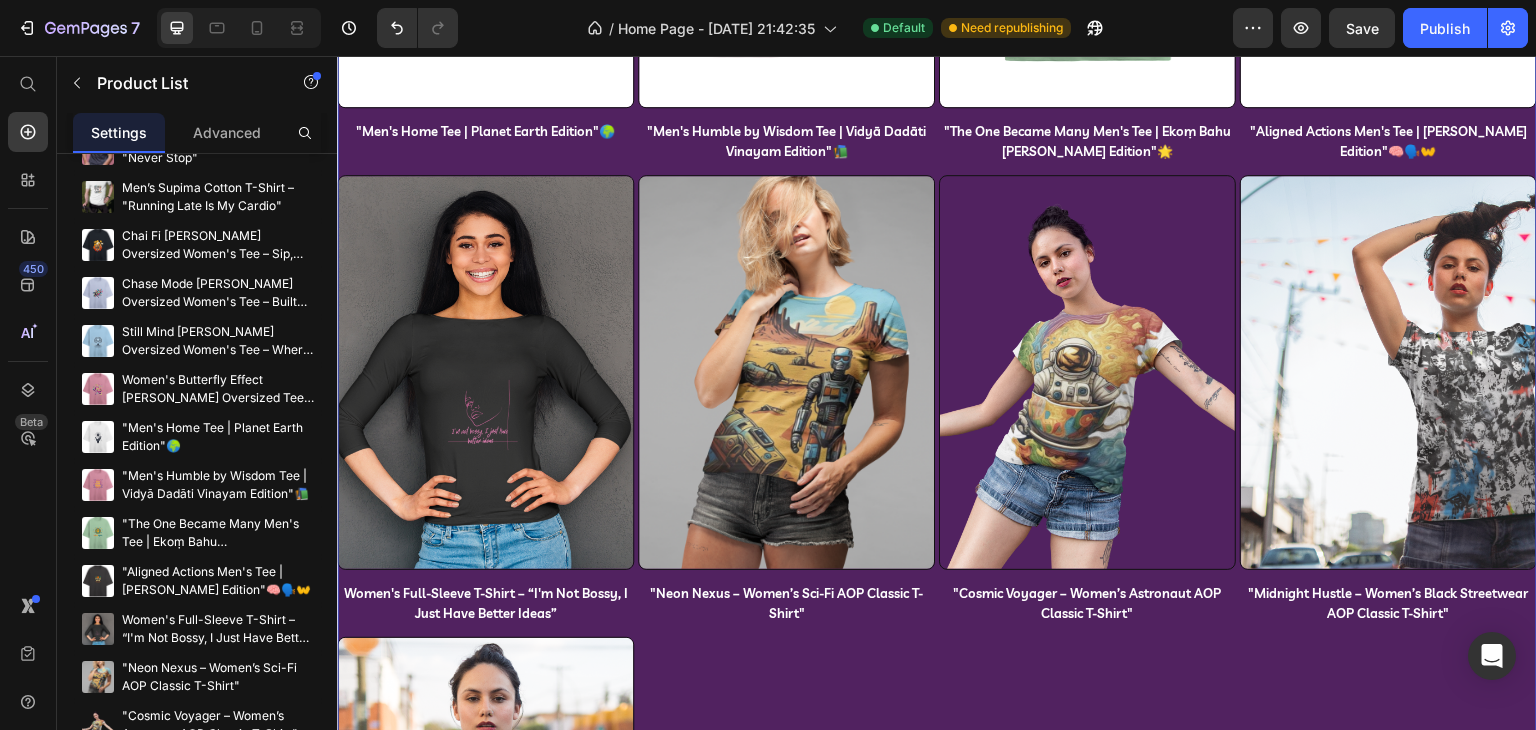 click 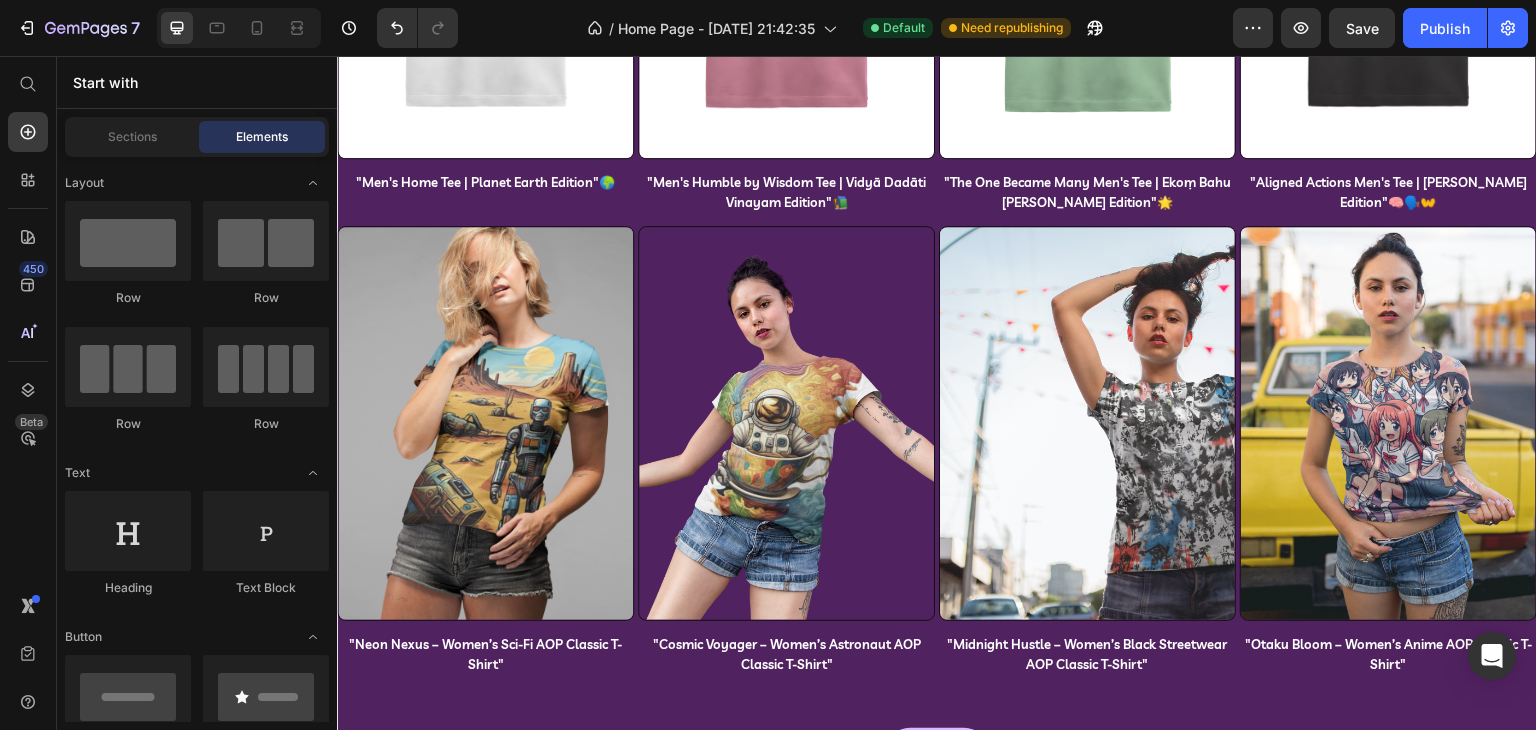 scroll, scrollTop: 2865, scrollLeft: 0, axis: vertical 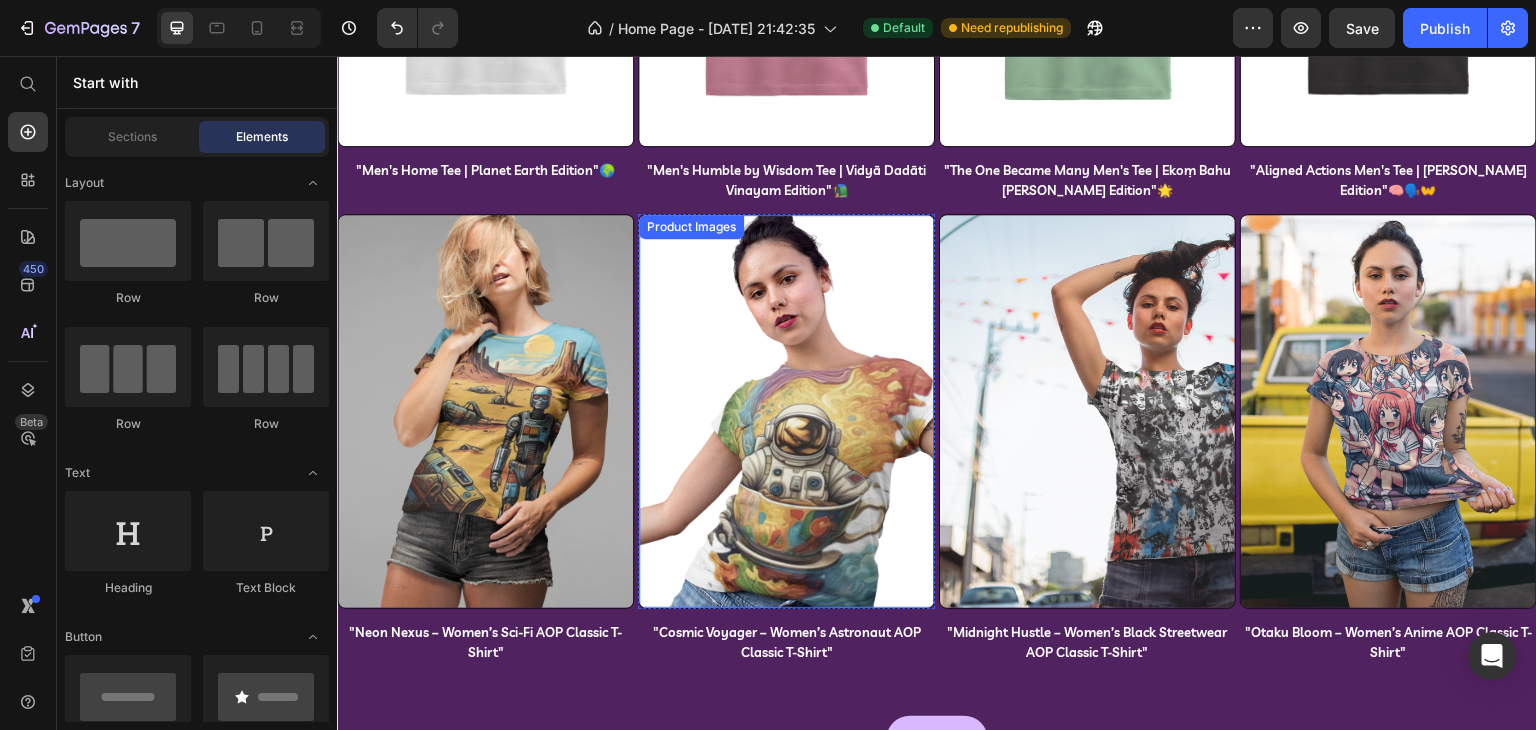 click at bounding box center (786, 411) 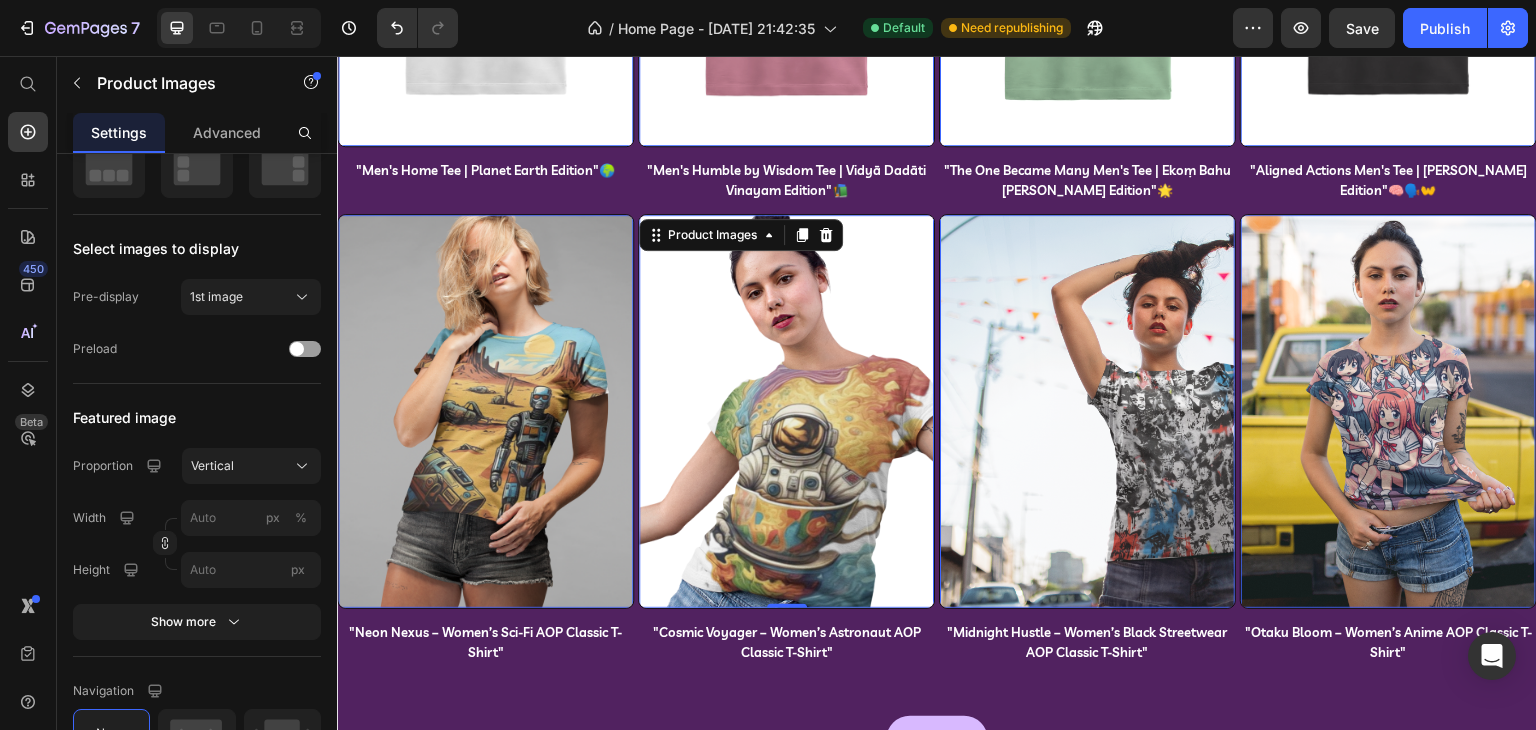 scroll, scrollTop: 0, scrollLeft: 0, axis: both 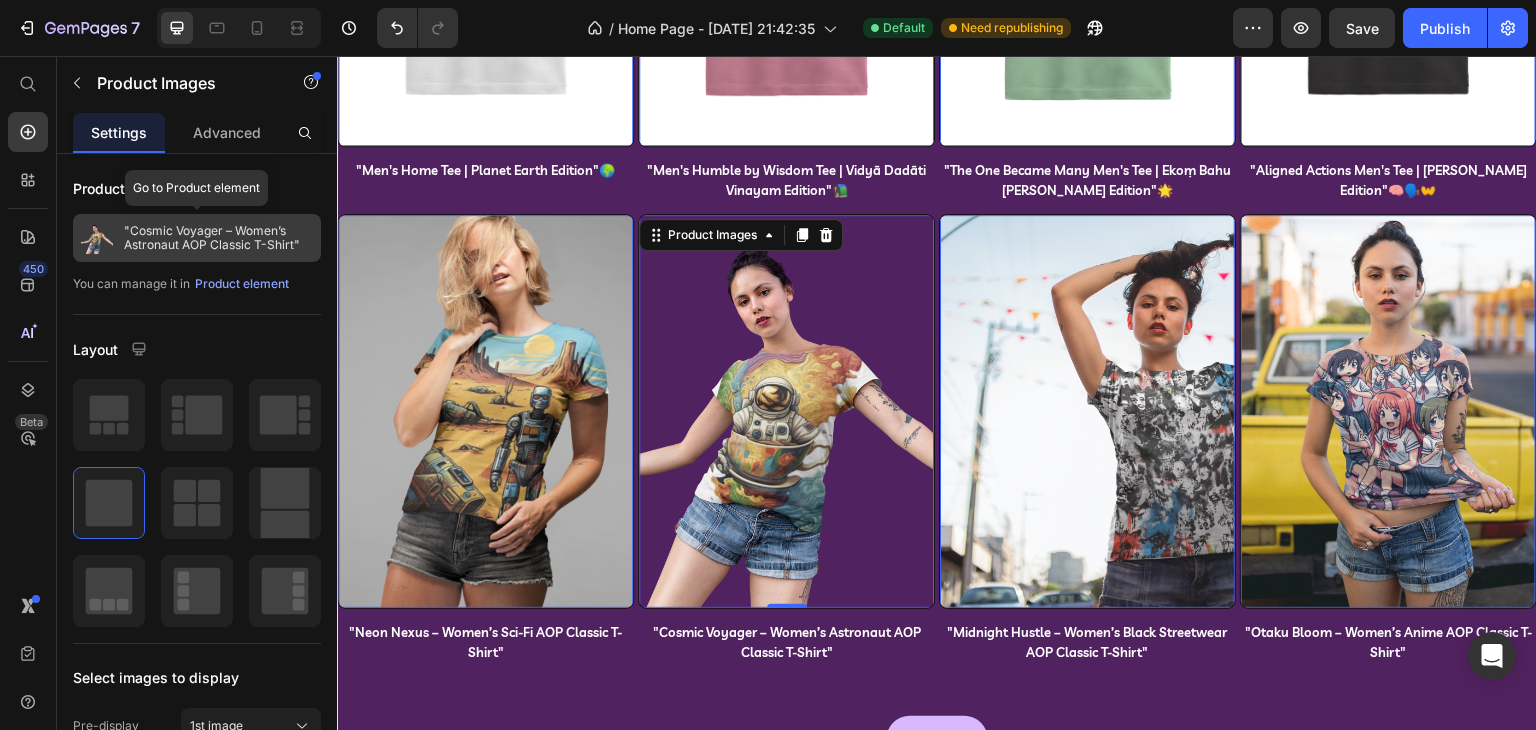 click on ""Cosmic Voyager – Women’s Astronaut AOP Classic T-Shirt"" at bounding box center (218, 238) 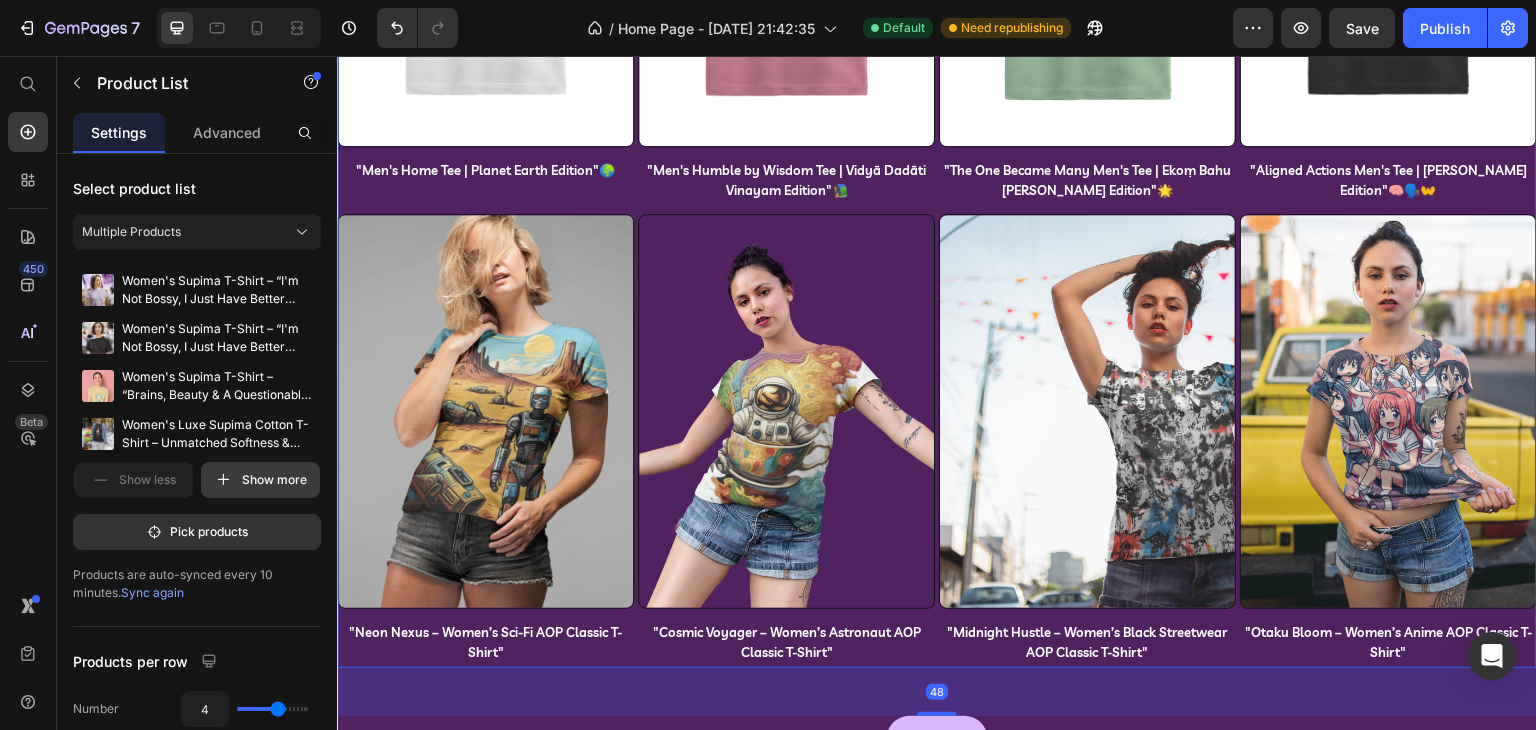 click on "Show more" at bounding box center [260, 480] 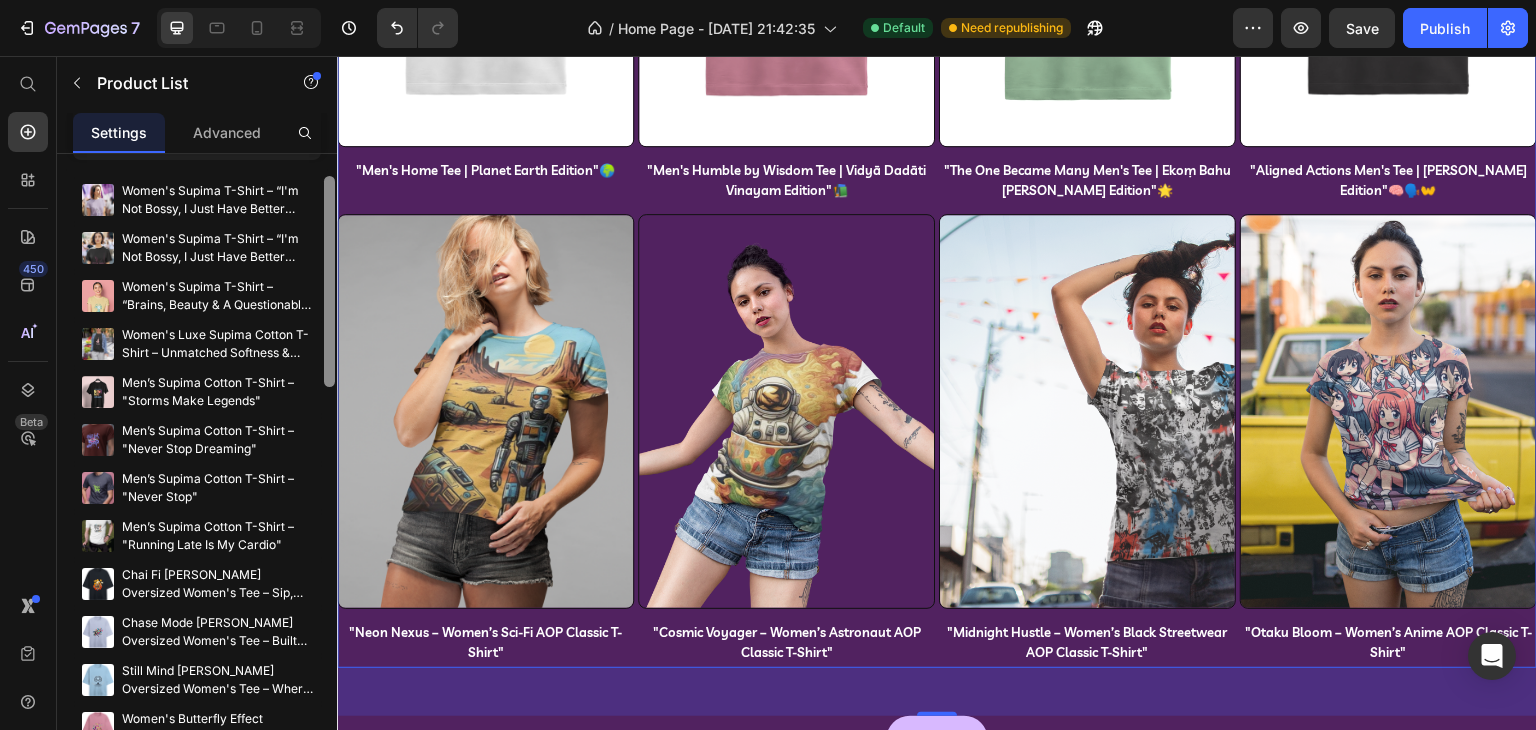 scroll, scrollTop: 106, scrollLeft: 0, axis: vertical 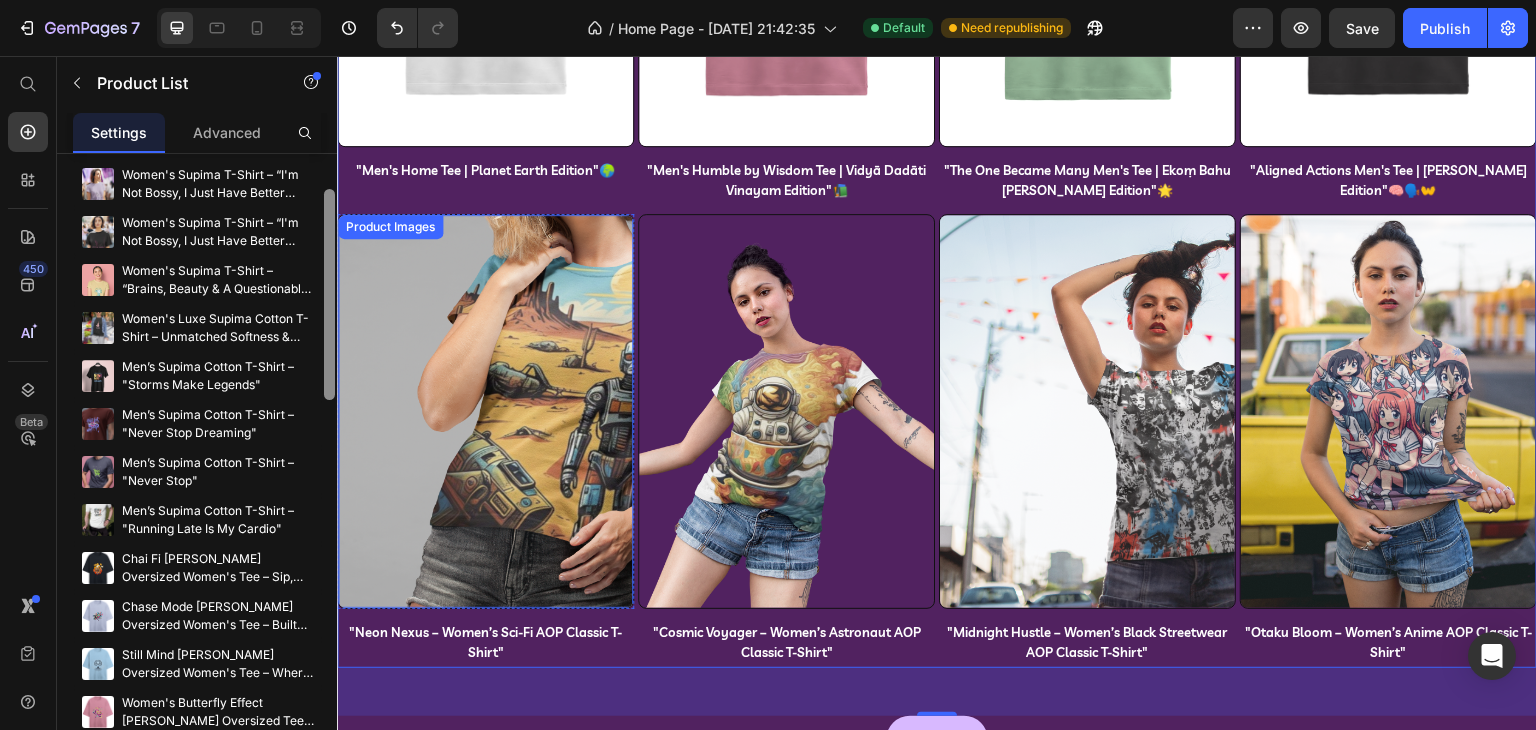drag, startPoint x: 669, startPoint y: 390, endPoint x: 344, endPoint y: 452, distance: 330.861 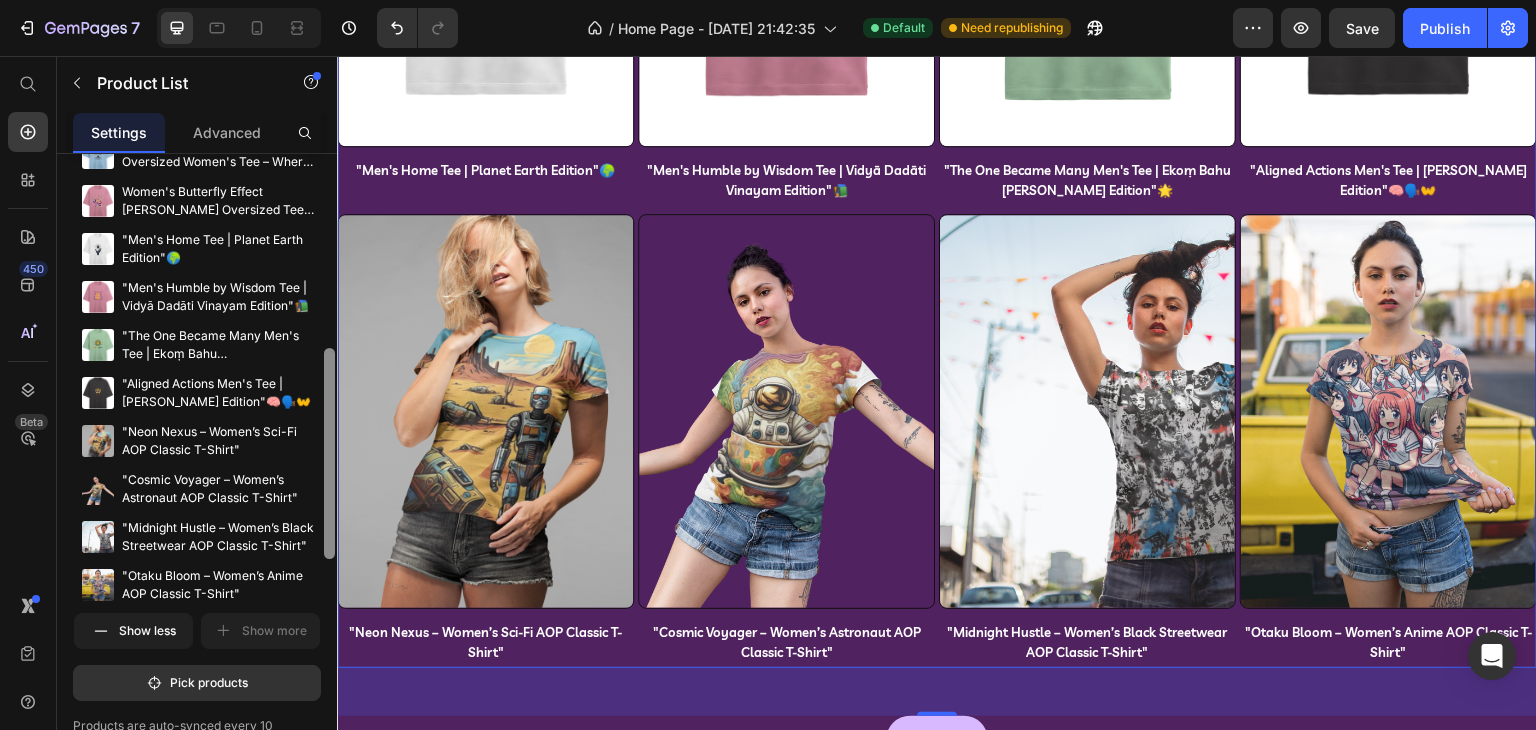 drag, startPoint x: 327, startPoint y: 351, endPoint x: 328, endPoint y: 549, distance: 198.00252 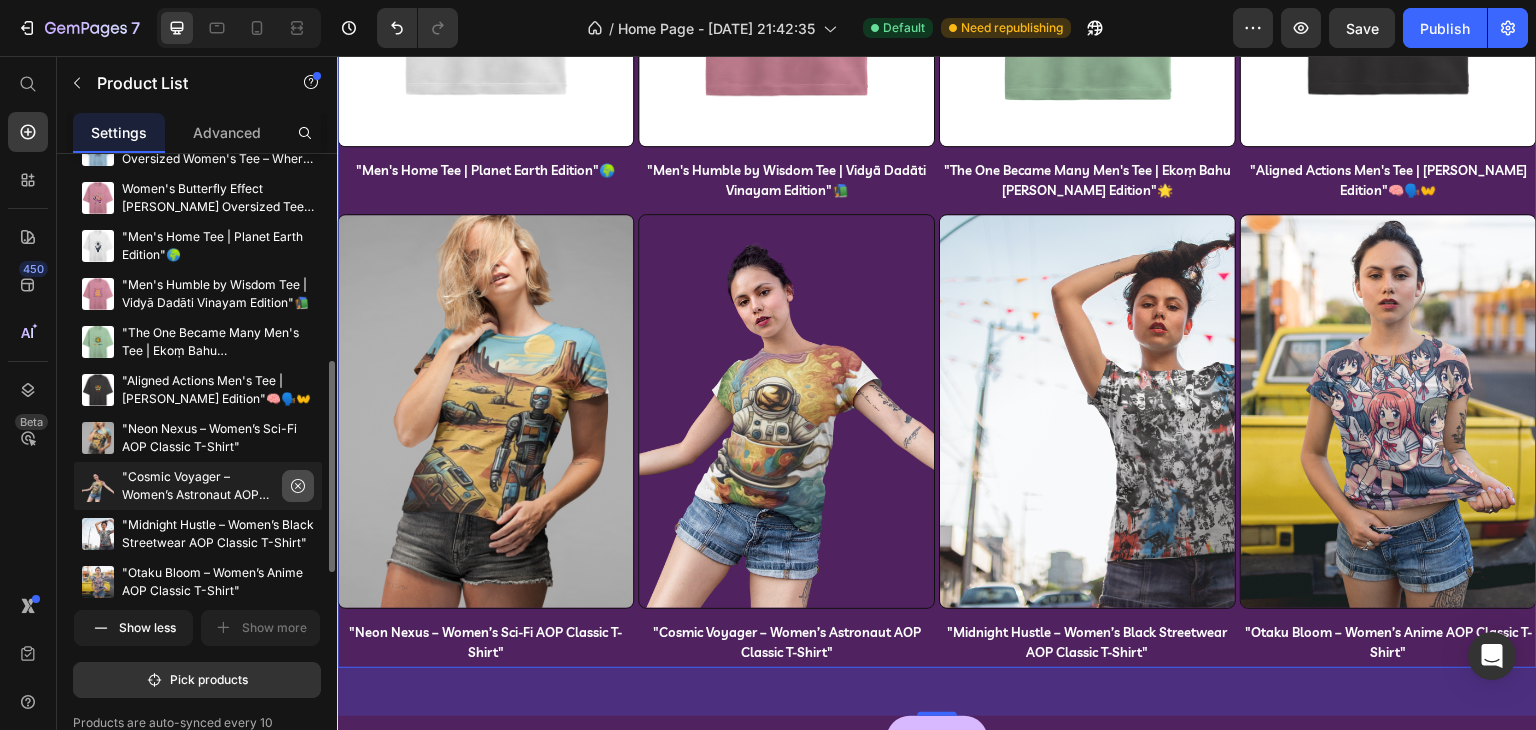 click 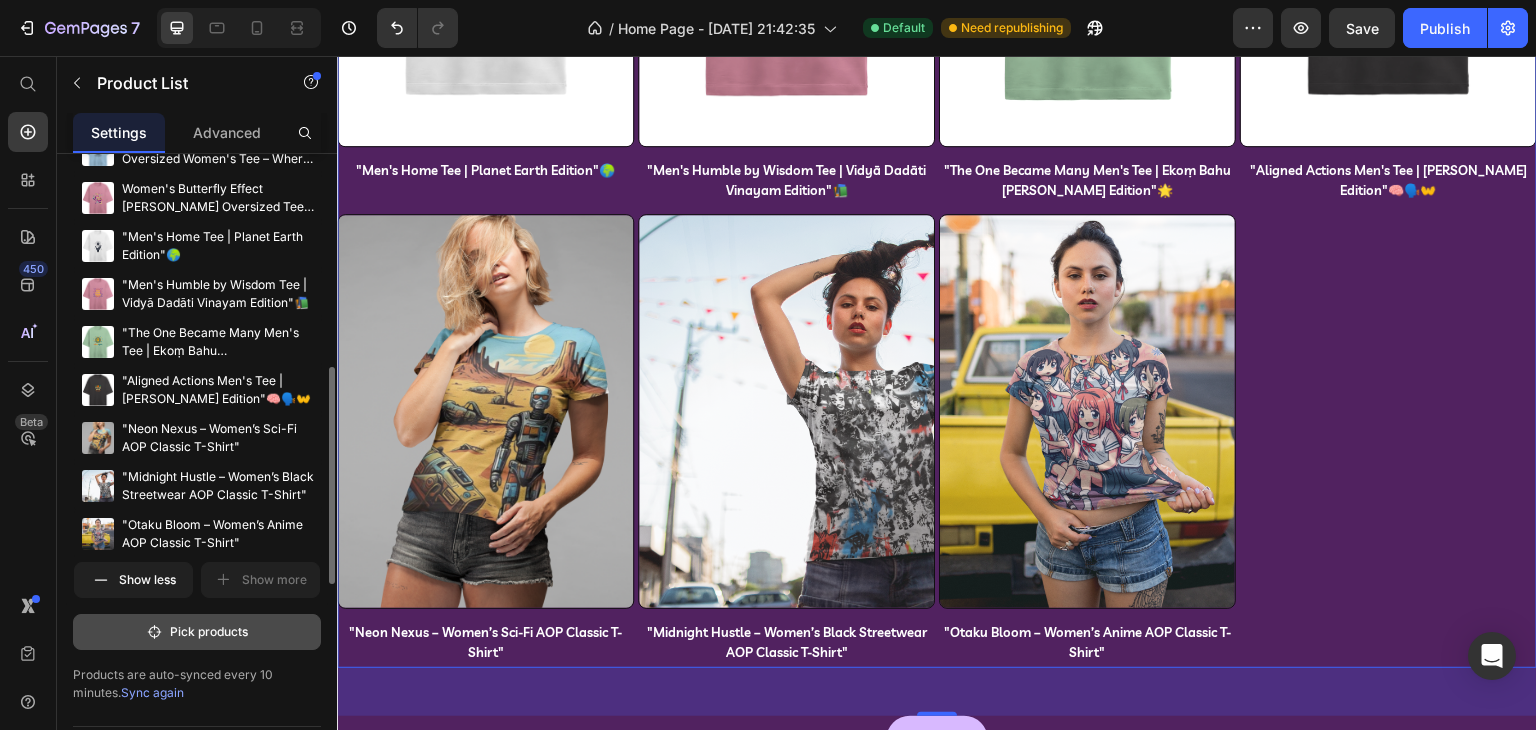 click on "Pick products" at bounding box center [197, 632] 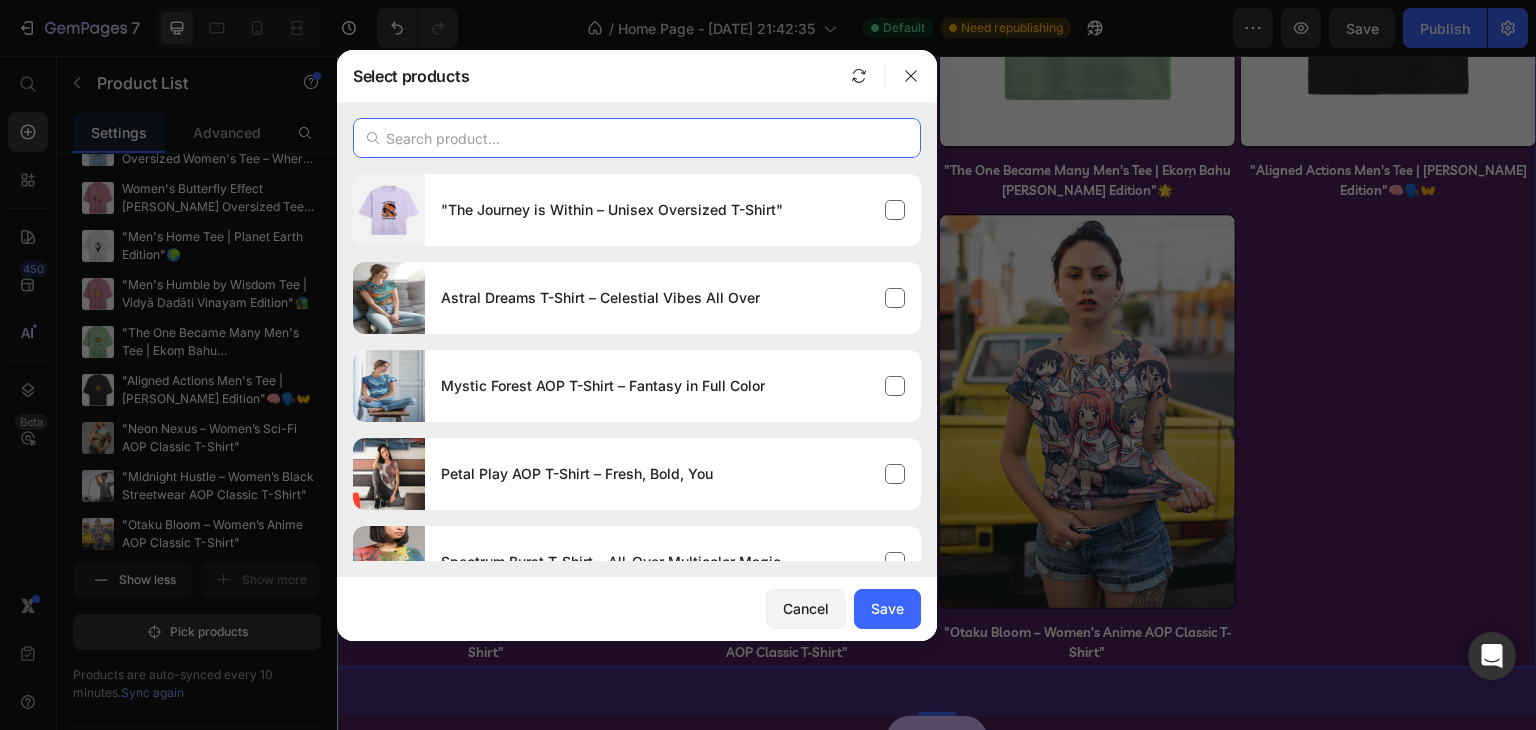 click at bounding box center [637, 138] 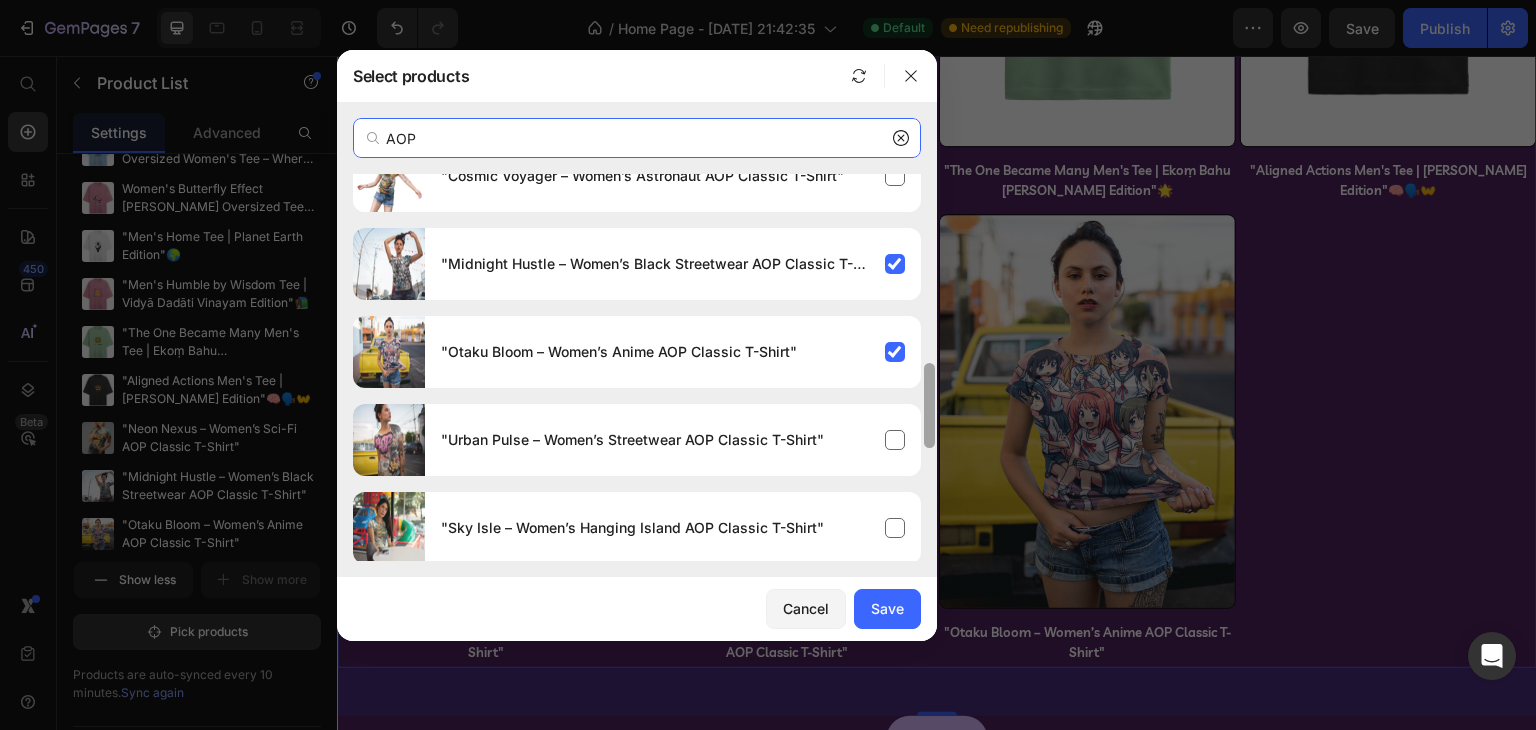 scroll, scrollTop: 840, scrollLeft: 0, axis: vertical 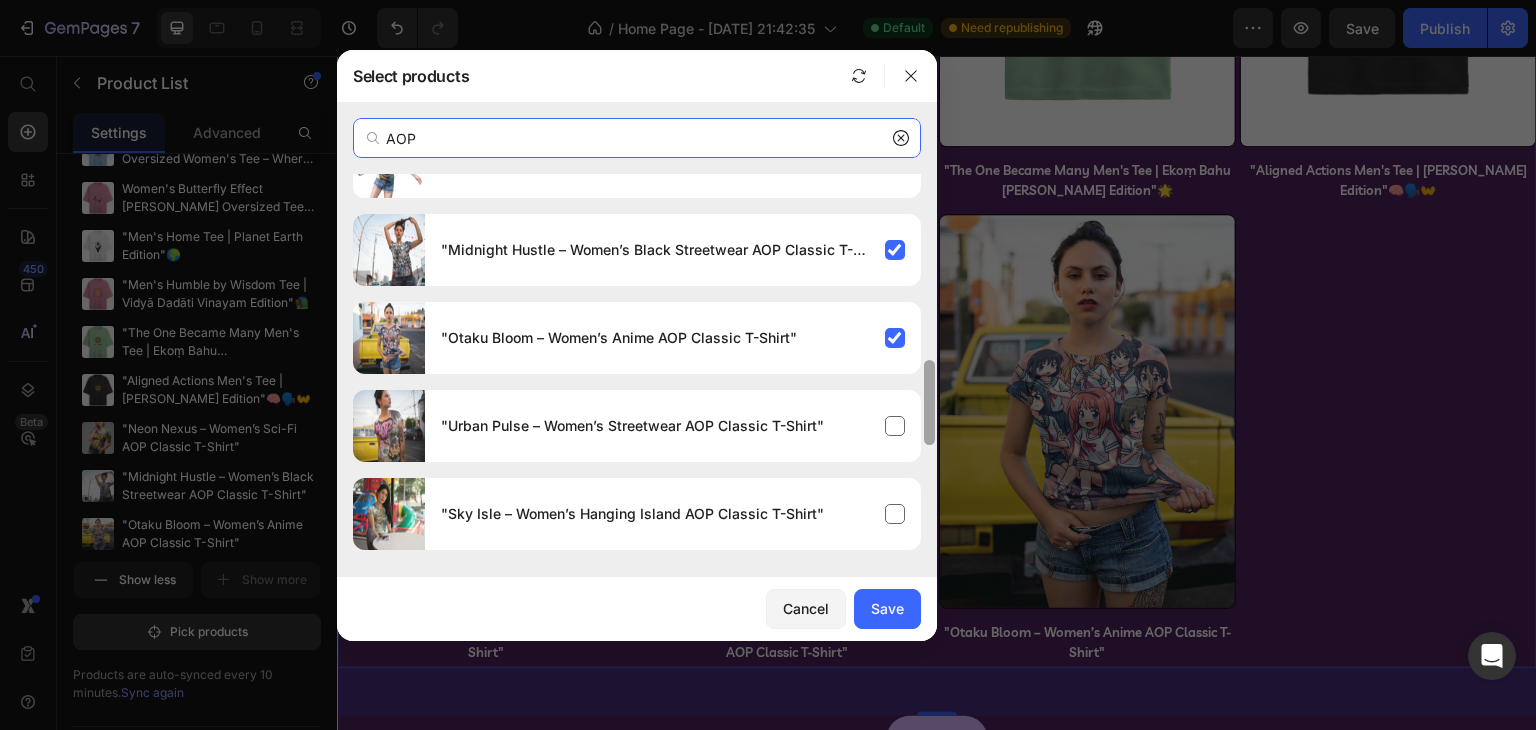 drag, startPoint x: 925, startPoint y: 194, endPoint x: 940, endPoint y: 381, distance: 187.60065 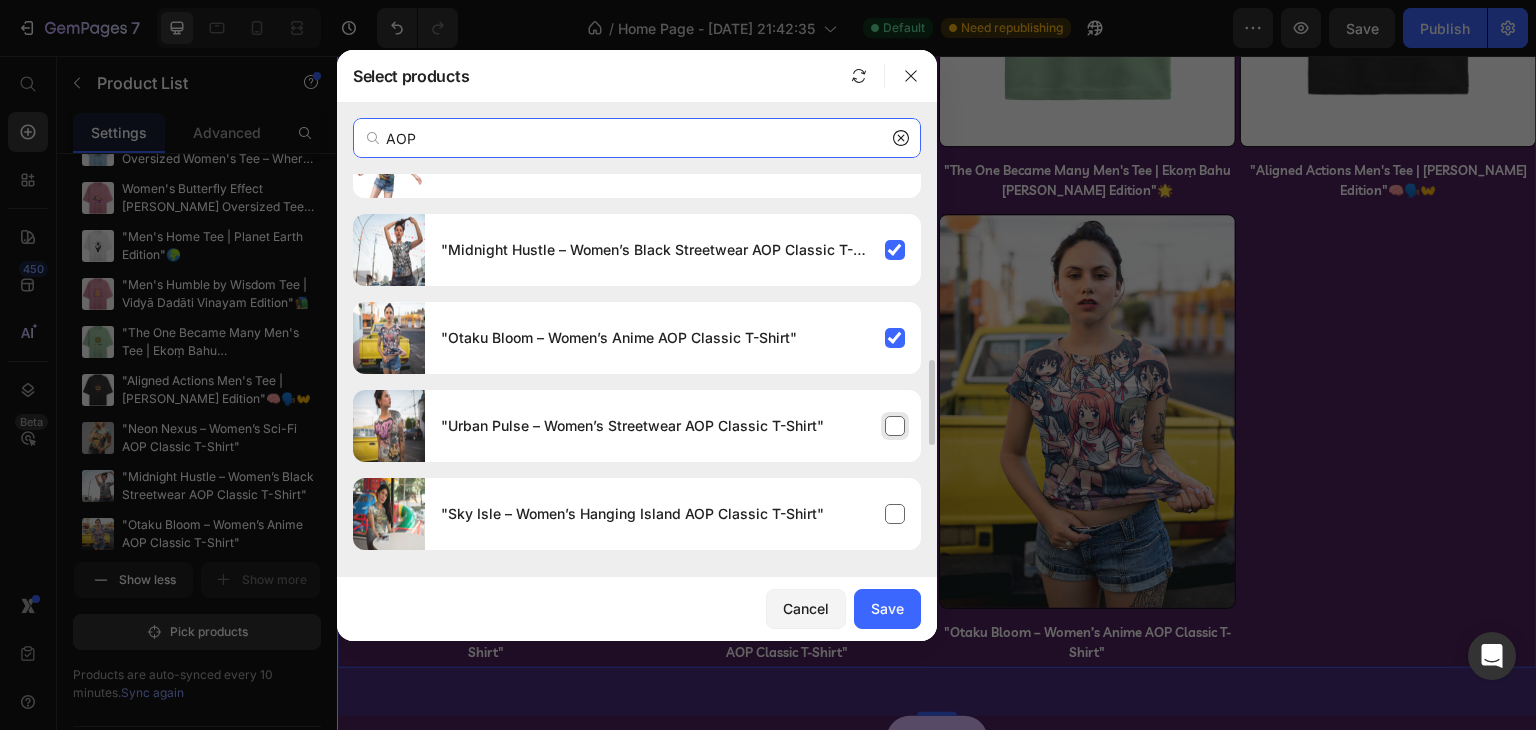 type on "AOP" 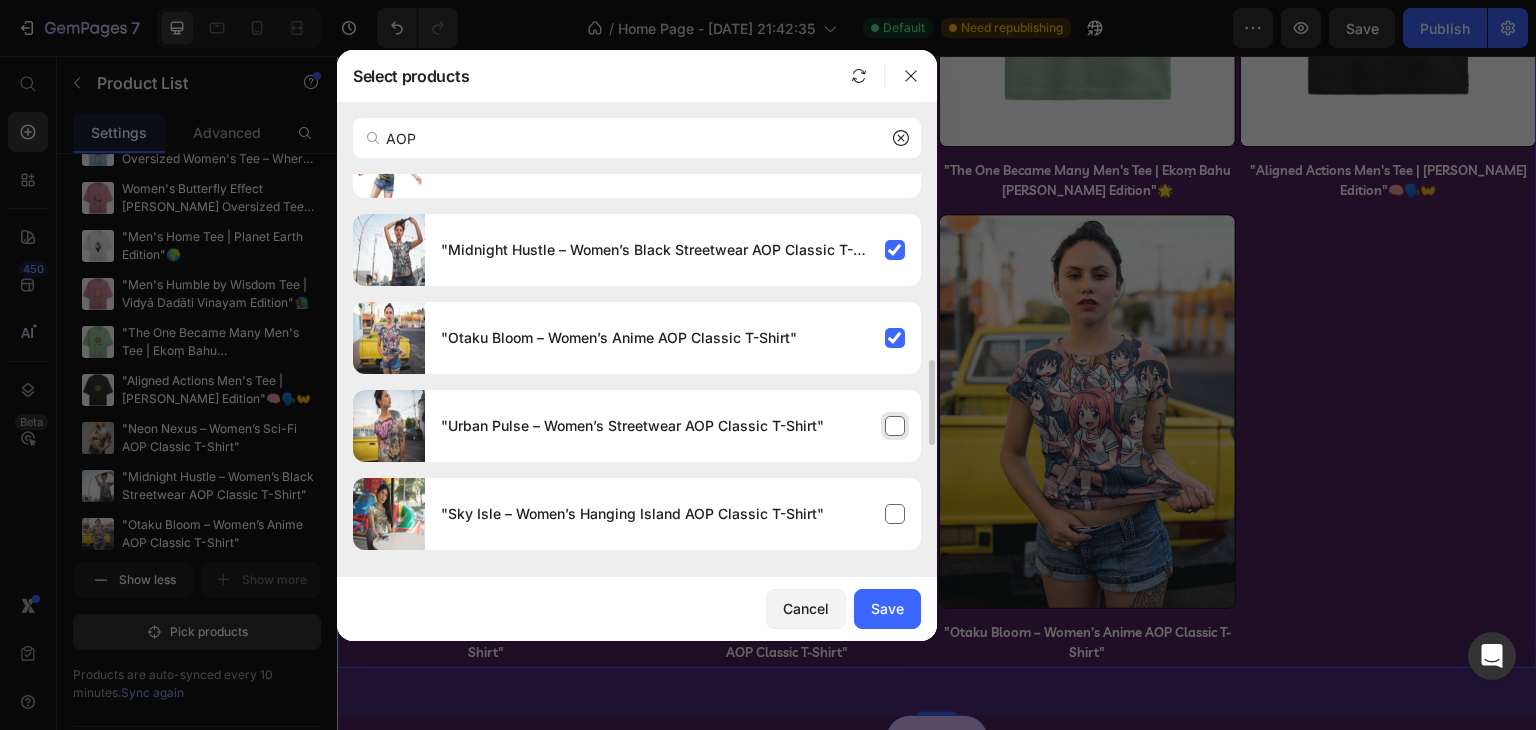 click on ""Urban Pulse – Women’s Streetwear AOP Classic T-Shirt"" at bounding box center [673, 426] 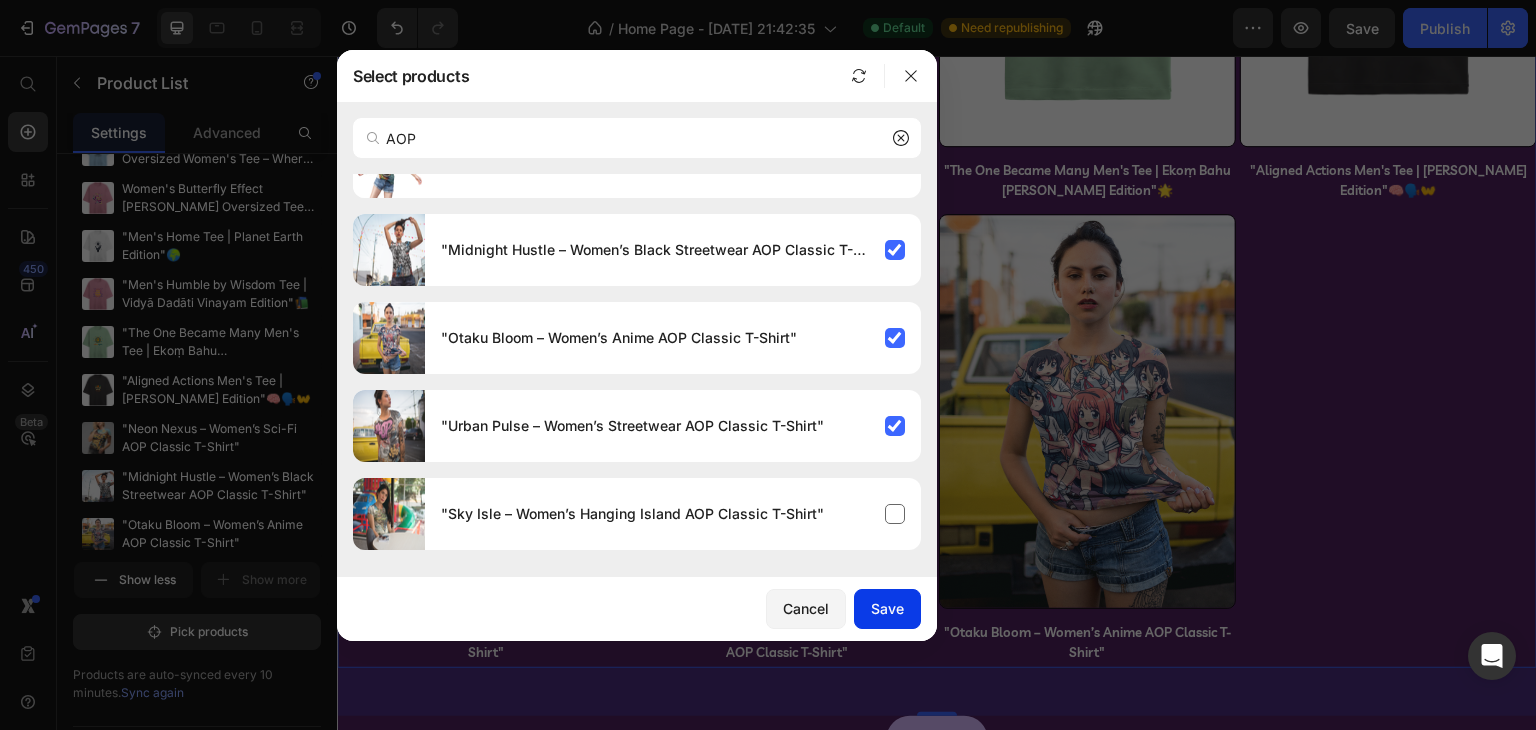 click on "Save" at bounding box center (887, 608) 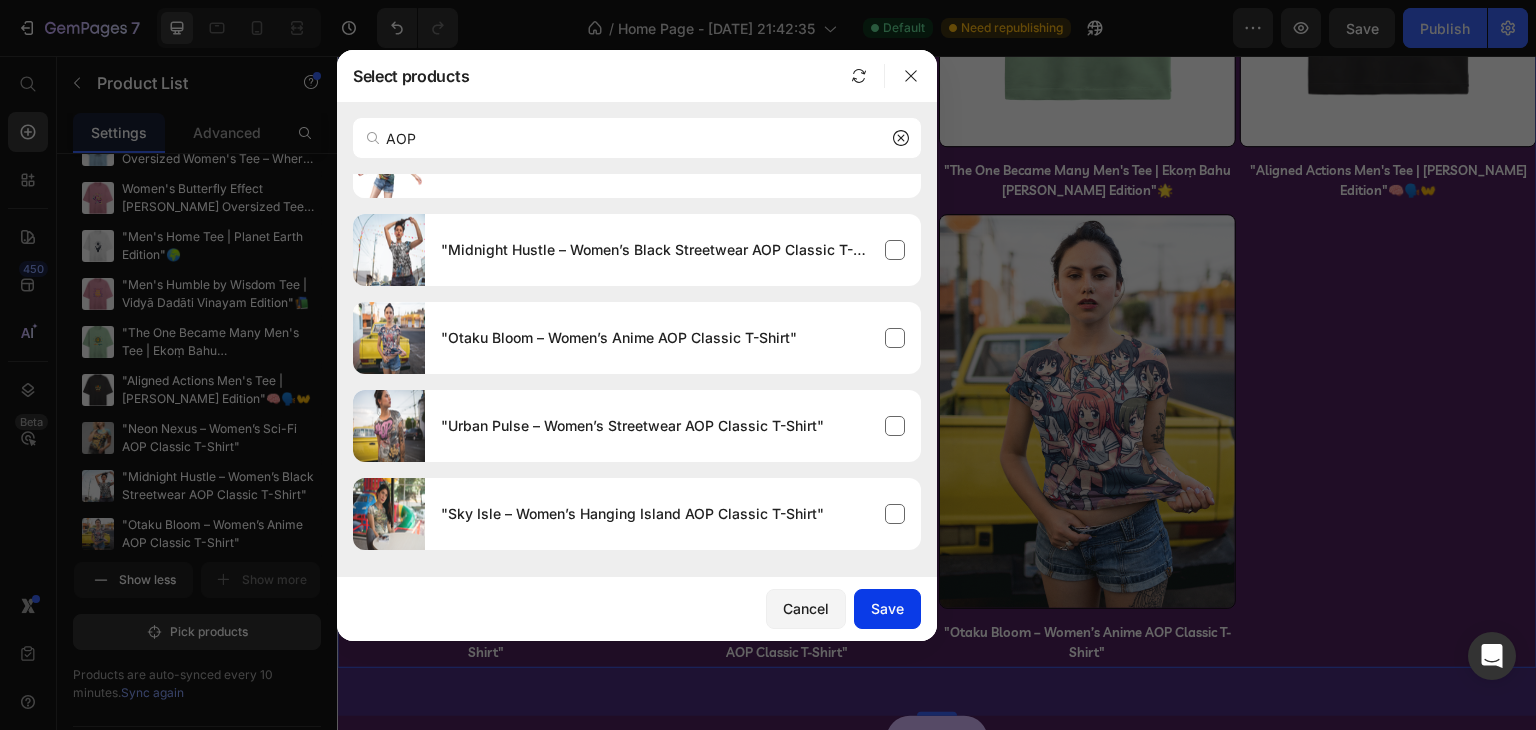 type 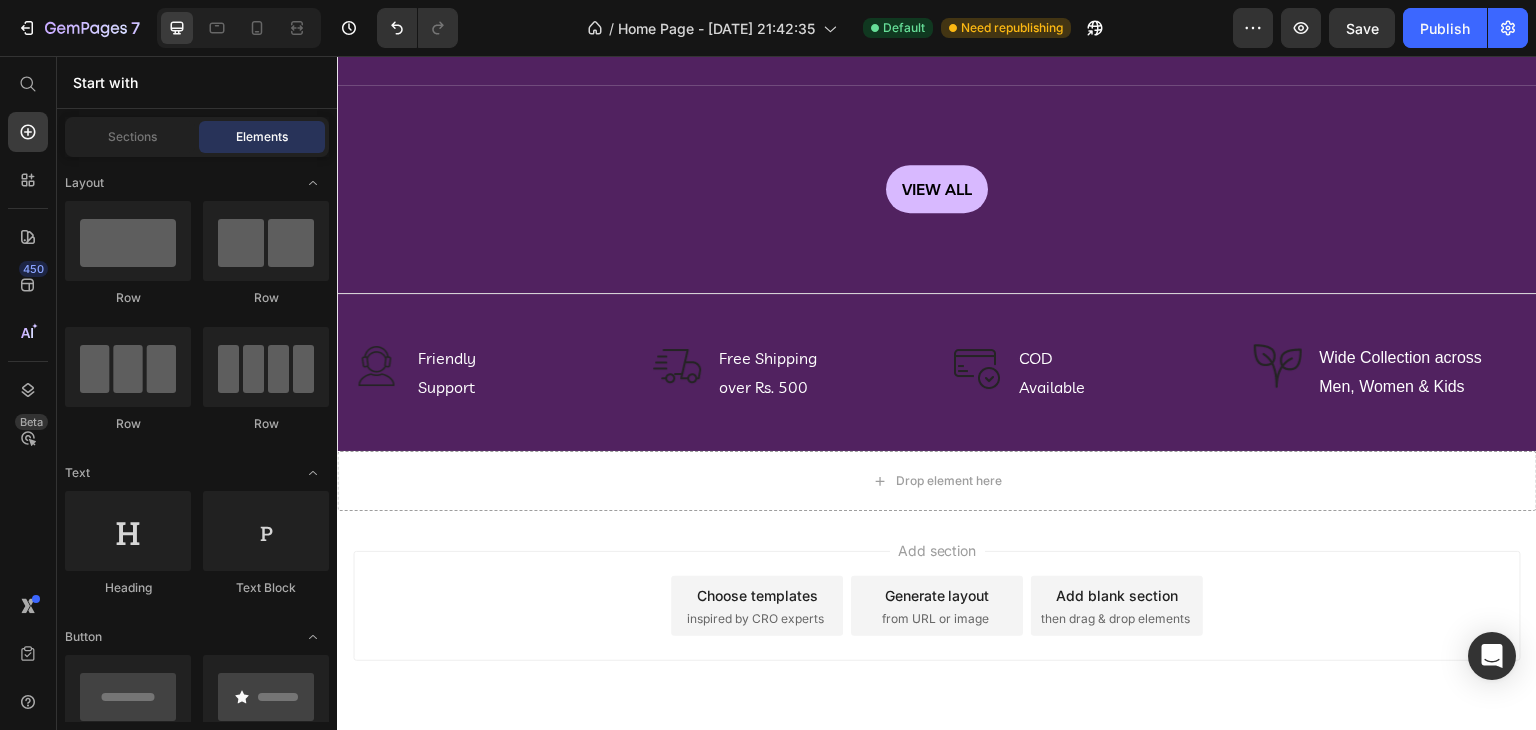 scroll, scrollTop: 9387, scrollLeft: 0, axis: vertical 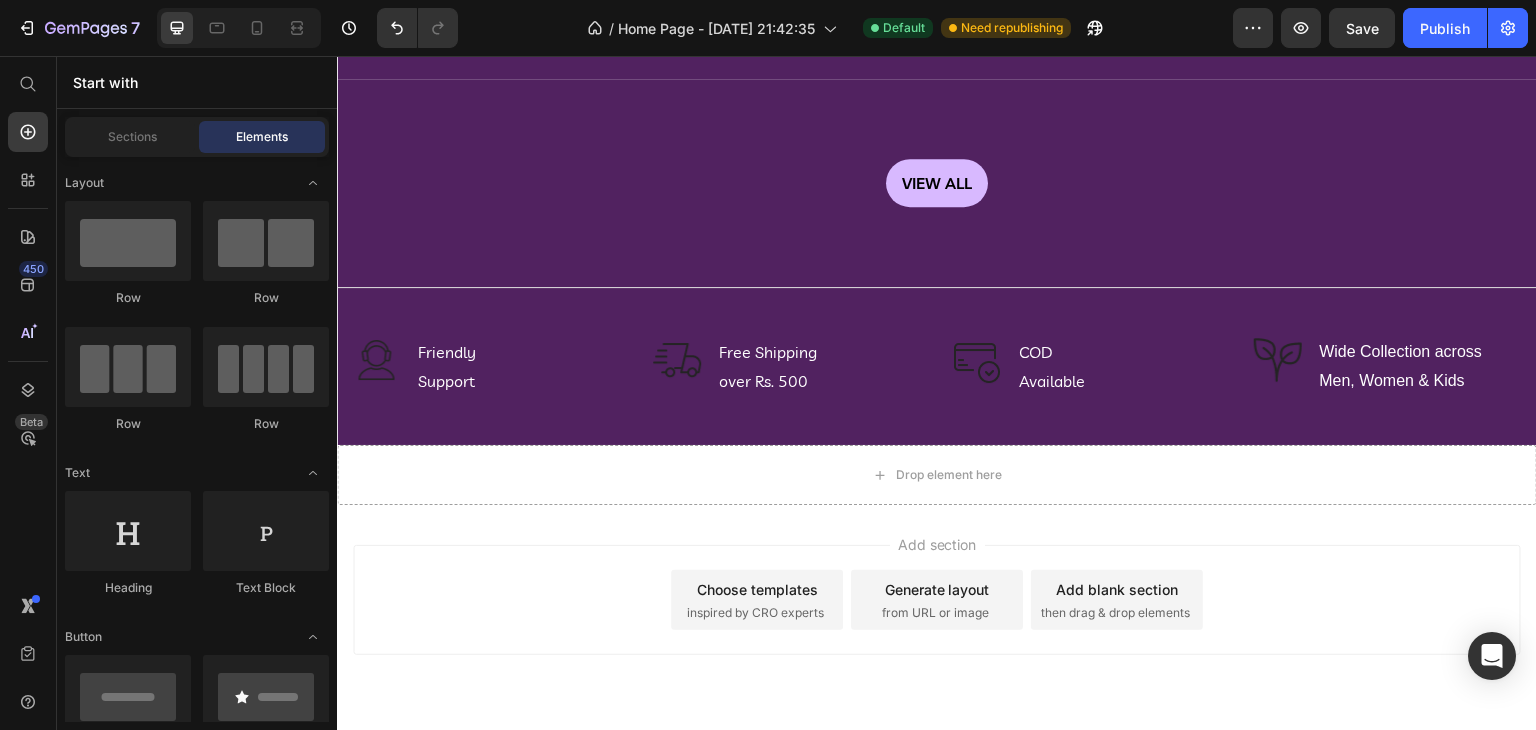 click on "Add section Choose templates inspired by CRO experts Generate layout from URL or image Add blank section then drag & drop elements" at bounding box center (937, 600) 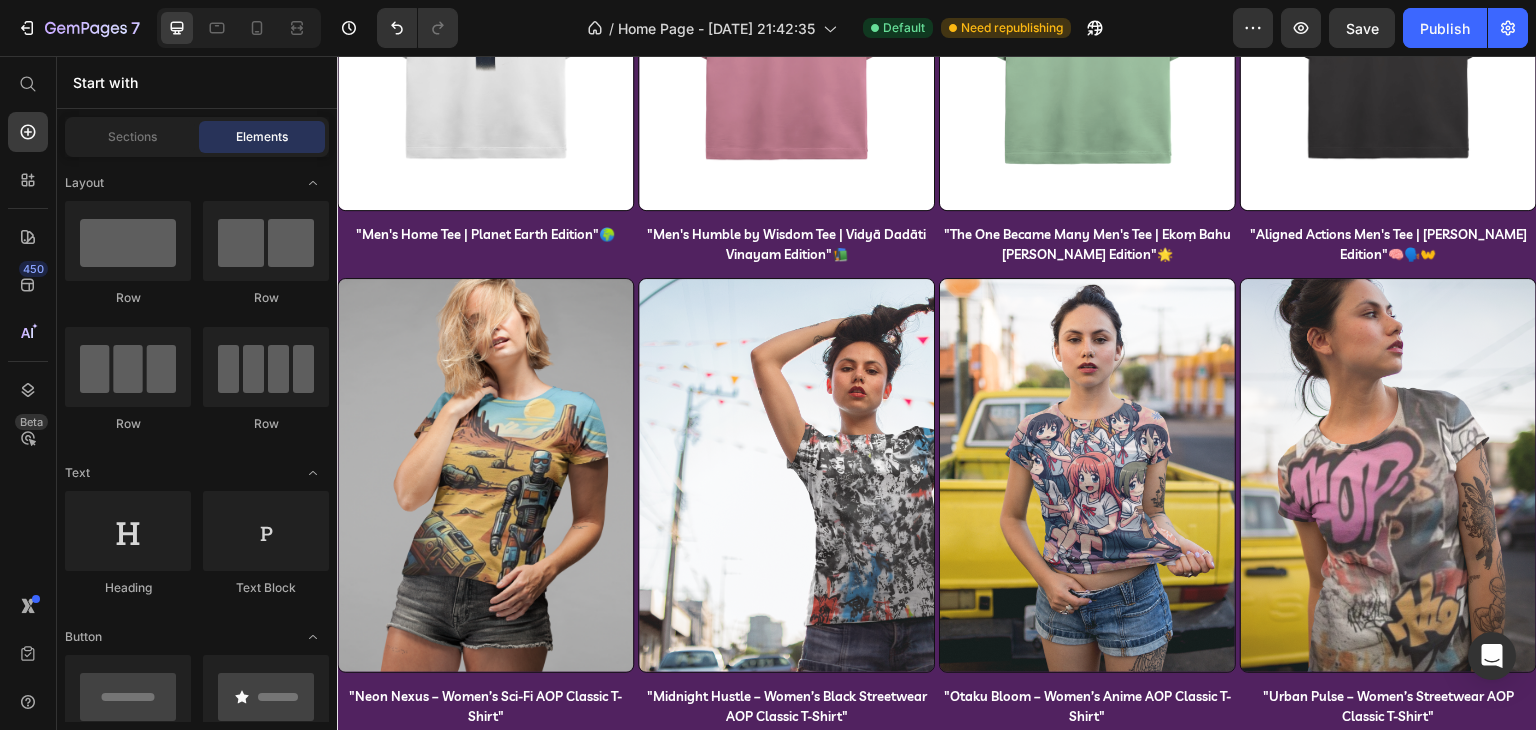 scroll, scrollTop: 2788, scrollLeft: 0, axis: vertical 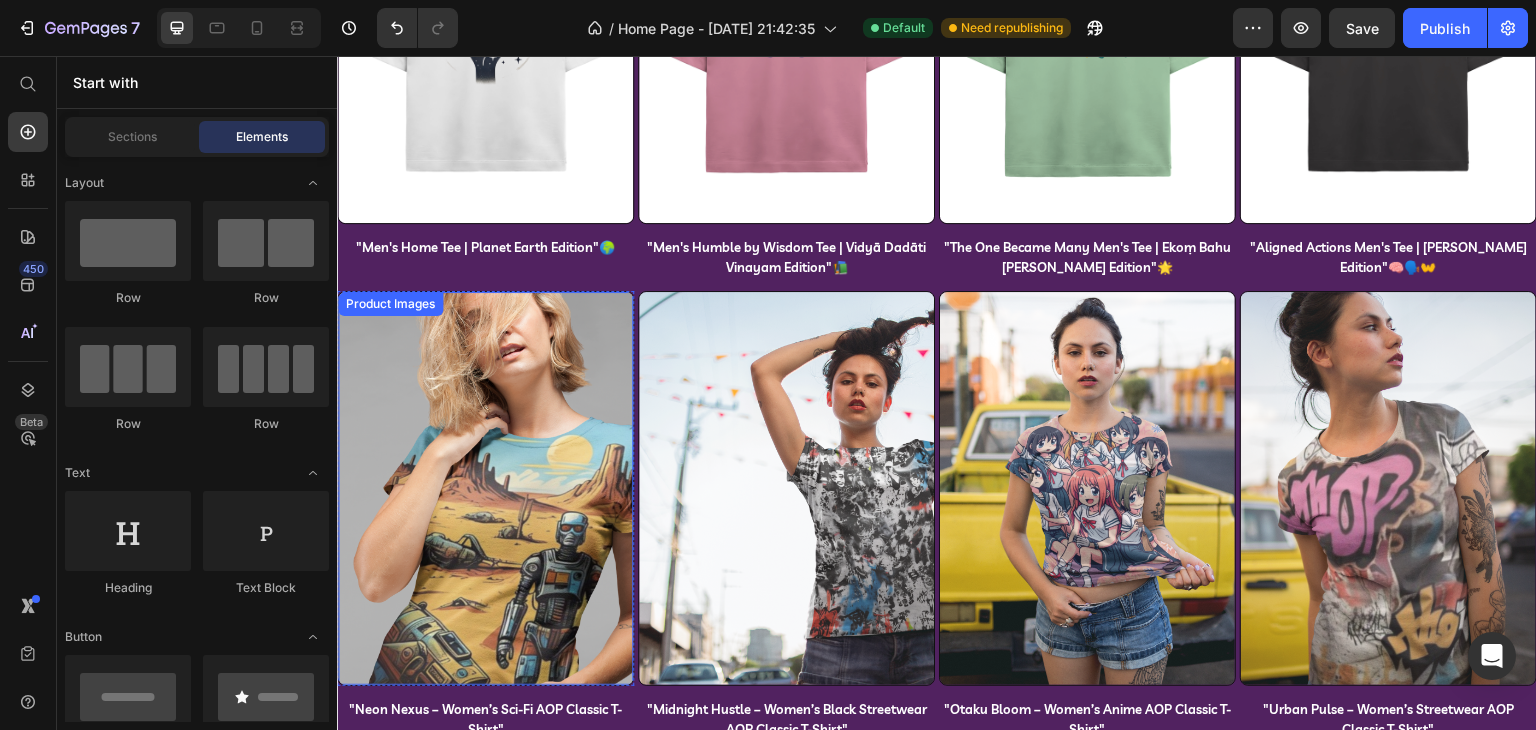 click at bounding box center [485, 488] 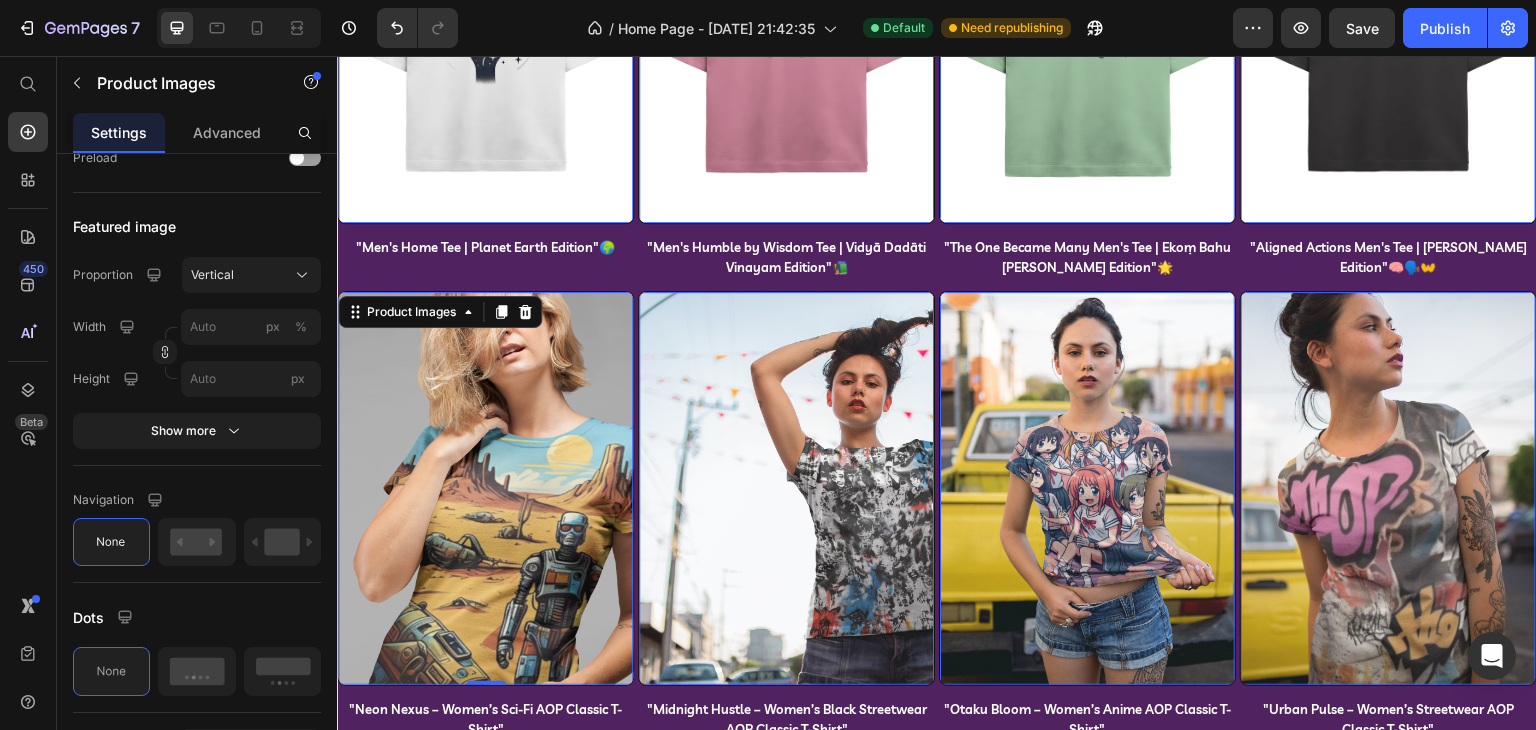scroll, scrollTop: 0, scrollLeft: 0, axis: both 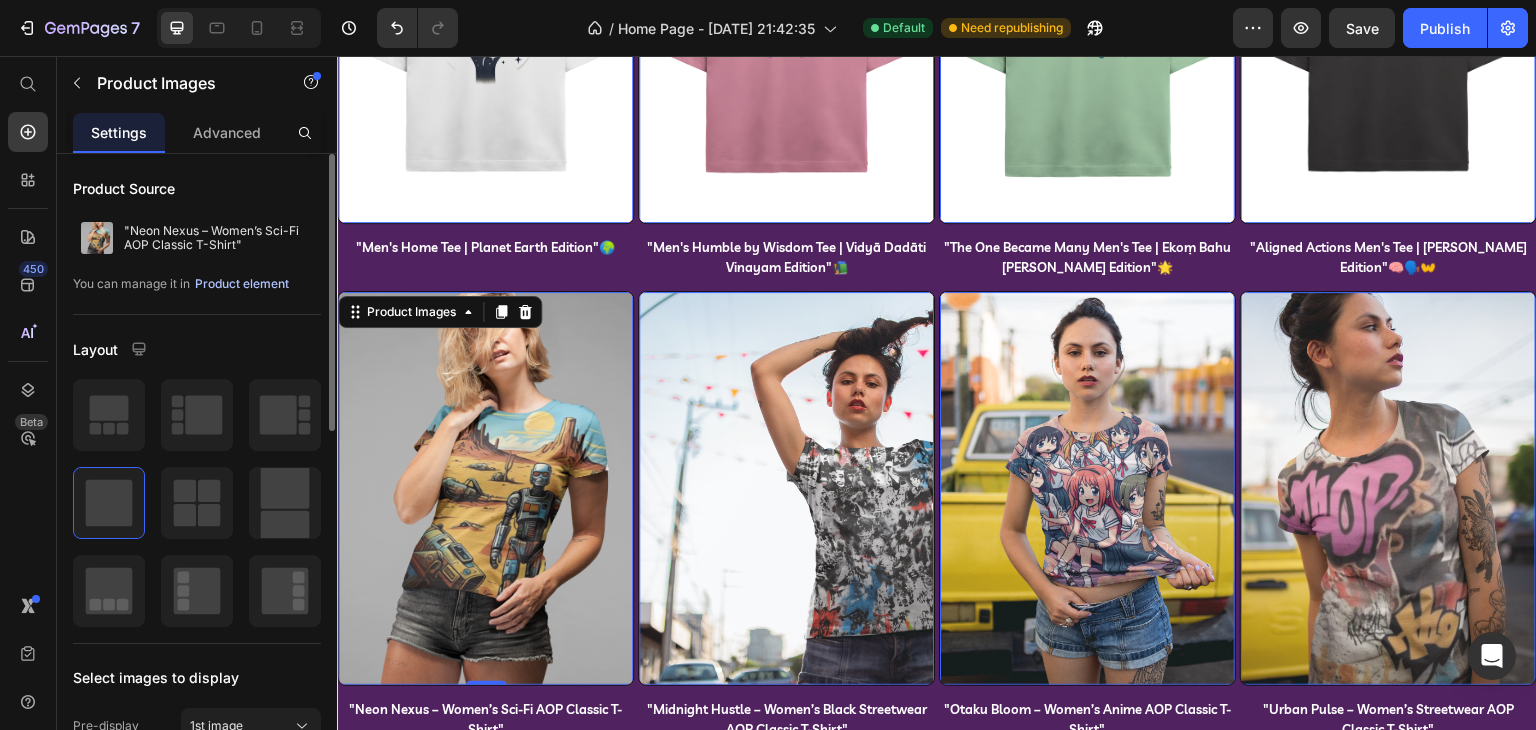 click on "Product element" at bounding box center (242, 284) 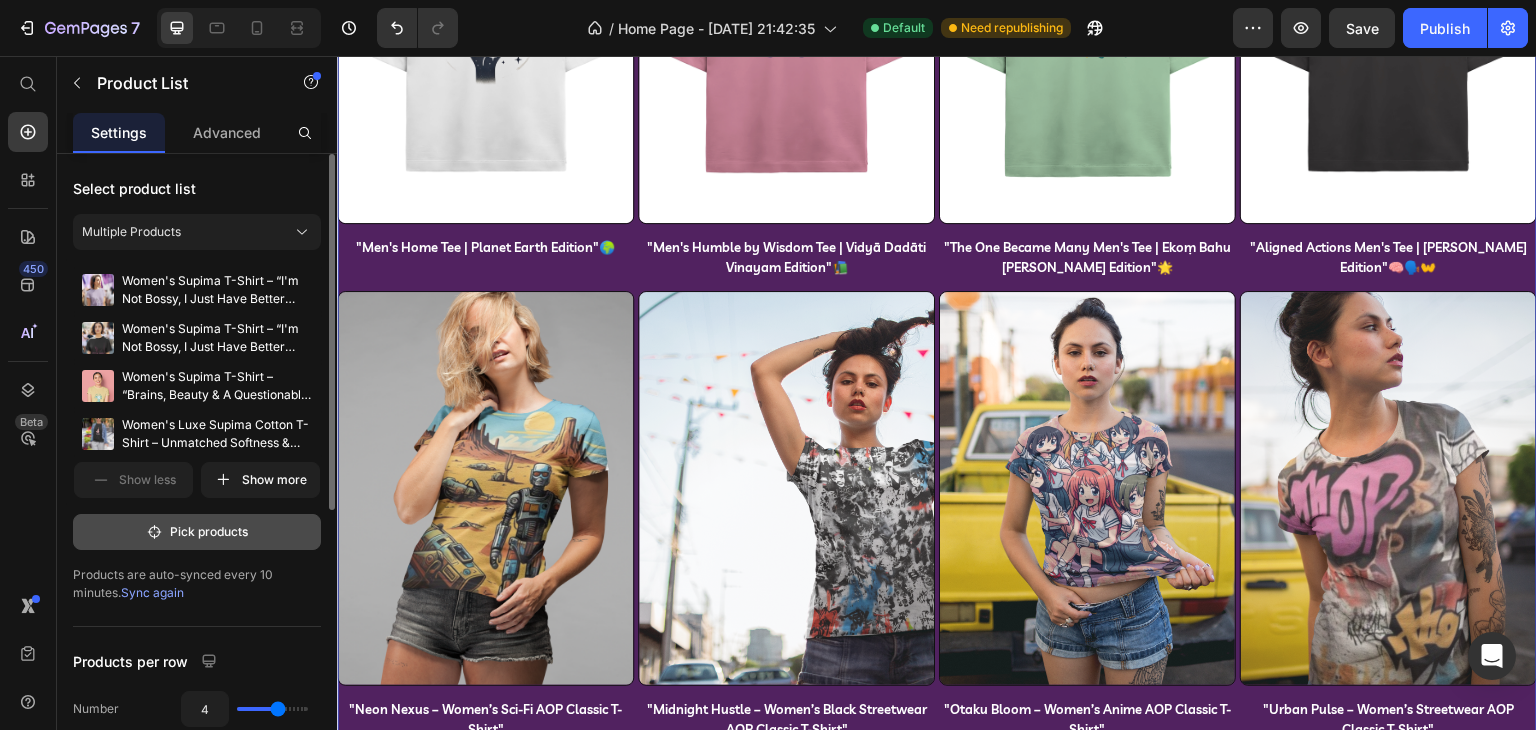 click on "Pick products" at bounding box center [197, 532] 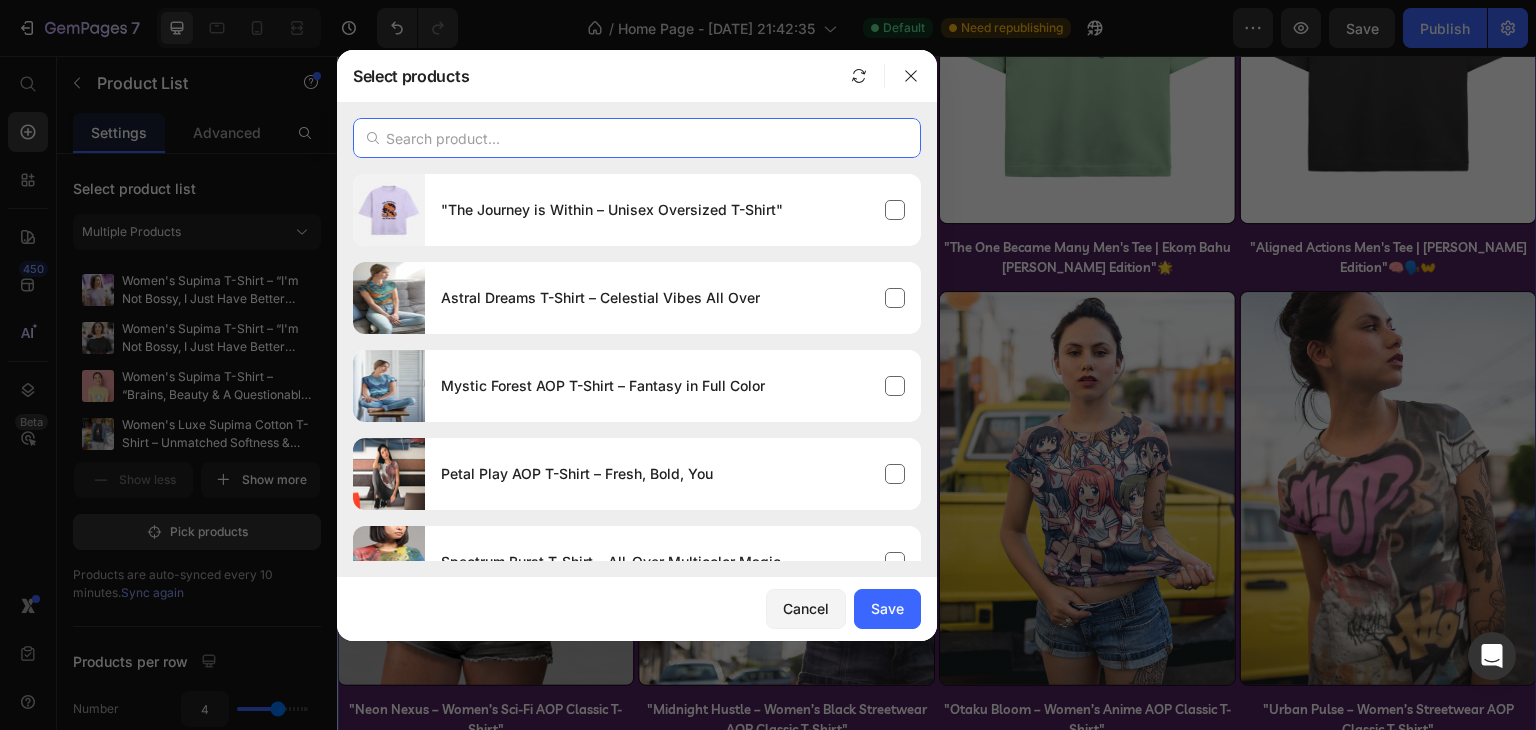 click at bounding box center (637, 138) 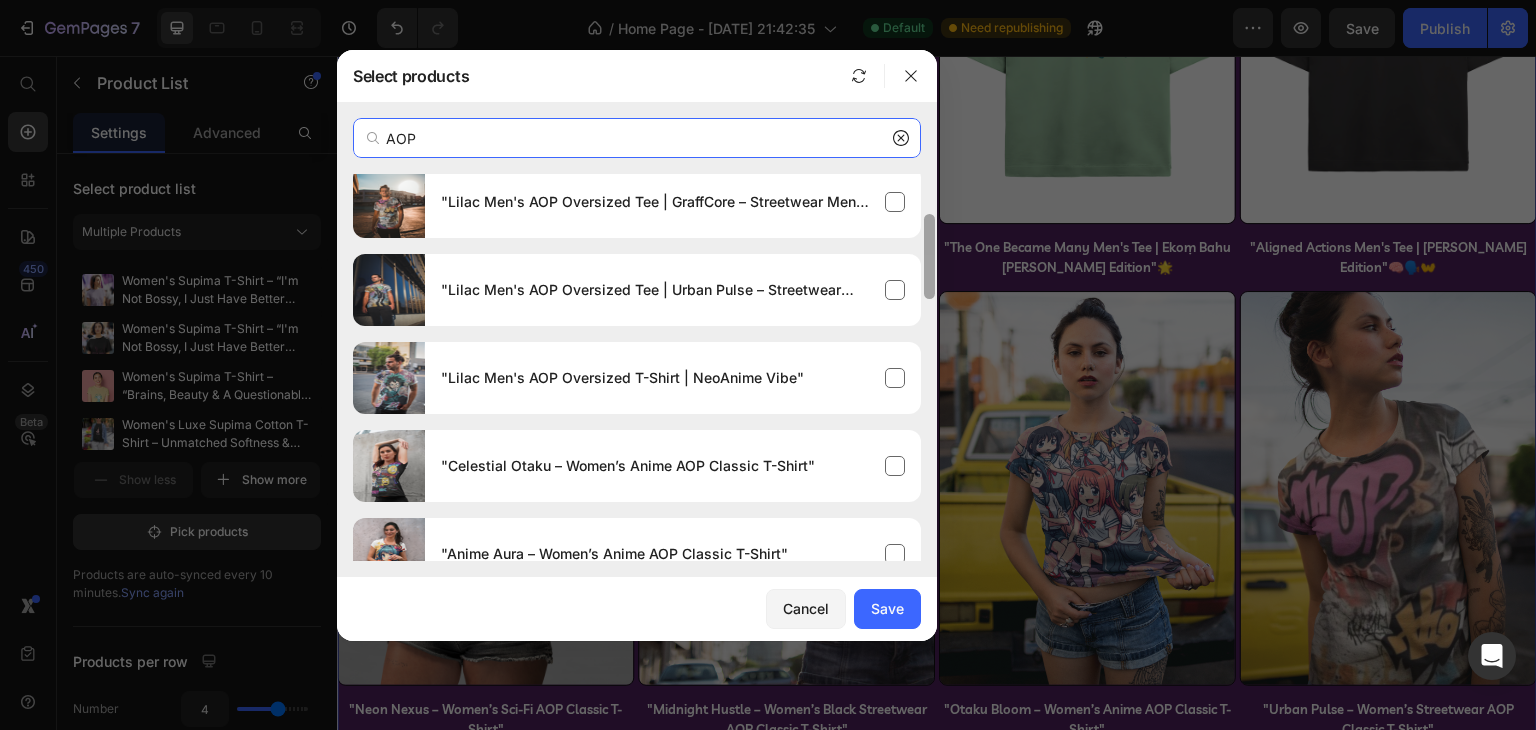 scroll, scrollTop: 193, scrollLeft: 0, axis: vertical 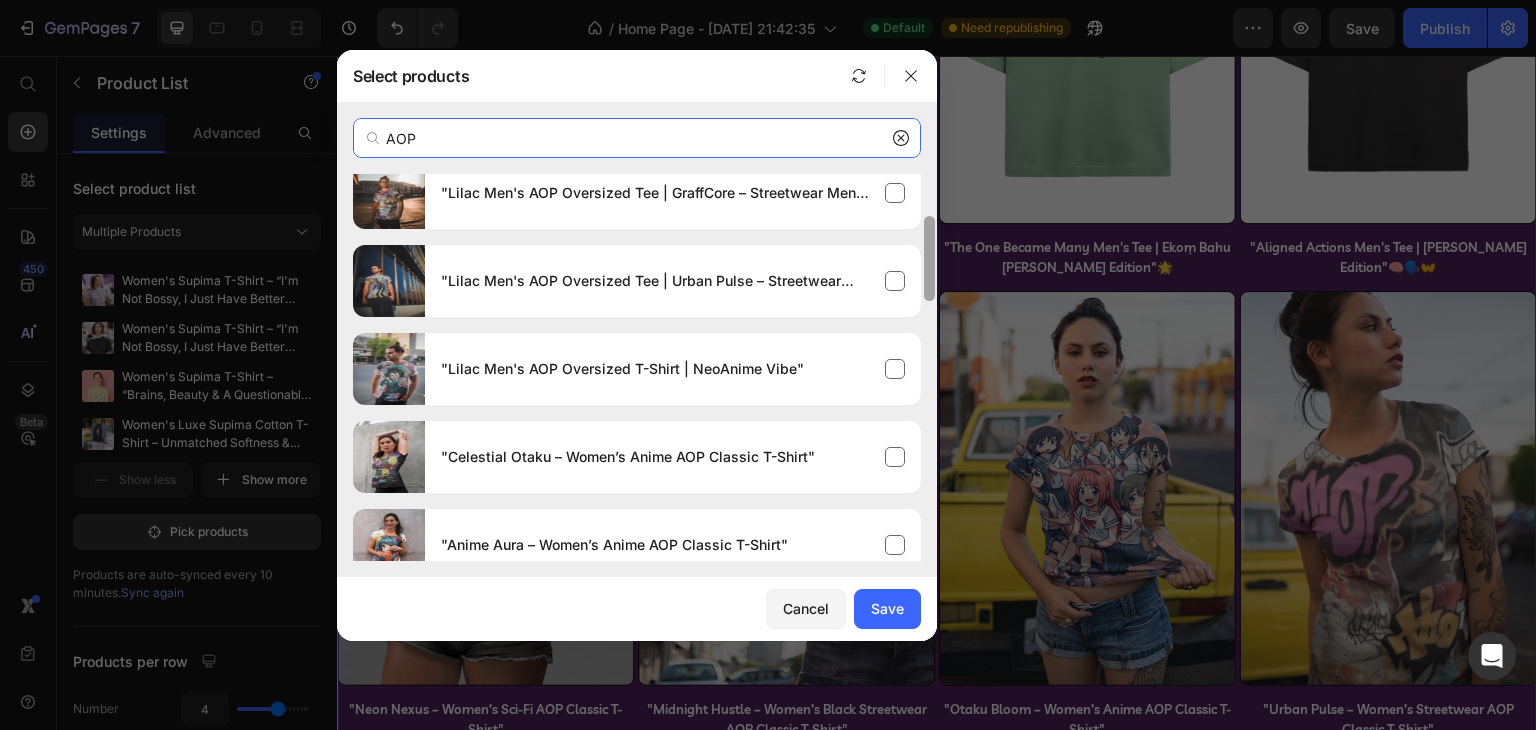 drag, startPoint x: 931, startPoint y: 222, endPoint x: 936, endPoint y: 265, distance: 43.289722 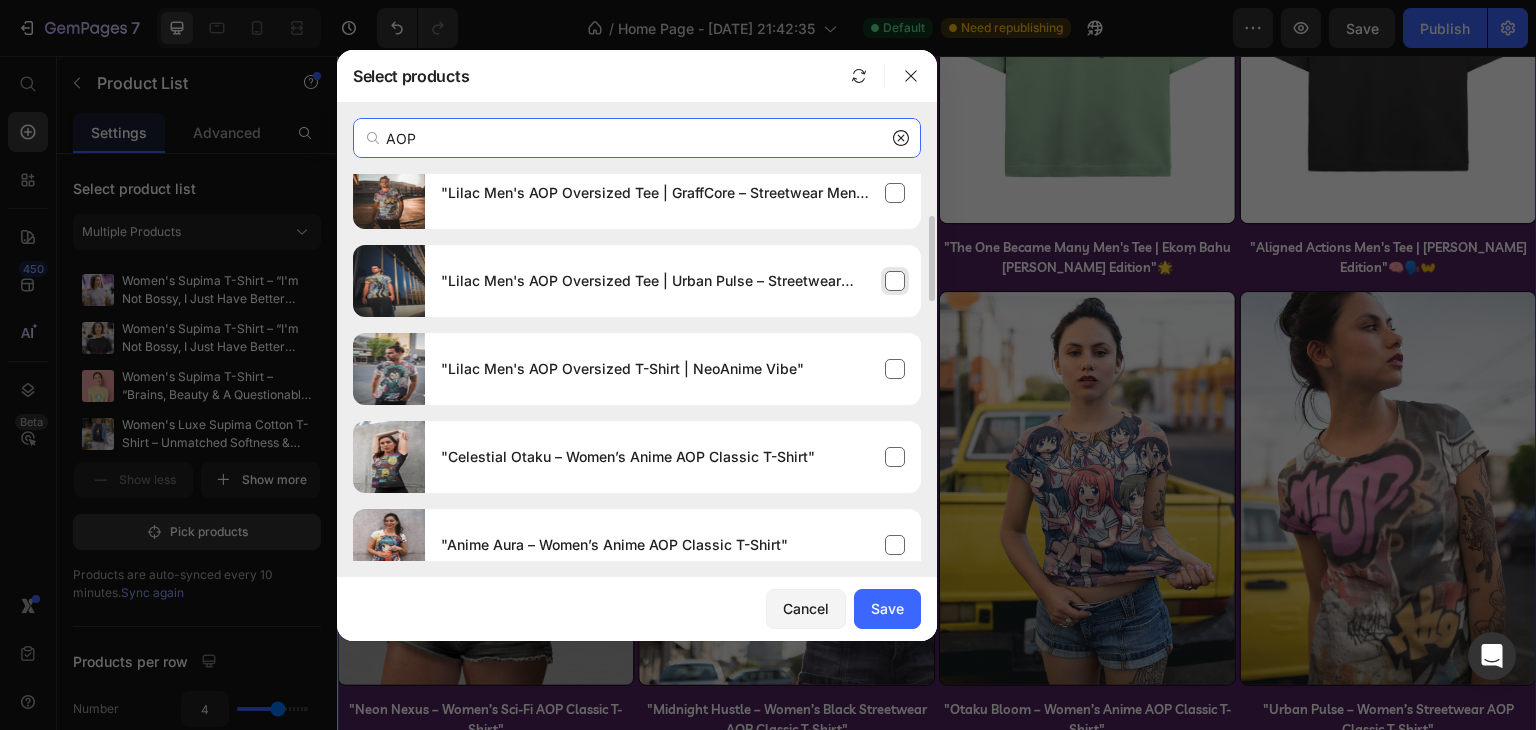 type on "AOP" 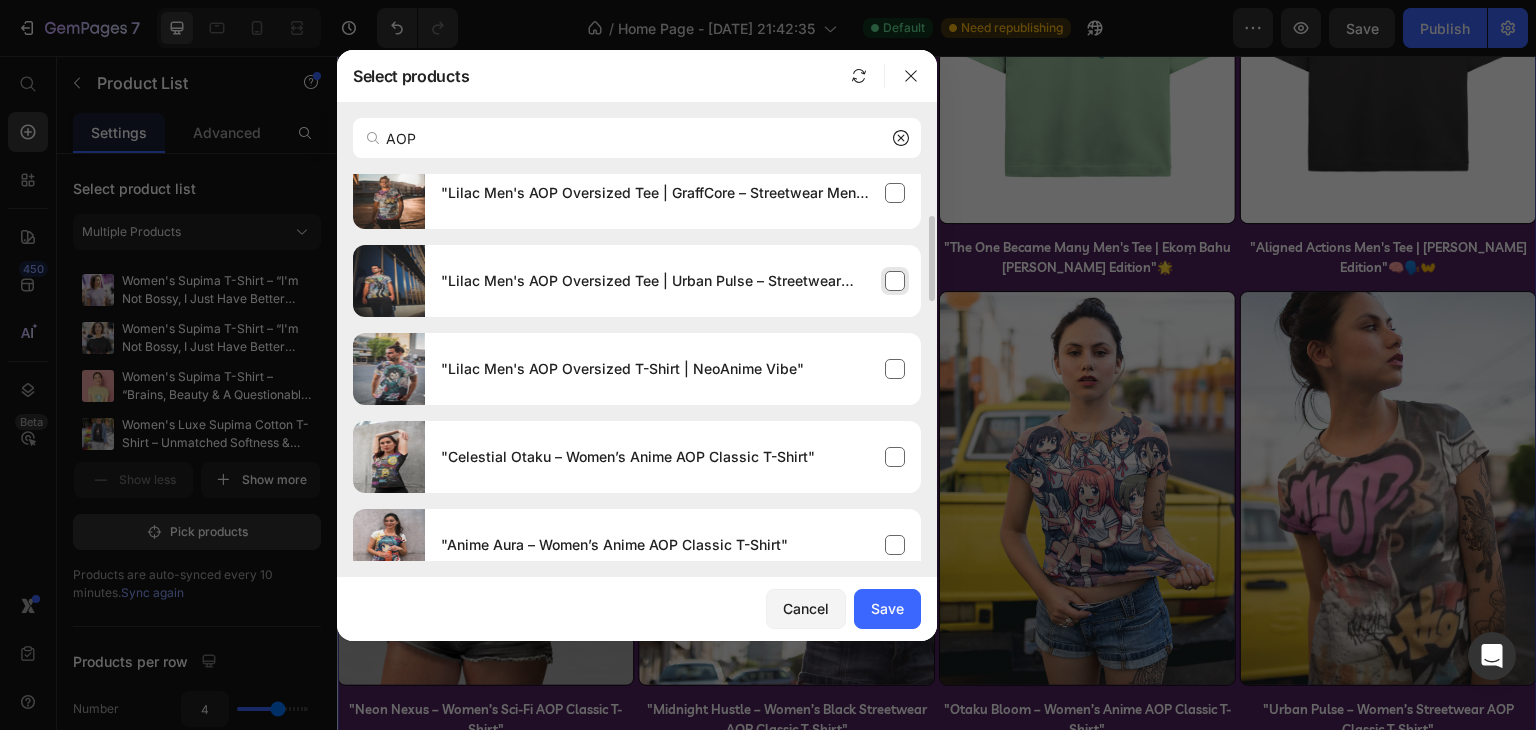 click on ""Lilac Men's AOP Oversized Tee | Urban Pulse – Streetwear Art"" at bounding box center (673, 281) 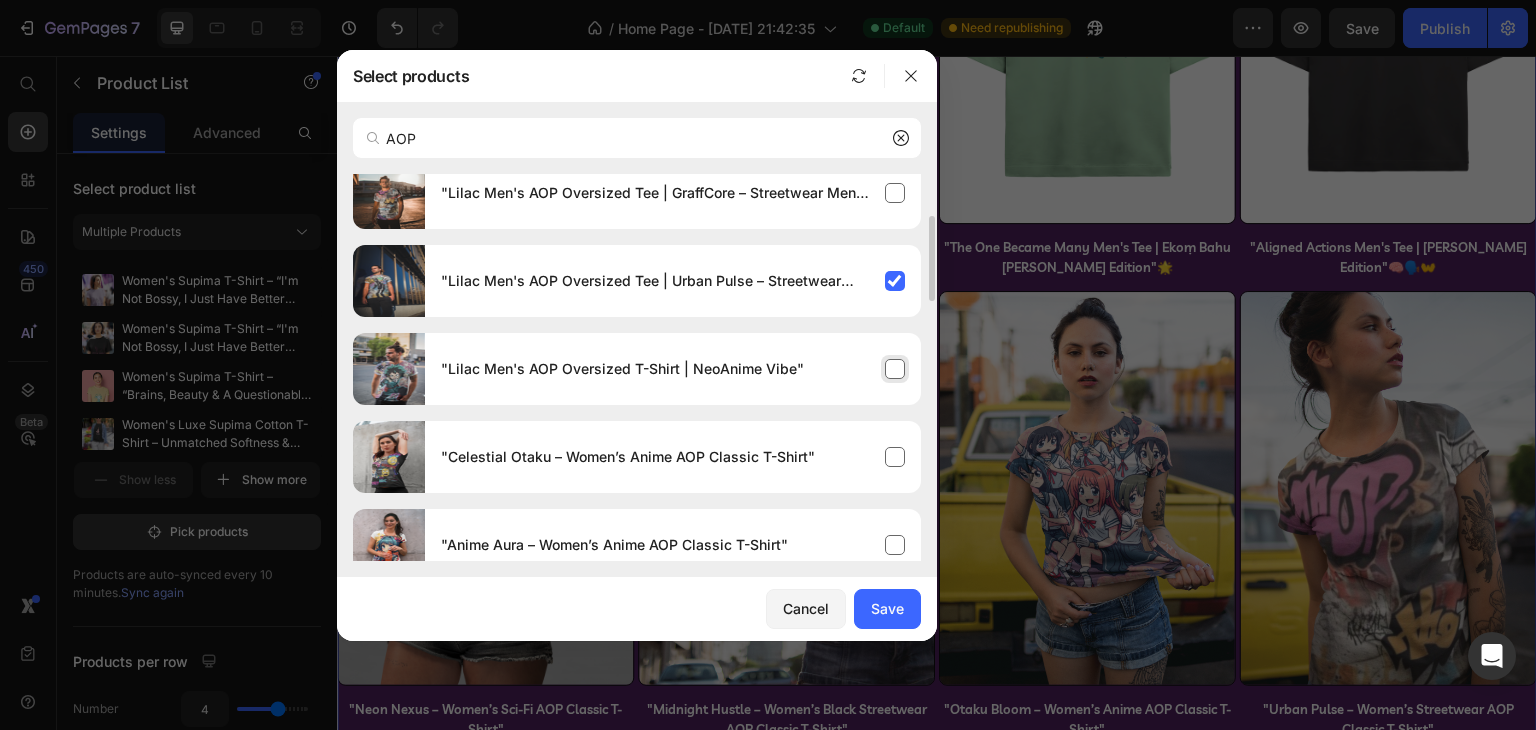click on ""Lilac Men's AOP Oversized T-Shirt | NeoAnime Vibe"" at bounding box center (673, 369) 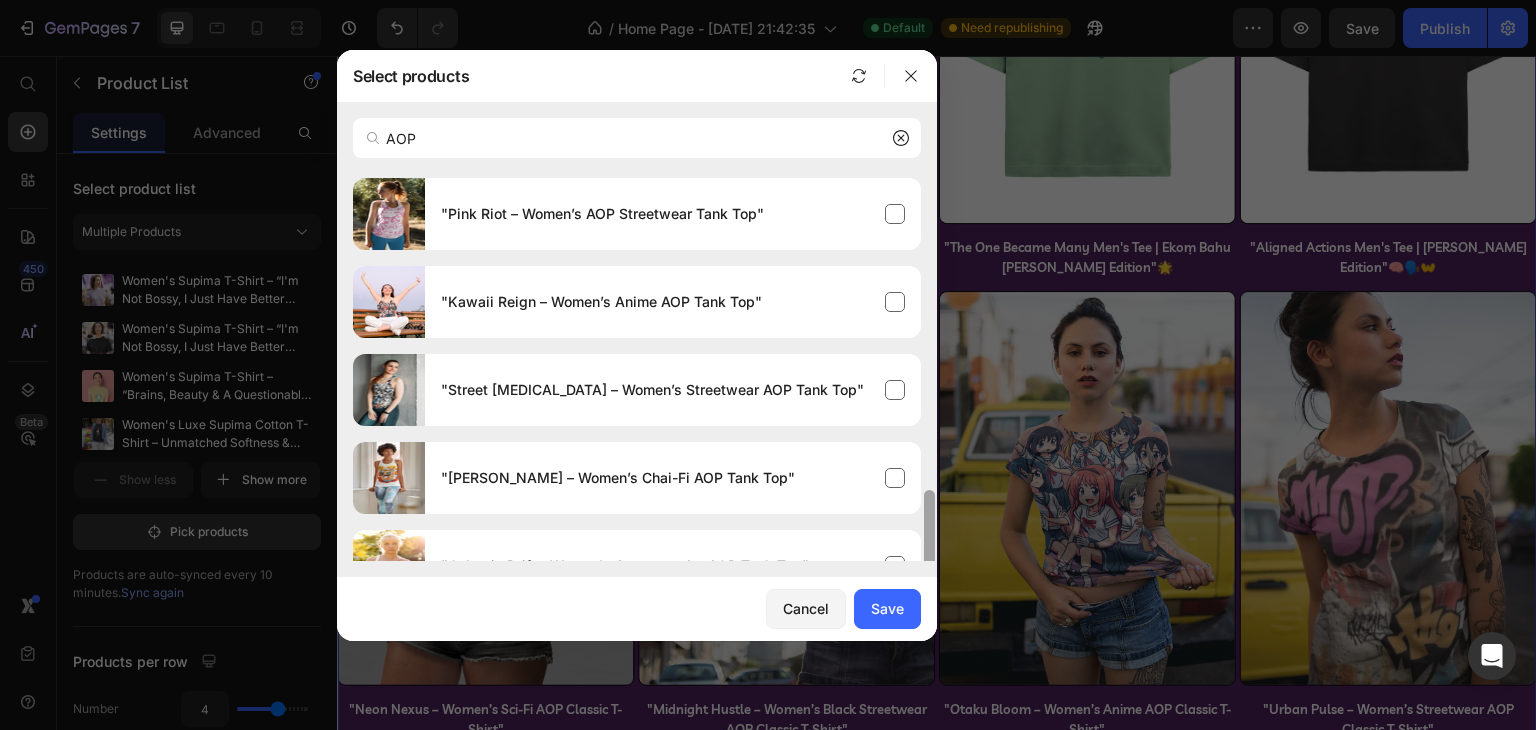 scroll, scrollTop: 1357, scrollLeft: 0, axis: vertical 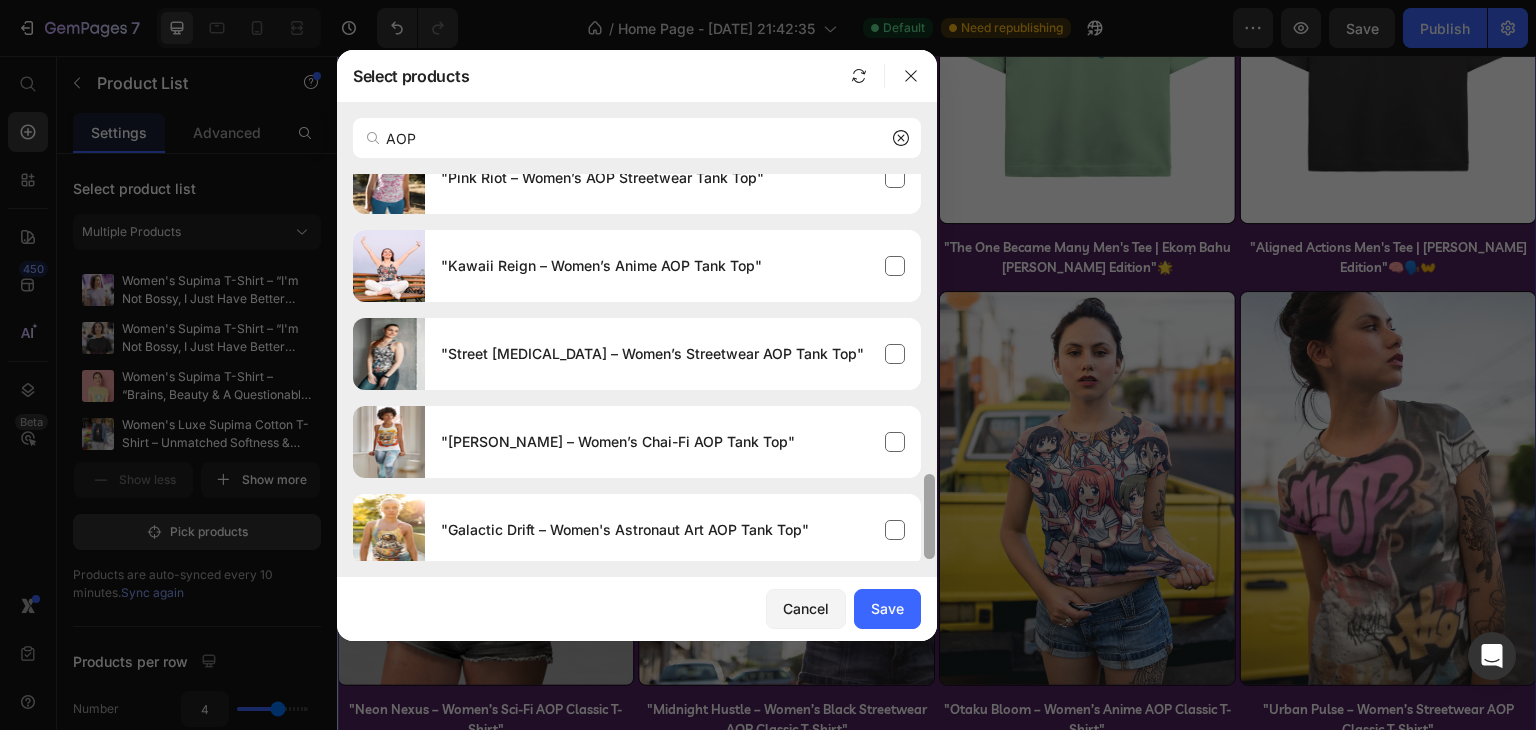 drag, startPoint x: 925, startPoint y: 269, endPoint x: 931, endPoint y: 526, distance: 257.07004 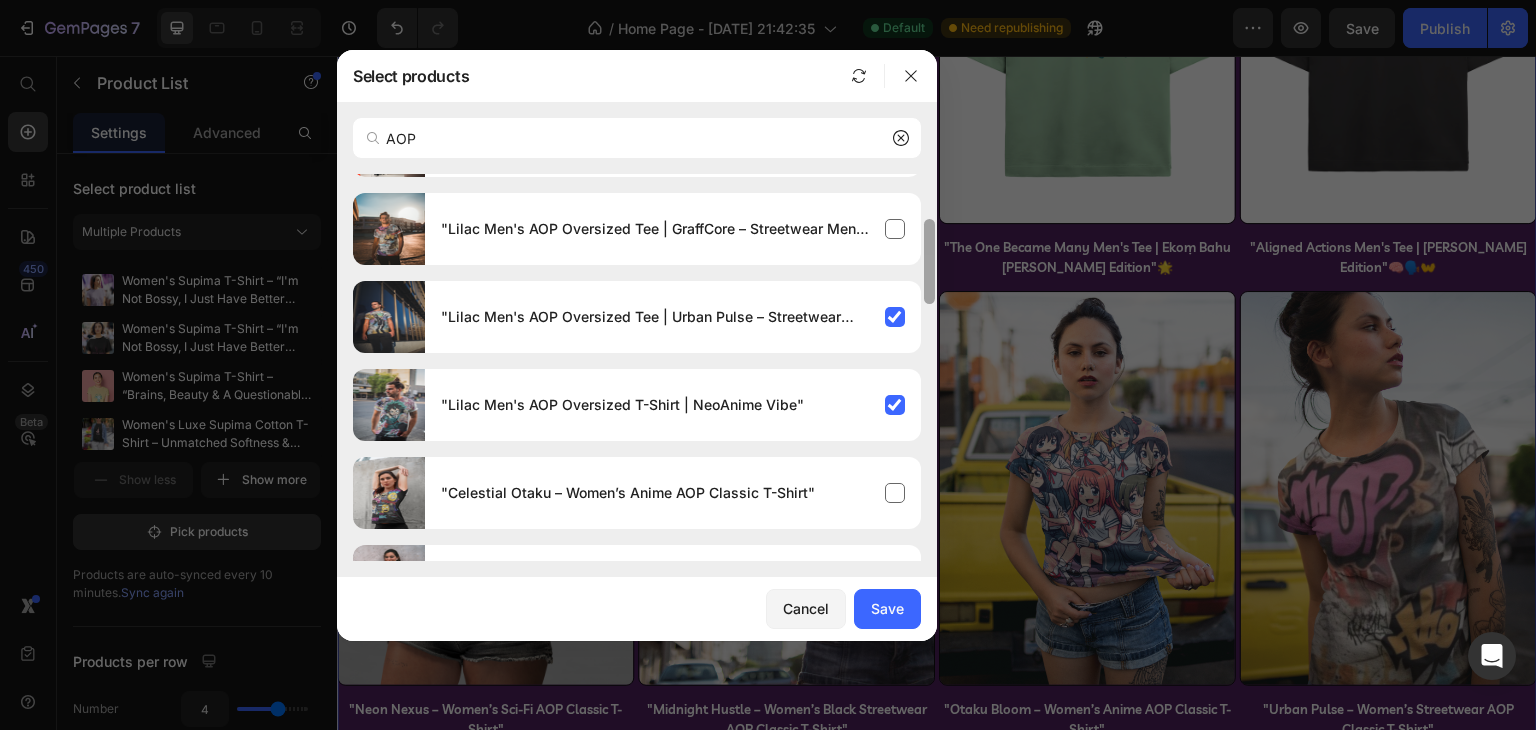scroll, scrollTop: 166, scrollLeft: 0, axis: vertical 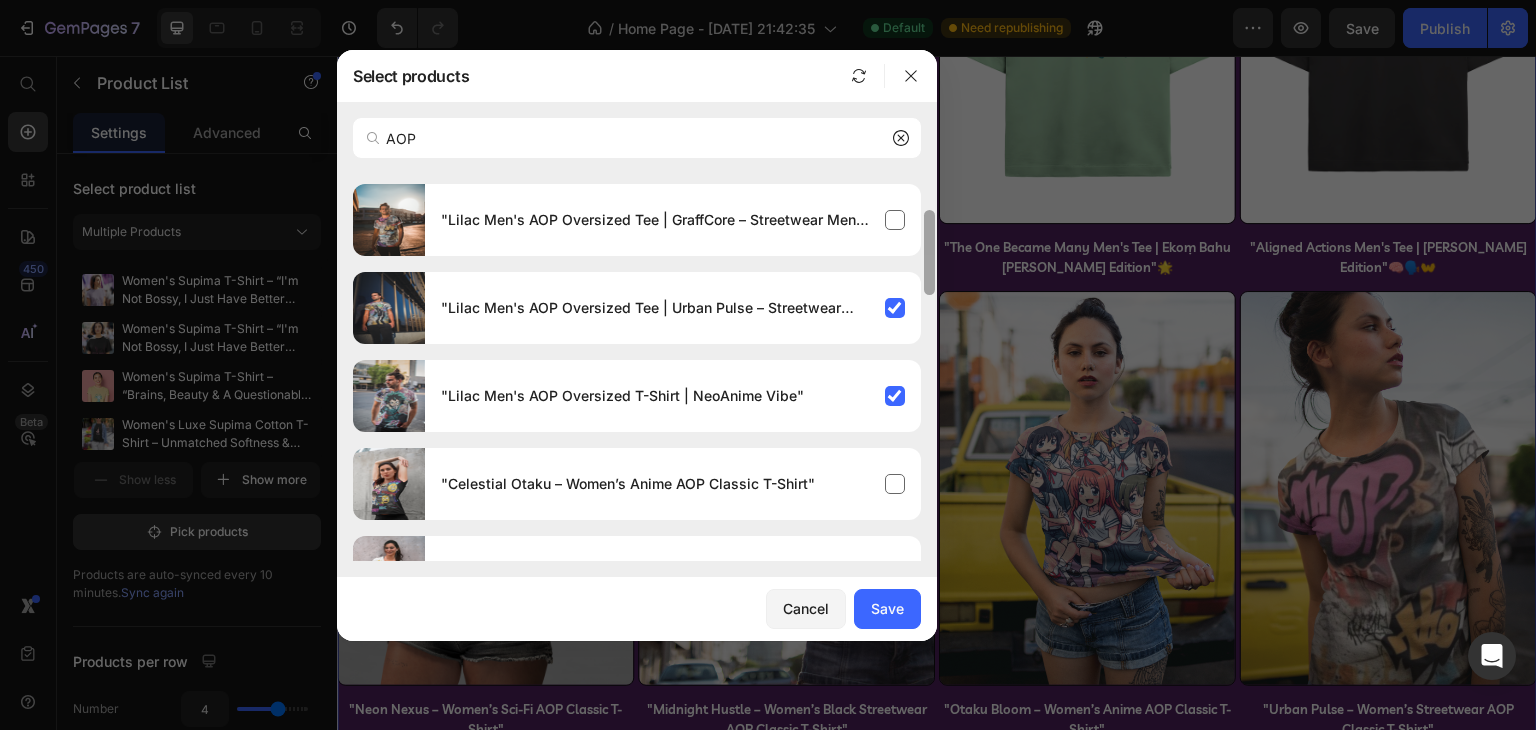 drag, startPoint x: 931, startPoint y: 526, endPoint x: 932, endPoint y: 263, distance: 263.0019 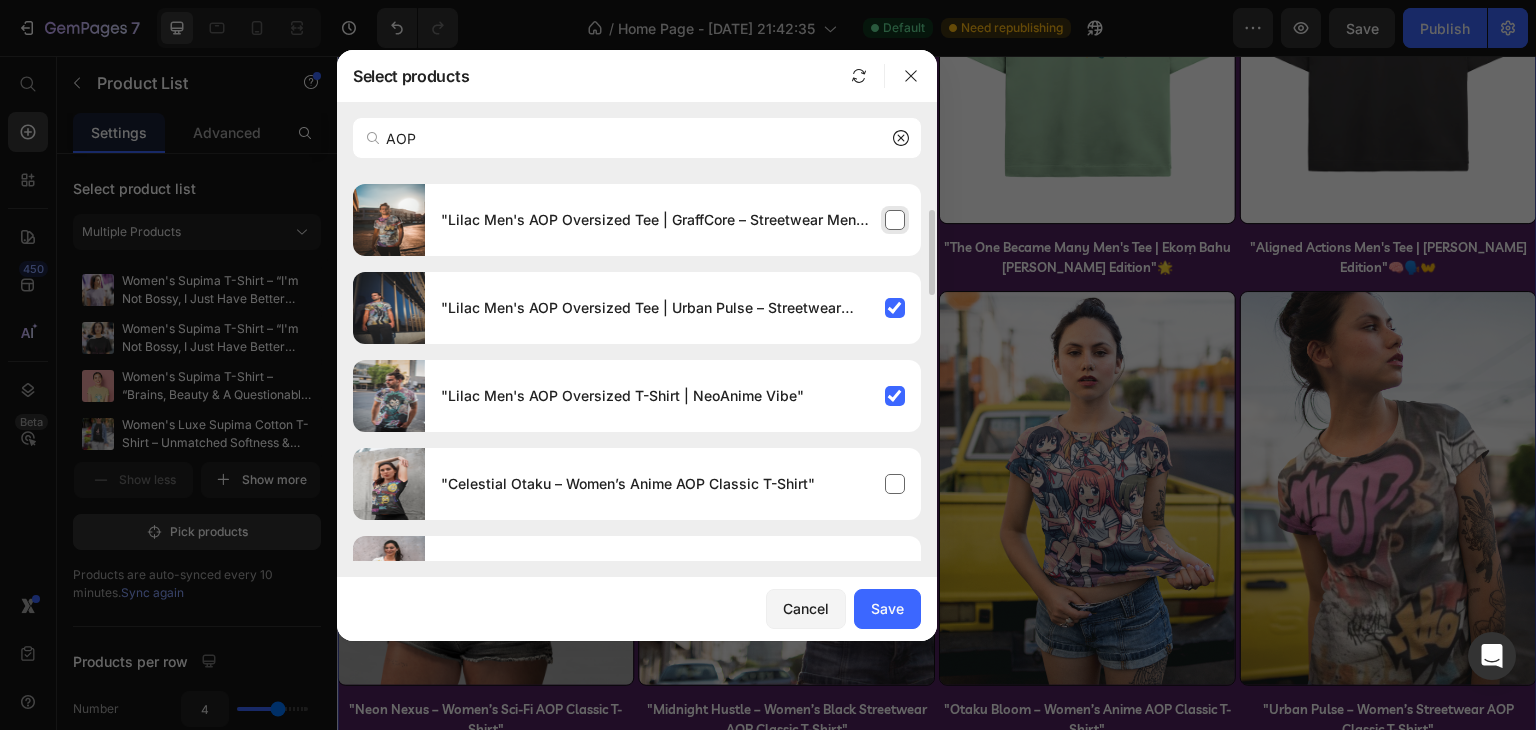 click on ""Lilac Men's AOP Oversized Tee | GraffCore – Streetwear Men's Tee"" at bounding box center (673, 220) 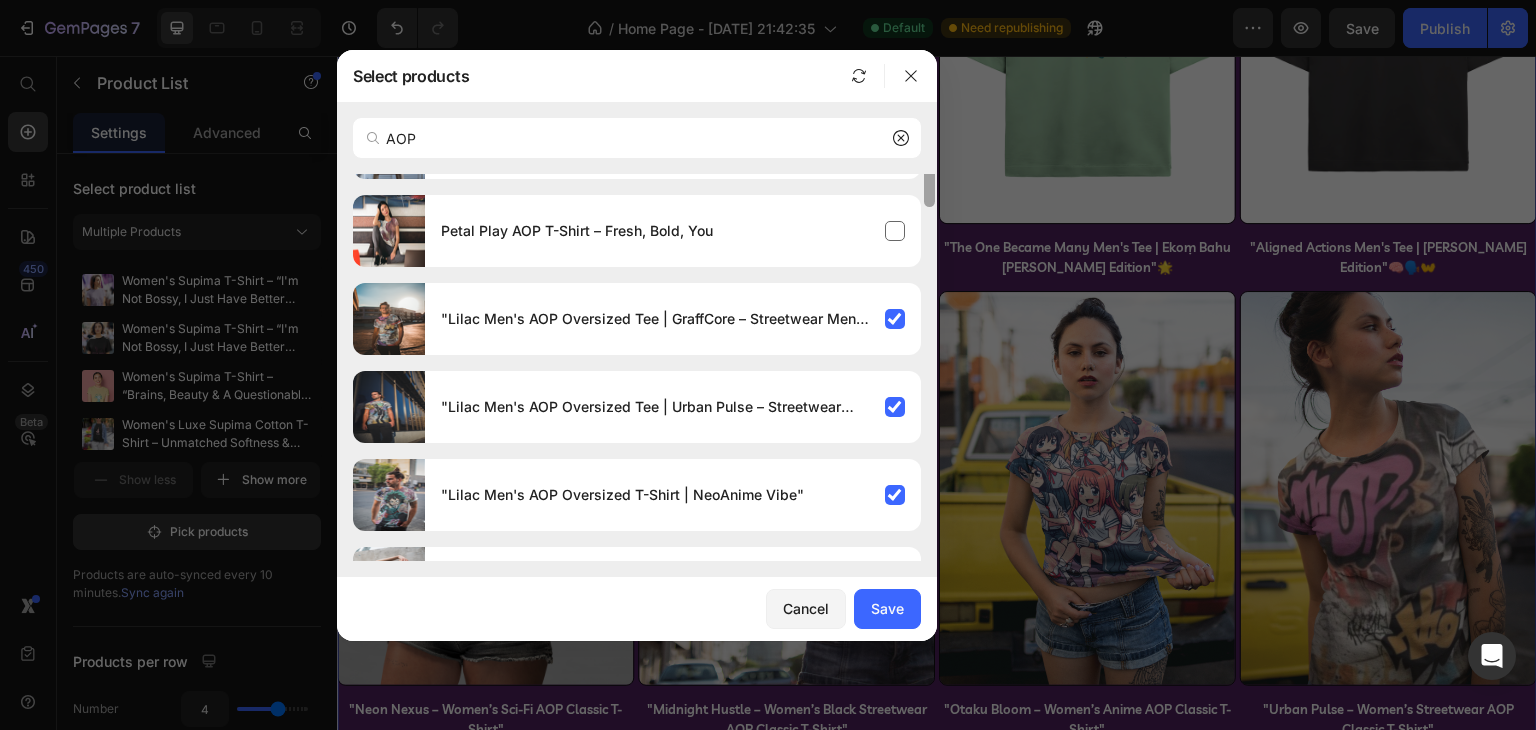 scroll, scrollTop: 0, scrollLeft: 0, axis: both 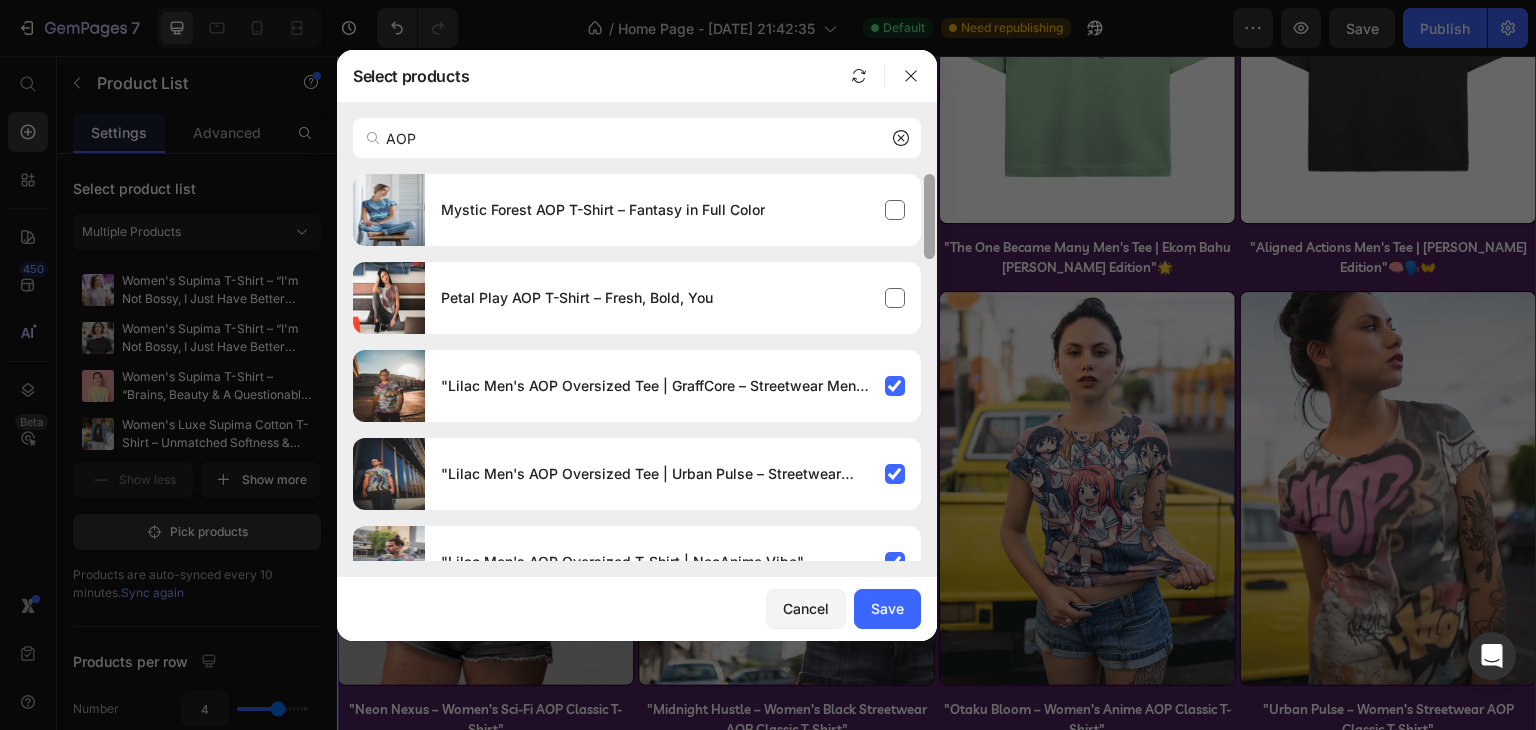 drag, startPoint x: 928, startPoint y: 251, endPoint x: 933, endPoint y: 188, distance: 63.1981 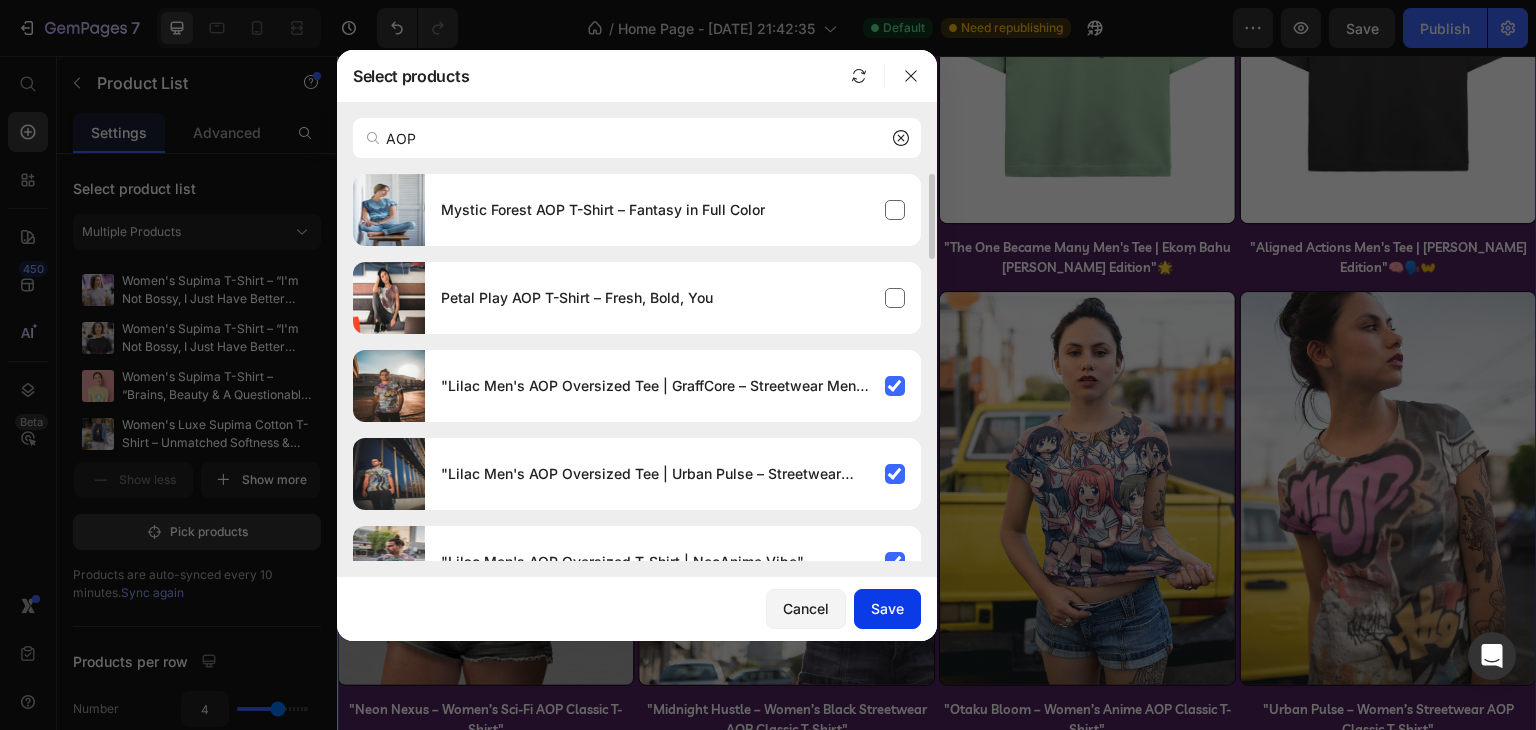 click on "Save" at bounding box center (887, 608) 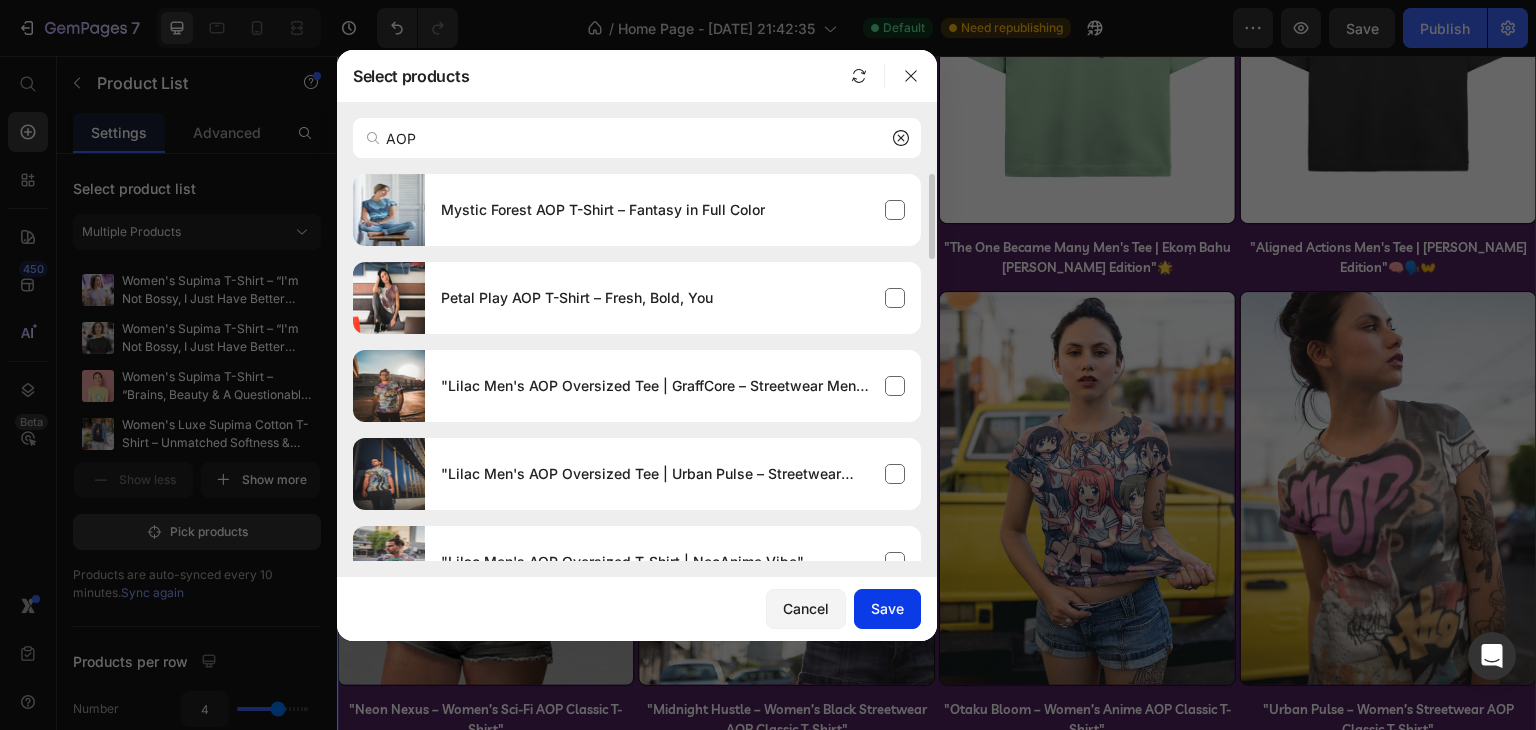 type 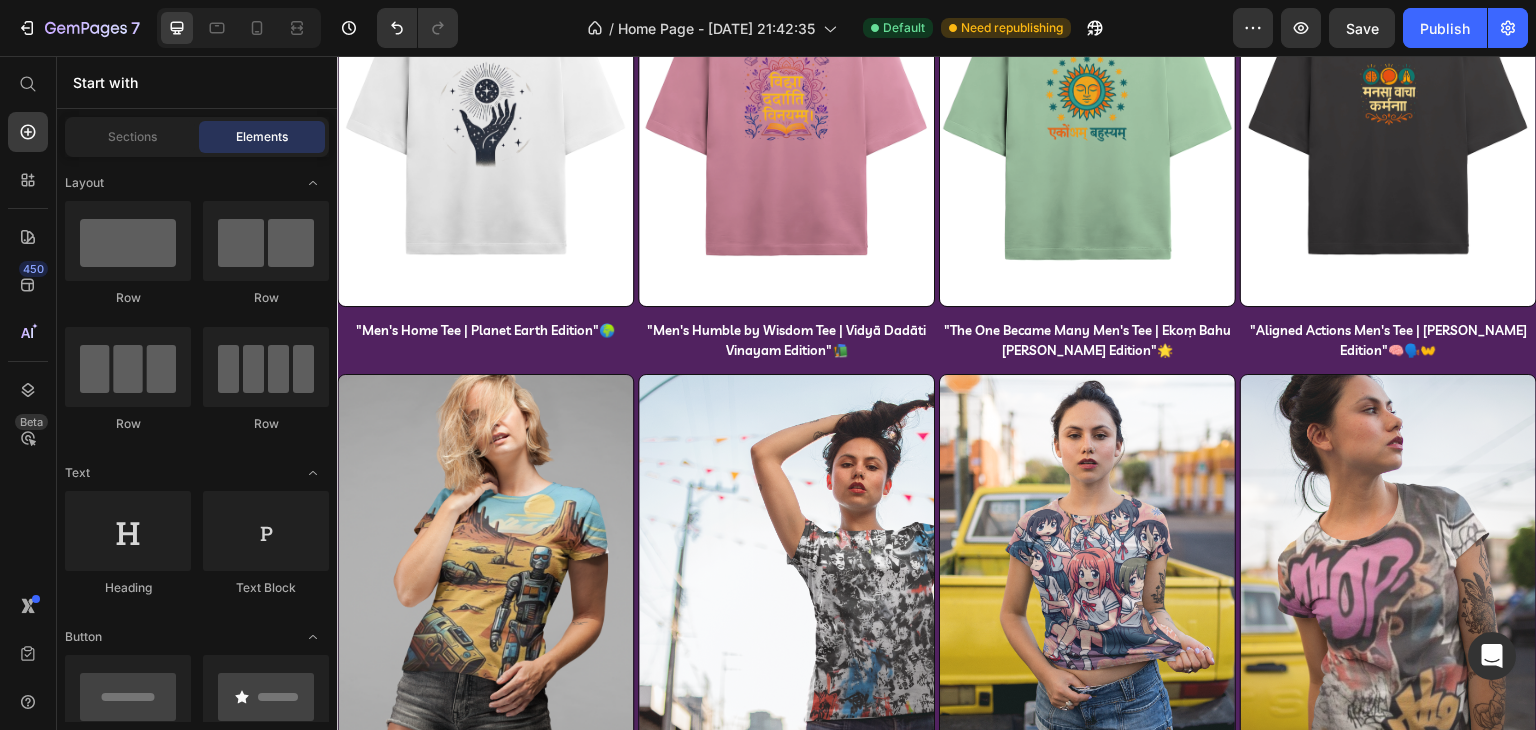scroll, scrollTop: 2679, scrollLeft: 0, axis: vertical 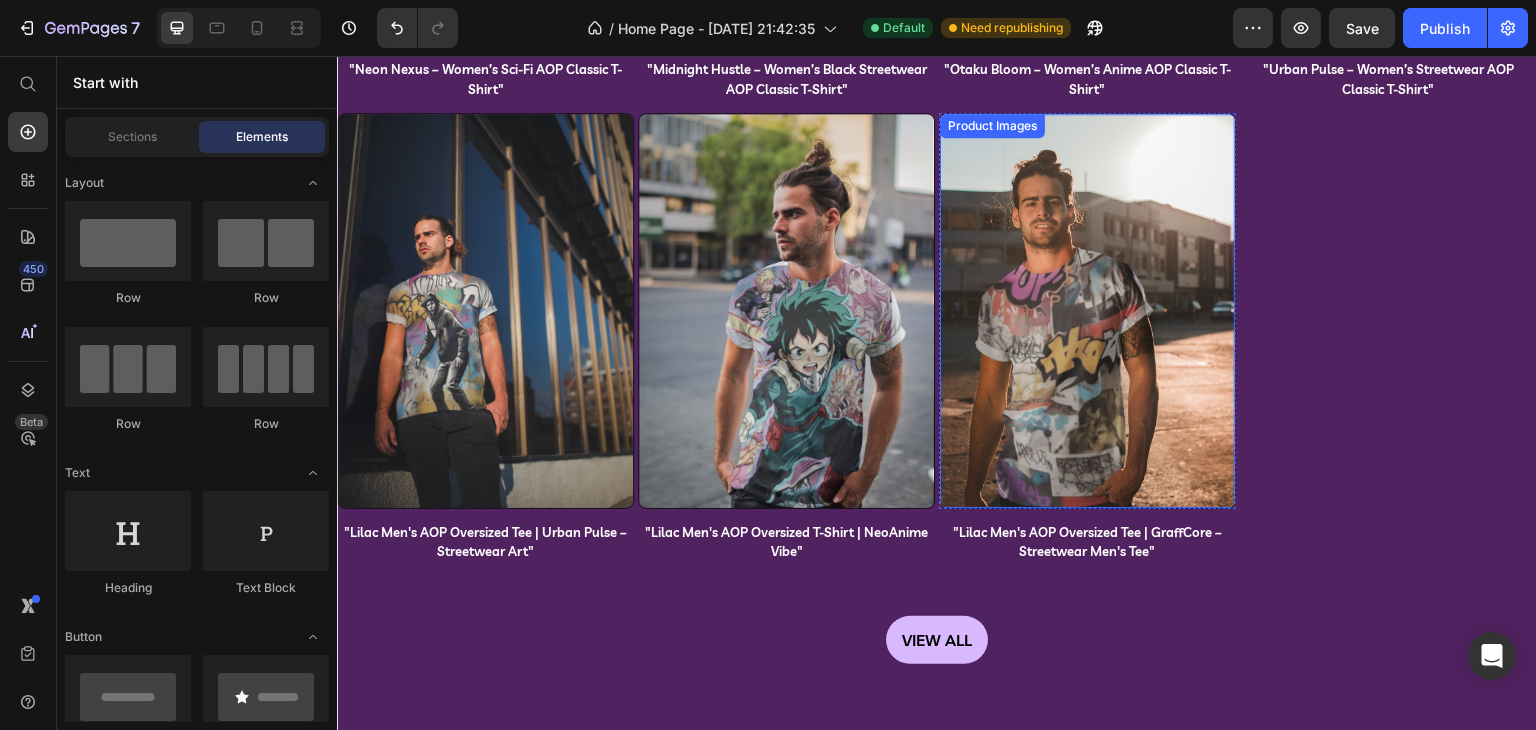 click at bounding box center (1087, 310) 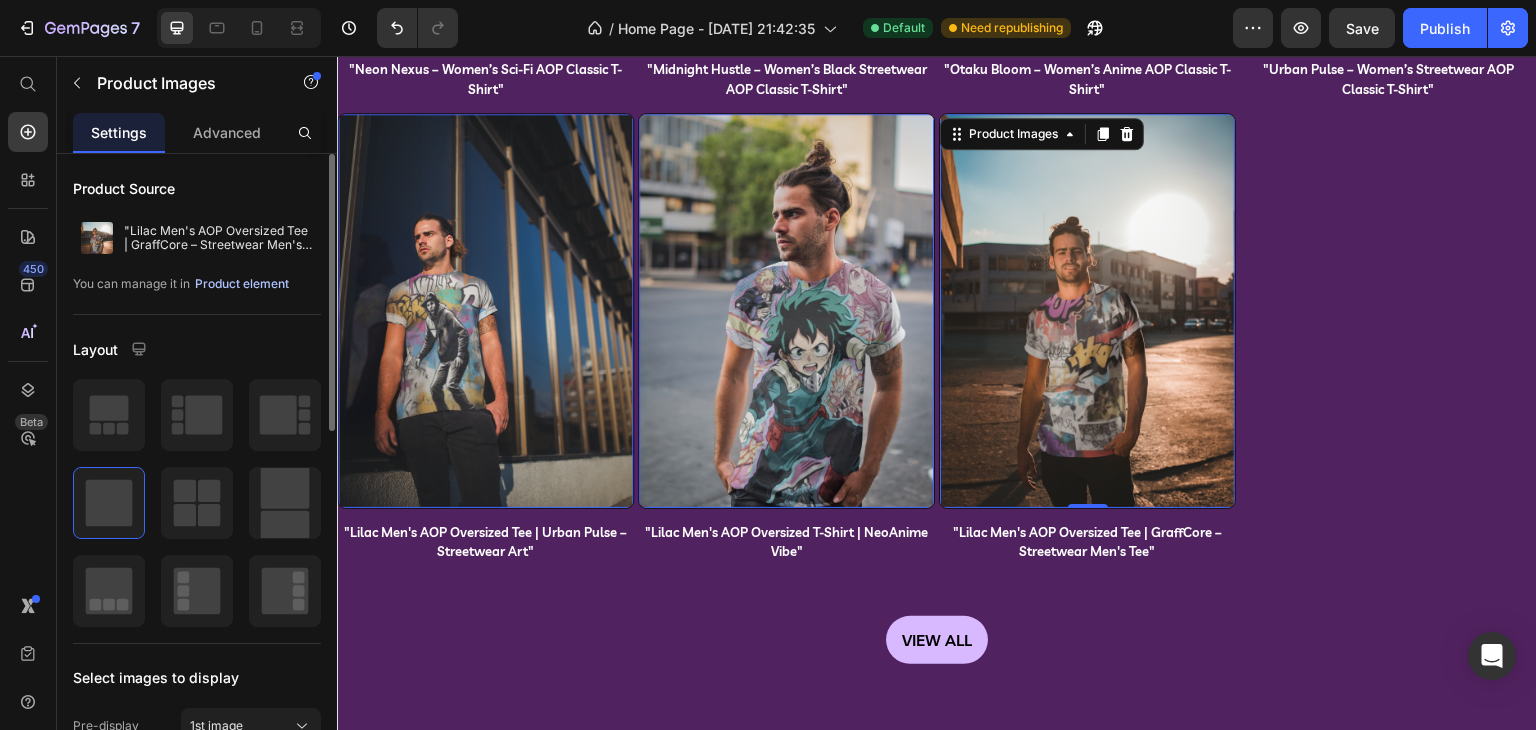 click on "Product element" at bounding box center [242, 284] 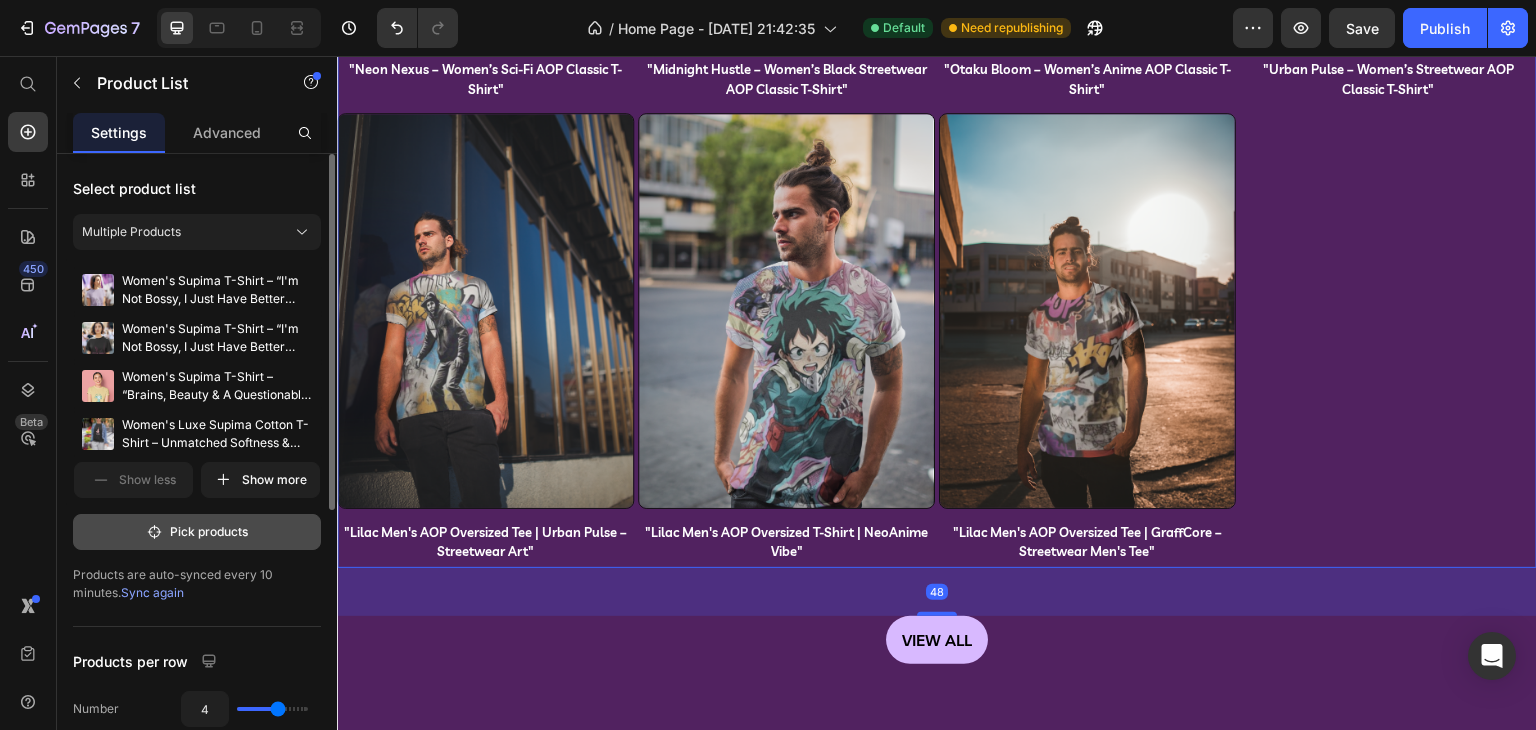 click on "Pick products" at bounding box center (197, 532) 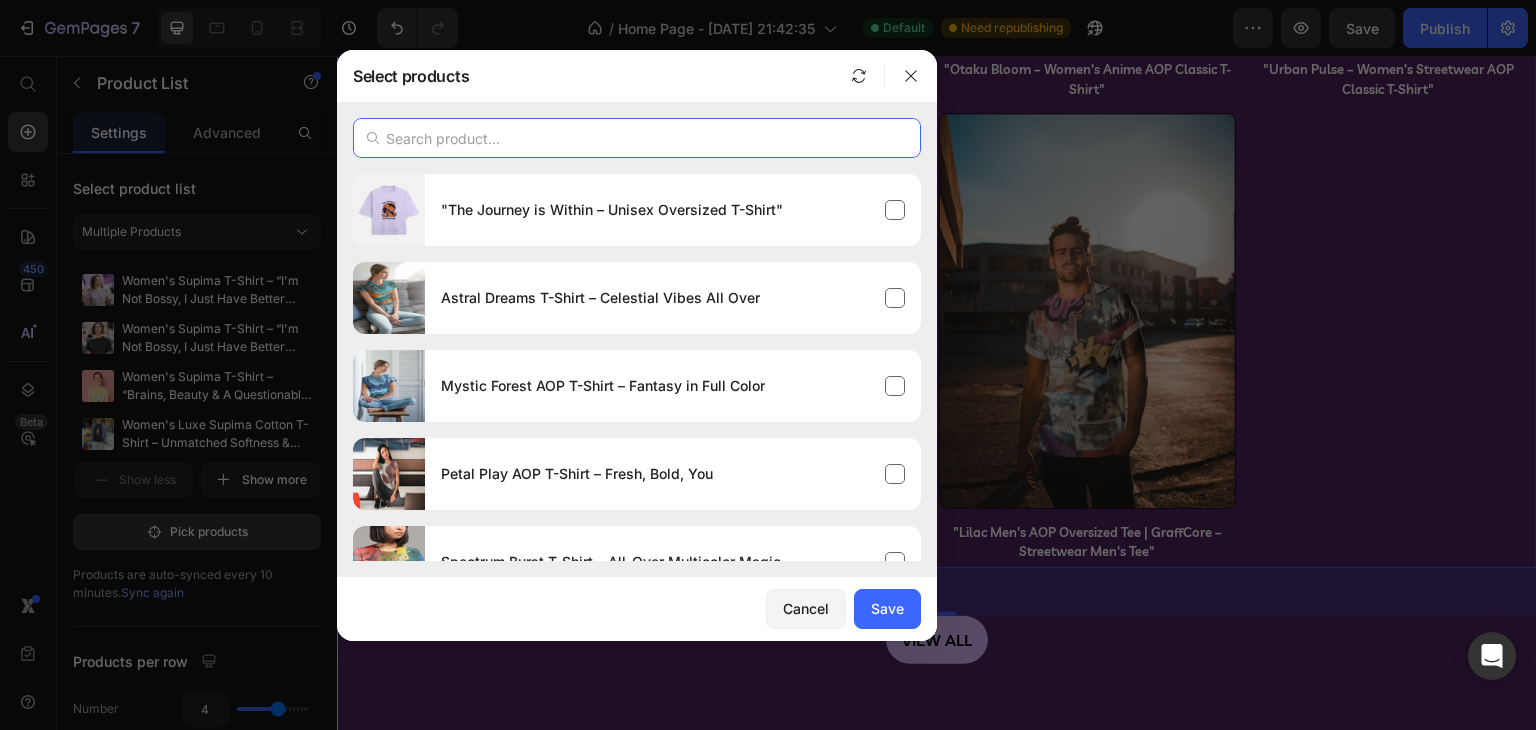 click at bounding box center (637, 138) 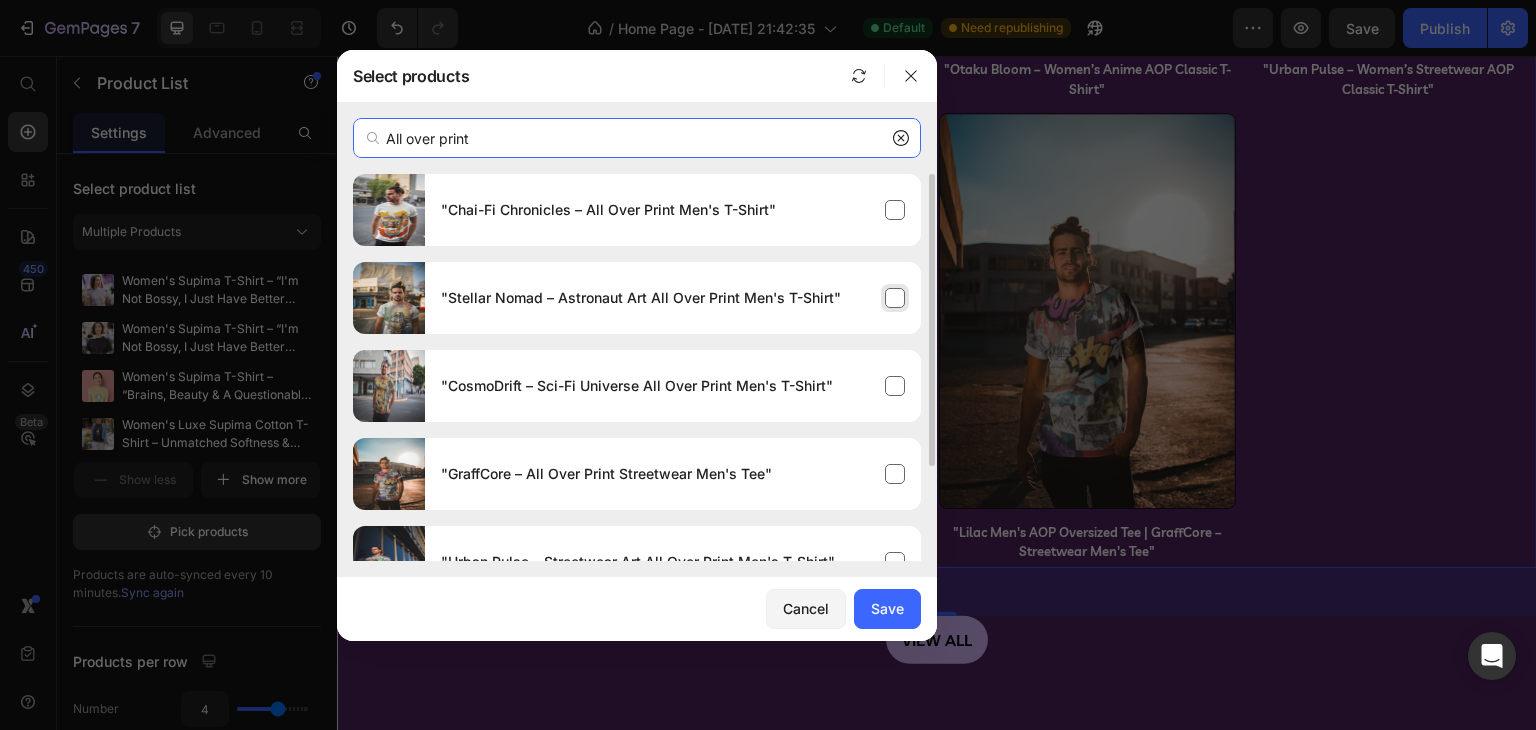 type on "All over print" 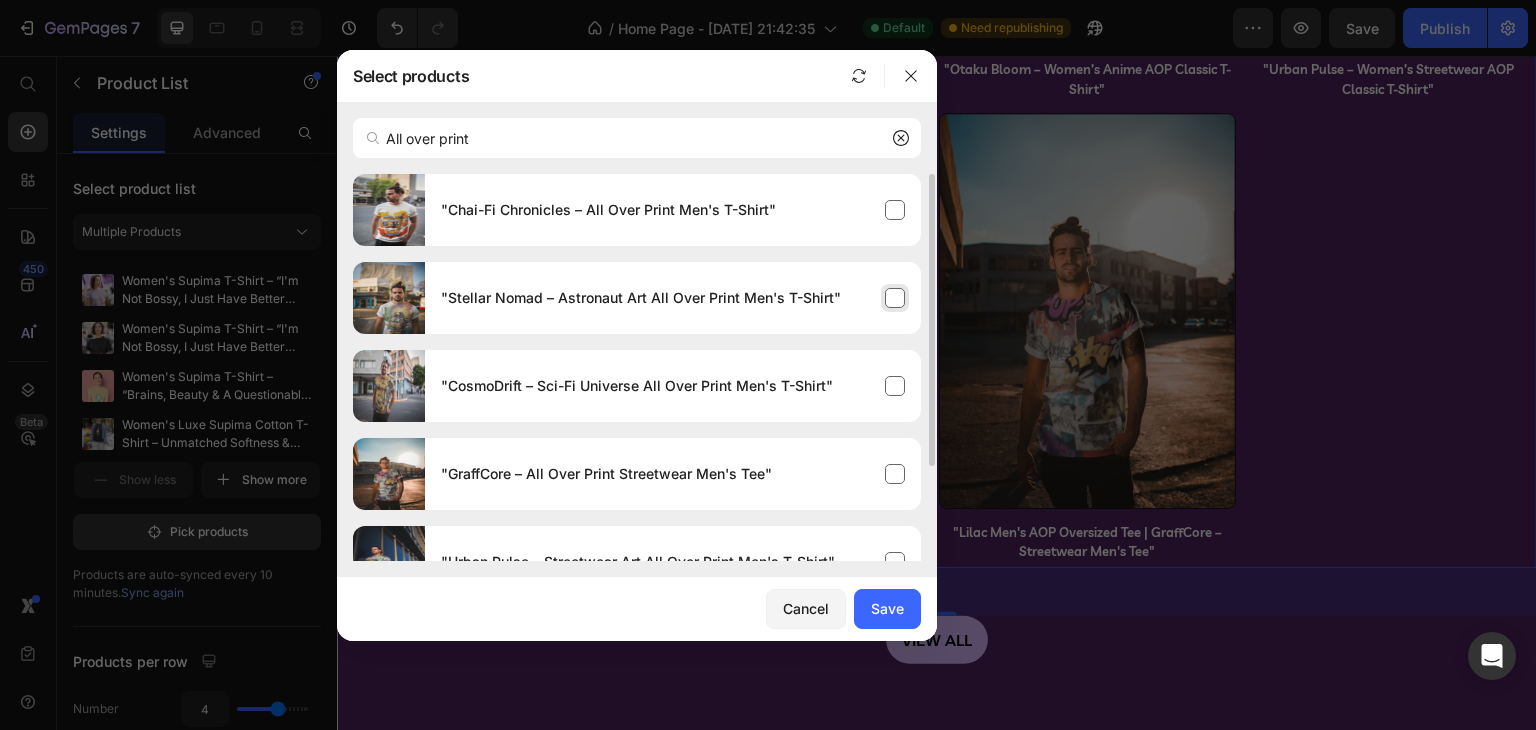 click on ""Stellar Nomad – Astronaut Art All Over Print Men's T-Shirt"" at bounding box center [673, 298] 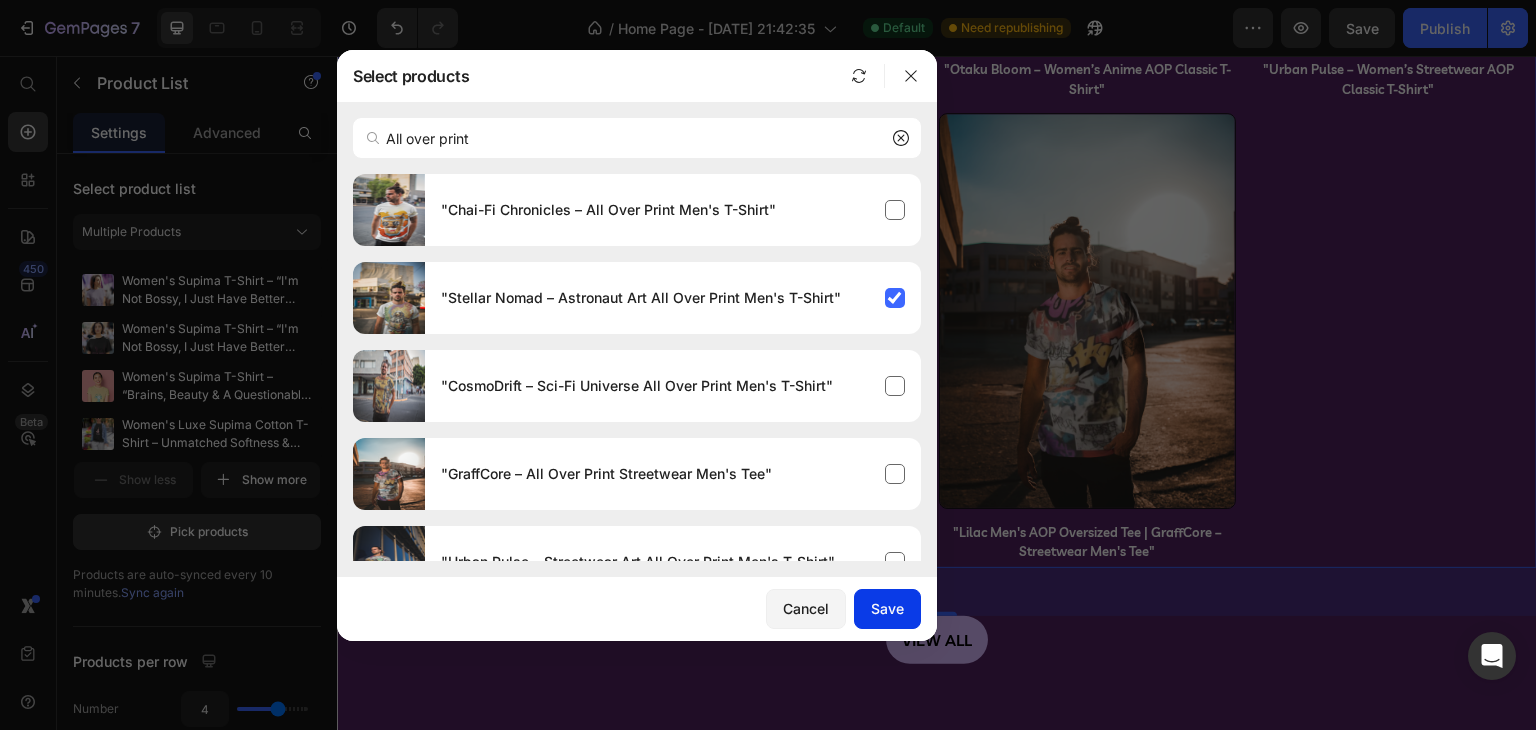 click on "Save" at bounding box center (887, 608) 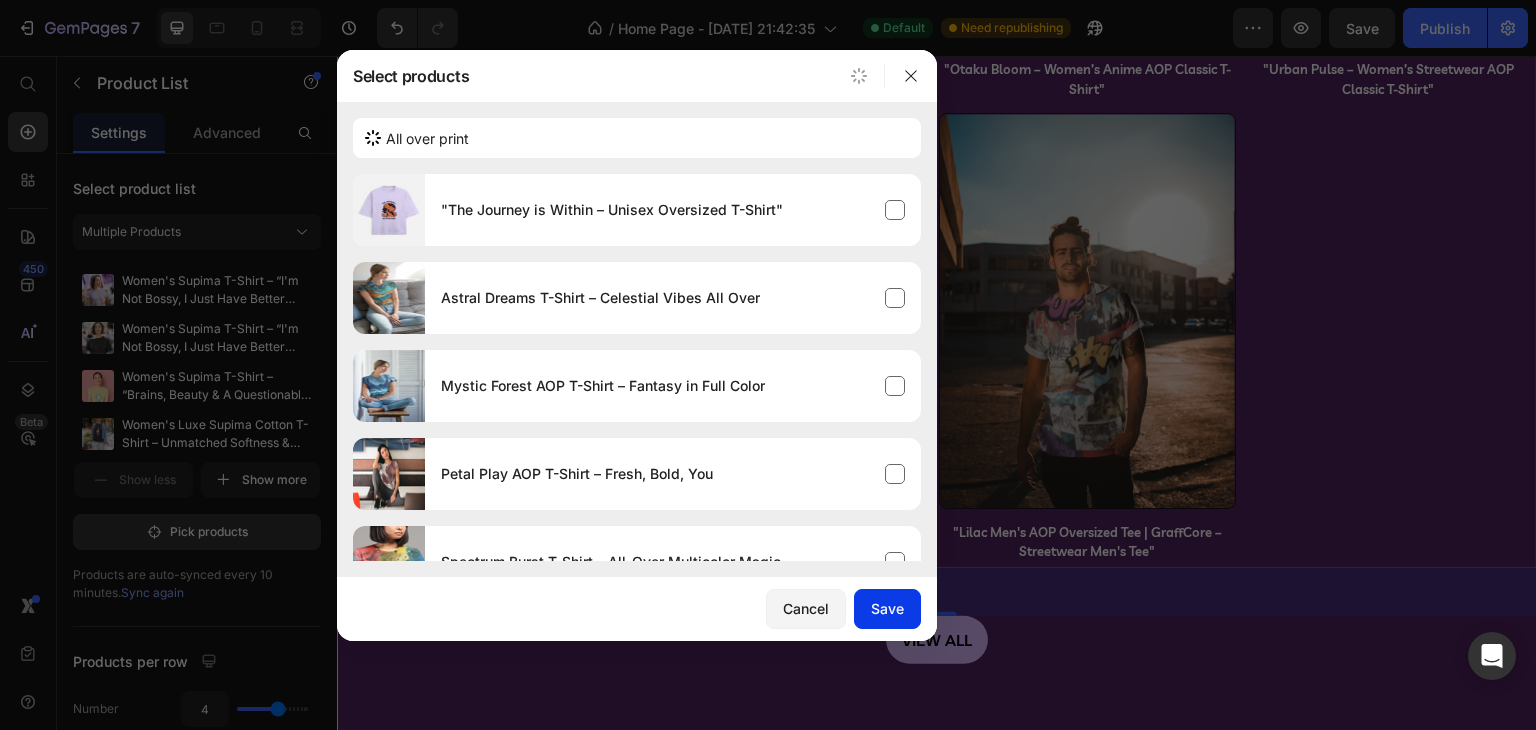 type 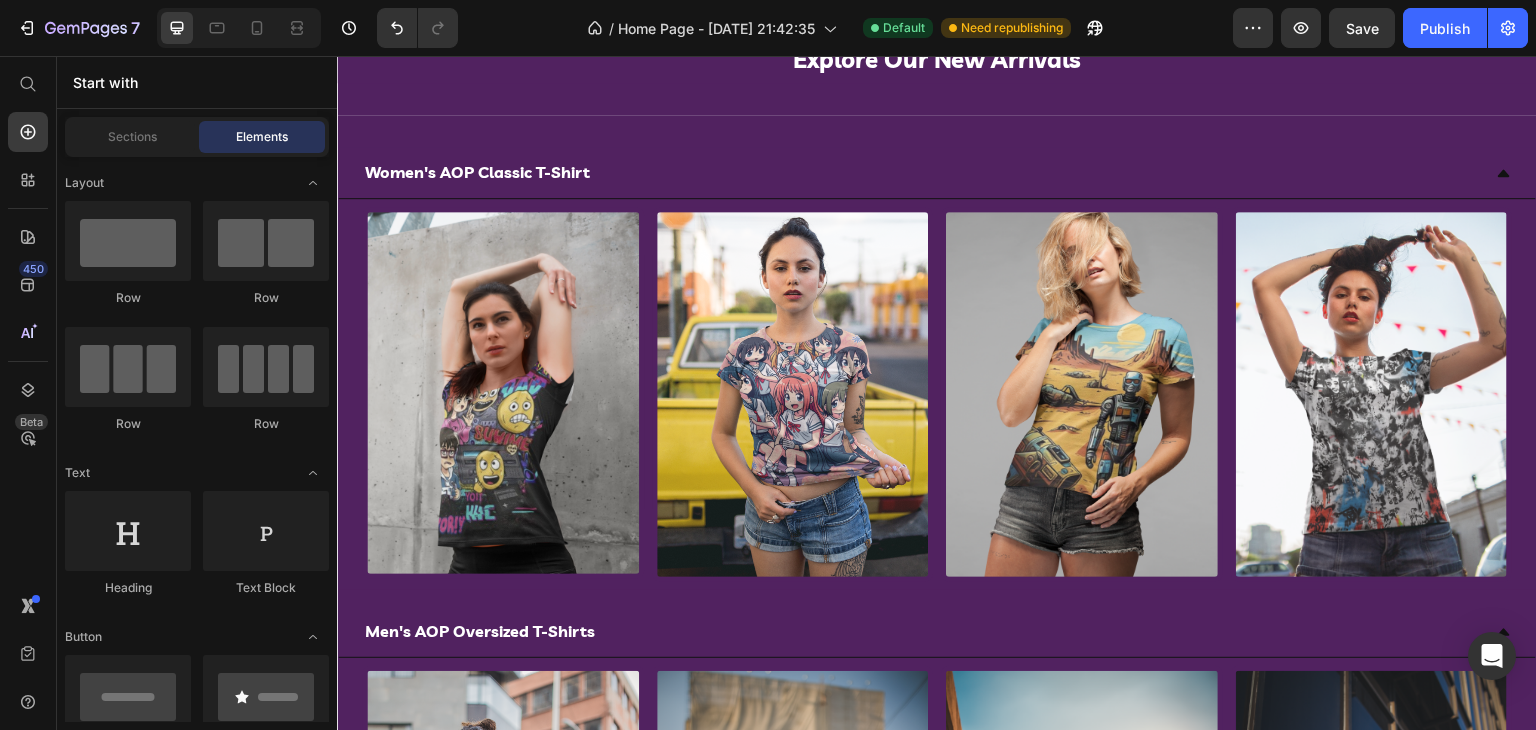 scroll, scrollTop: 4763, scrollLeft: 0, axis: vertical 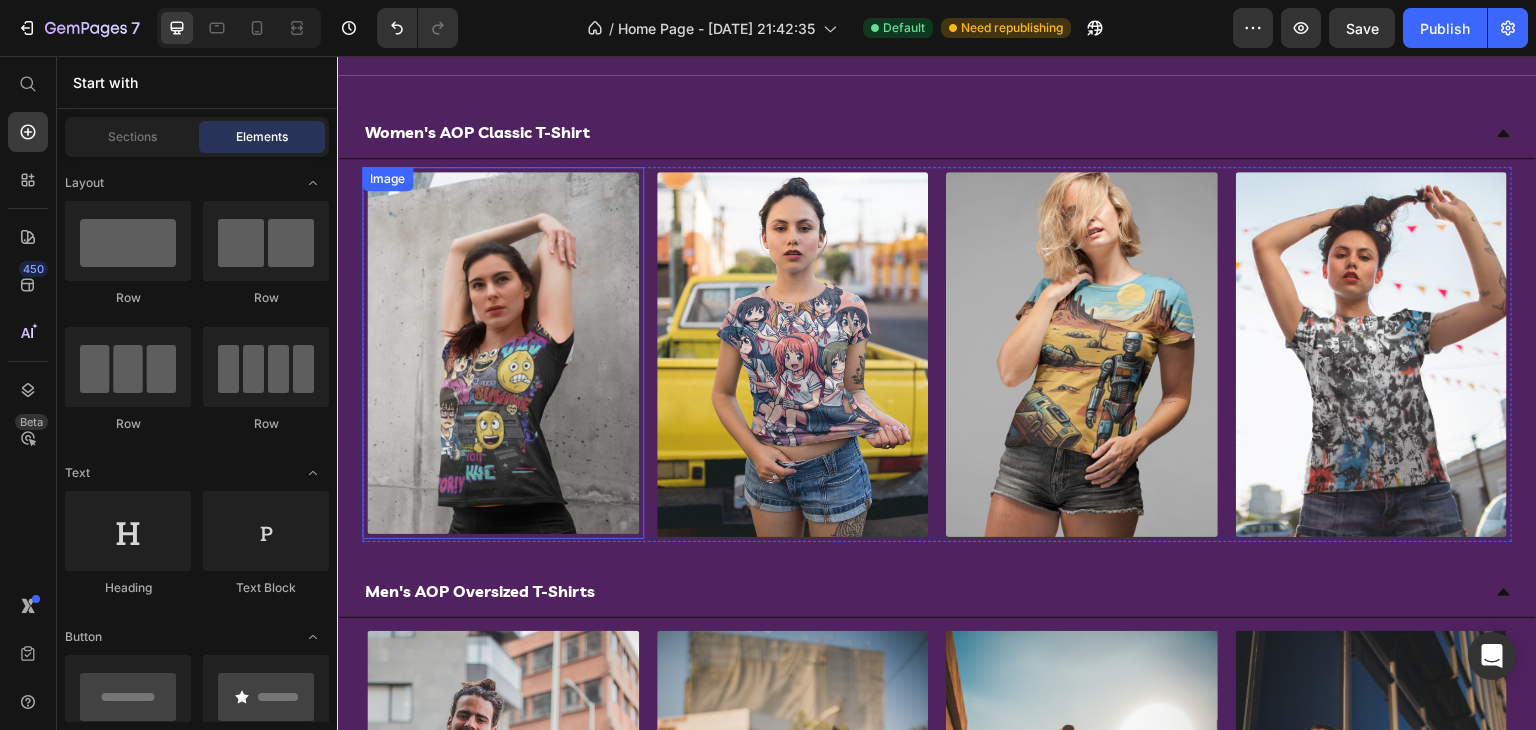 click at bounding box center (503, 353) 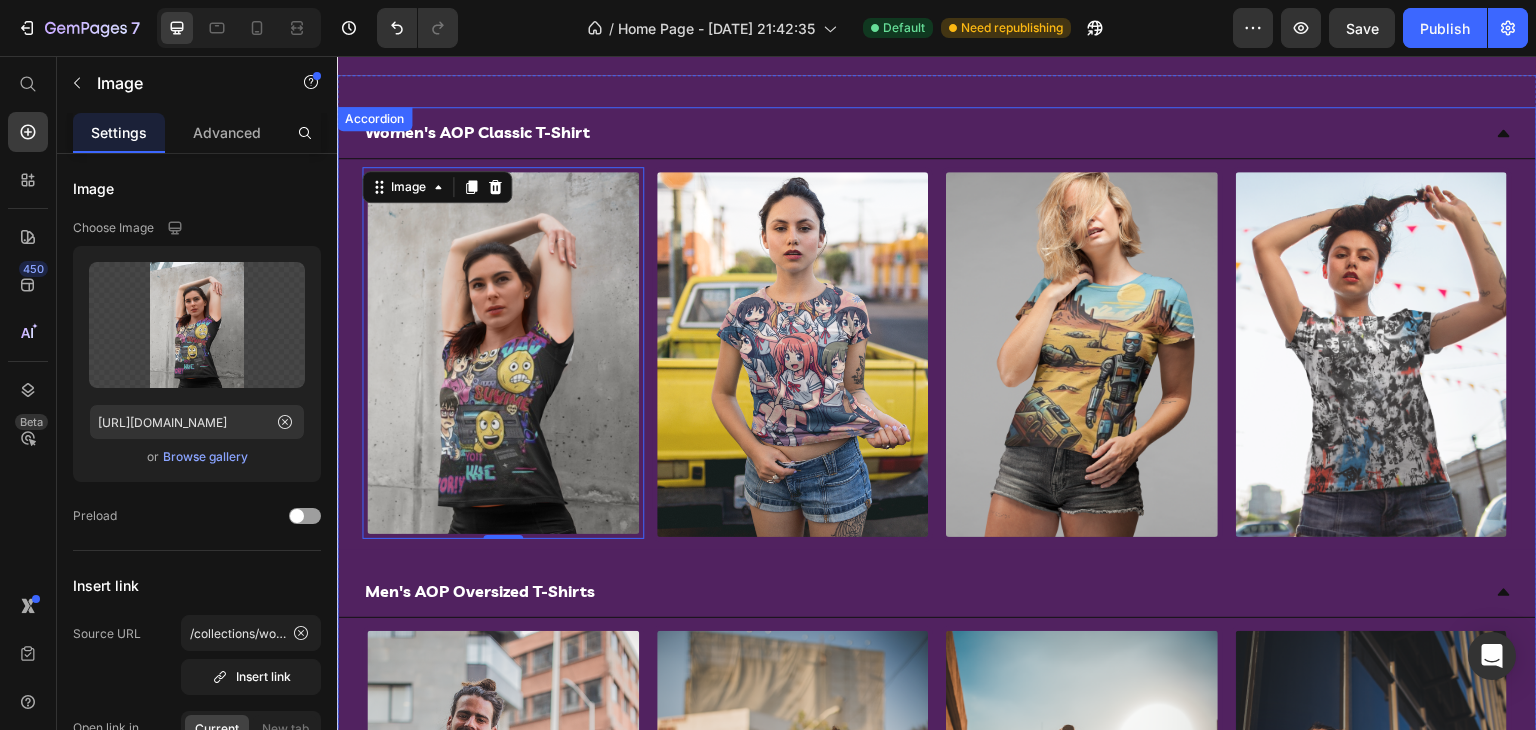 click on "Women's AOP Classic T-Shirt" at bounding box center [937, 133] 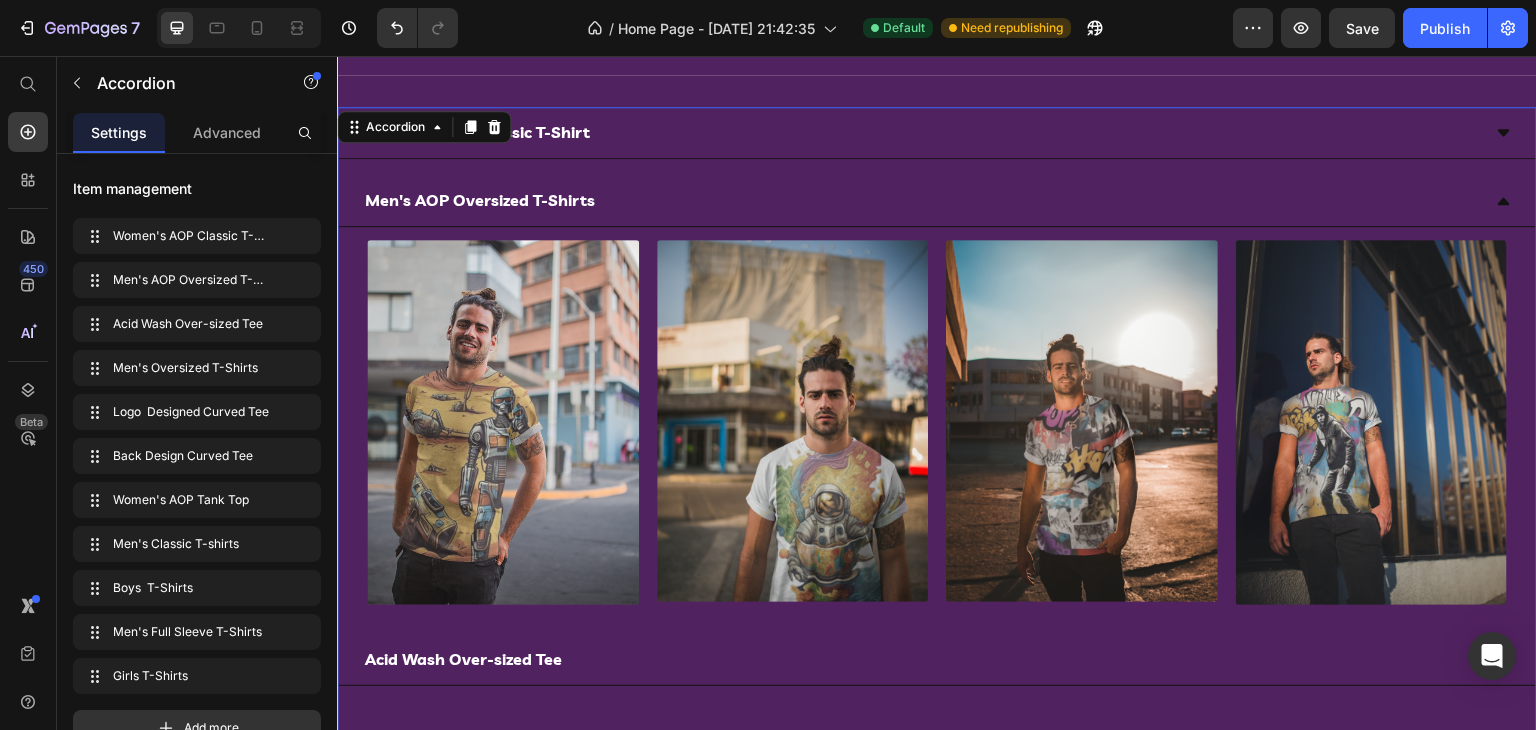 click 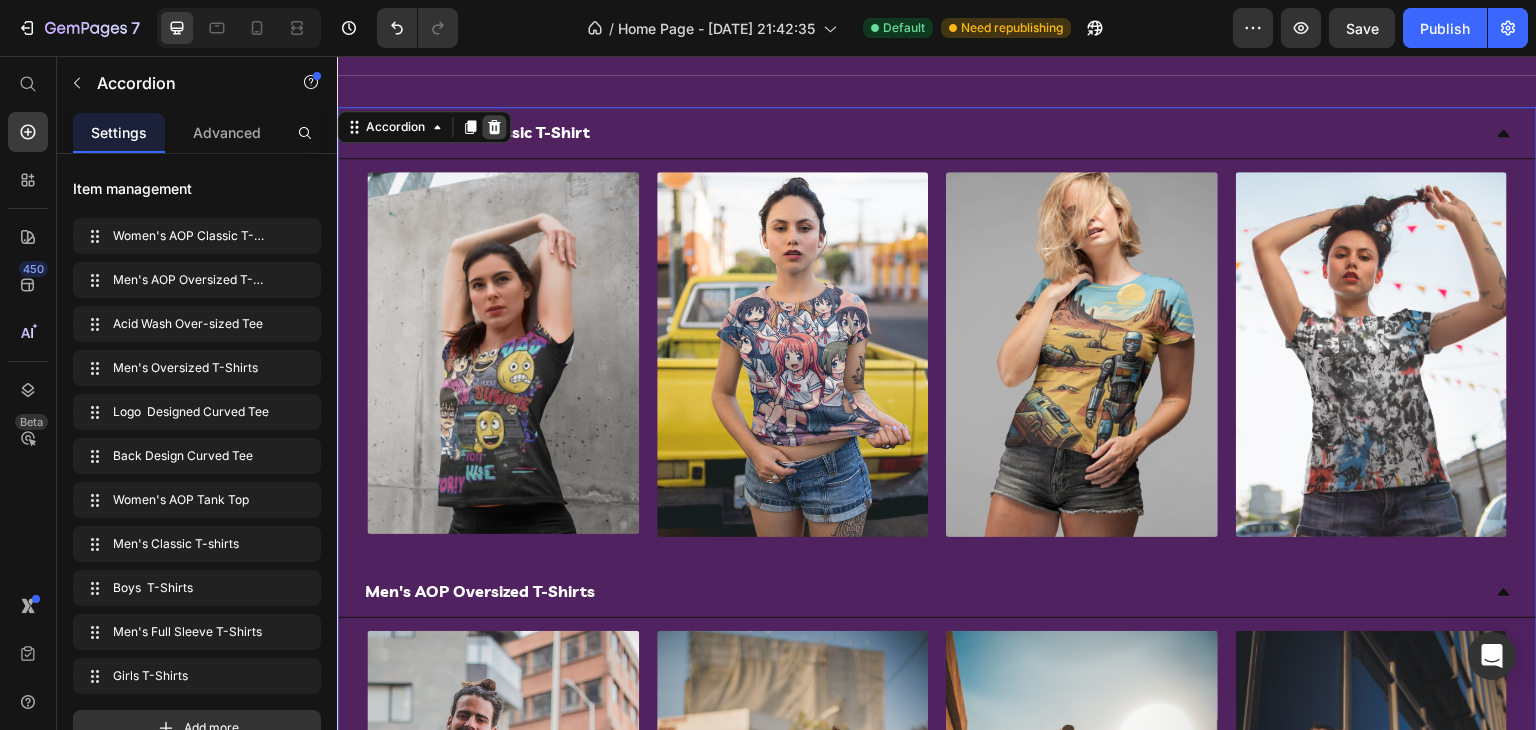 click at bounding box center (494, 127) 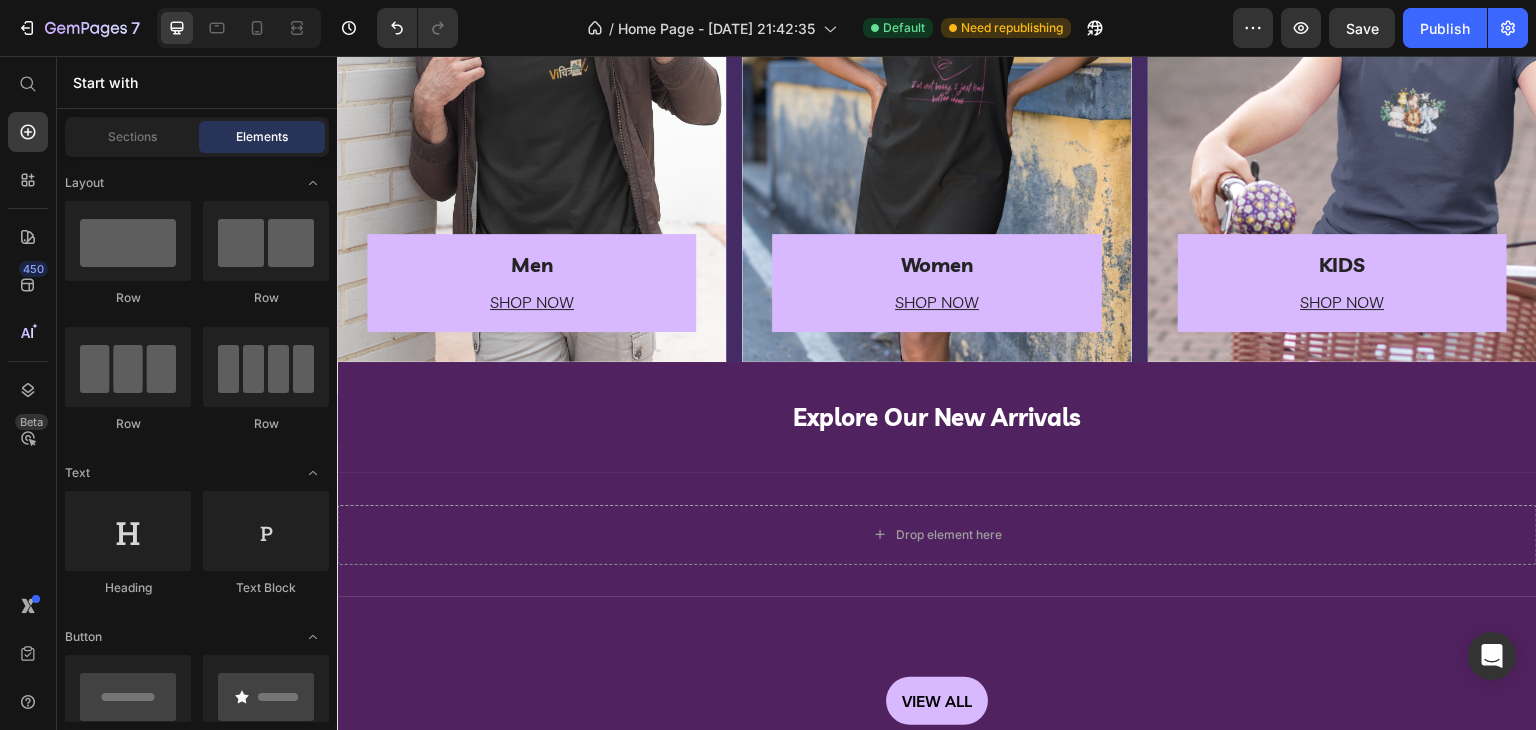 scroll, scrollTop: 4408, scrollLeft: 0, axis: vertical 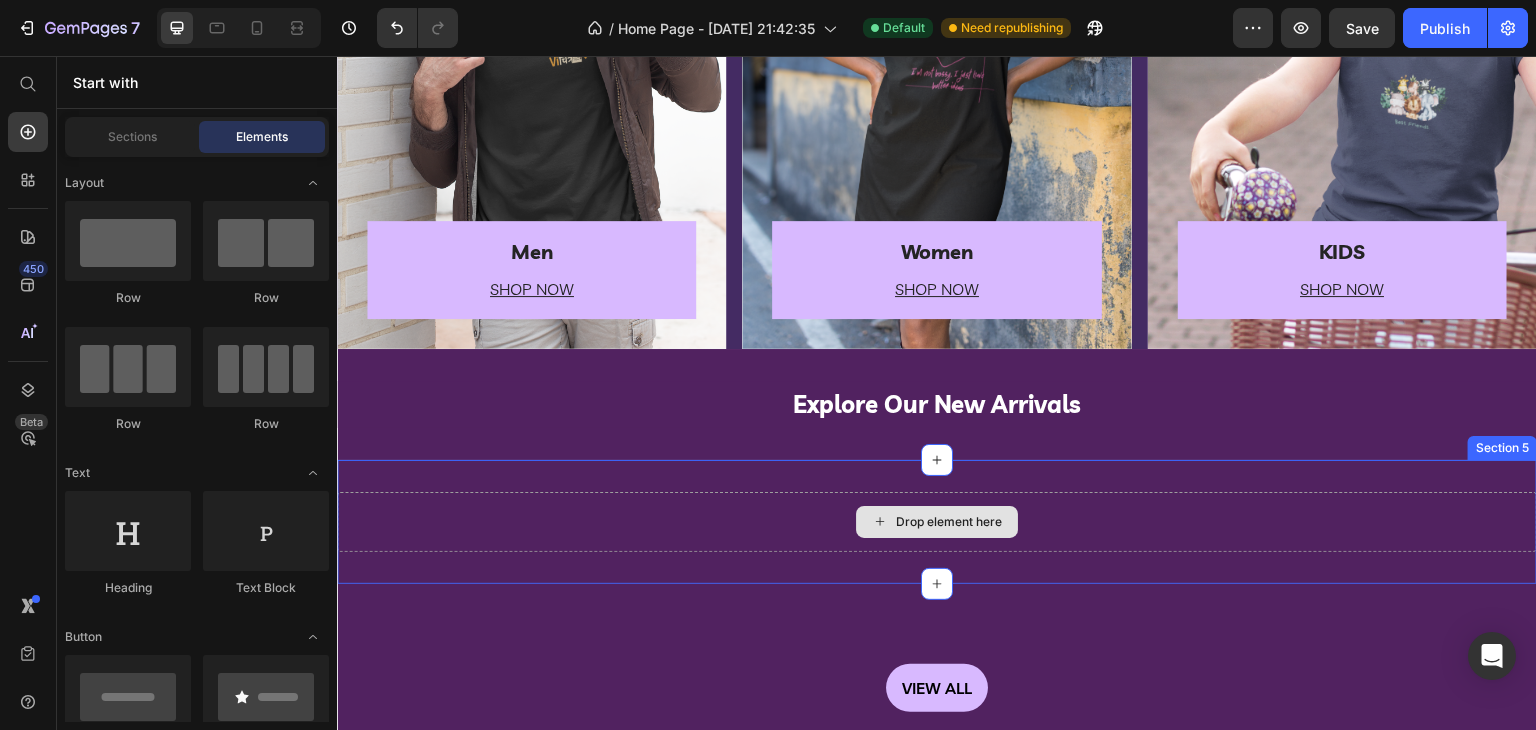 click on "Drop element here" at bounding box center (937, 522) 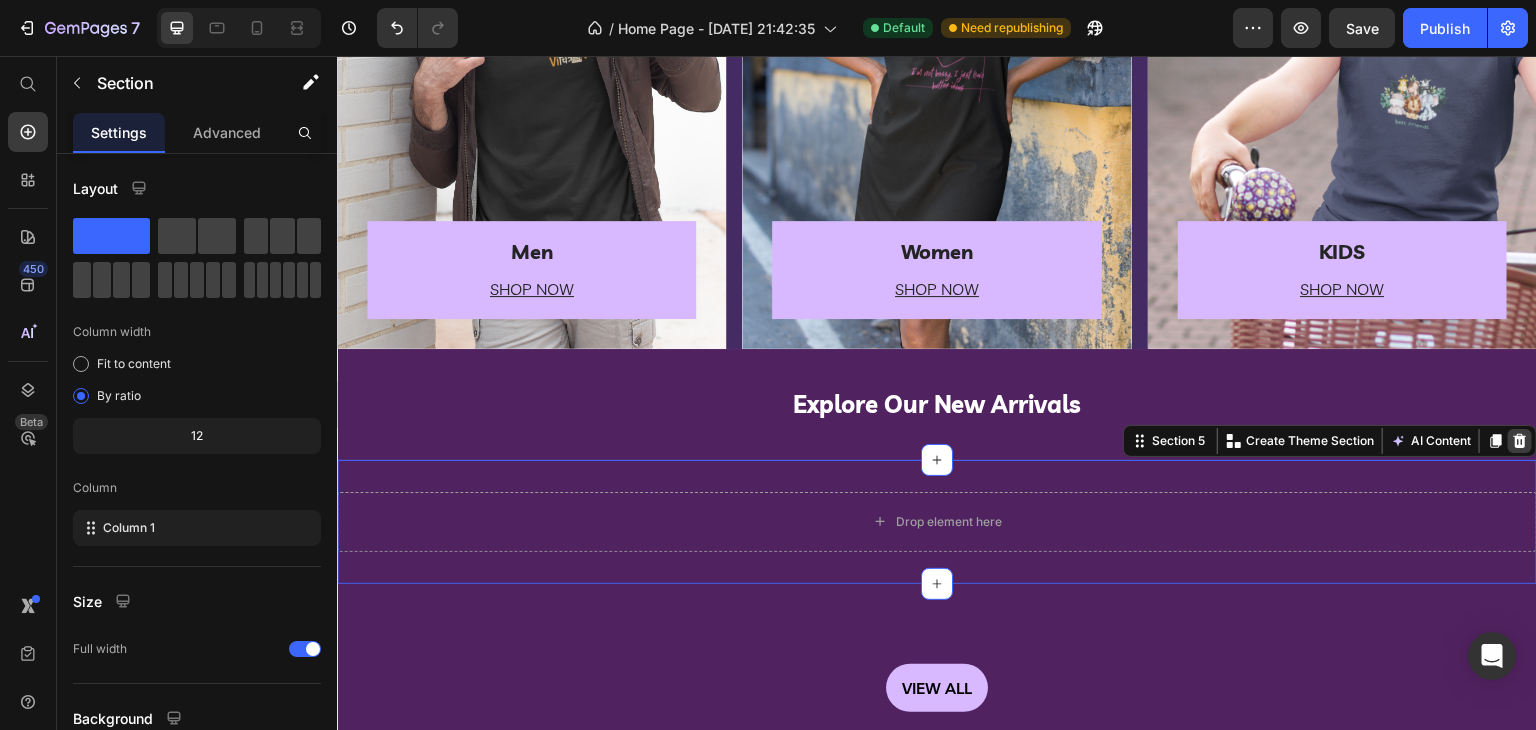 click 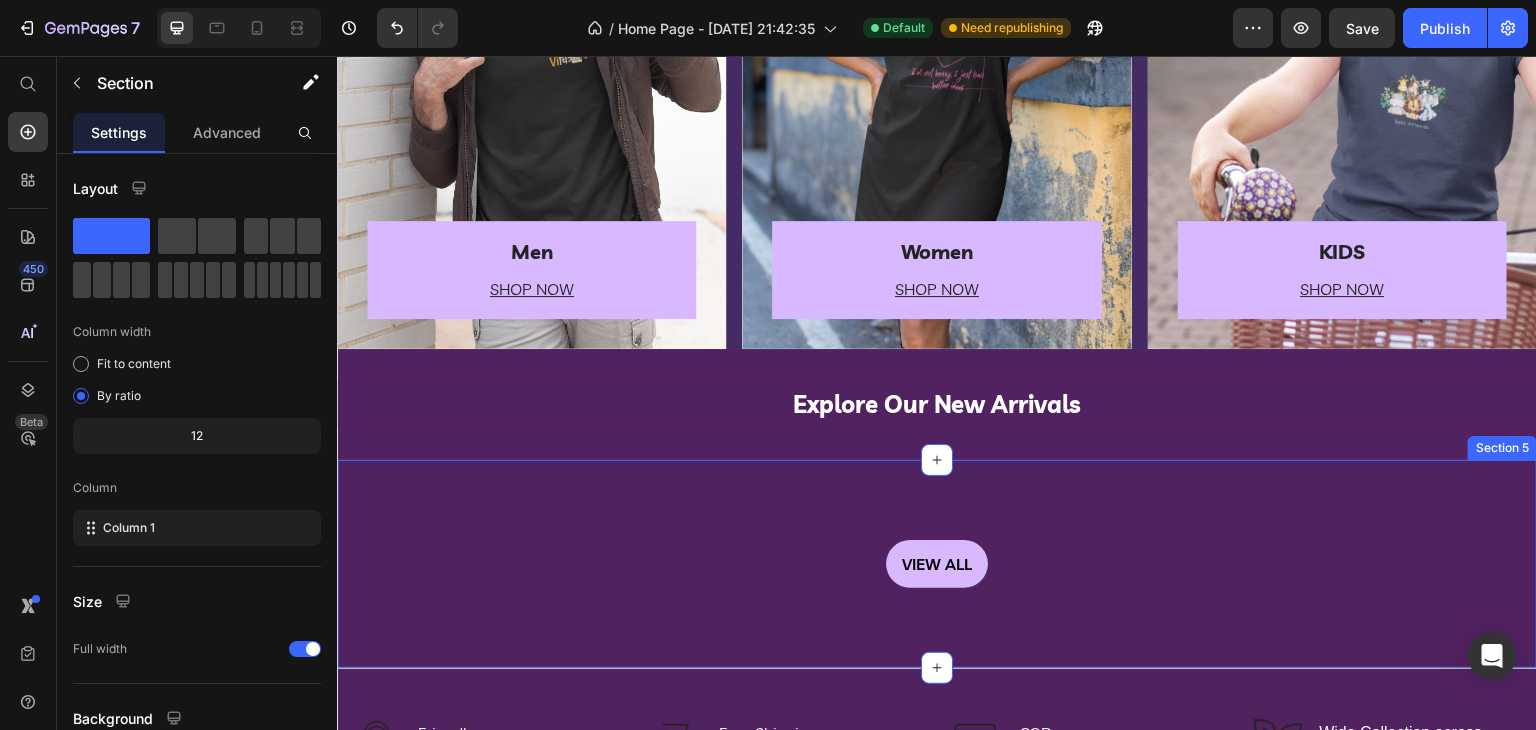 click on "VIEW ALL Button Section 5" at bounding box center [937, 564] 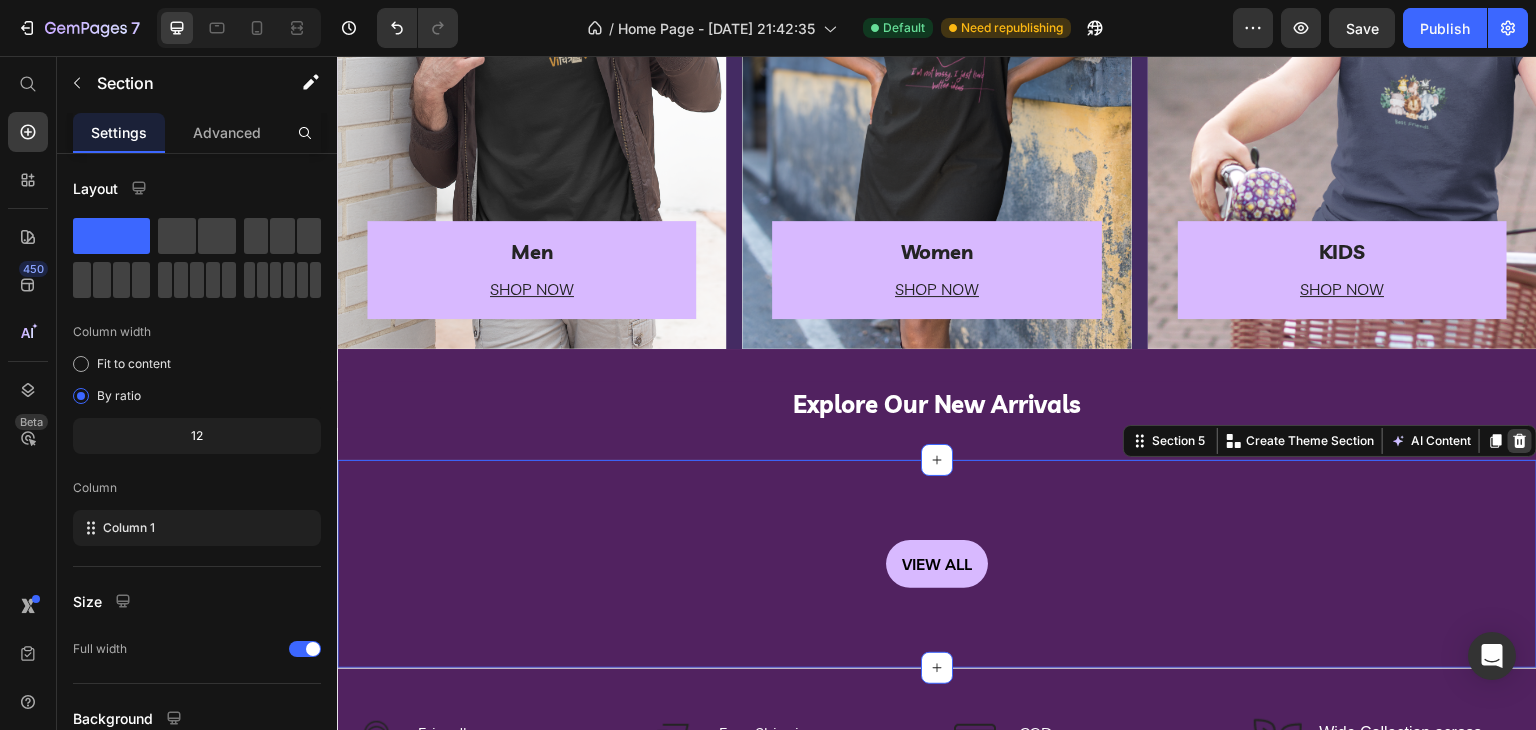 click 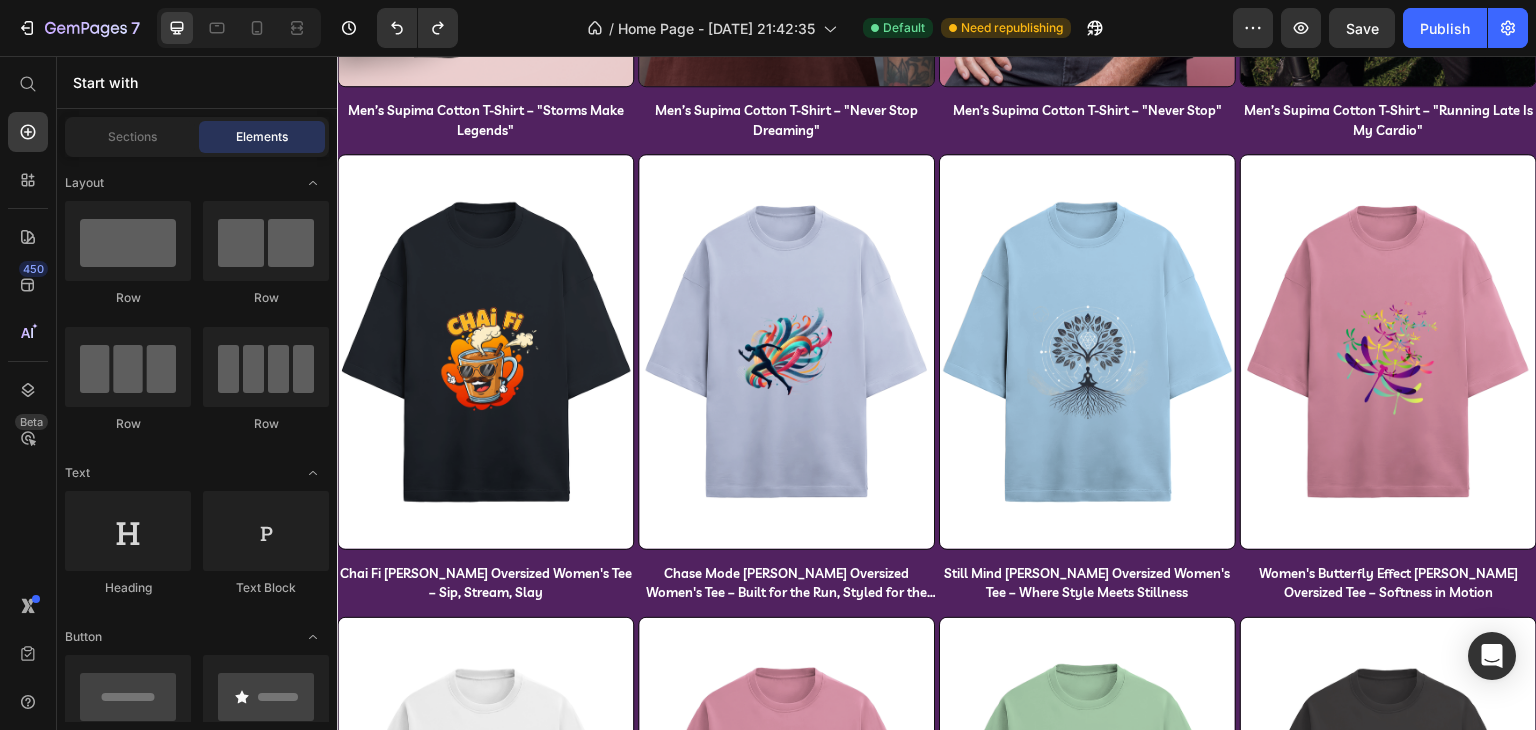 scroll, scrollTop: 1993, scrollLeft: 0, axis: vertical 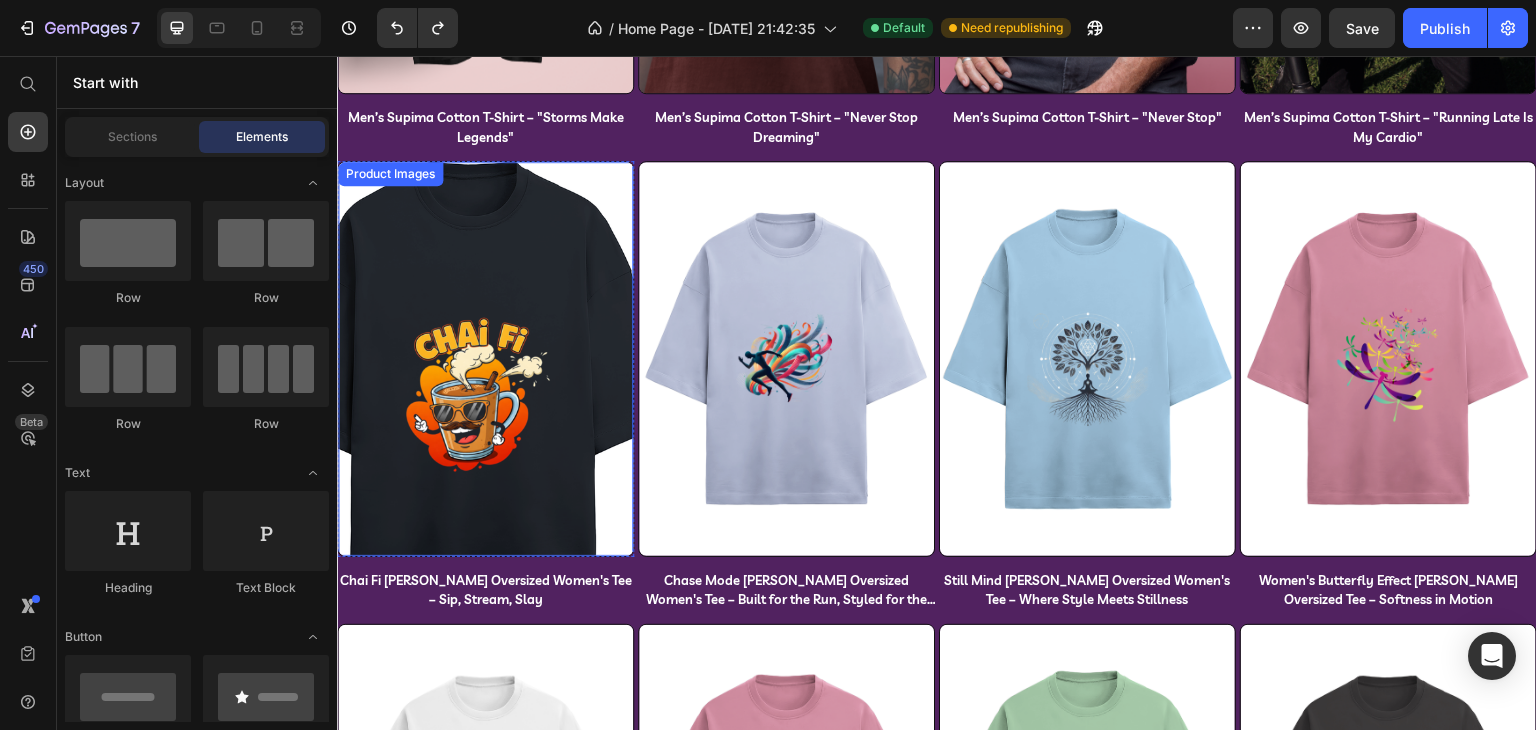 click at bounding box center [485, 358] 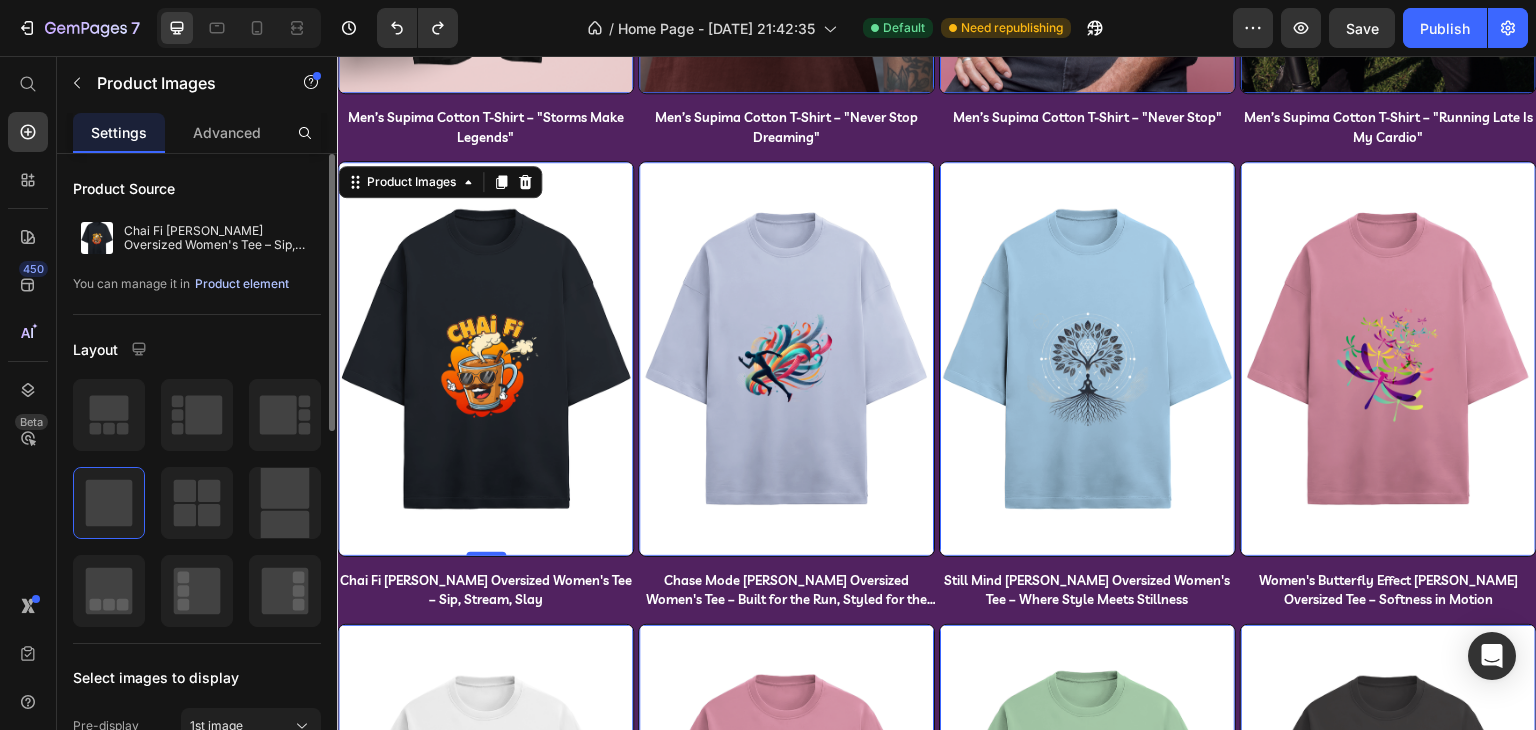 click on "Product element" at bounding box center (242, 284) 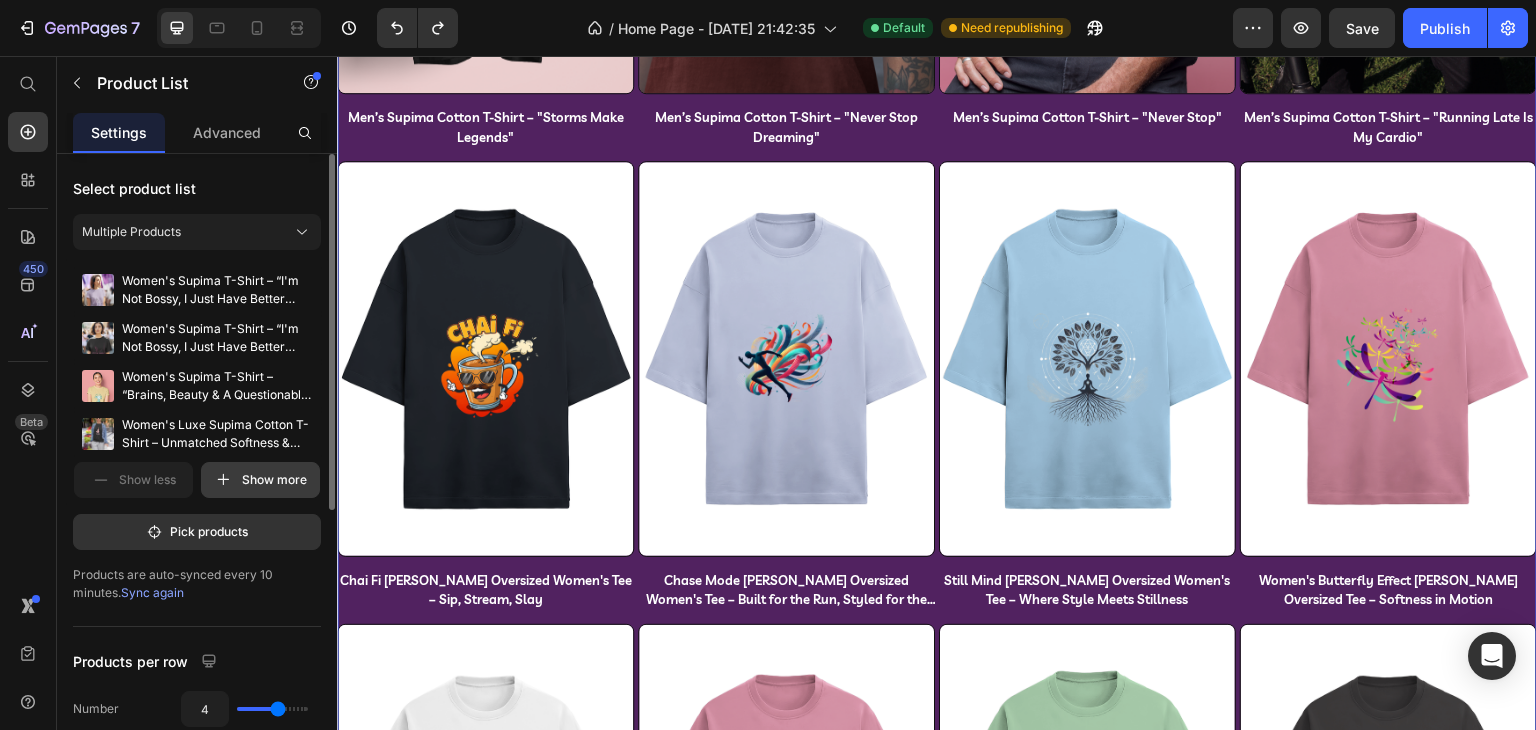 click on "Show more" at bounding box center [260, 480] 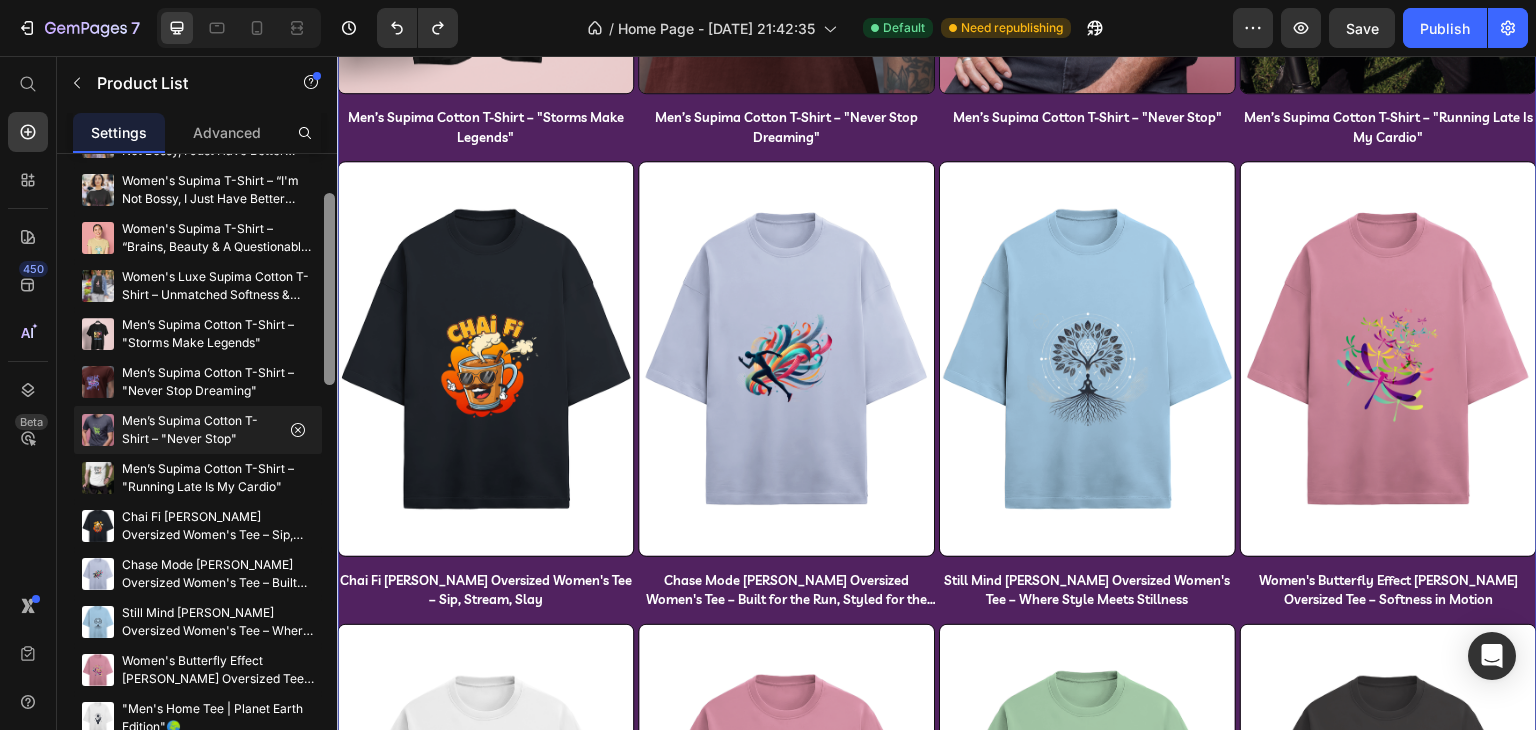 scroll, scrollTop: 141, scrollLeft: 0, axis: vertical 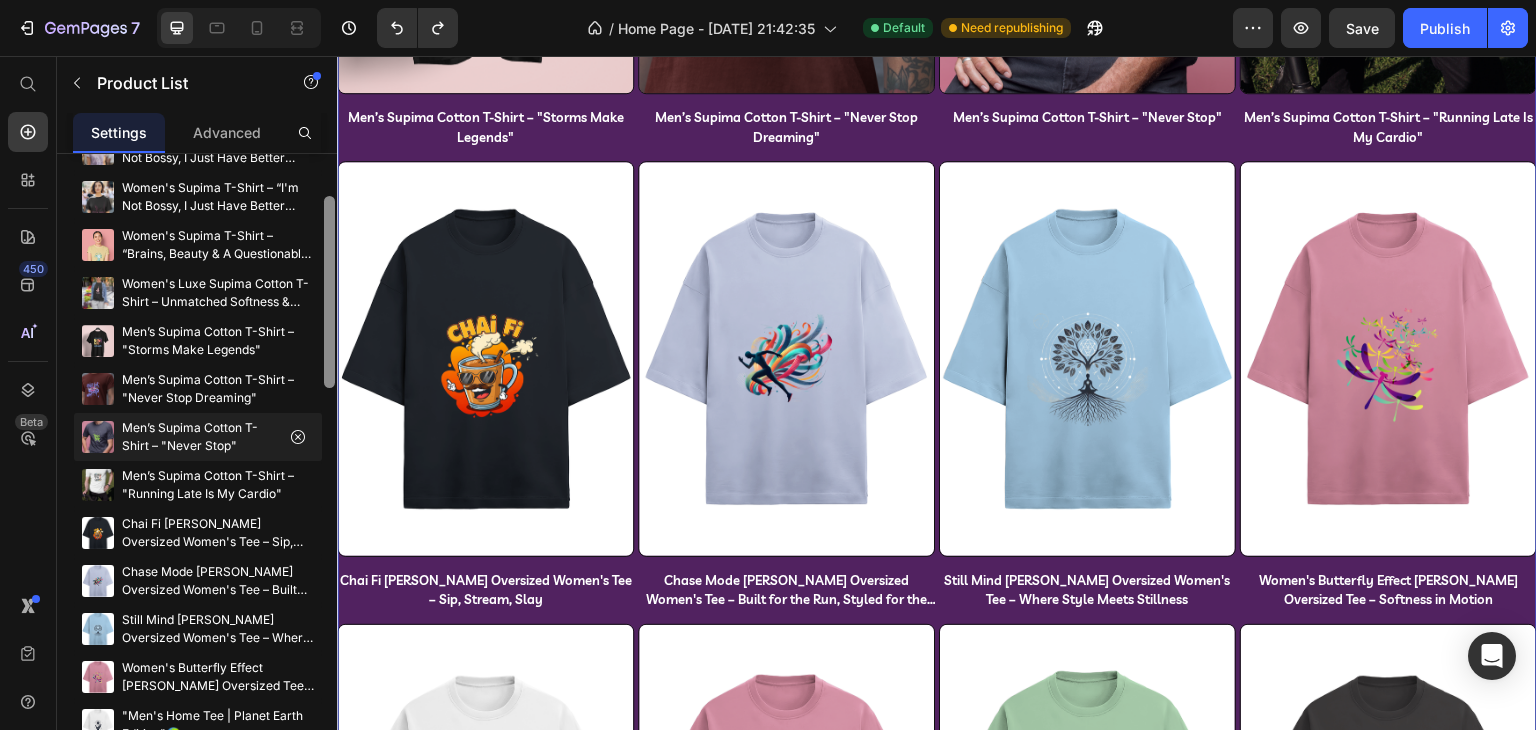 drag, startPoint x: 328, startPoint y: 353, endPoint x: 320, endPoint y: 433, distance: 80.399 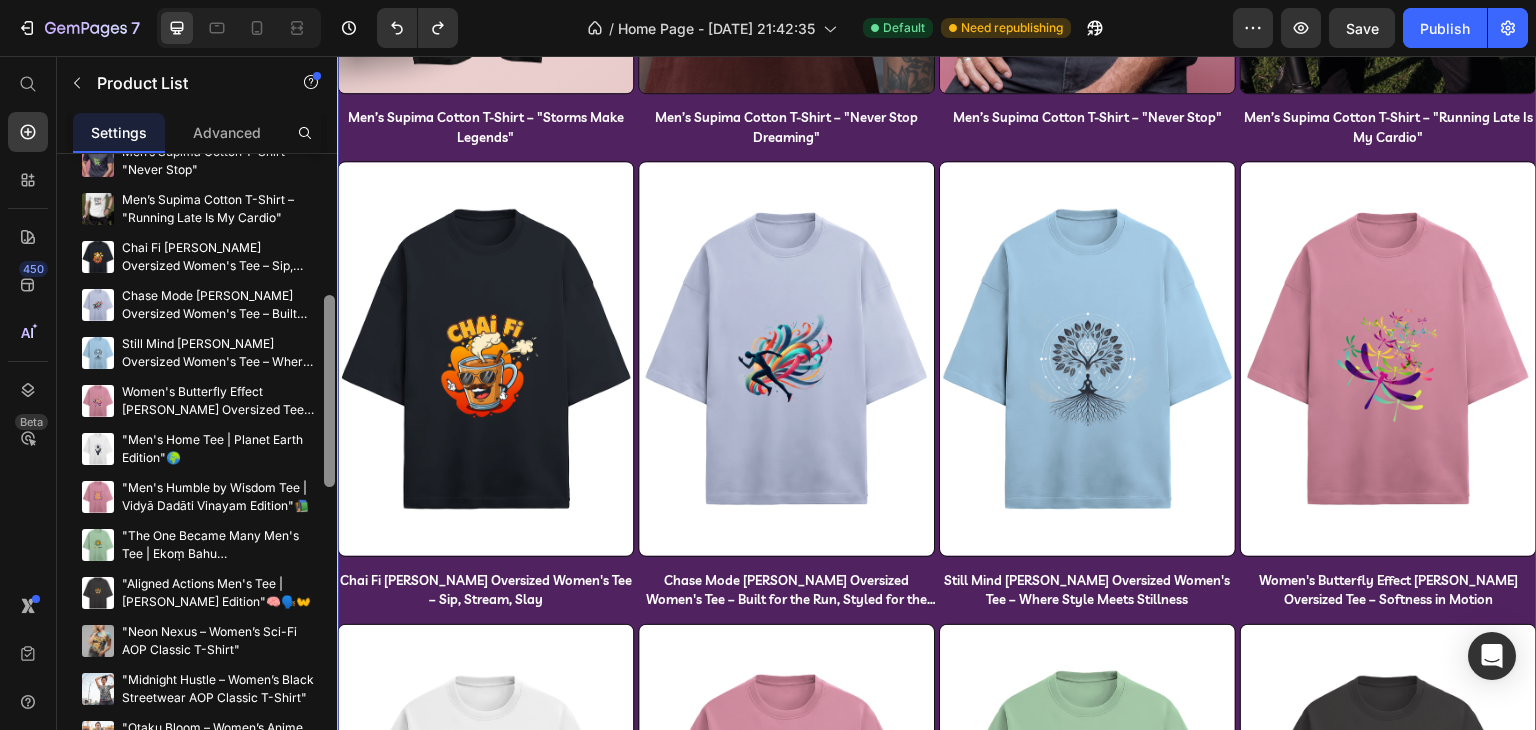 scroll, scrollTop: 414, scrollLeft: 0, axis: vertical 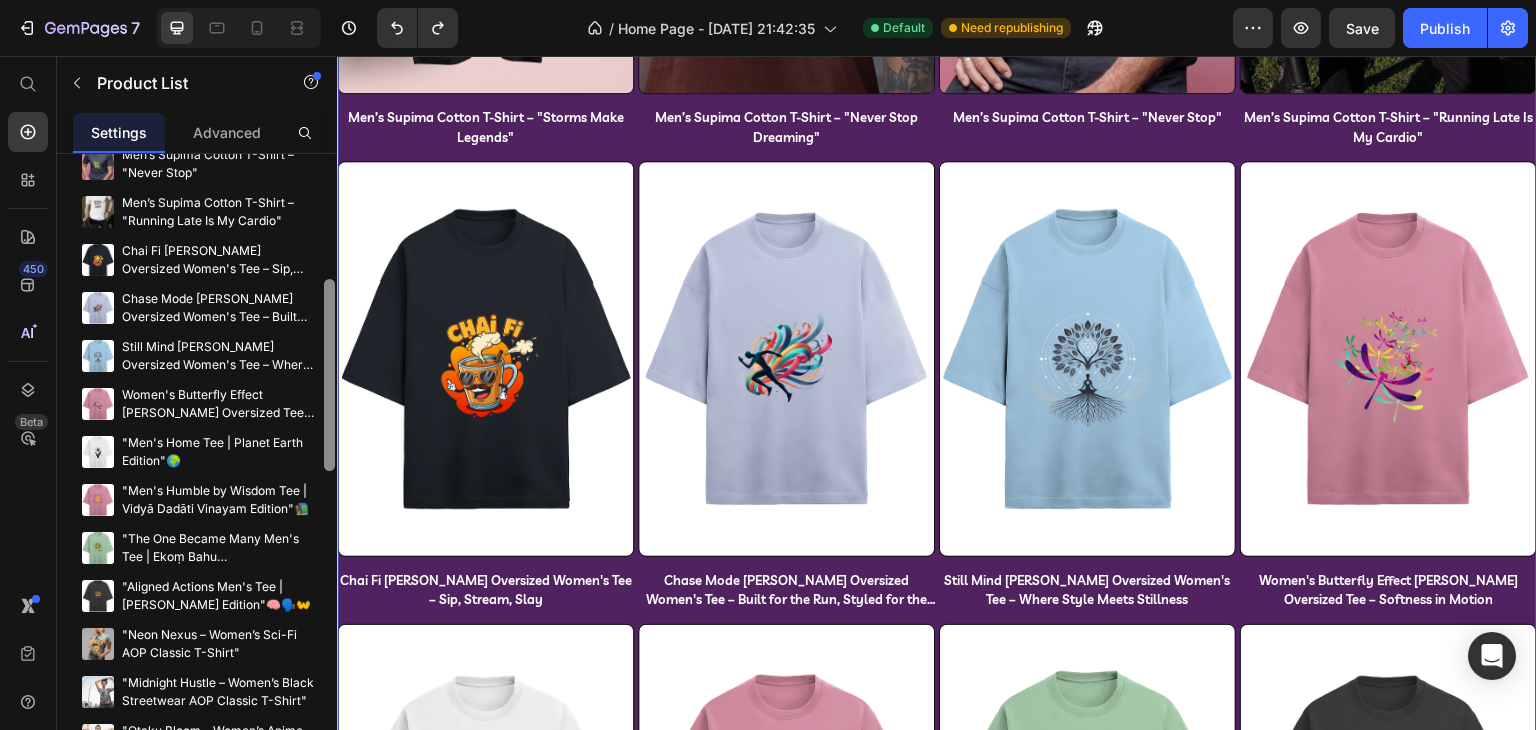 drag, startPoint x: 330, startPoint y: 350, endPoint x: 330, endPoint y: 433, distance: 83 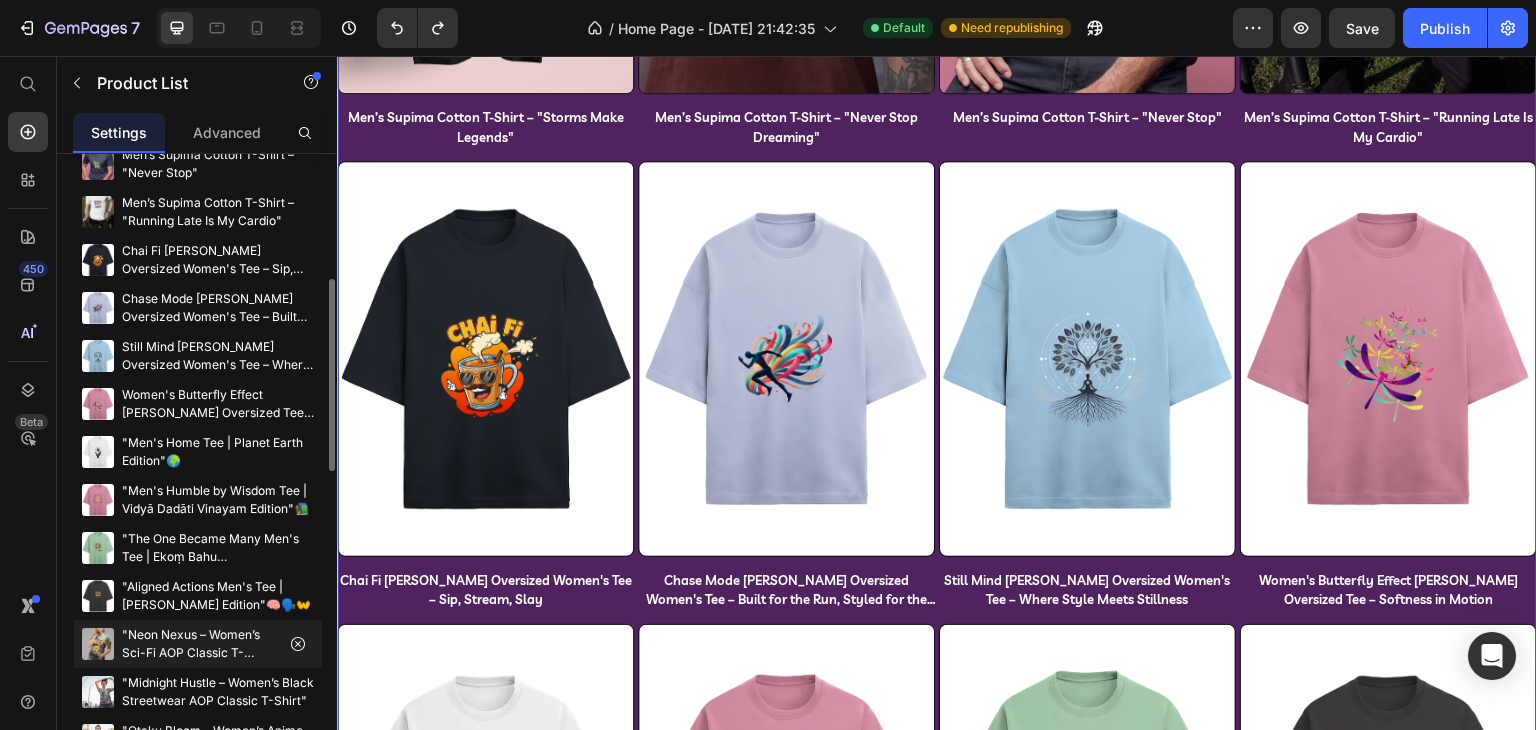 type 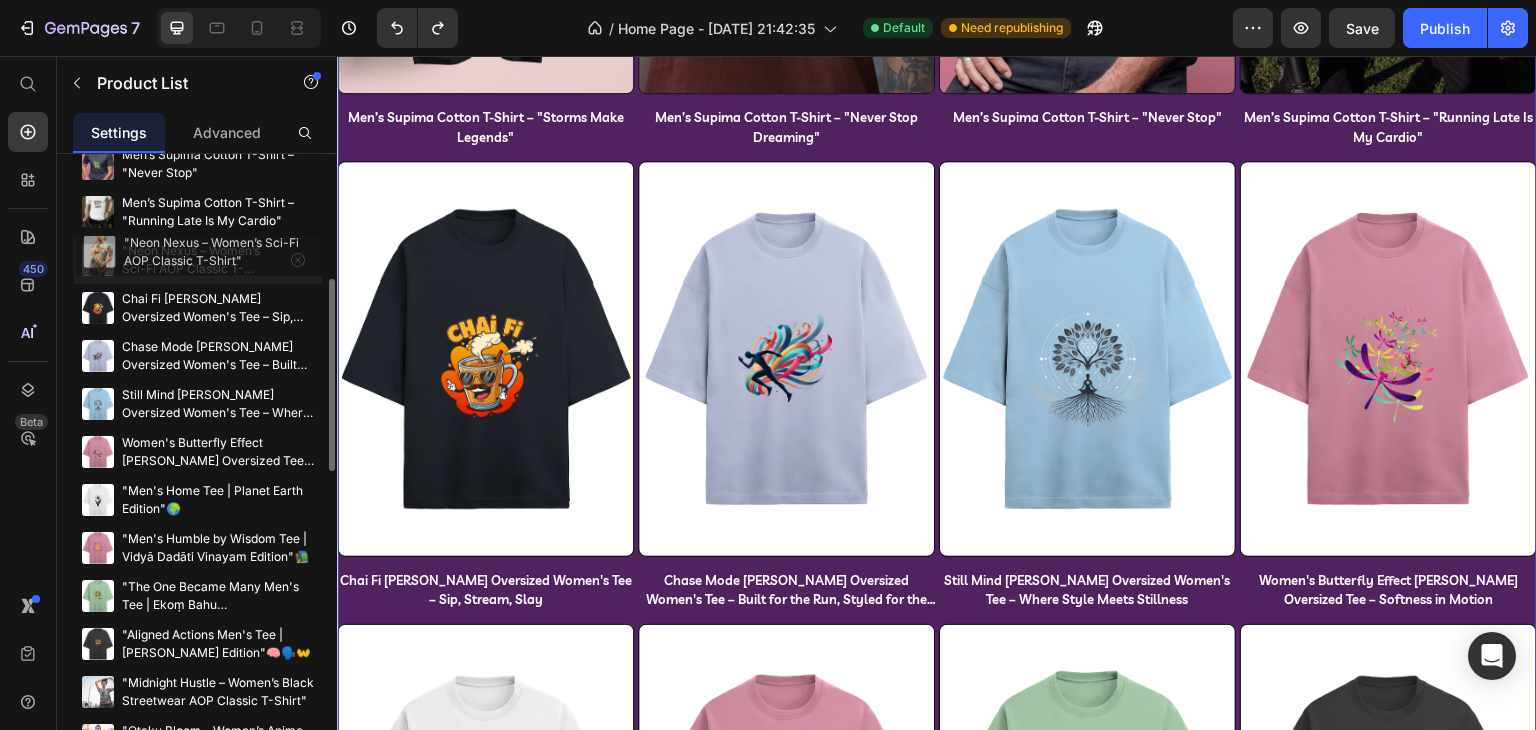 drag, startPoint x: 148, startPoint y: 653, endPoint x: 149, endPoint y: 262, distance: 391.00128 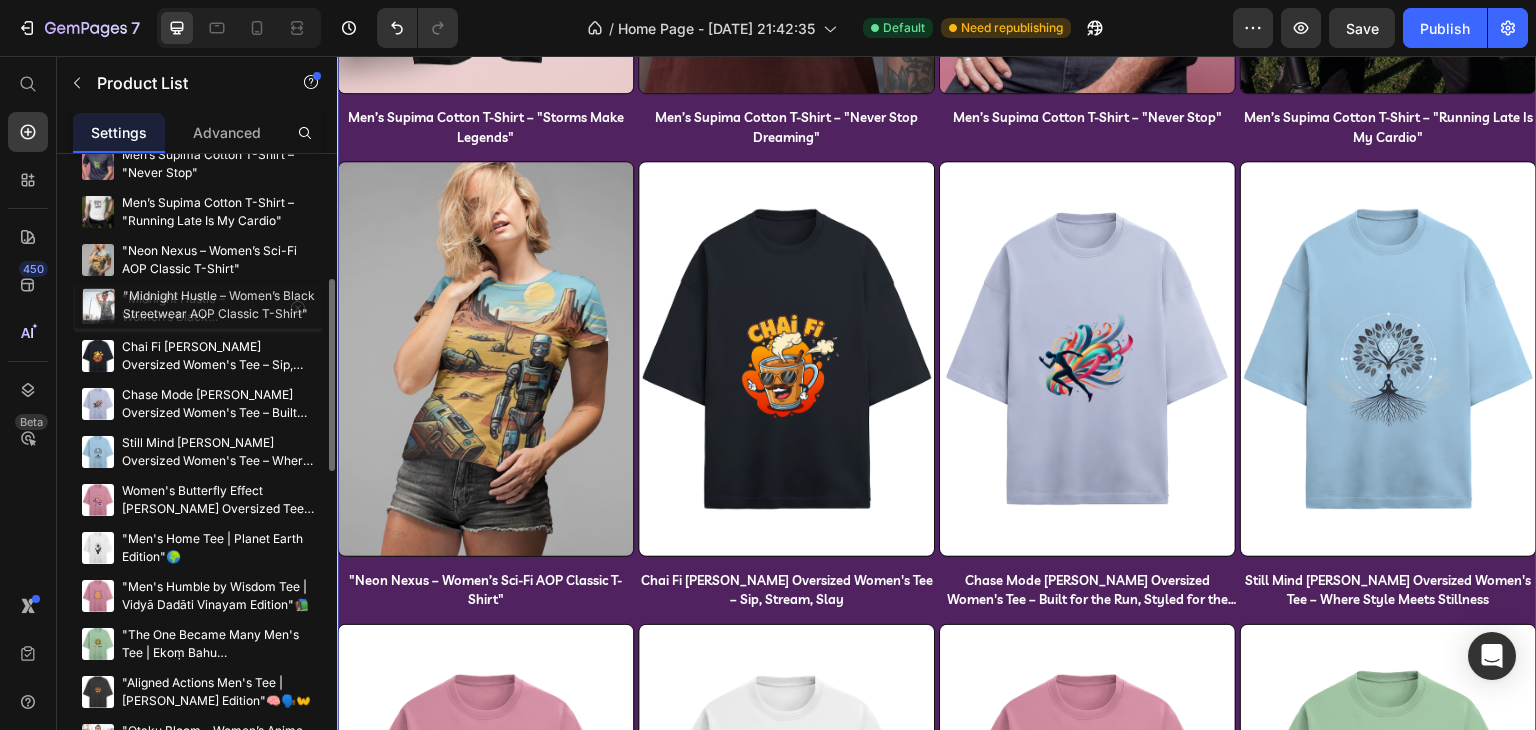 drag, startPoint x: 140, startPoint y: 689, endPoint x: 140, endPoint y: 303, distance: 386 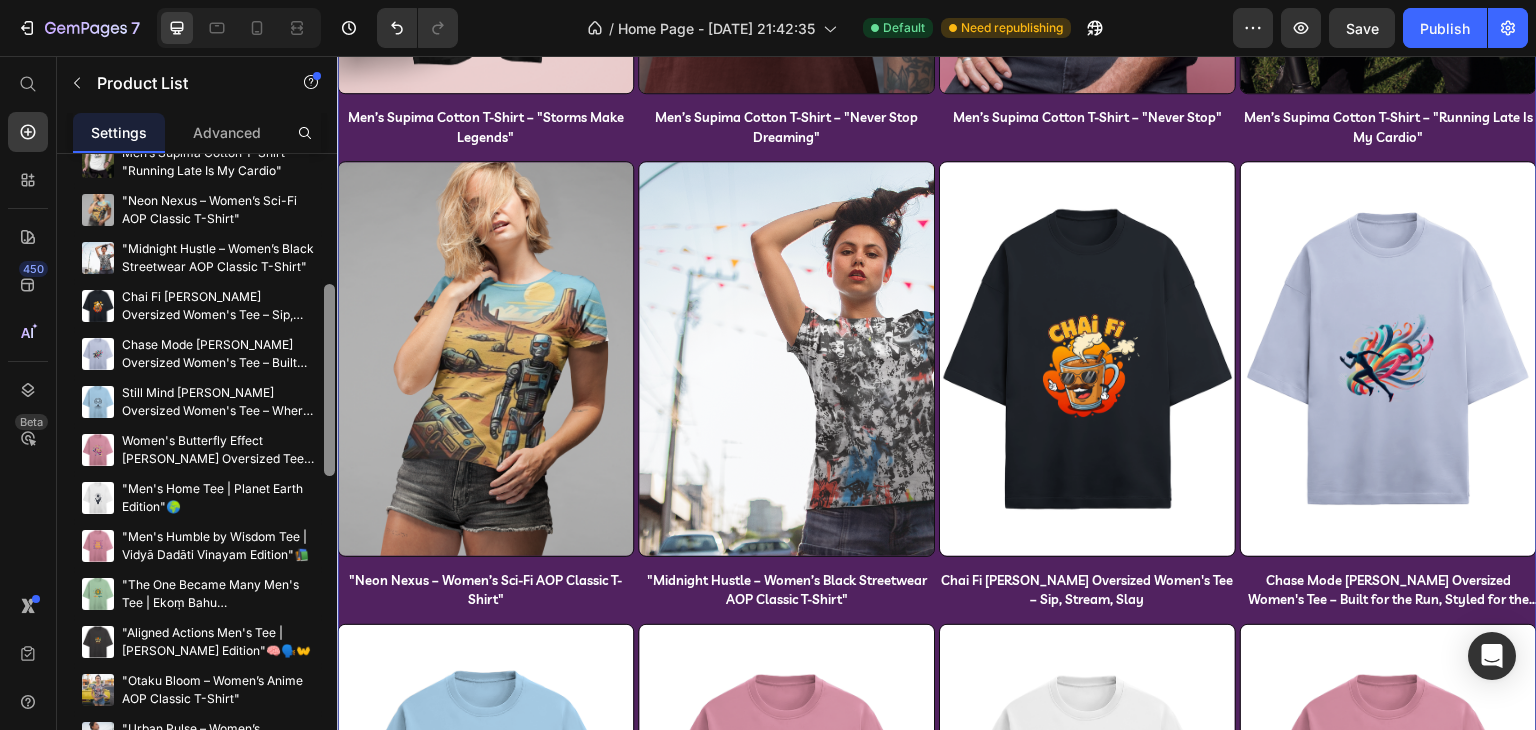 scroll, scrollTop: 470, scrollLeft: 0, axis: vertical 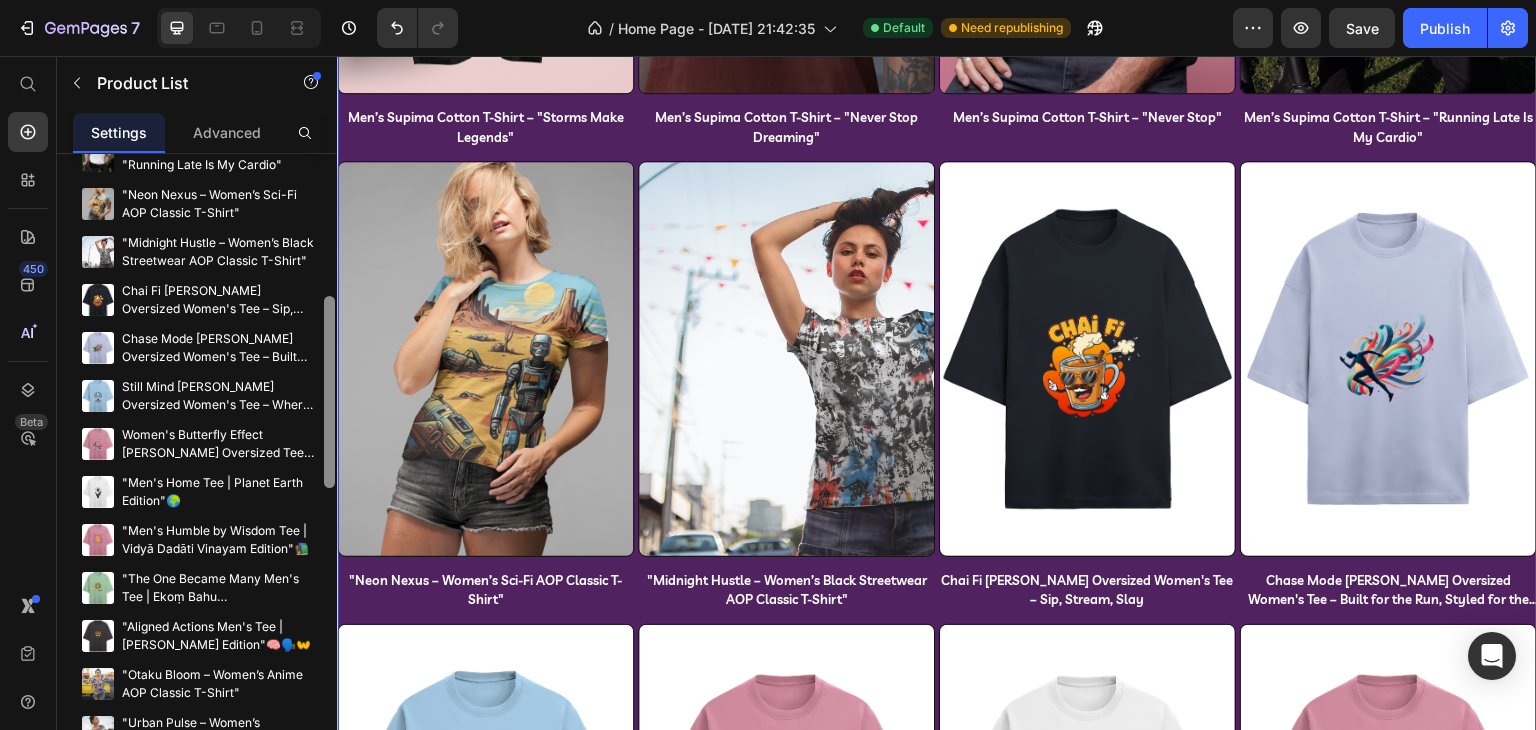 drag, startPoint x: 328, startPoint y: 358, endPoint x: 328, endPoint y: 375, distance: 17 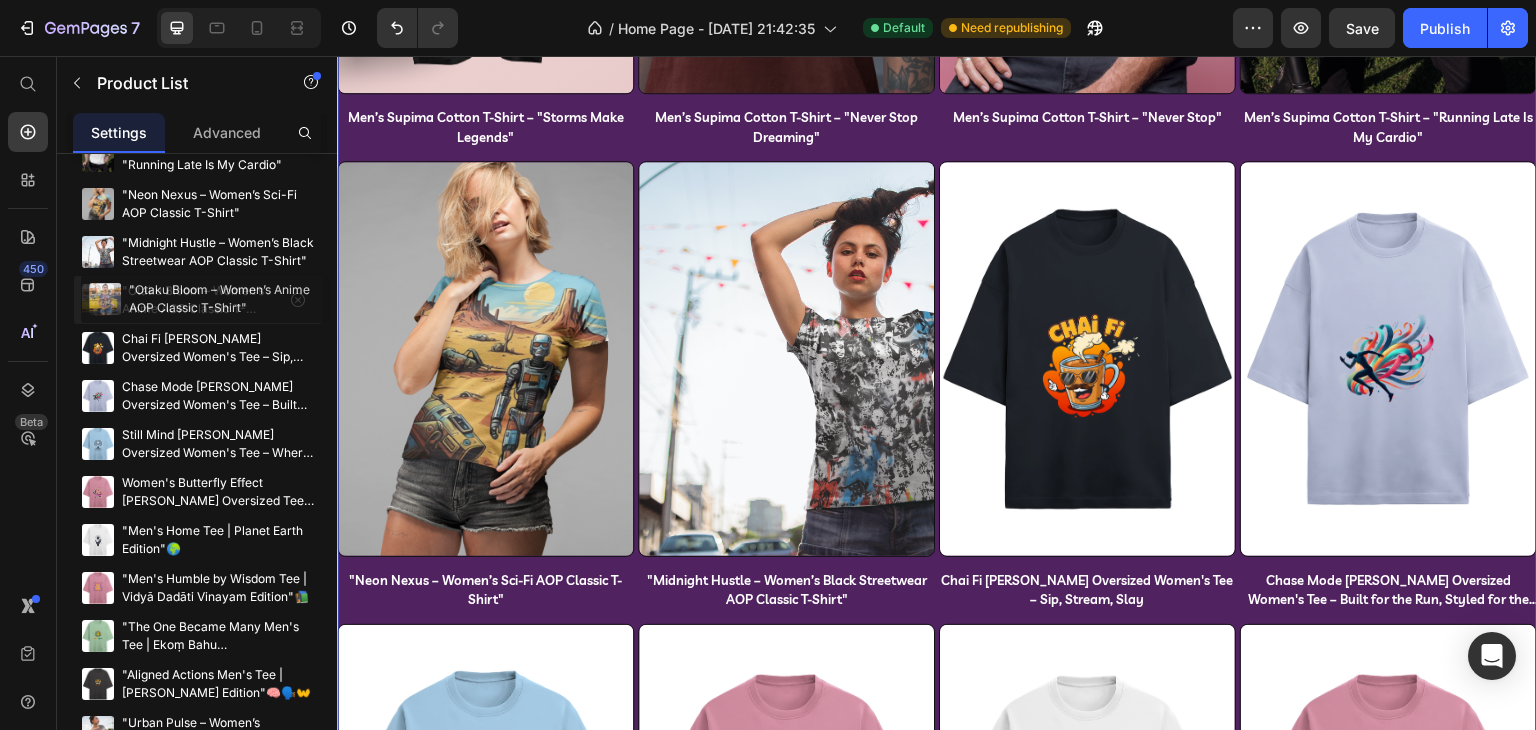 drag, startPoint x: 173, startPoint y: 680, endPoint x: 180, endPoint y: 296, distance: 384.06378 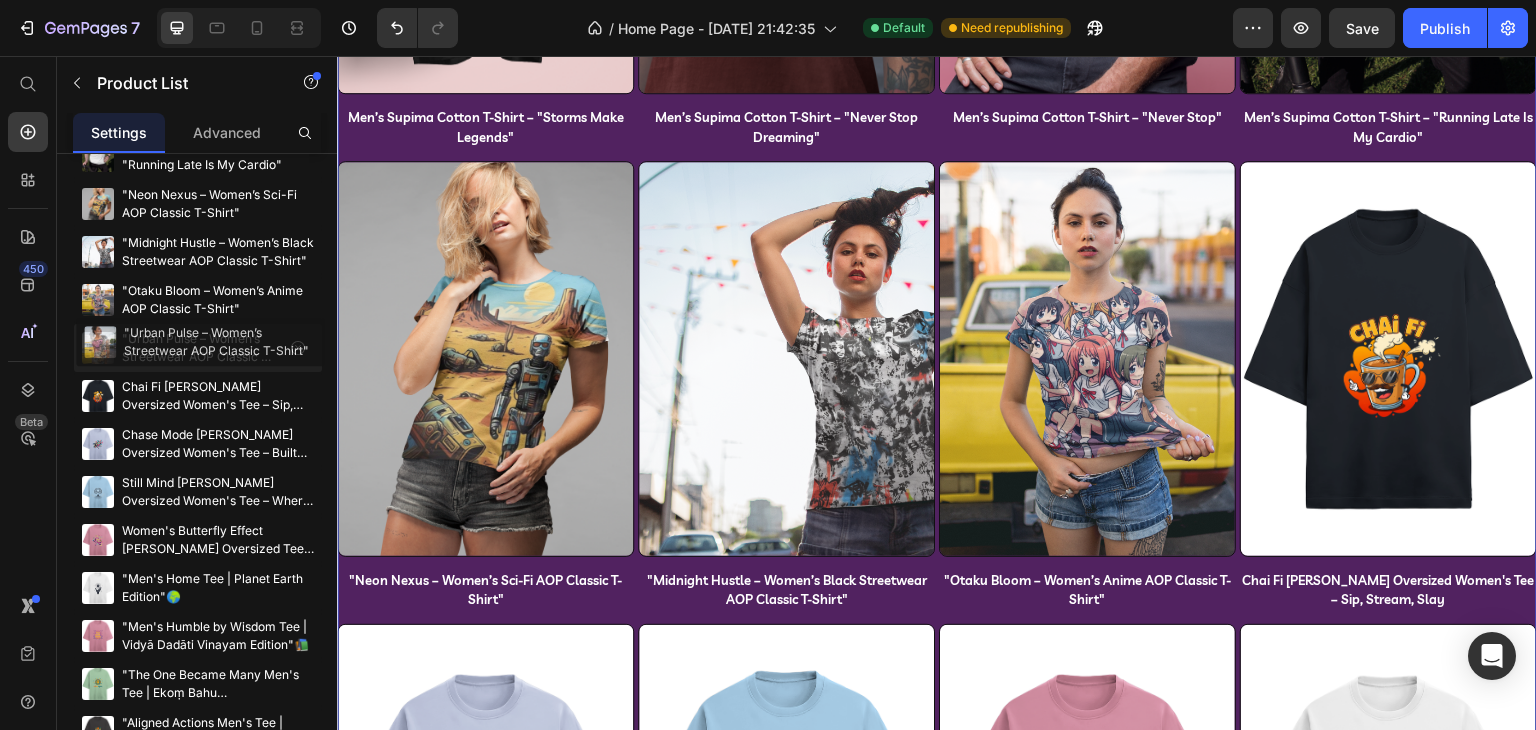 drag, startPoint x: 145, startPoint y: 723, endPoint x: 148, endPoint y: 334, distance: 389.01157 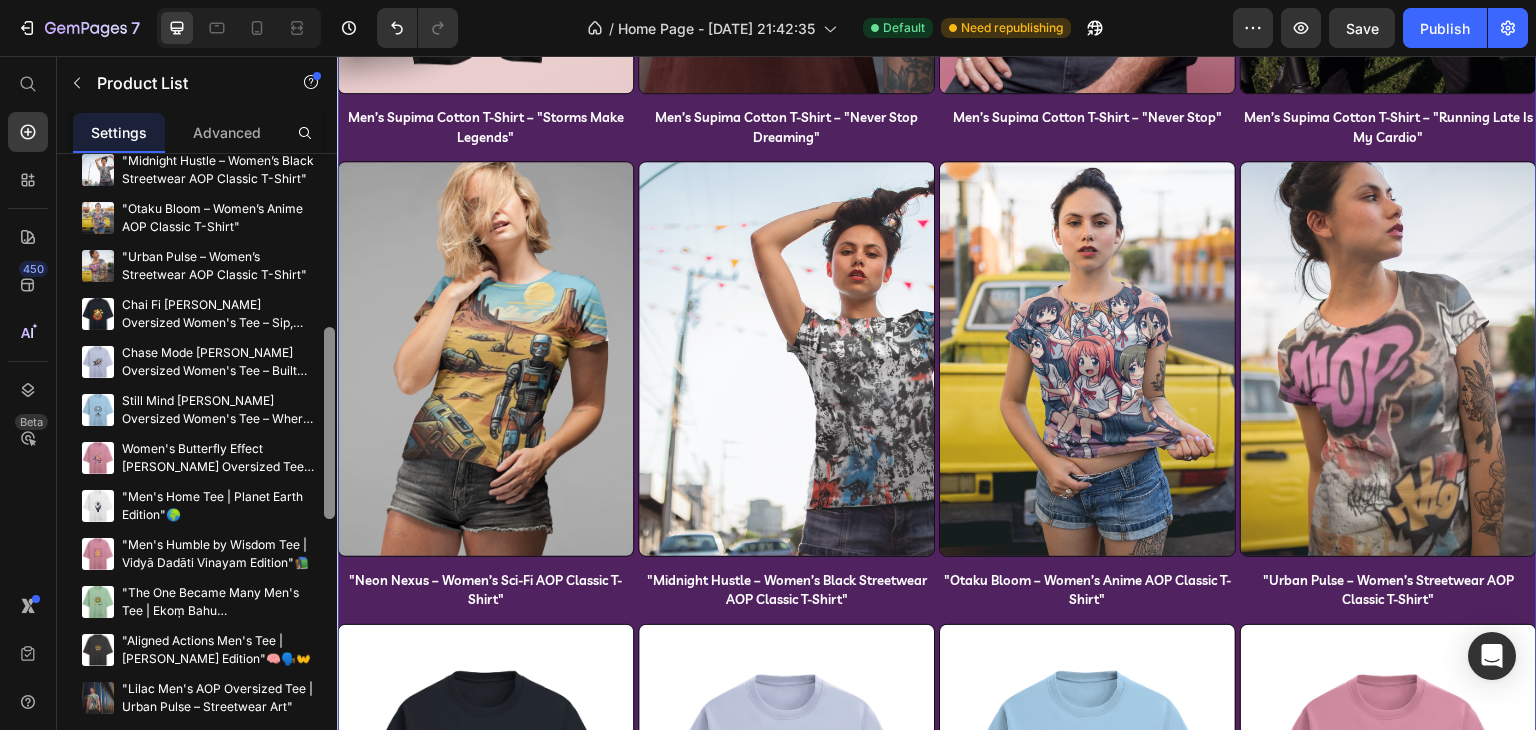 scroll, scrollTop: 556, scrollLeft: 0, axis: vertical 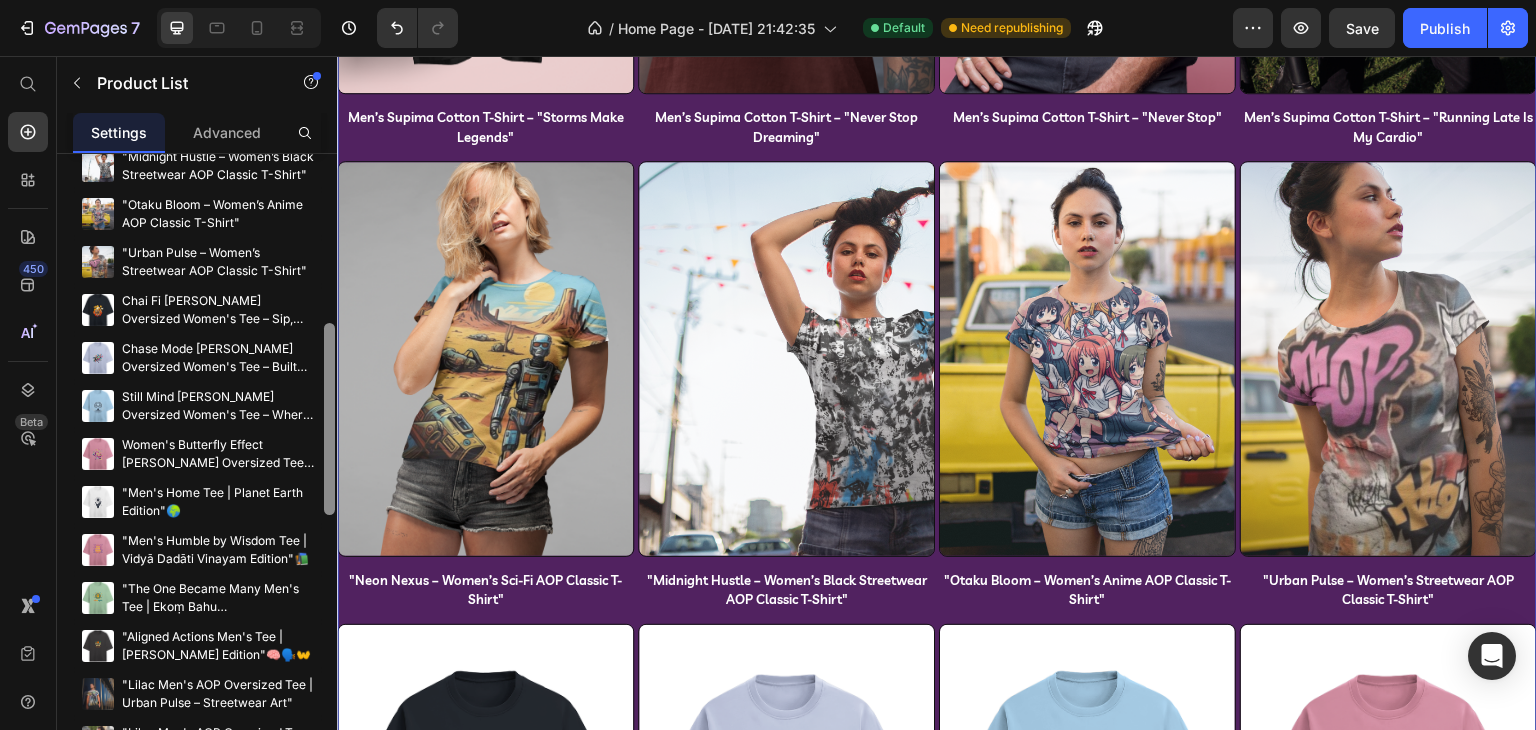 drag, startPoint x: 326, startPoint y: 354, endPoint x: 328, endPoint y: 380, distance: 26.076809 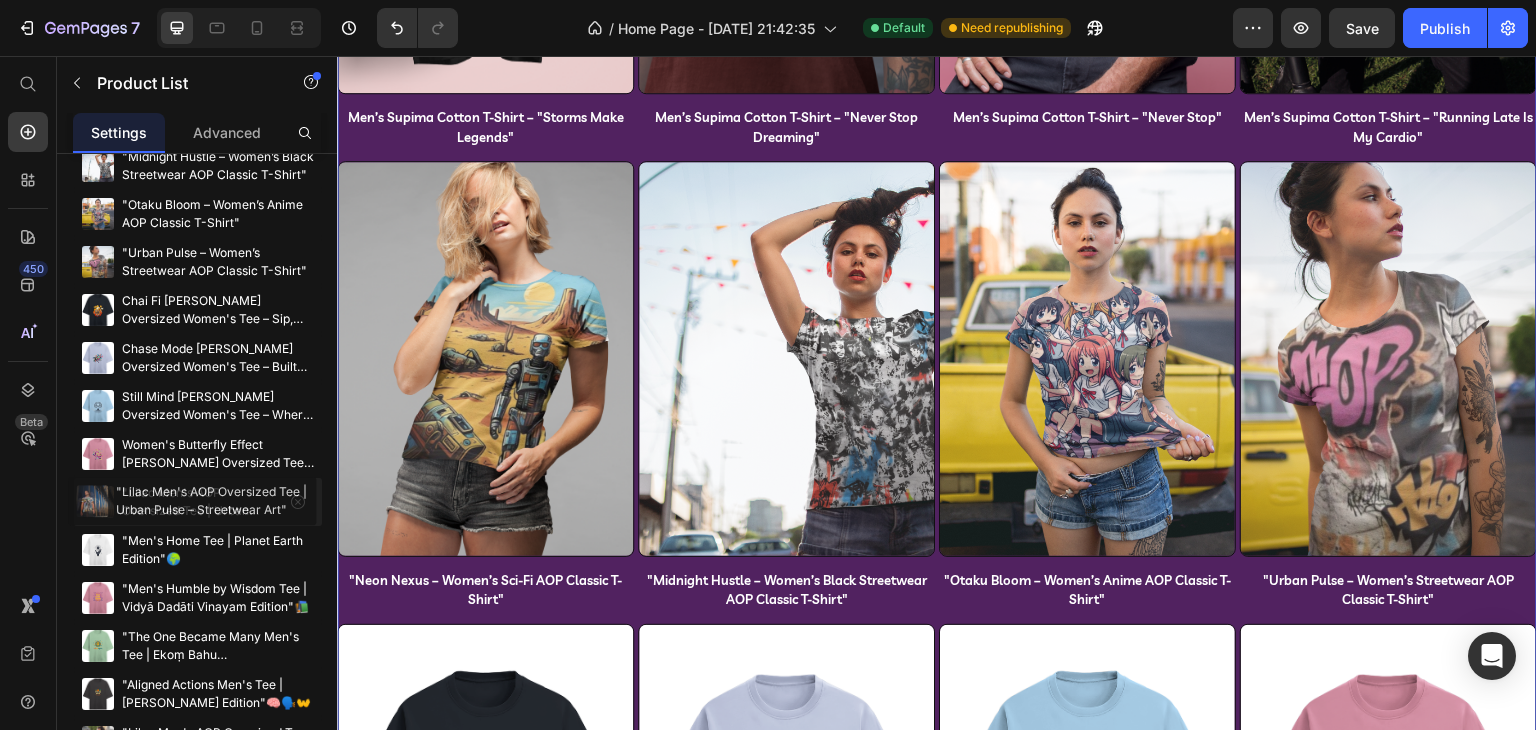 drag, startPoint x: 178, startPoint y: 692, endPoint x: 172, endPoint y: 499, distance: 193.09325 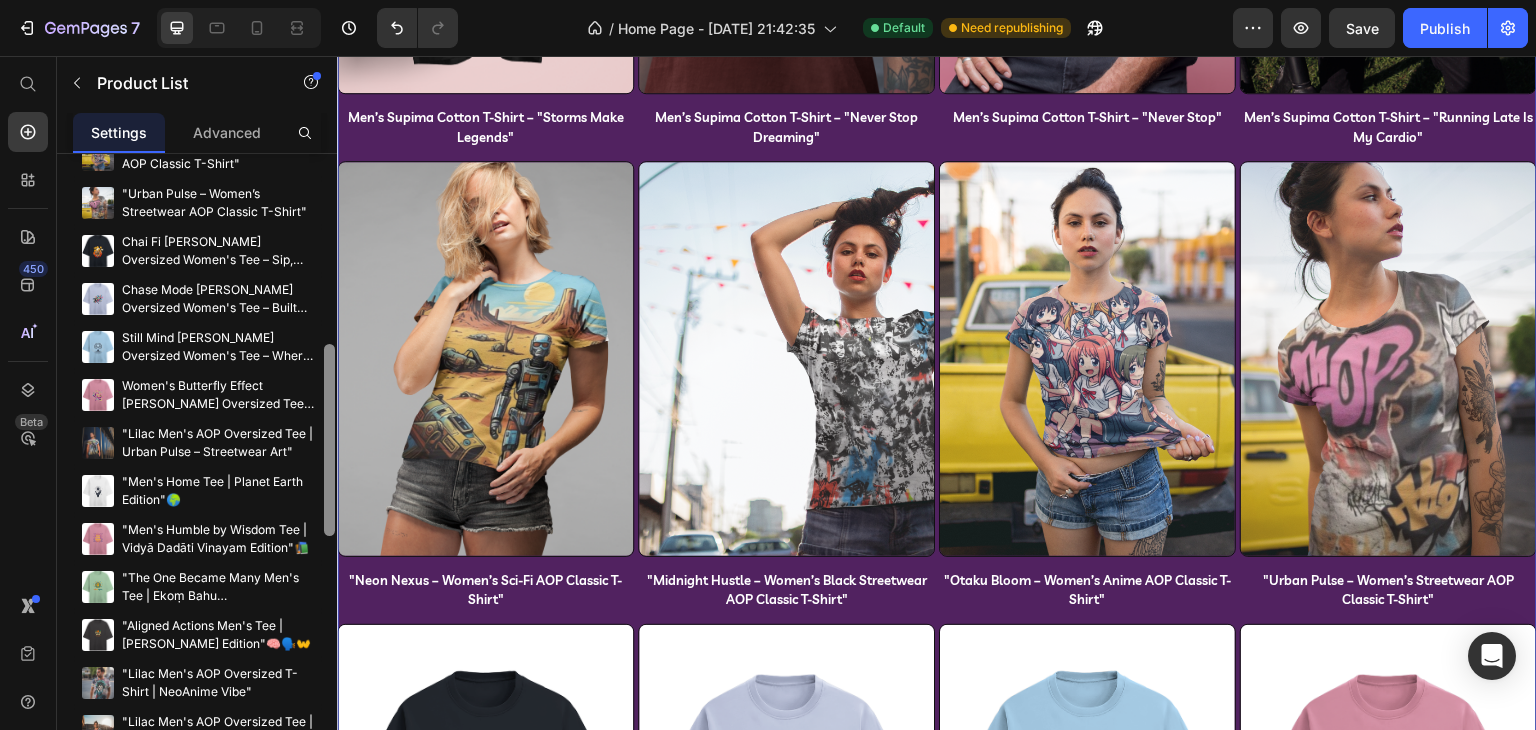 scroll, scrollTop: 644, scrollLeft: 0, axis: vertical 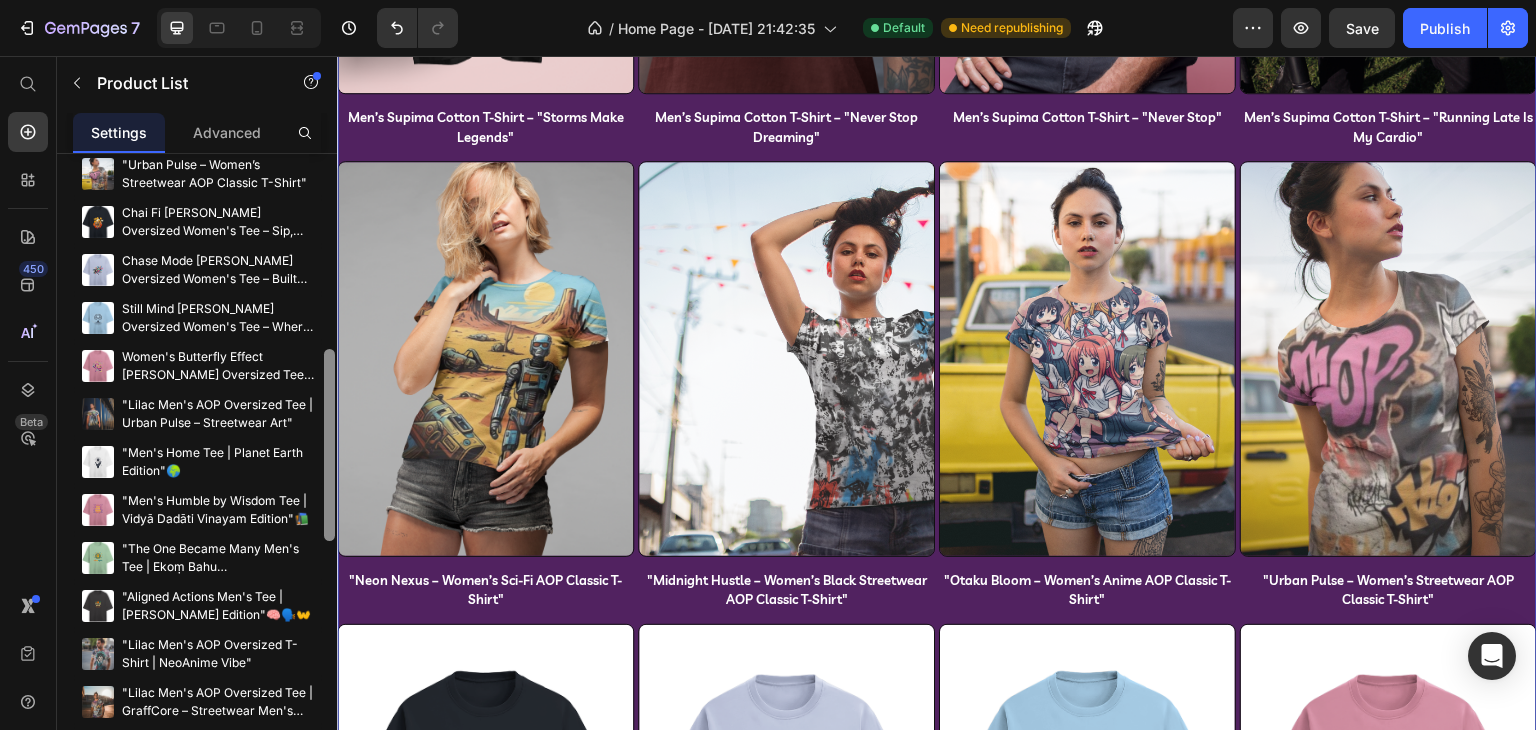 drag, startPoint x: 332, startPoint y: 470, endPoint x: 332, endPoint y: 497, distance: 27 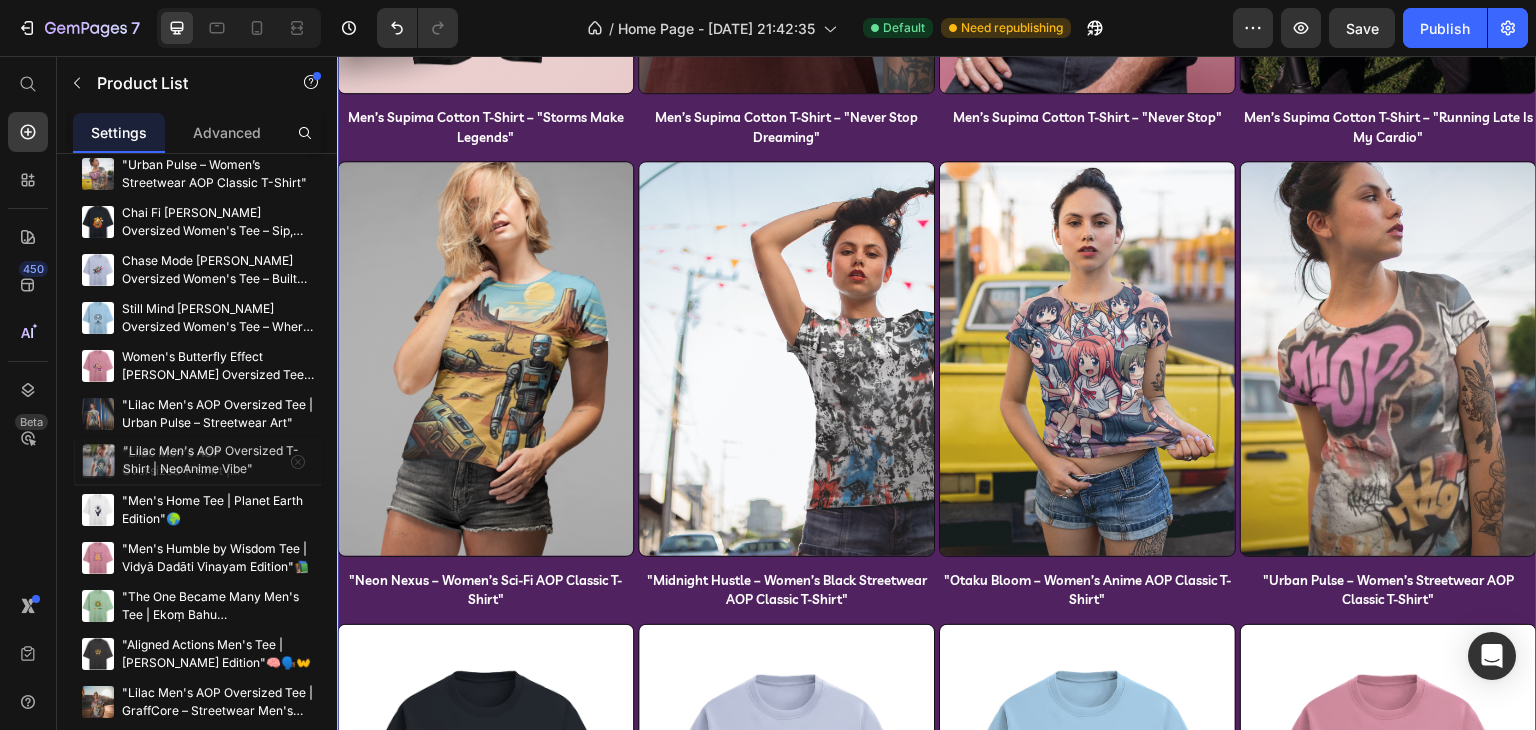 drag, startPoint x: 192, startPoint y: 662, endPoint x: 193, endPoint y: 469, distance: 193.0026 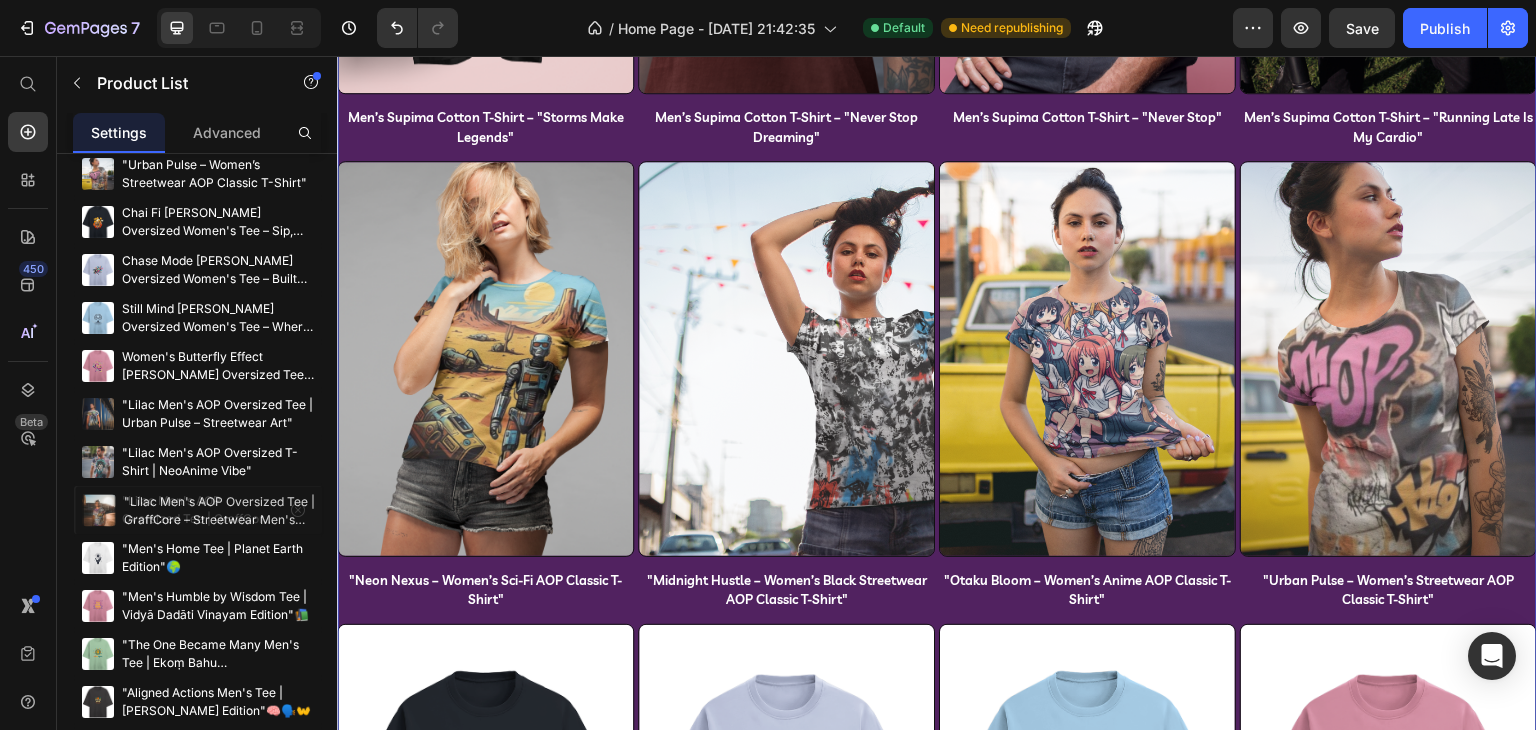 drag, startPoint x: 157, startPoint y: 701, endPoint x: 159, endPoint y: 510, distance: 191.01047 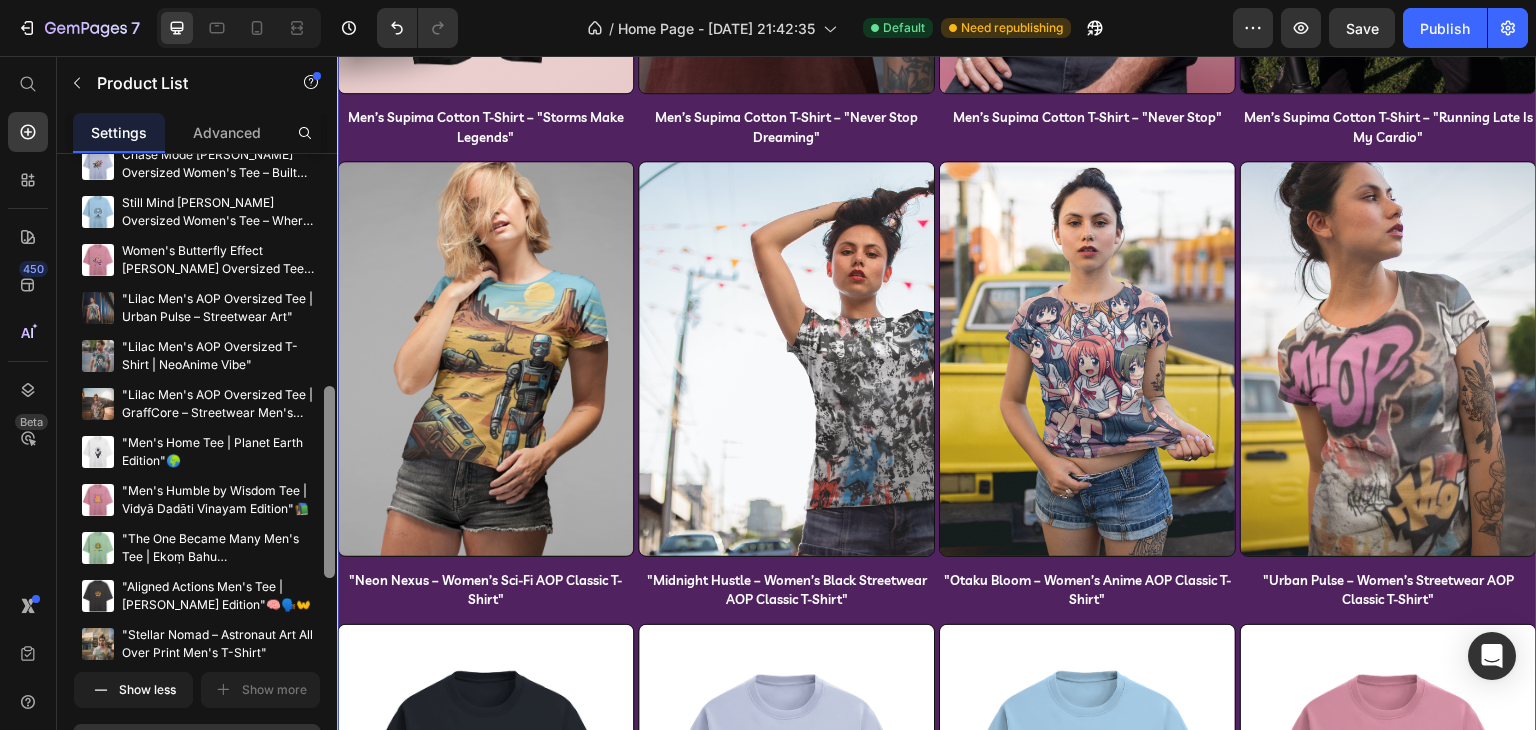 scroll, scrollTop: 753, scrollLeft: 0, axis: vertical 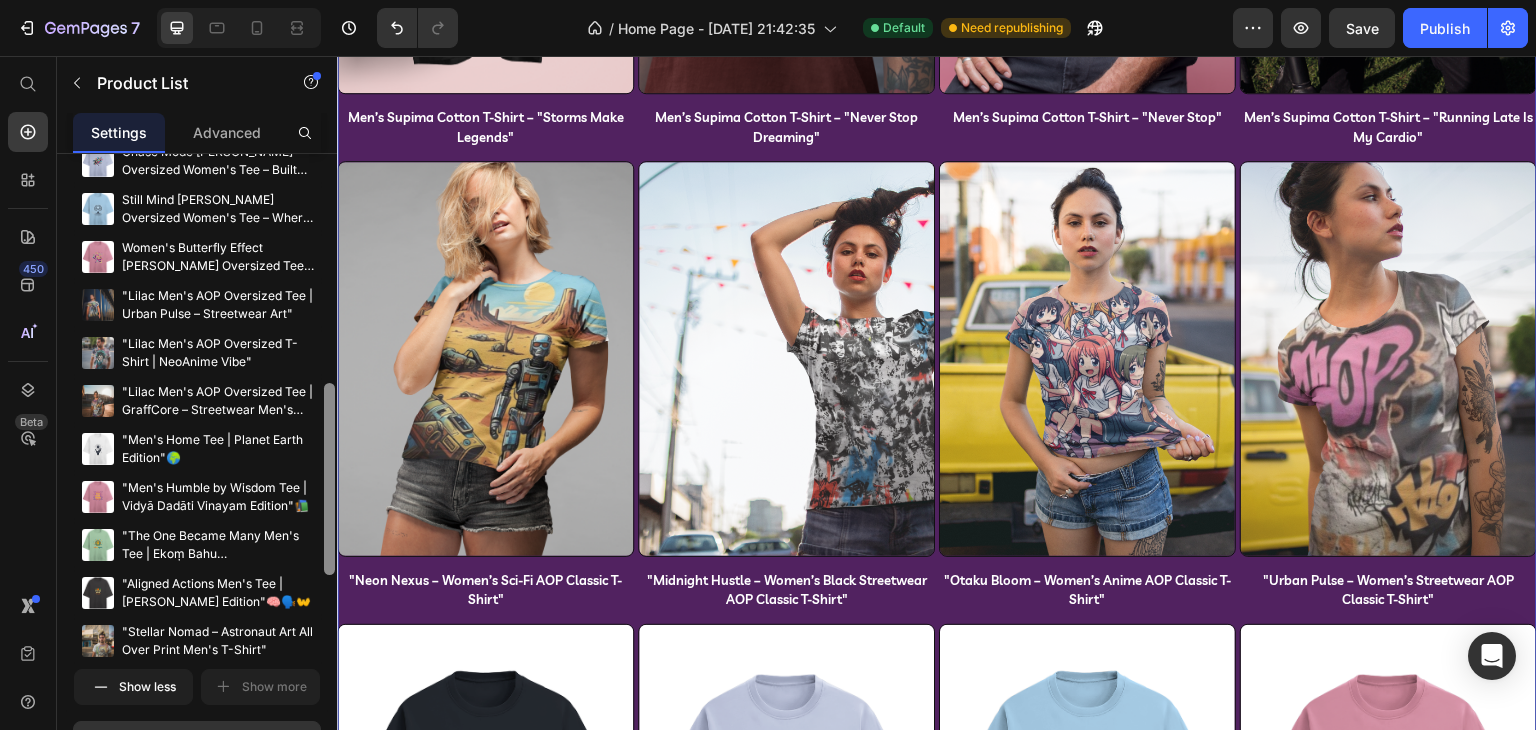 drag, startPoint x: 332, startPoint y: 480, endPoint x: 332, endPoint y: 513, distance: 33 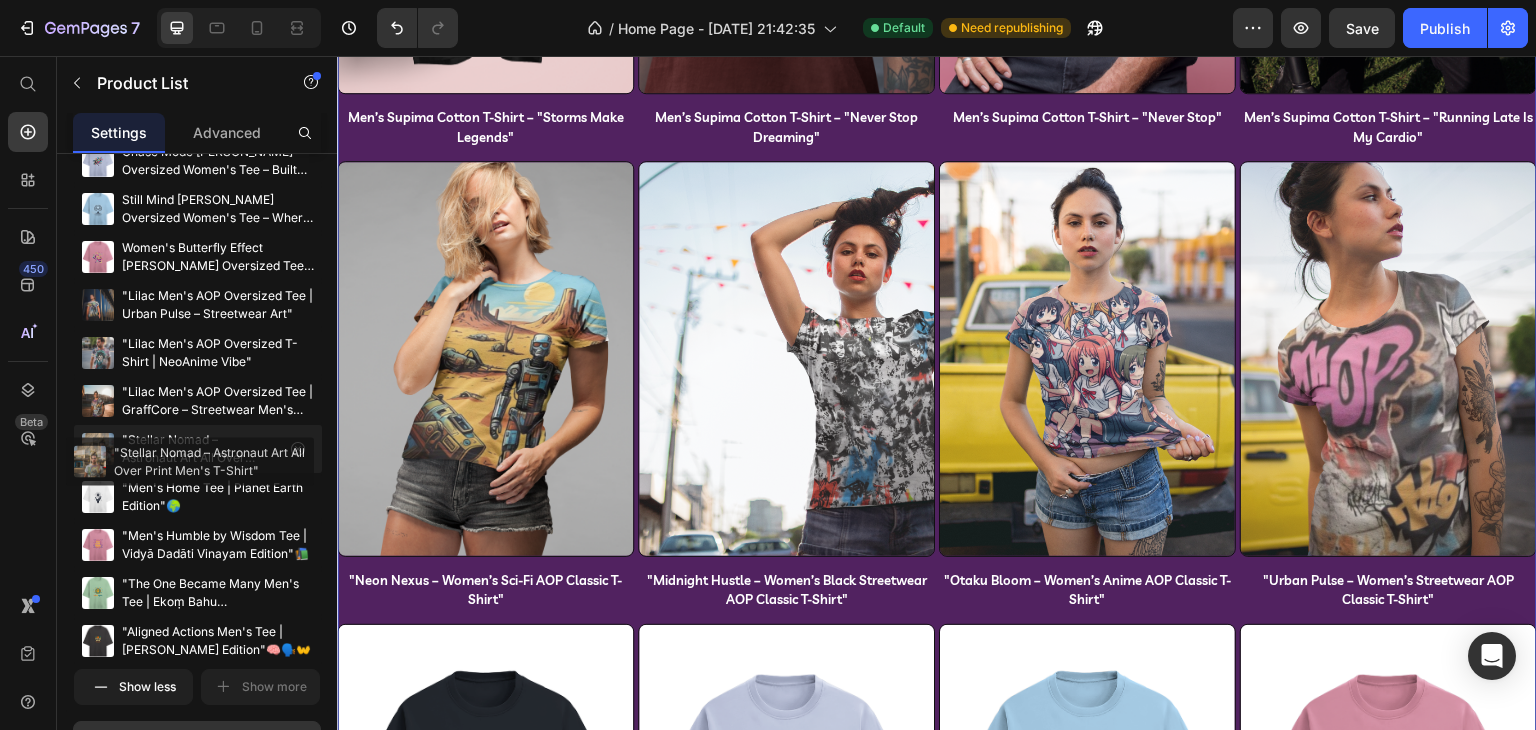 drag, startPoint x: 209, startPoint y: 644, endPoint x: 201, endPoint y: 465, distance: 179.17868 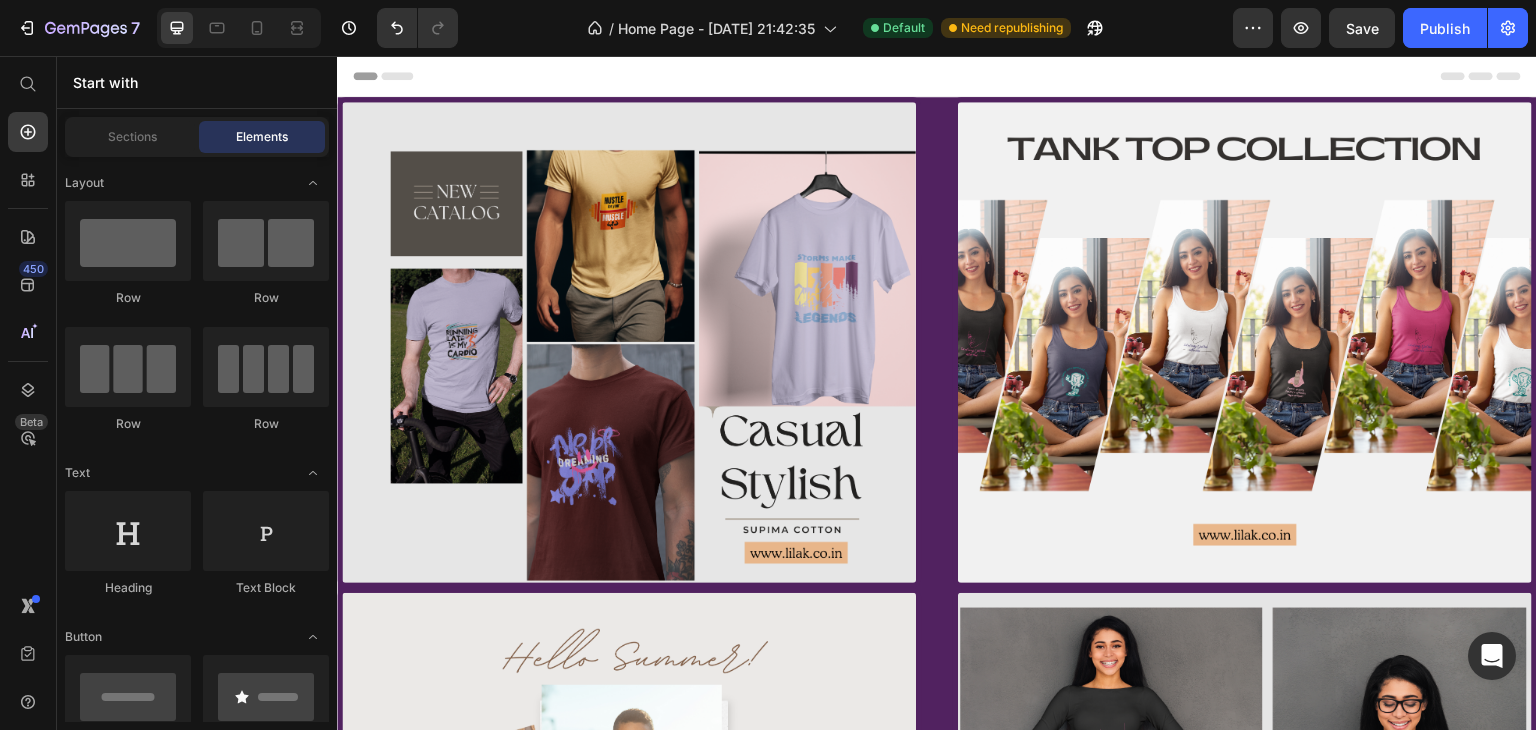 scroll, scrollTop: 0, scrollLeft: 0, axis: both 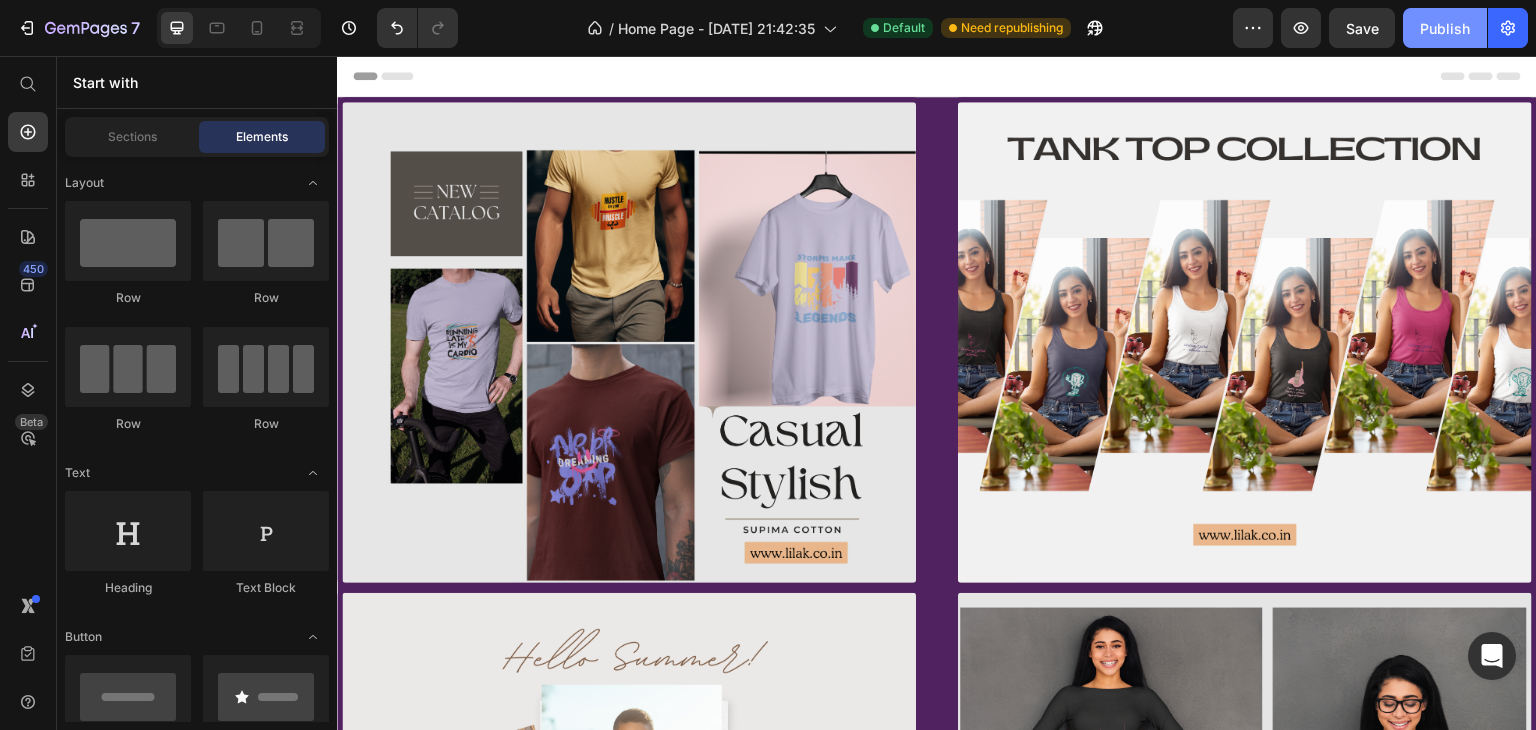 click on "Publish" at bounding box center [1445, 28] 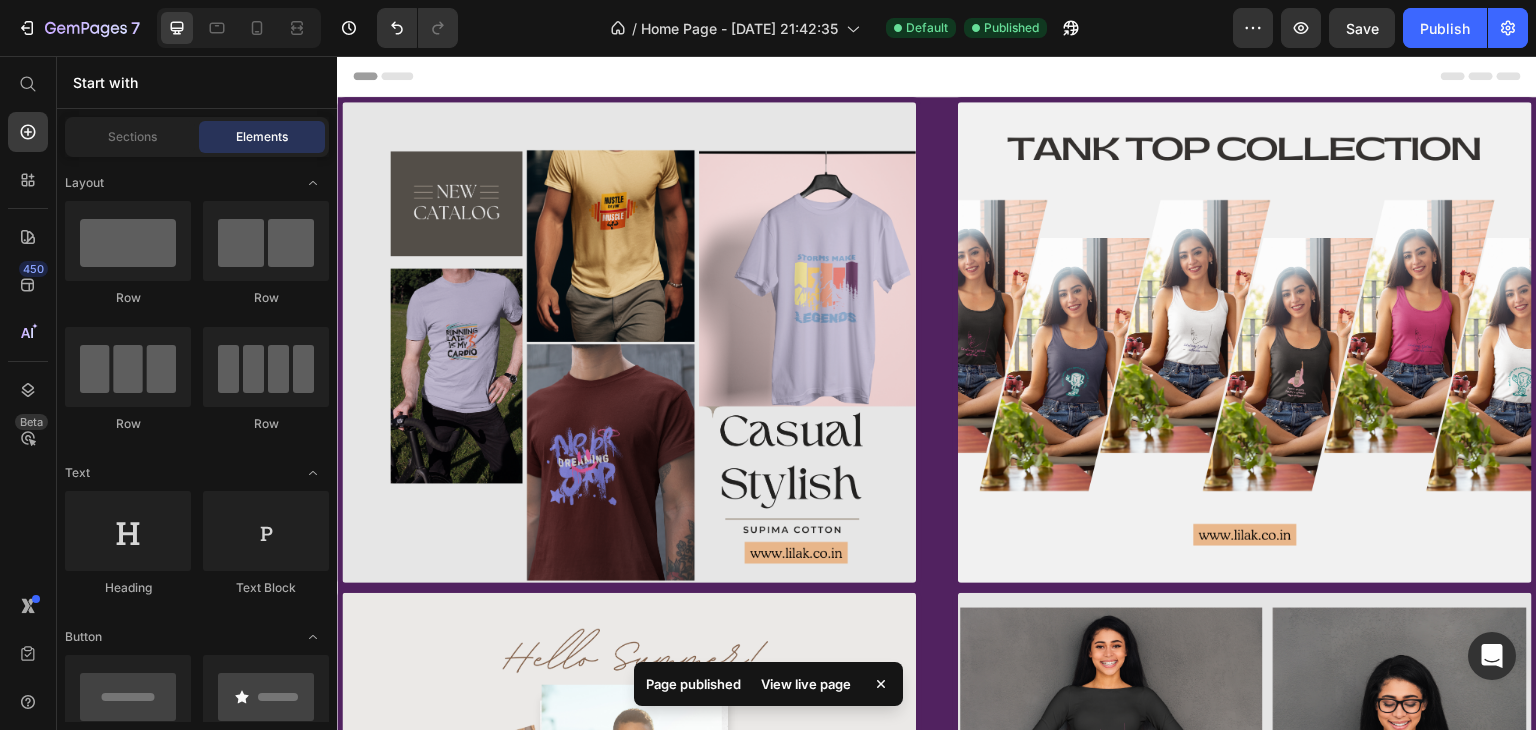 click on "View live page" at bounding box center [806, 684] 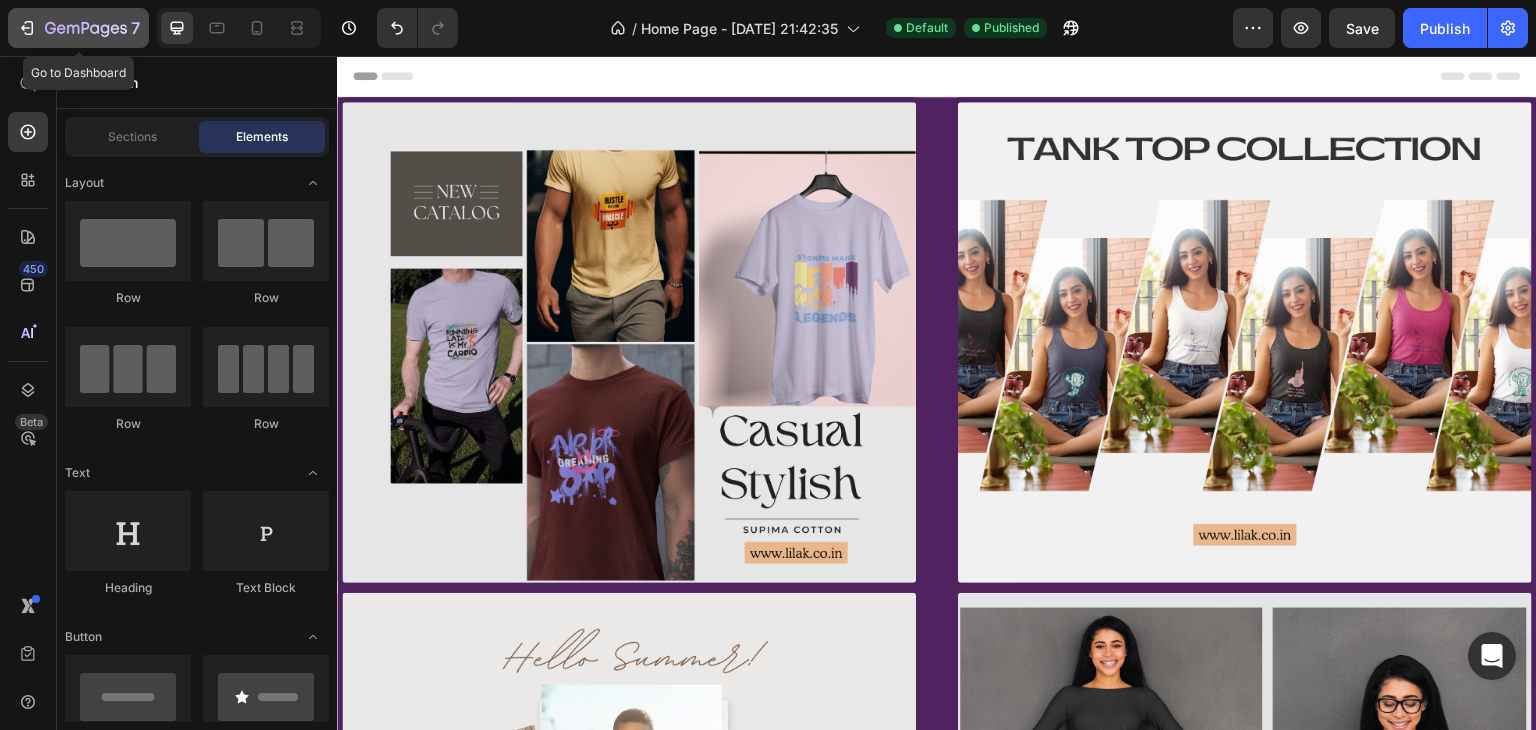 click 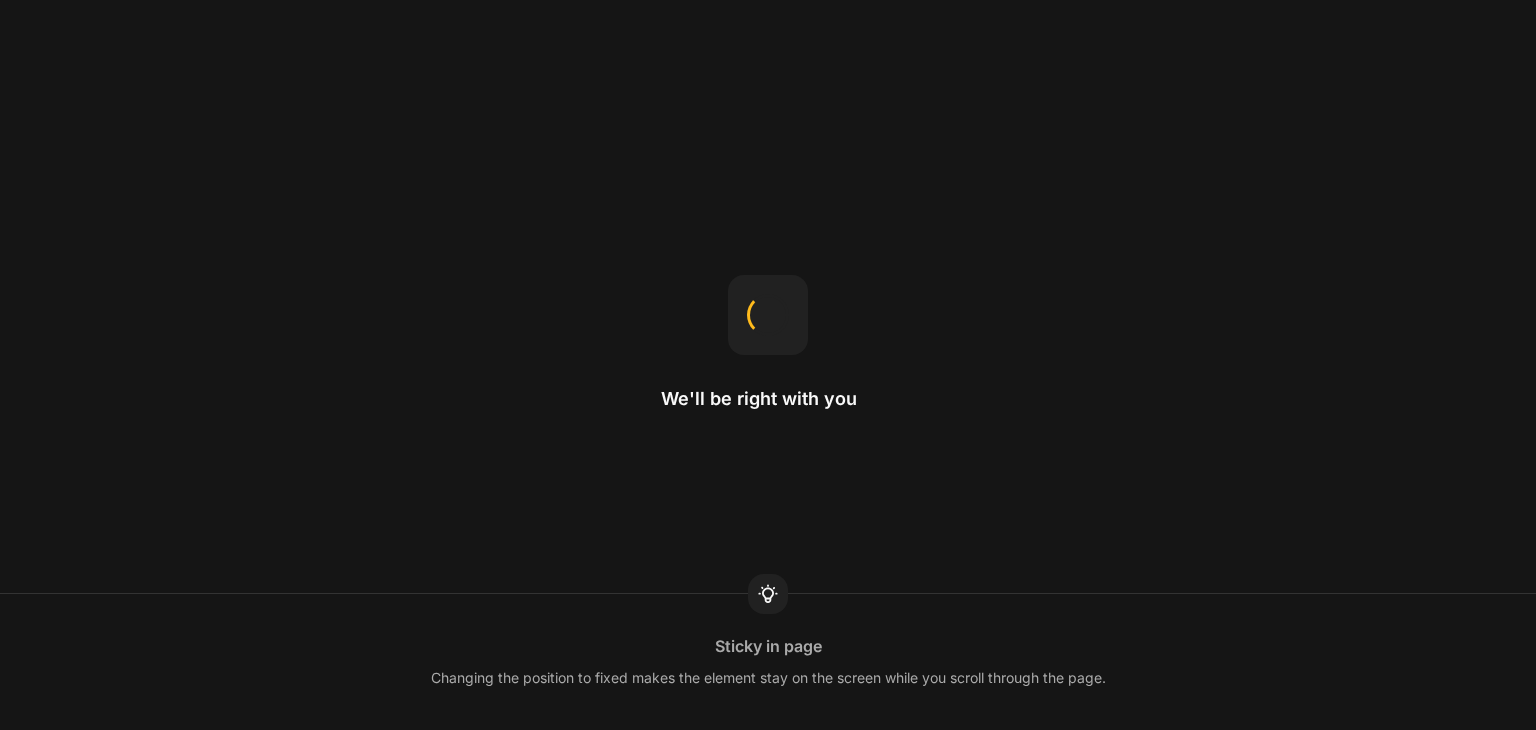 scroll, scrollTop: 0, scrollLeft: 0, axis: both 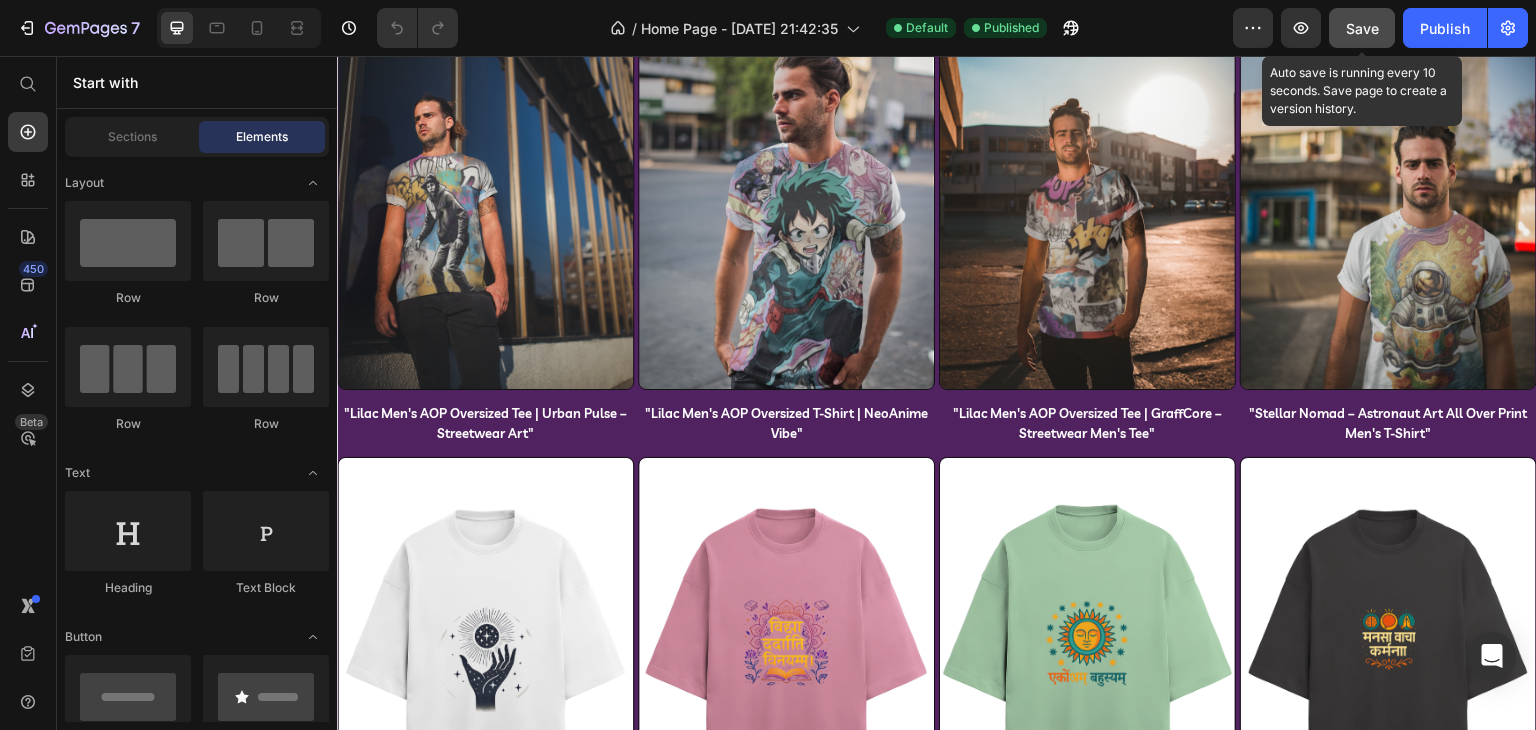 click on "Save" at bounding box center (1362, 28) 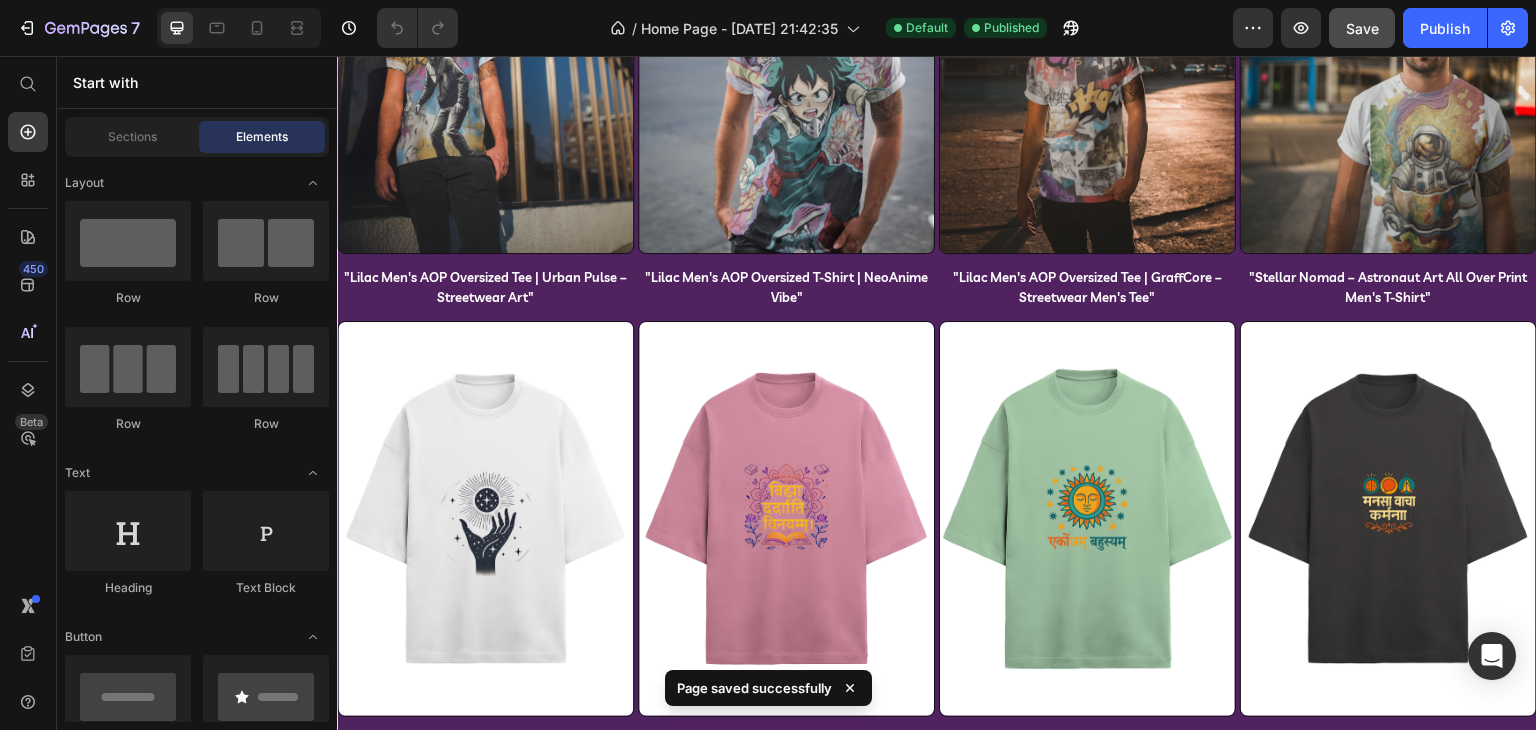 scroll, scrollTop: 3138, scrollLeft: 0, axis: vertical 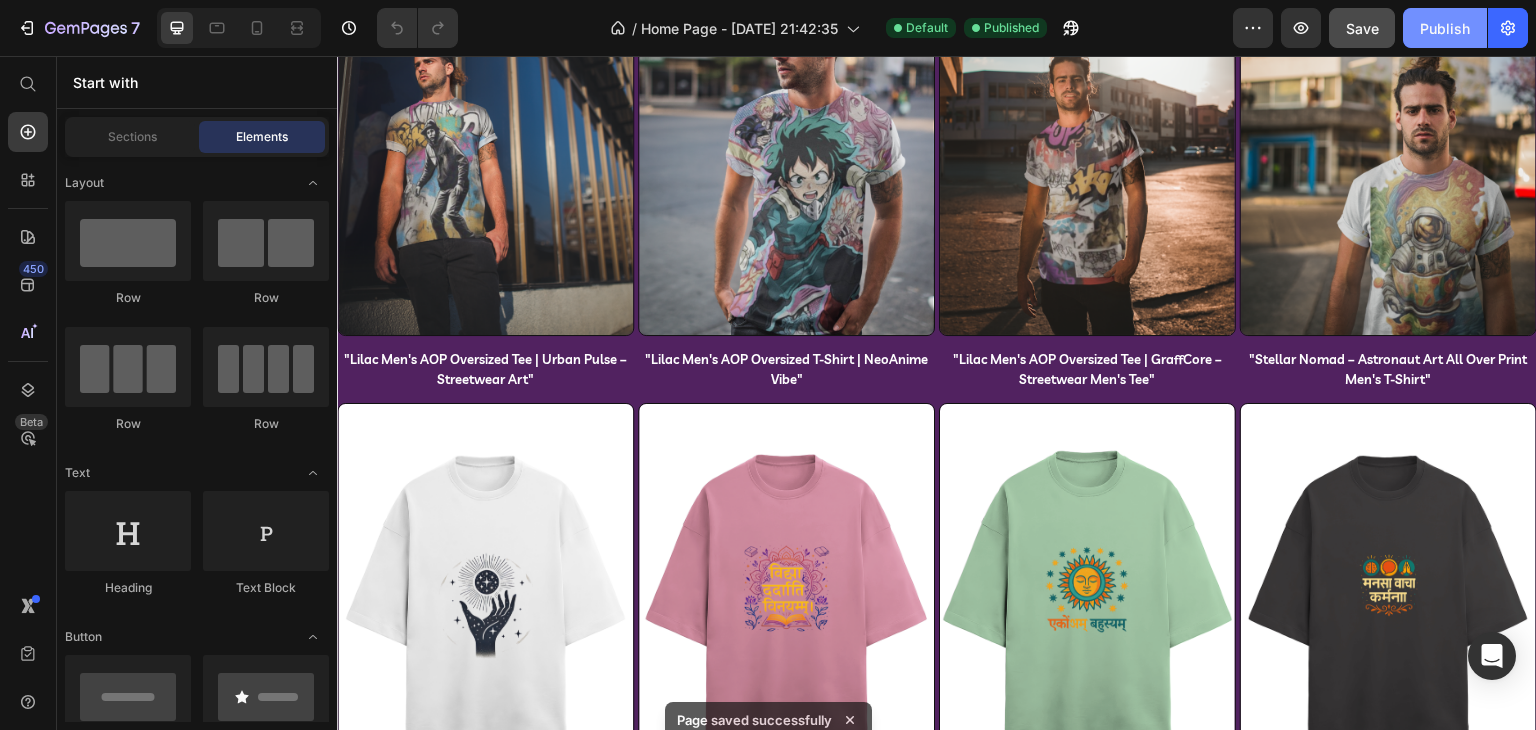 click on "Publish" at bounding box center [1445, 28] 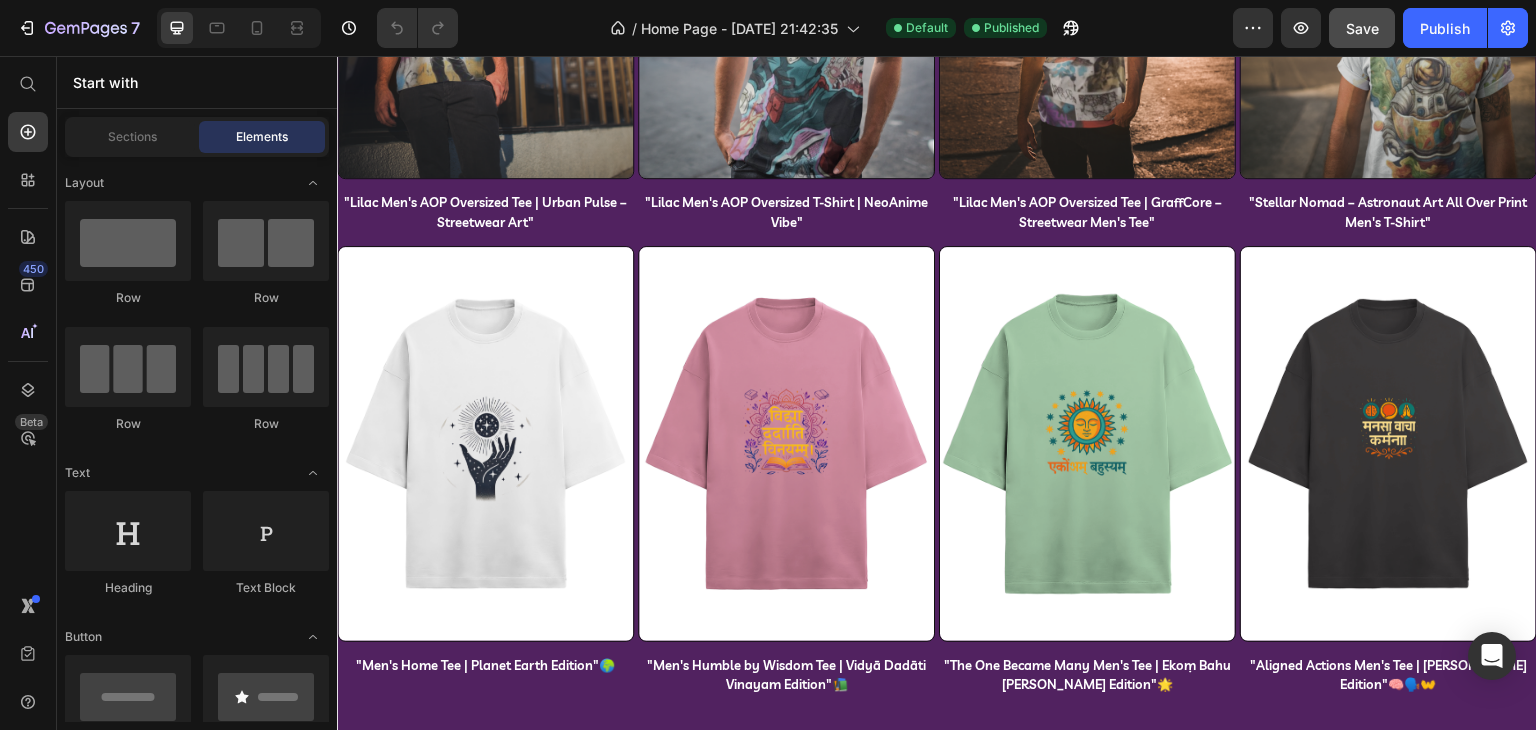 scroll, scrollTop: 3281, scrollLeft: 0, axis: vertical 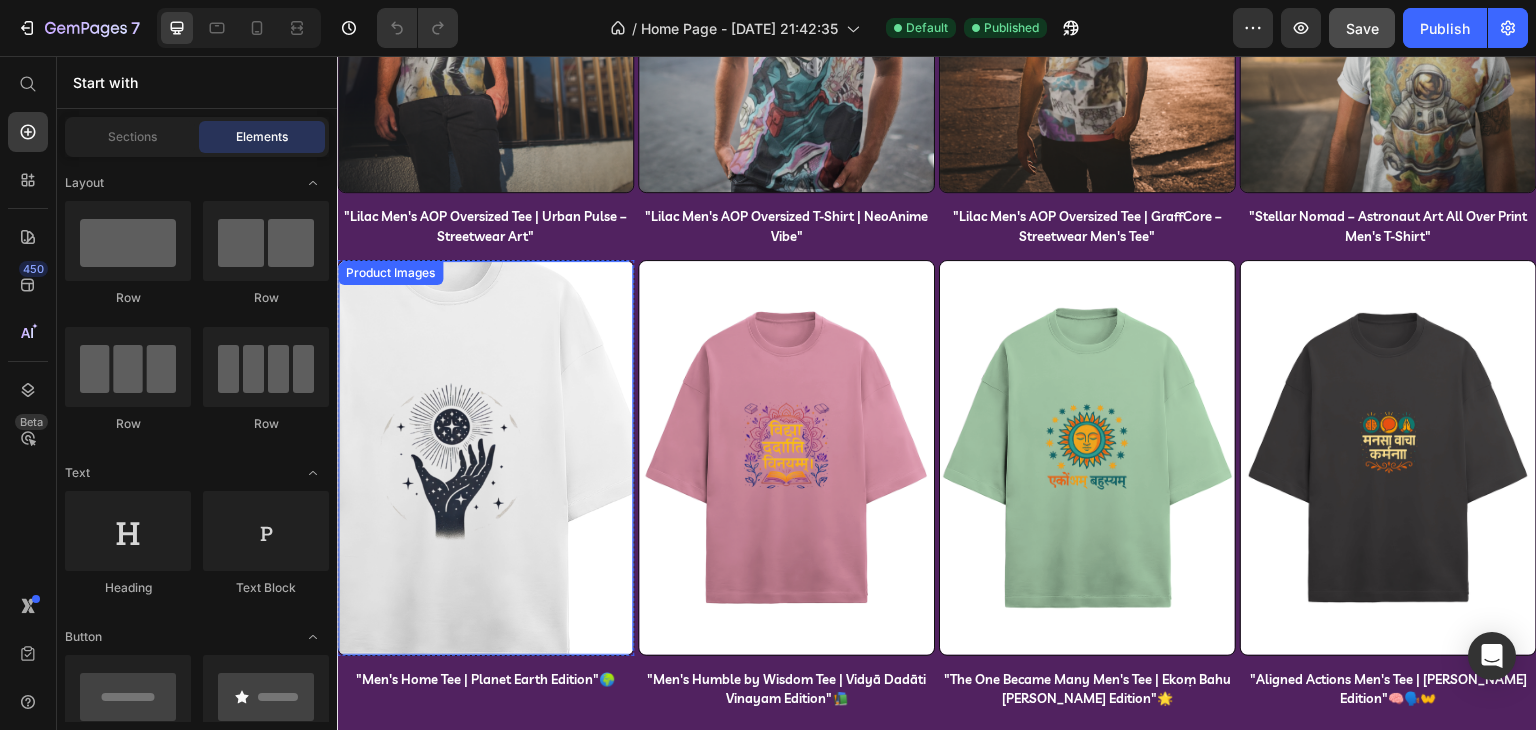 click at bounding box center (485, 457) 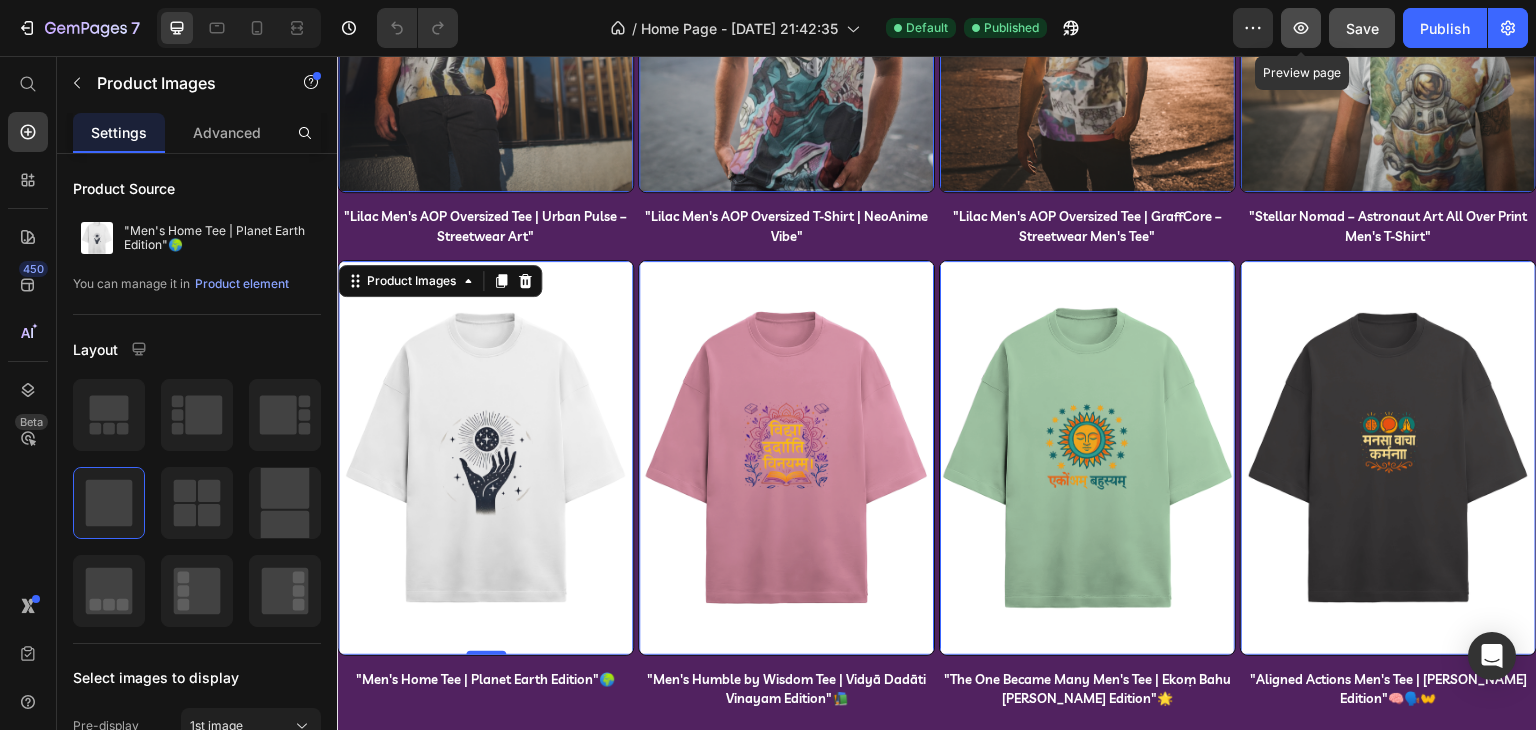 click 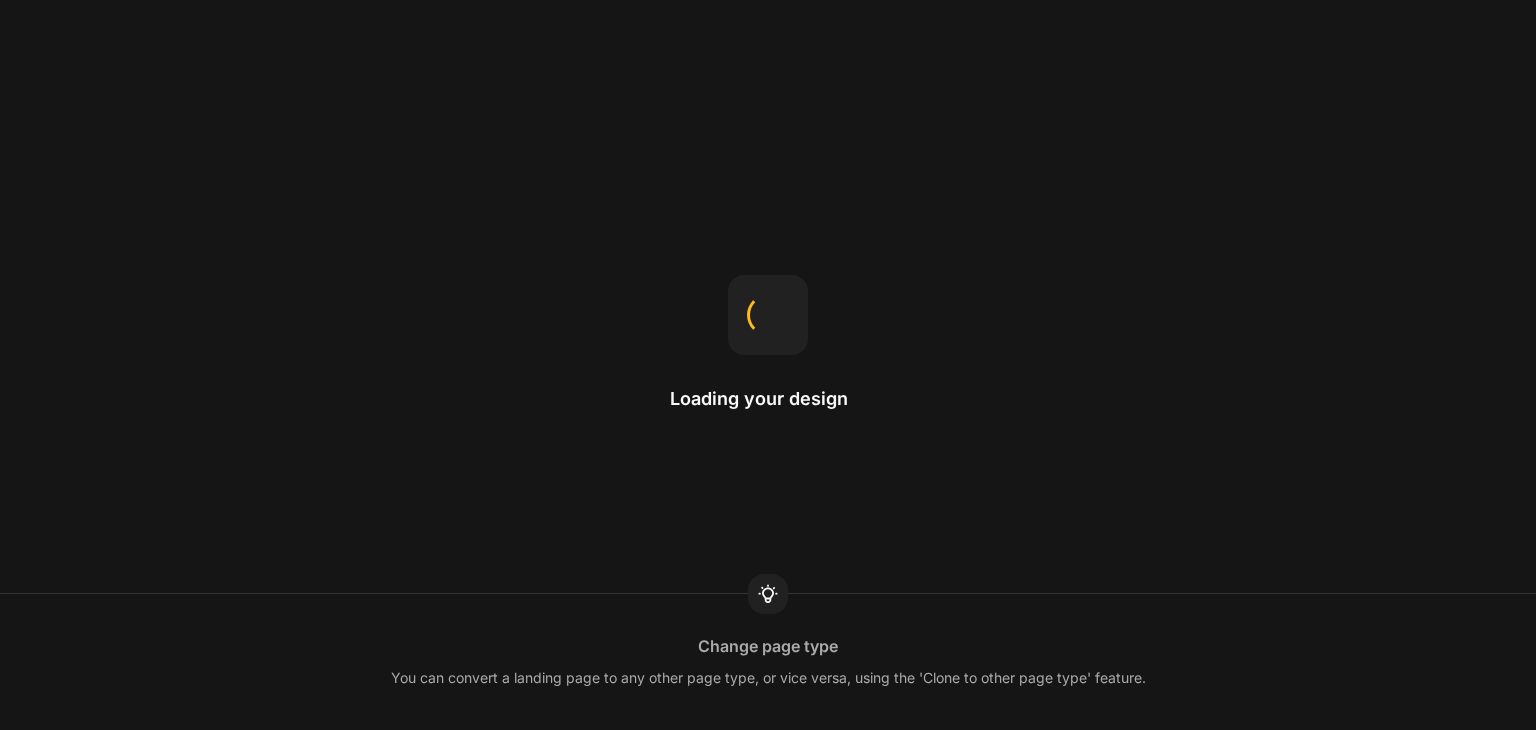 scroll, scrollTop: 0, scrollLeft: 0, axis: both 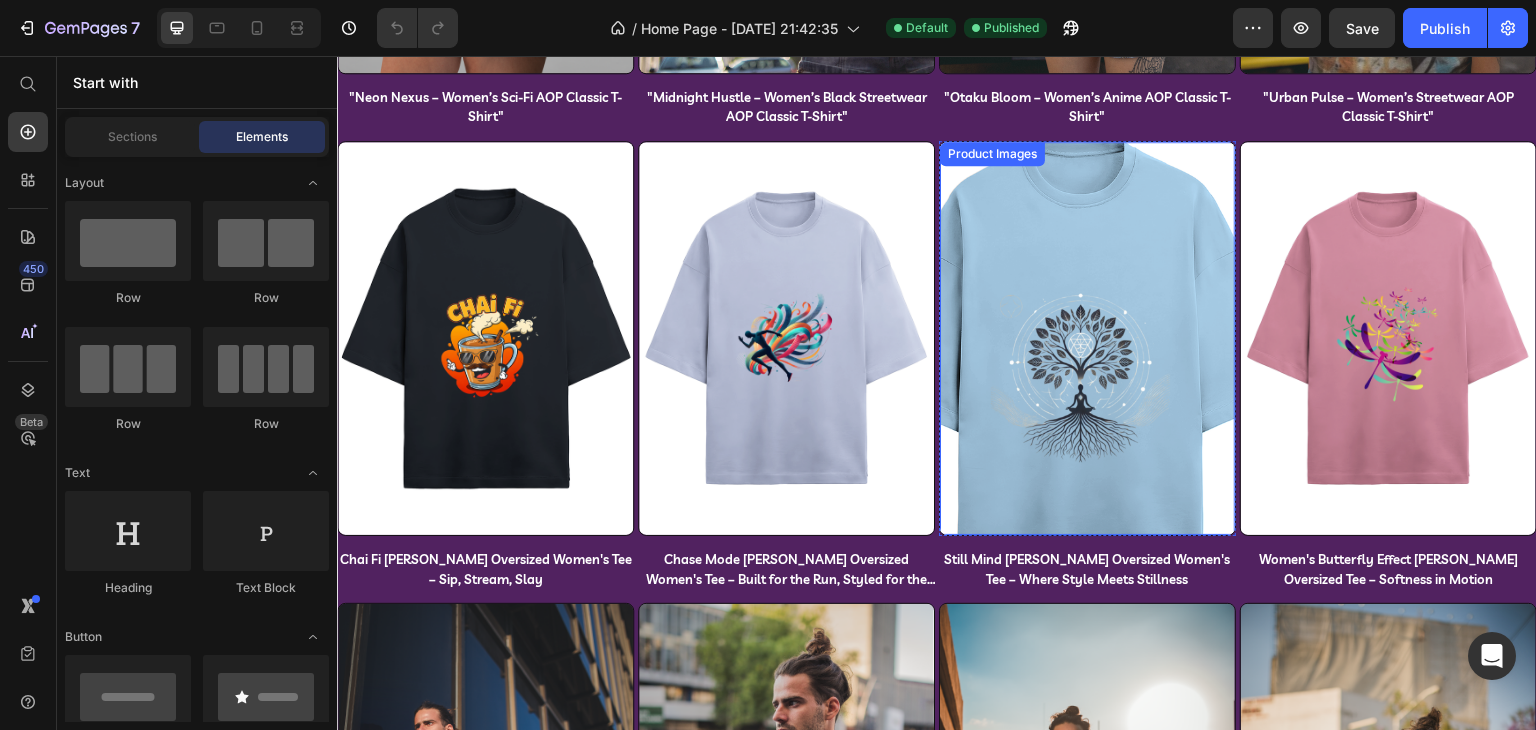 click at bounding box center (1087, 338) 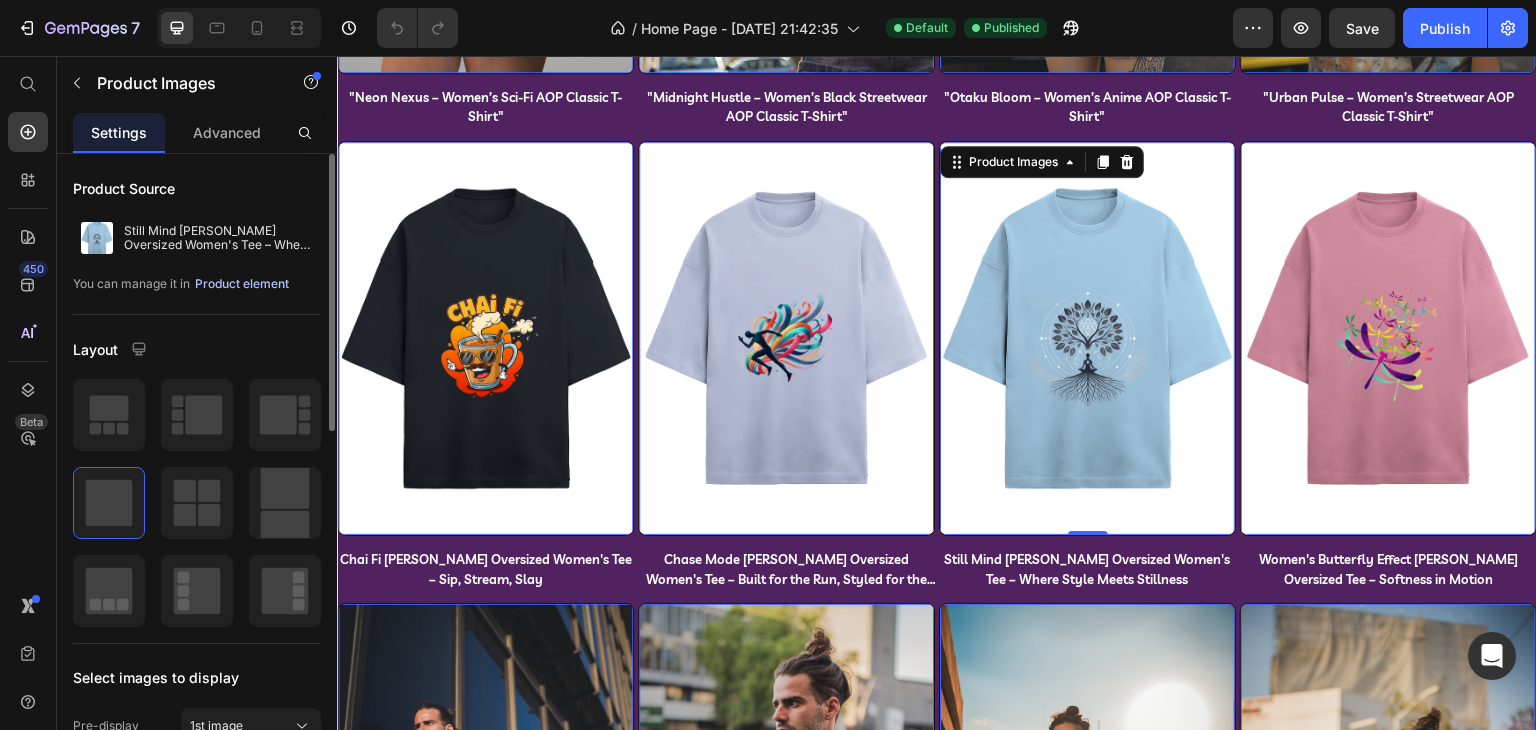click on "Product element" at bounding box center (242, 284) 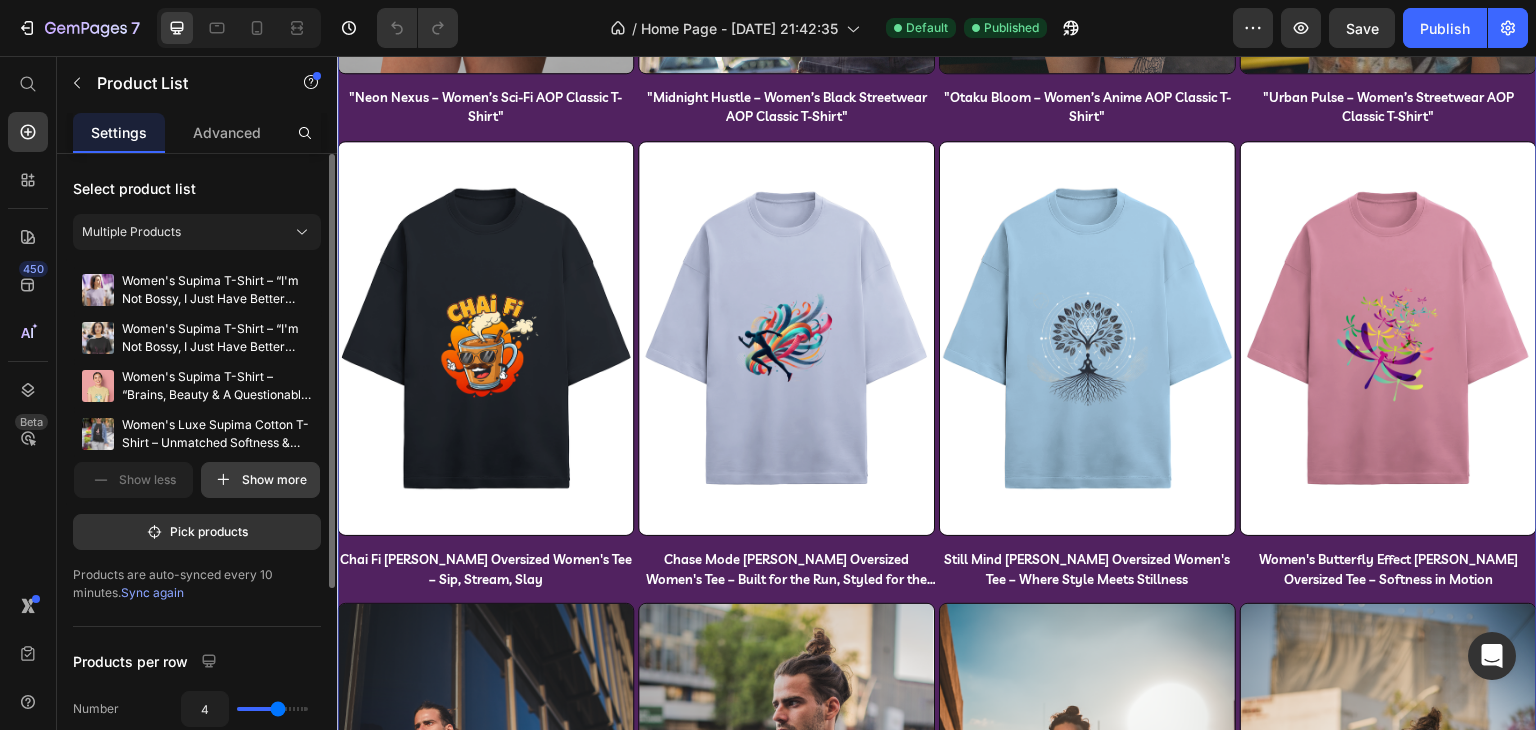 click on "Show more" at bounding box center (260, 480) 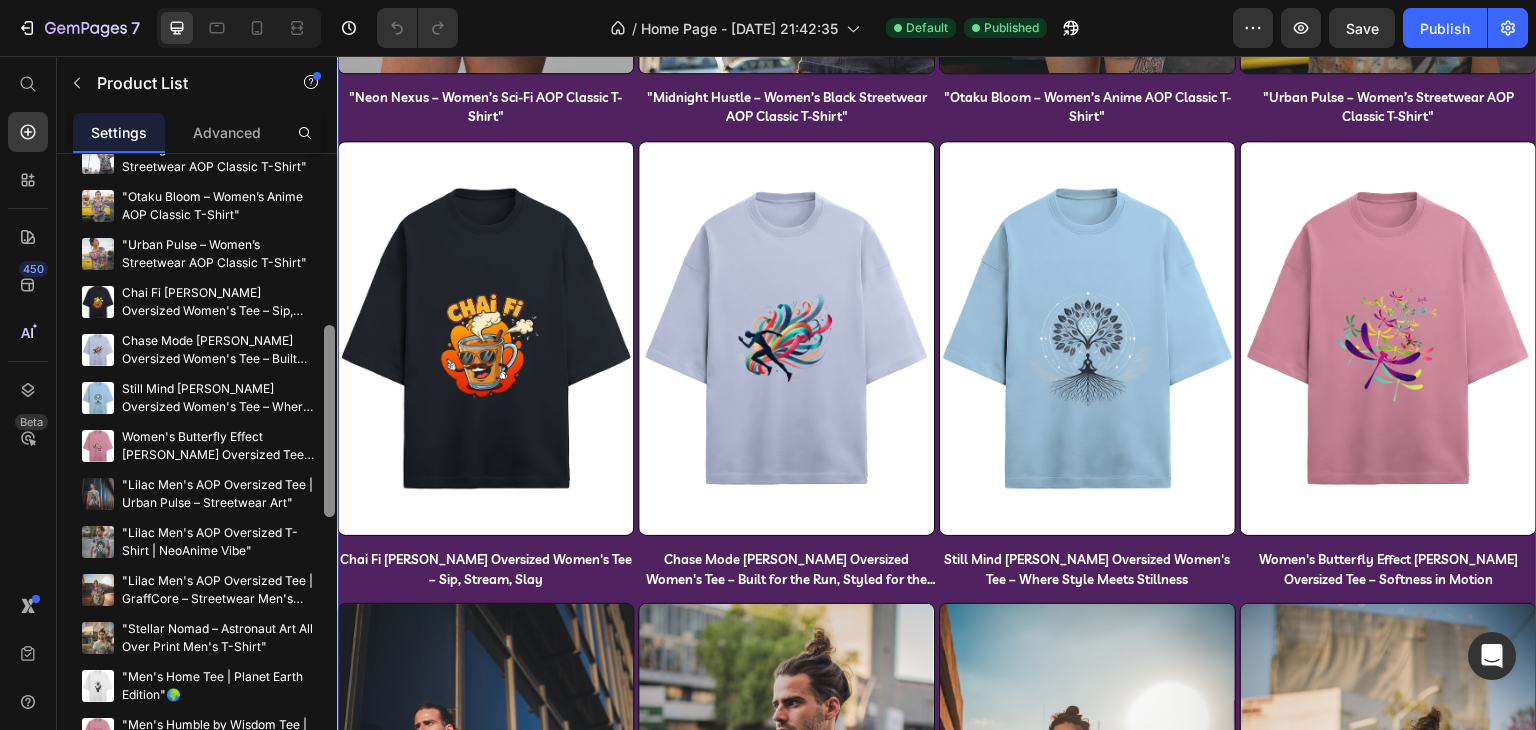 scroll, scrollTop: 568, scrollLeft: 0, axis: vertical 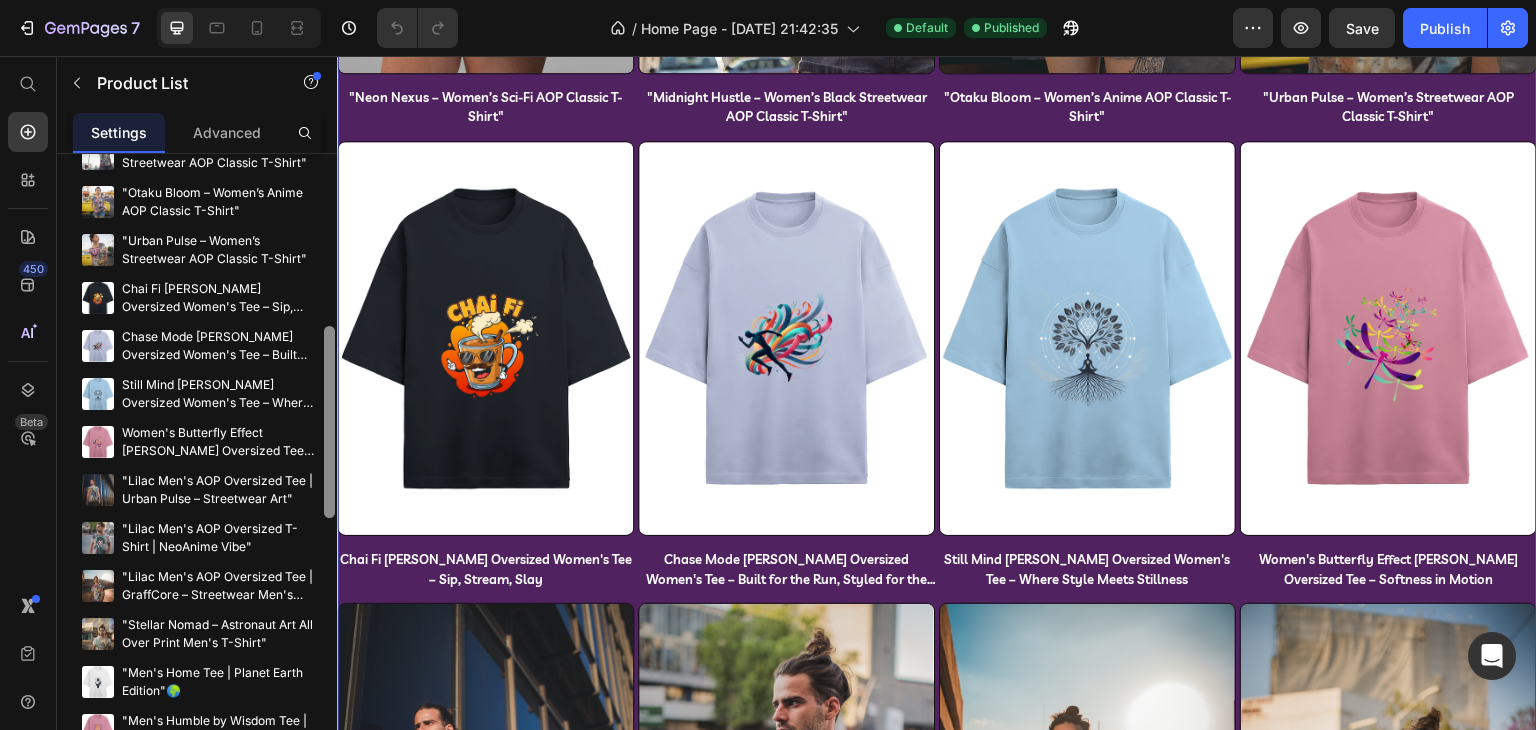 drag, startPoint x: 328, startPoint y: 298, endPoint x: 328, endPoint y: 688, distance: 390 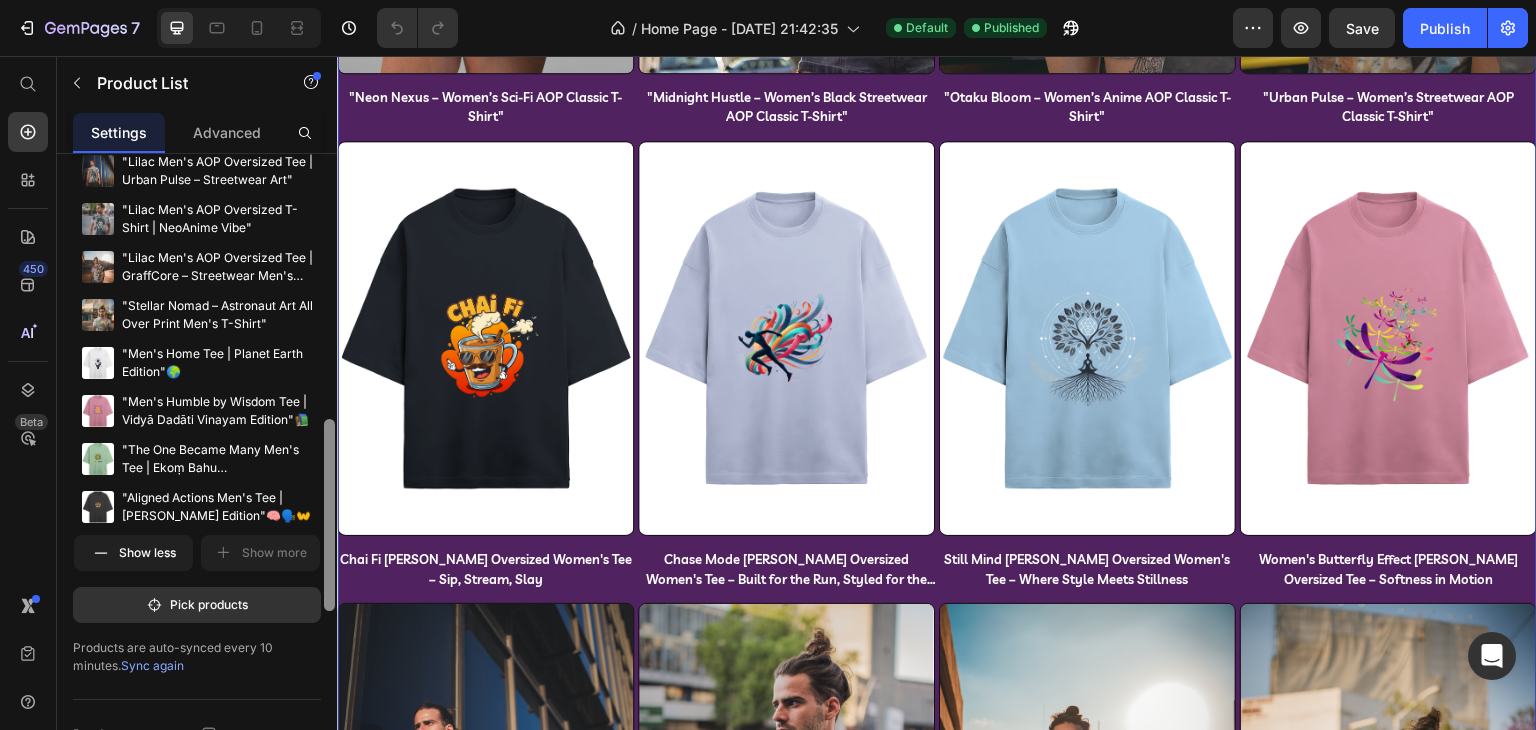 scroll, scrollTop: 884, scrollLeft: 0, axis: vertical 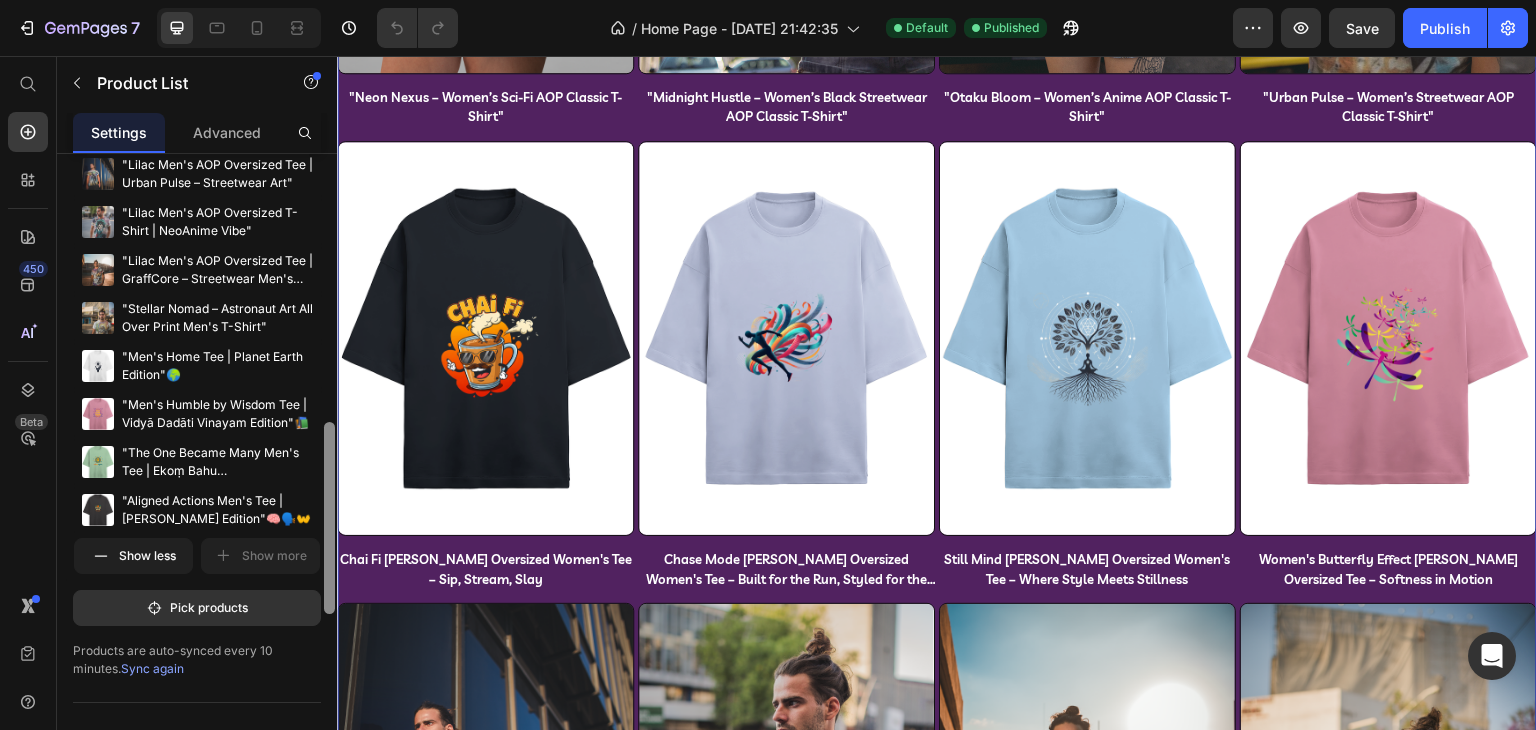 drag, startPoint x: 332, startPoint y: 422, endPoint x: 328, endPoint y: 518, distance: 96.0833 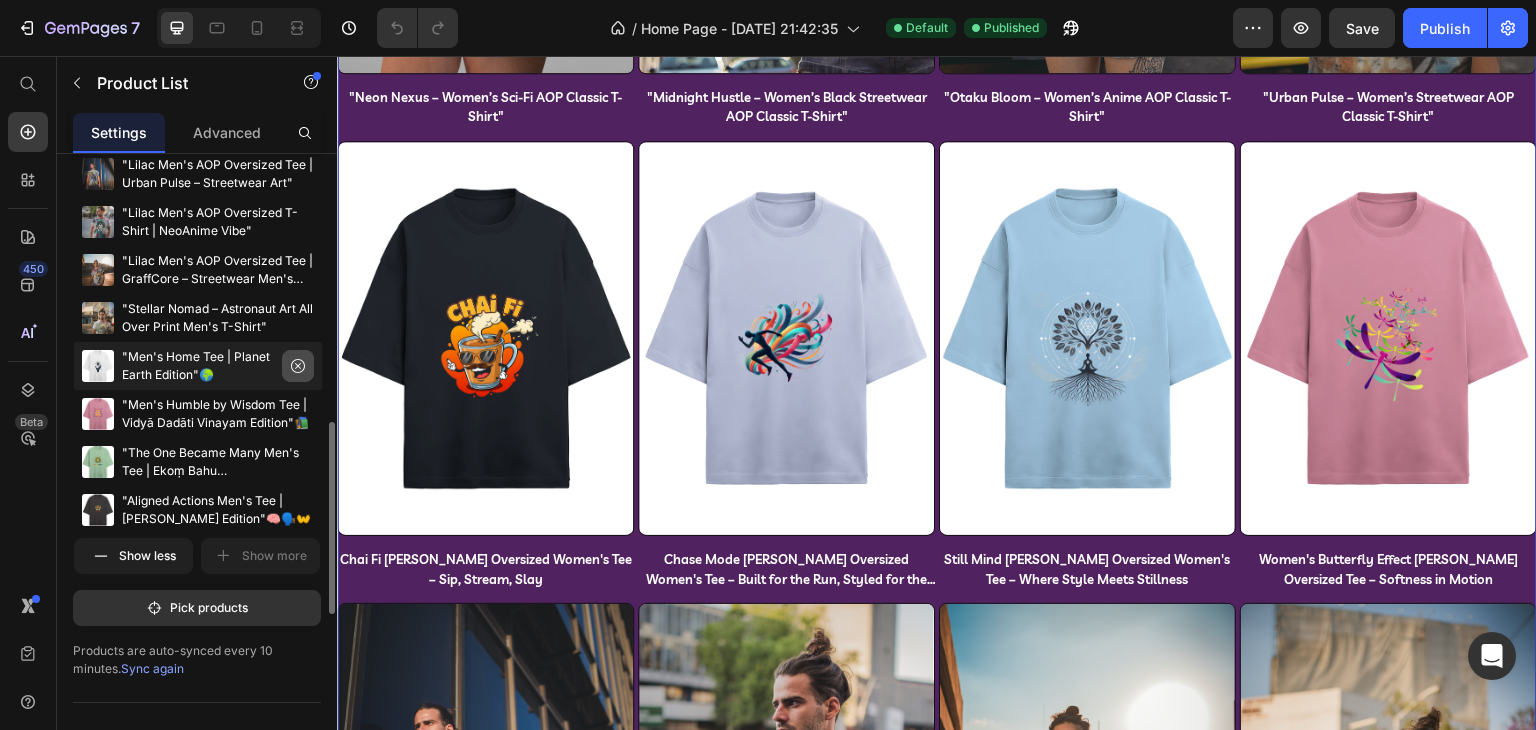 click 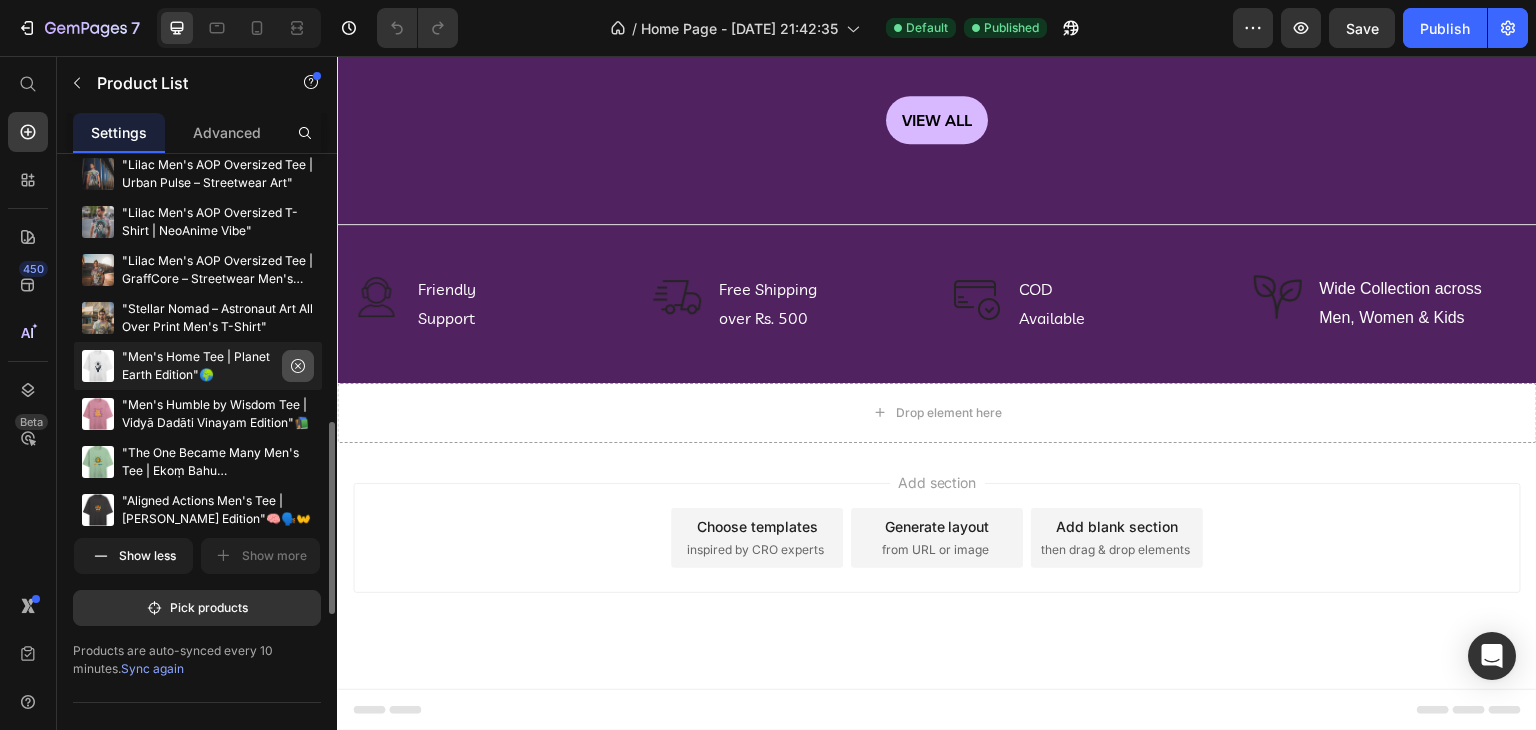 scroll, scrollTop: 2100, scrollLeft: 0, axis: vertical 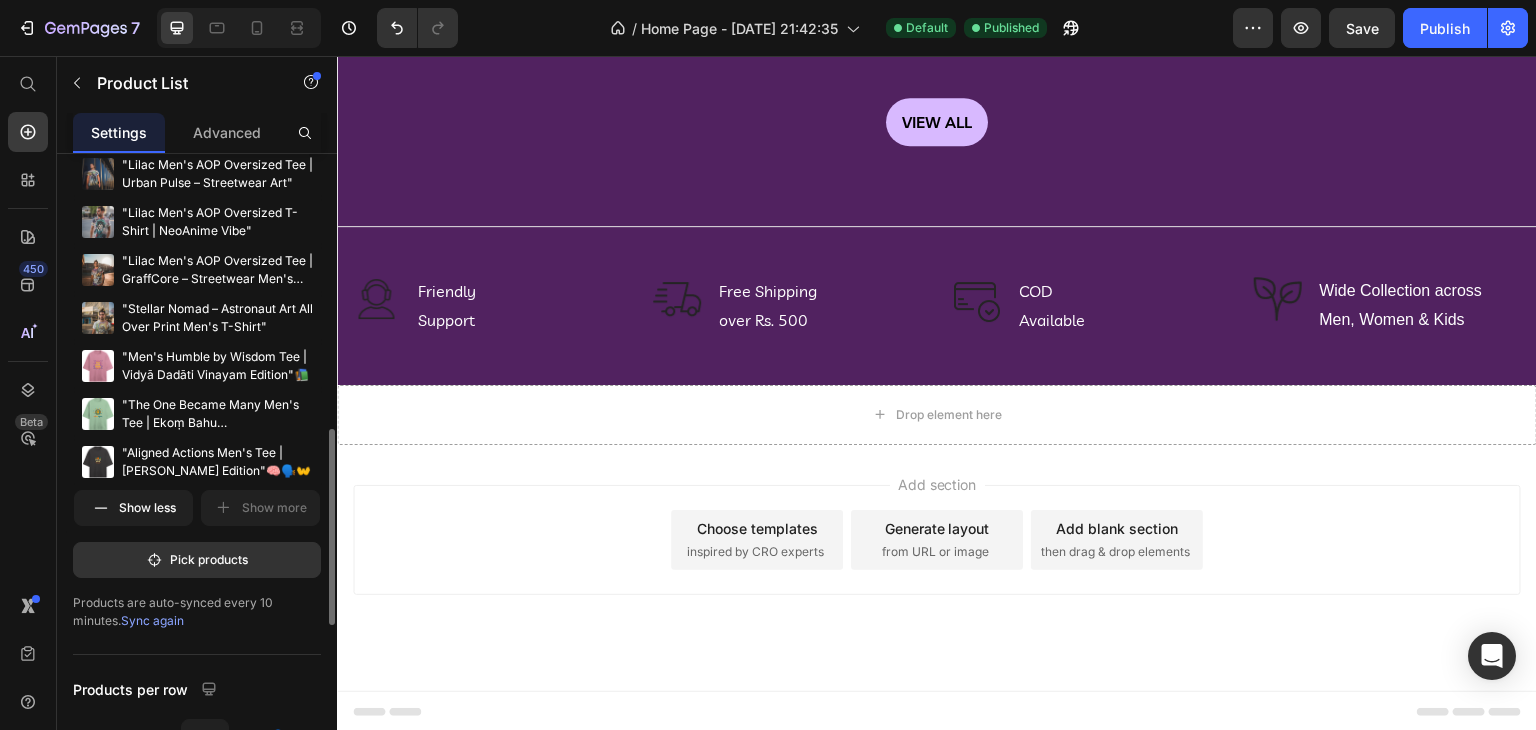 click 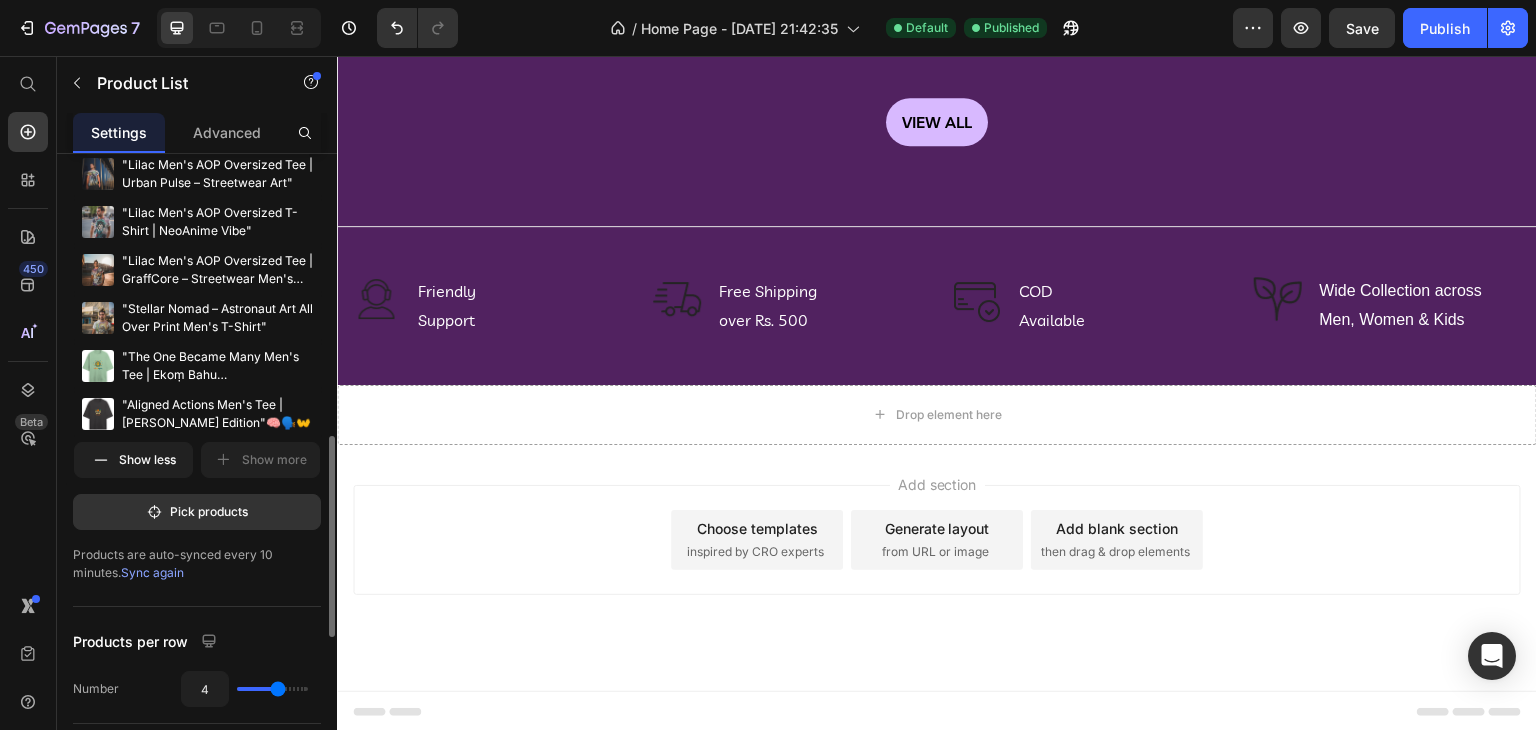click 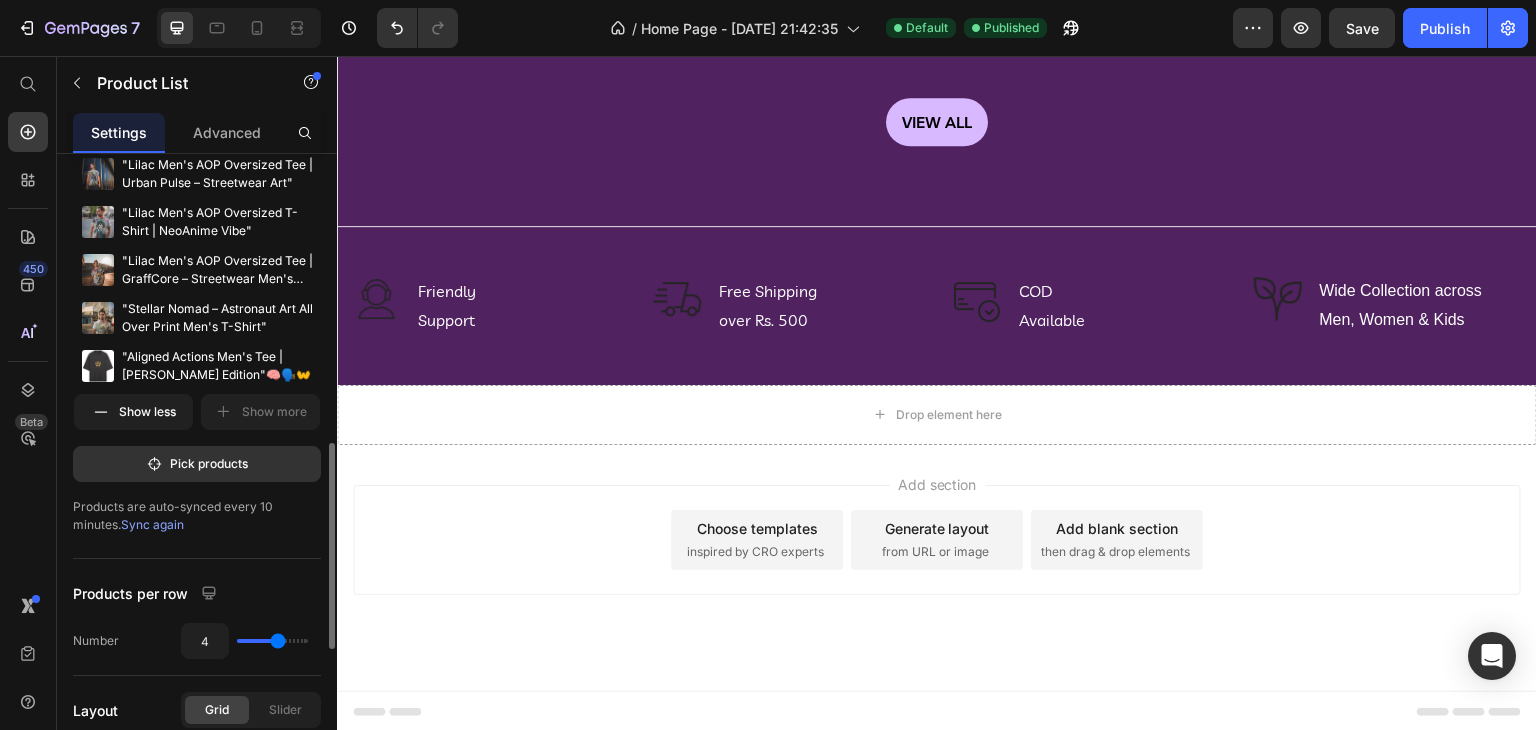 click 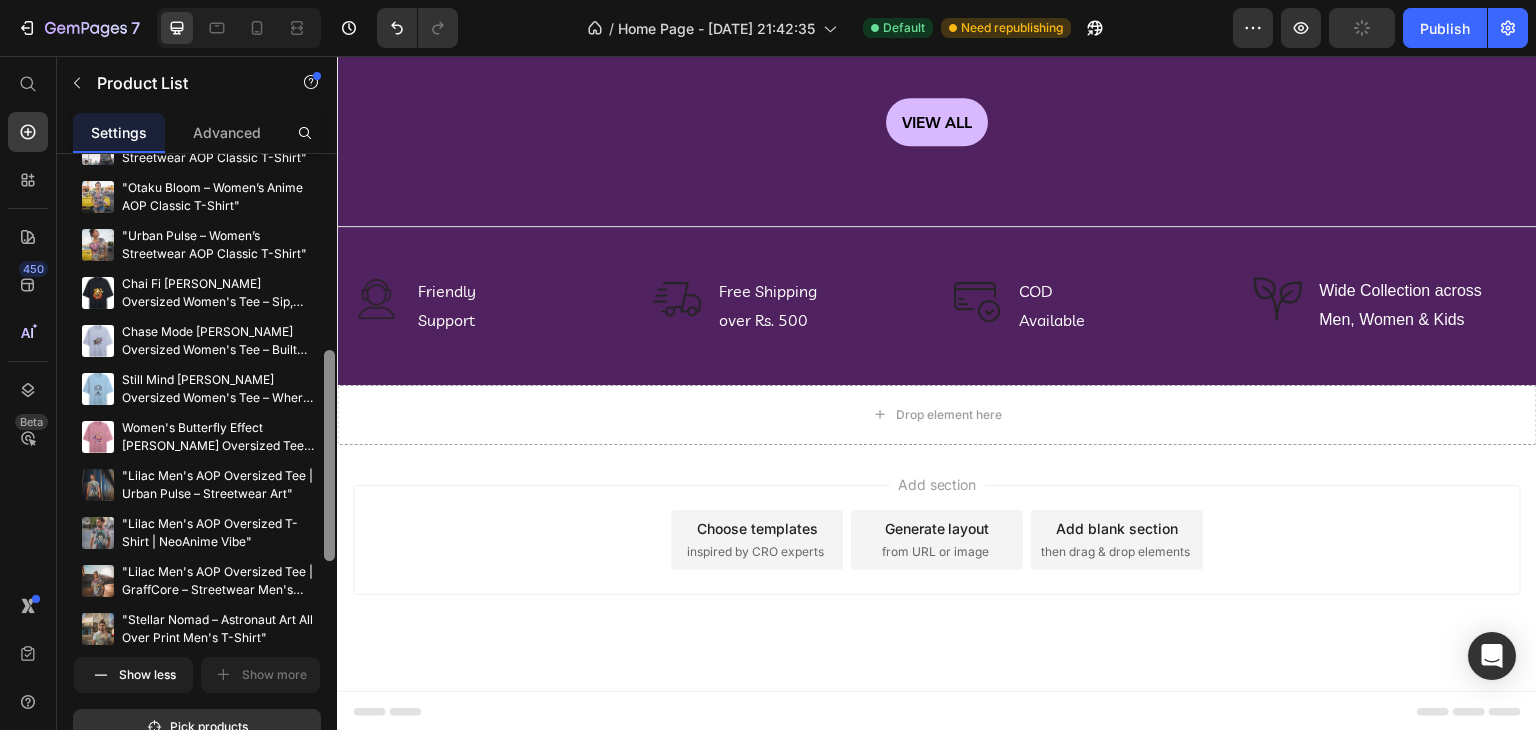 scroll, scrollTop: 585, scrollLeft: 0, axis: vertical 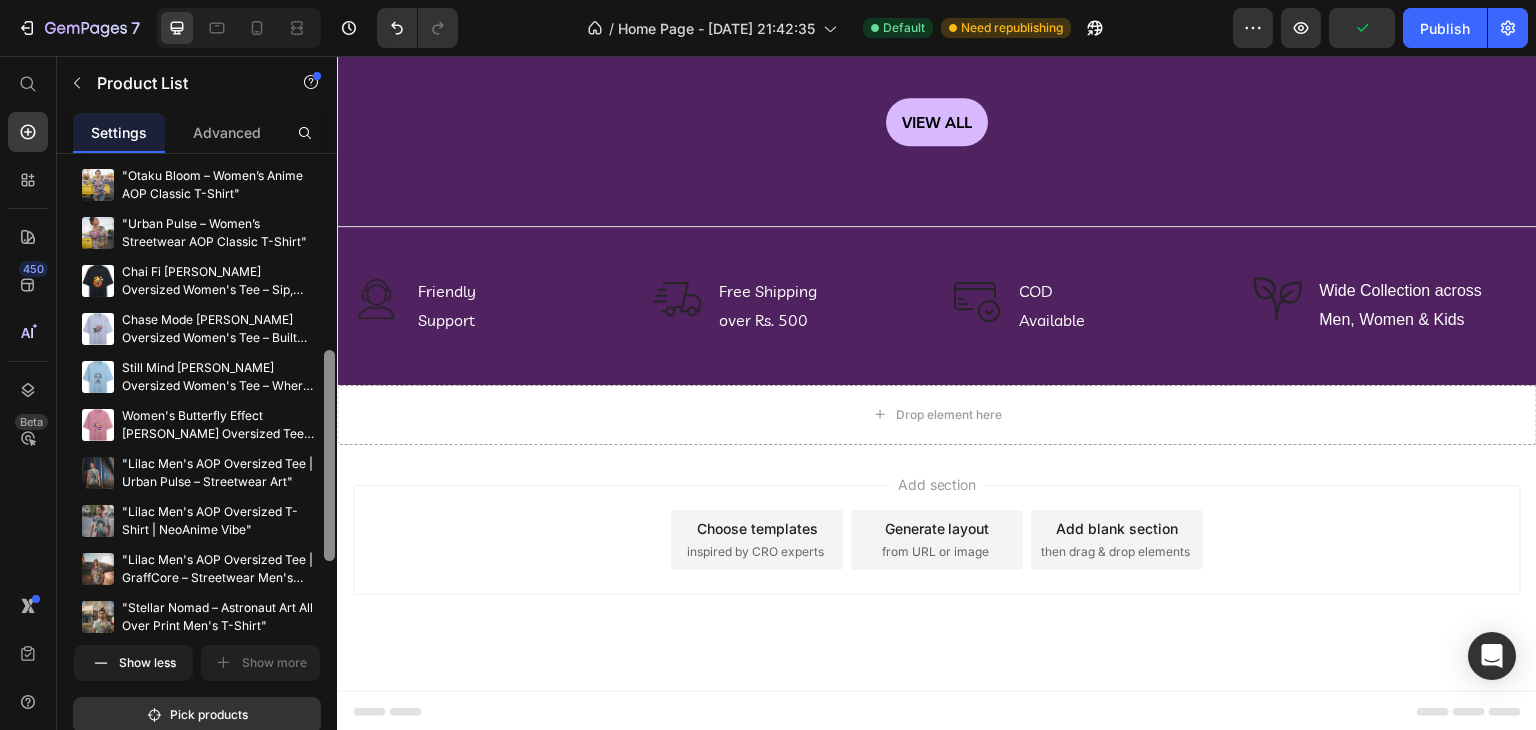 drag, startPoint x: 328, startPoint y: 461, endPoint x: 333, endPoint y: 361, distance: 100.12492 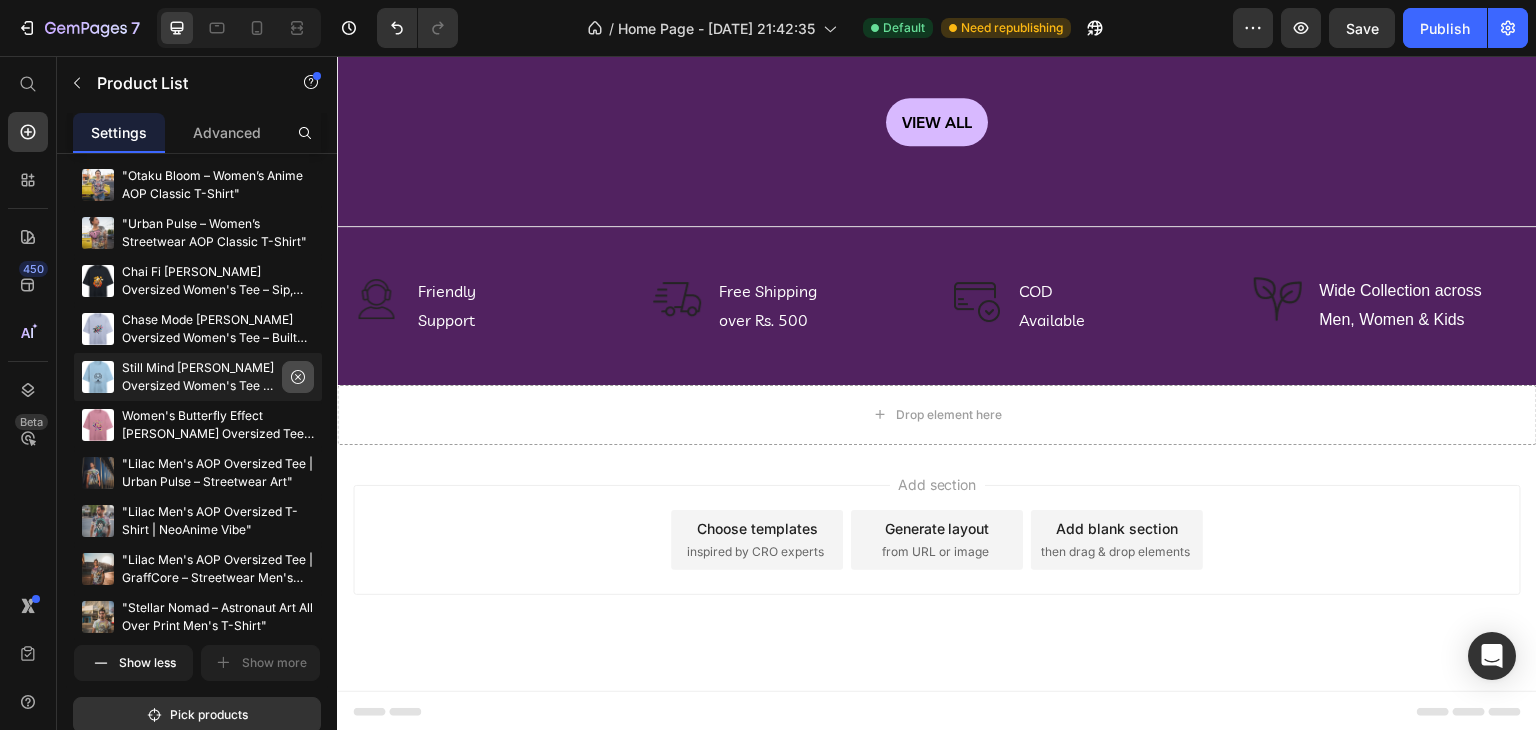 click 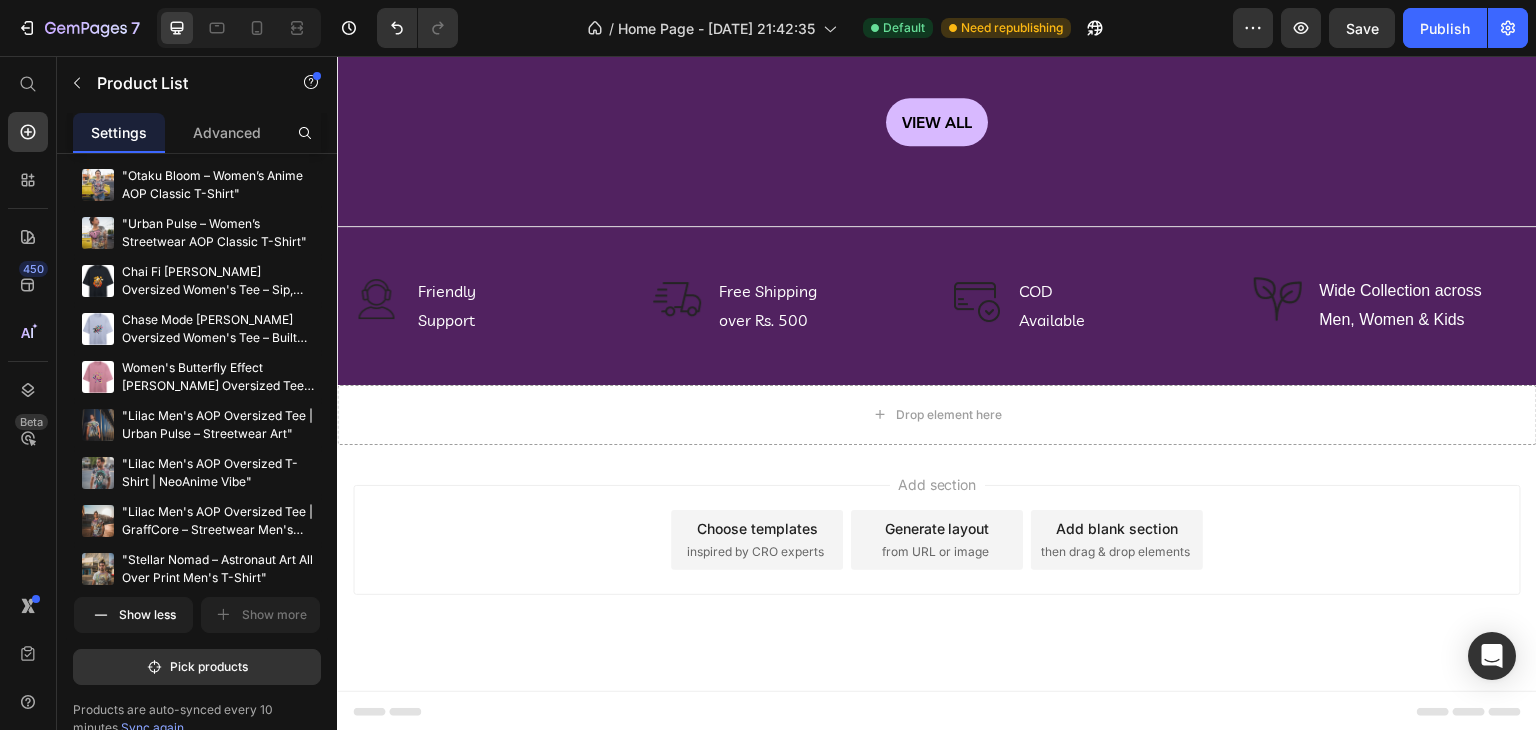 click 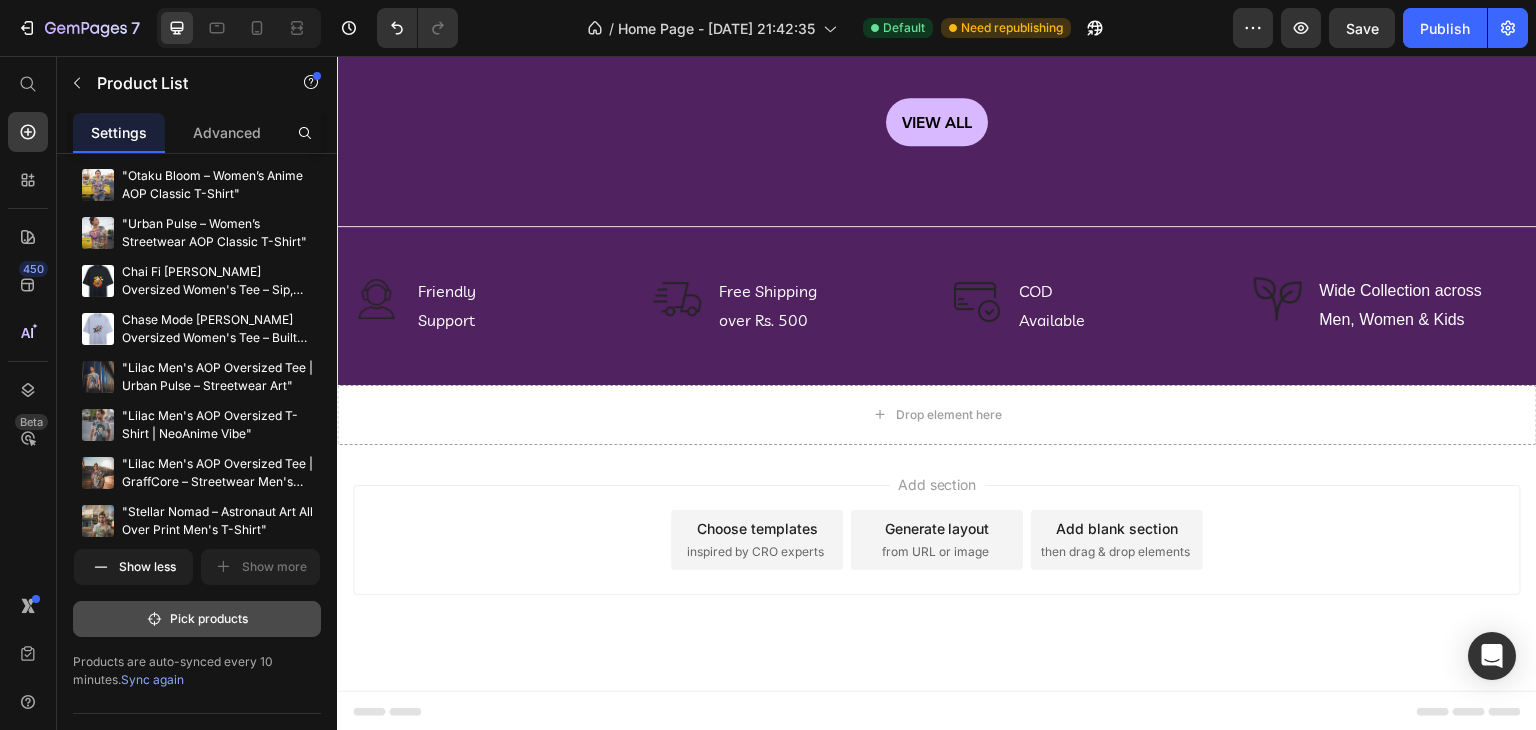 click on "Pick products" at bounding box center (197, 619) 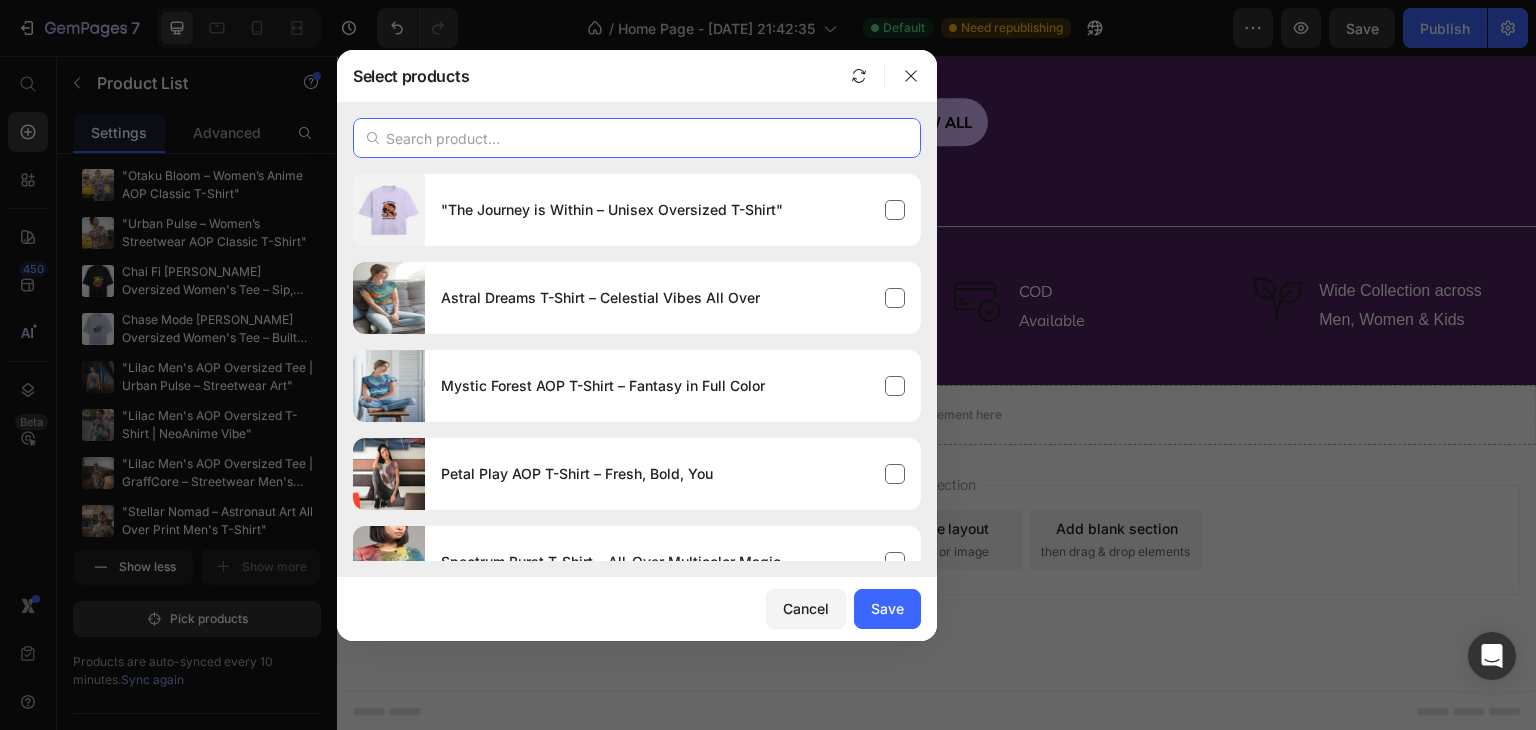 click at bounding box center [637, 138] 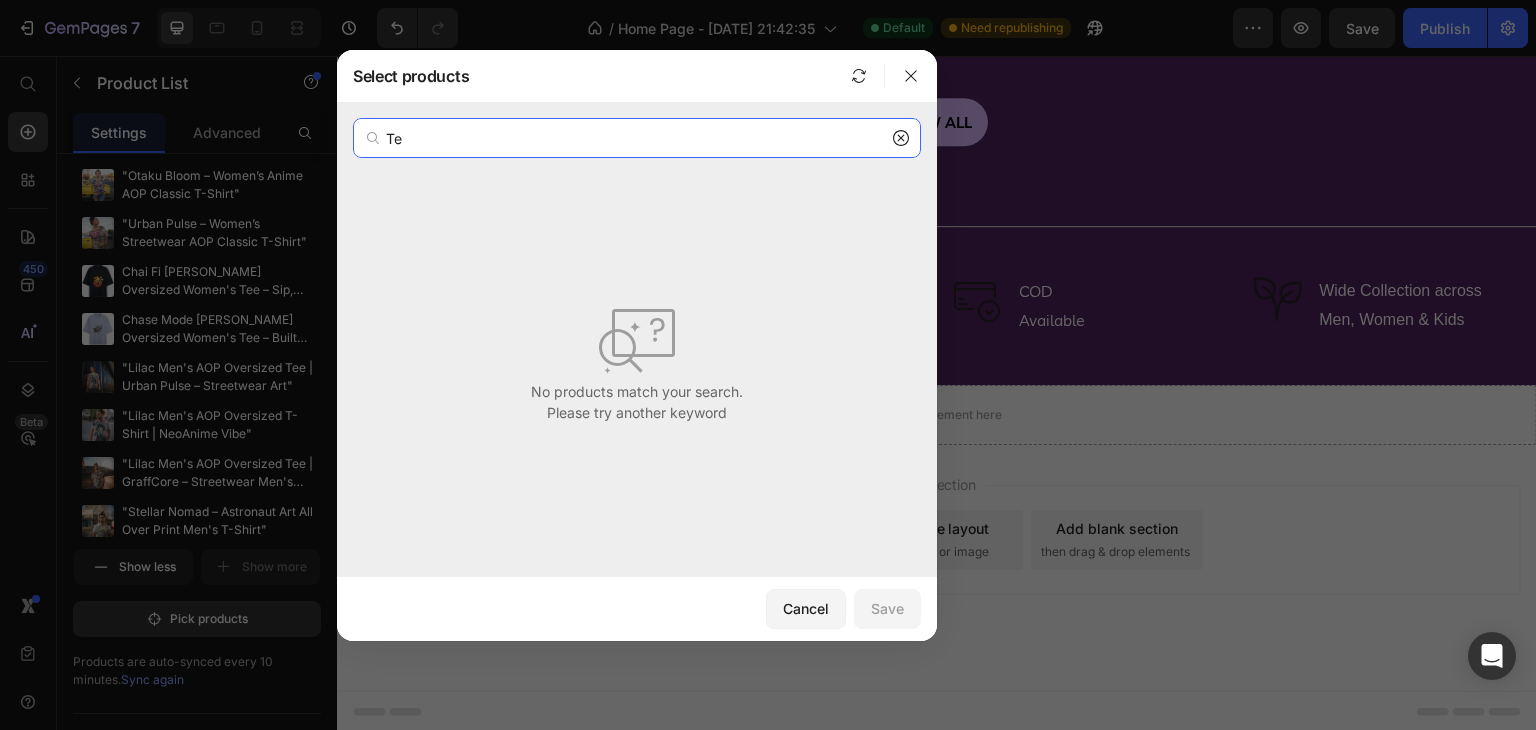 type on "T" 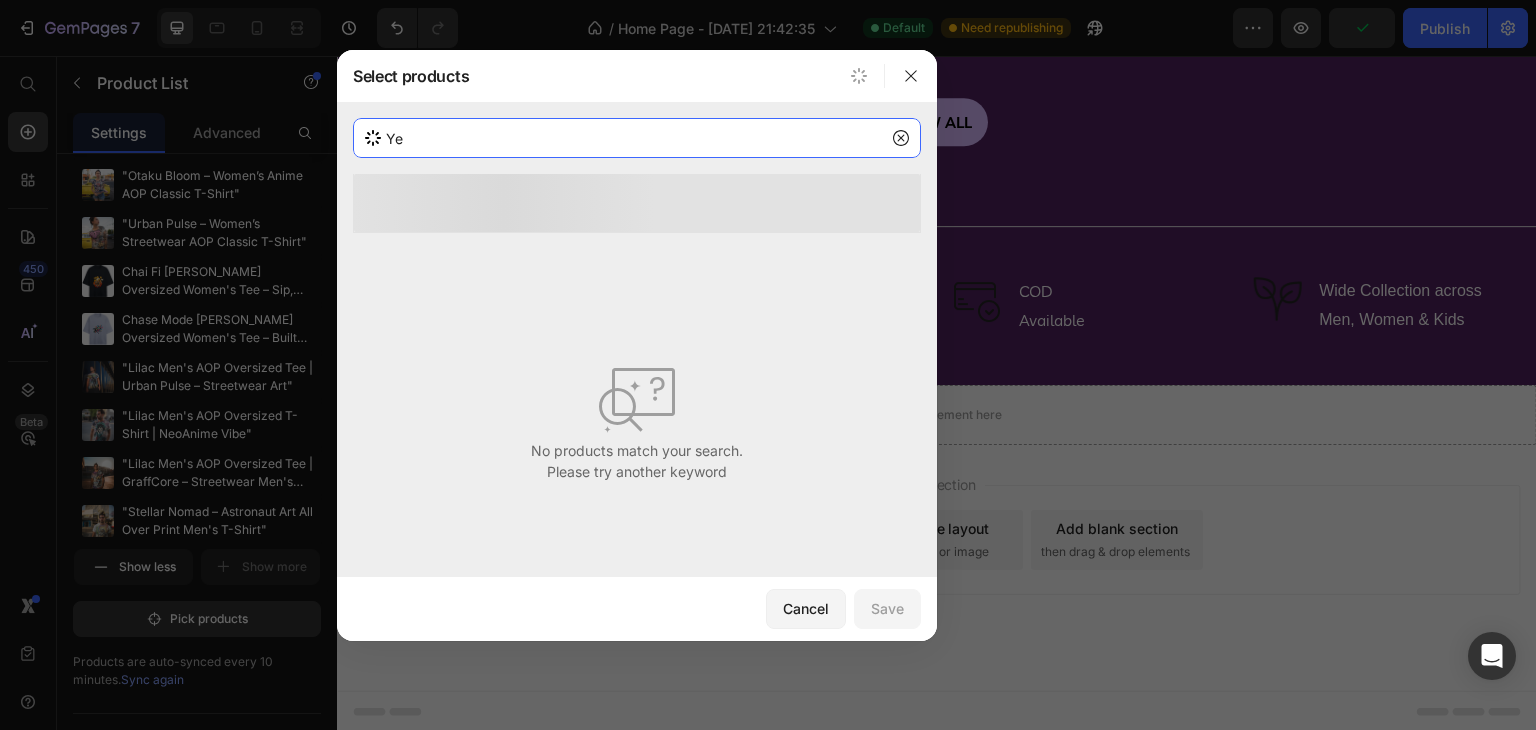 type on "Y" 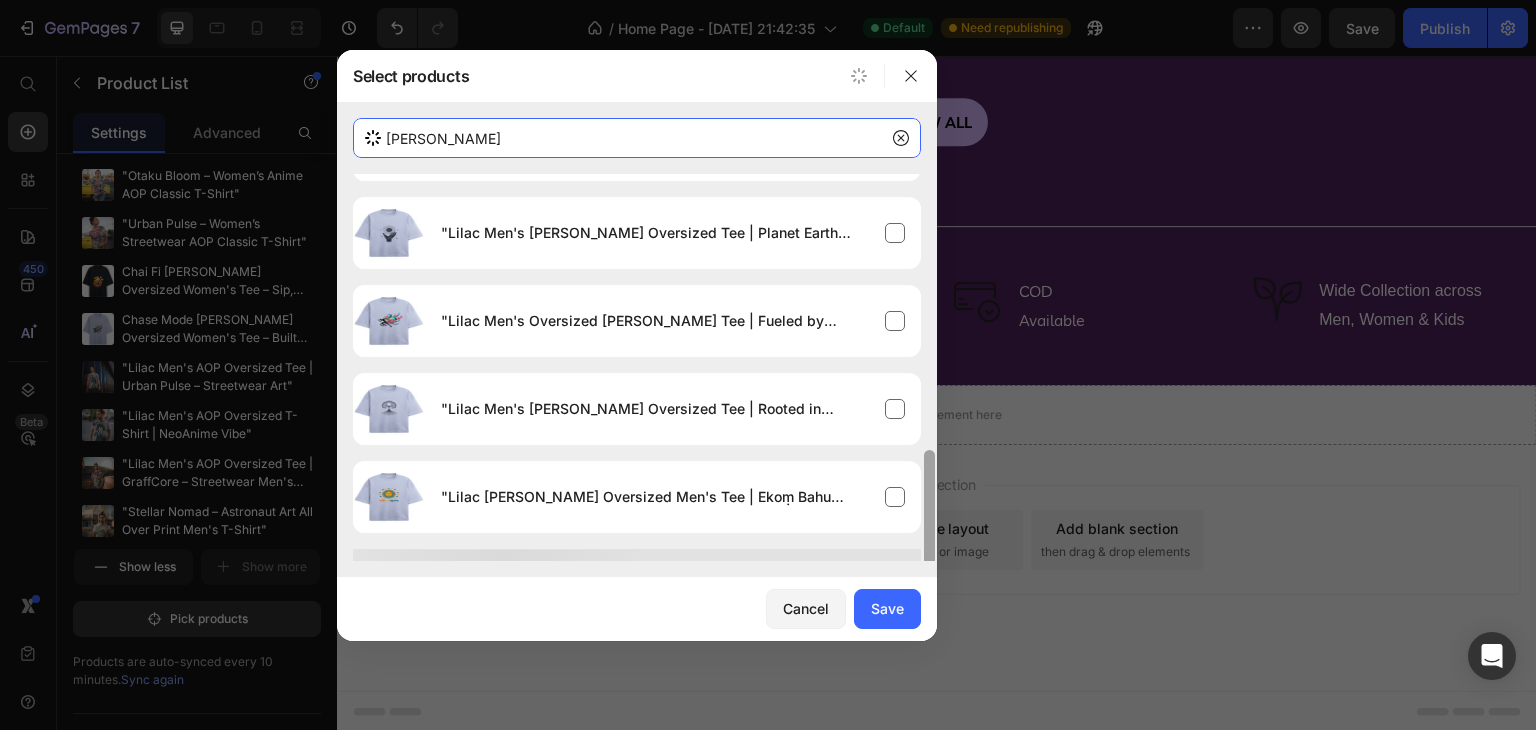 scroll, scrollTop: 553, scrollLeft: 0, axis: vertical 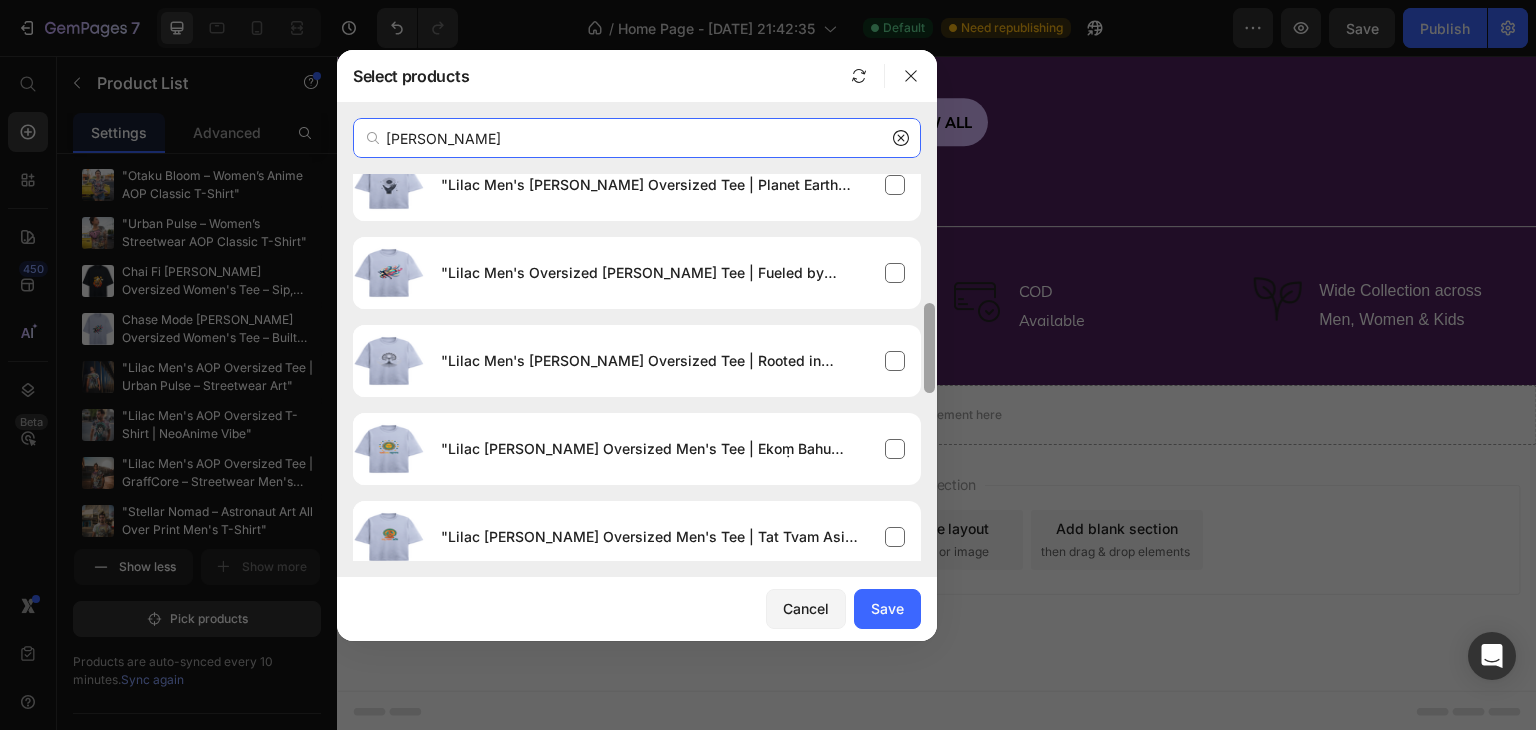 drag, startPoint x: 931, startPoint y: 307, endPoint x: 927, endPoint y: 587, distance: 280.02856 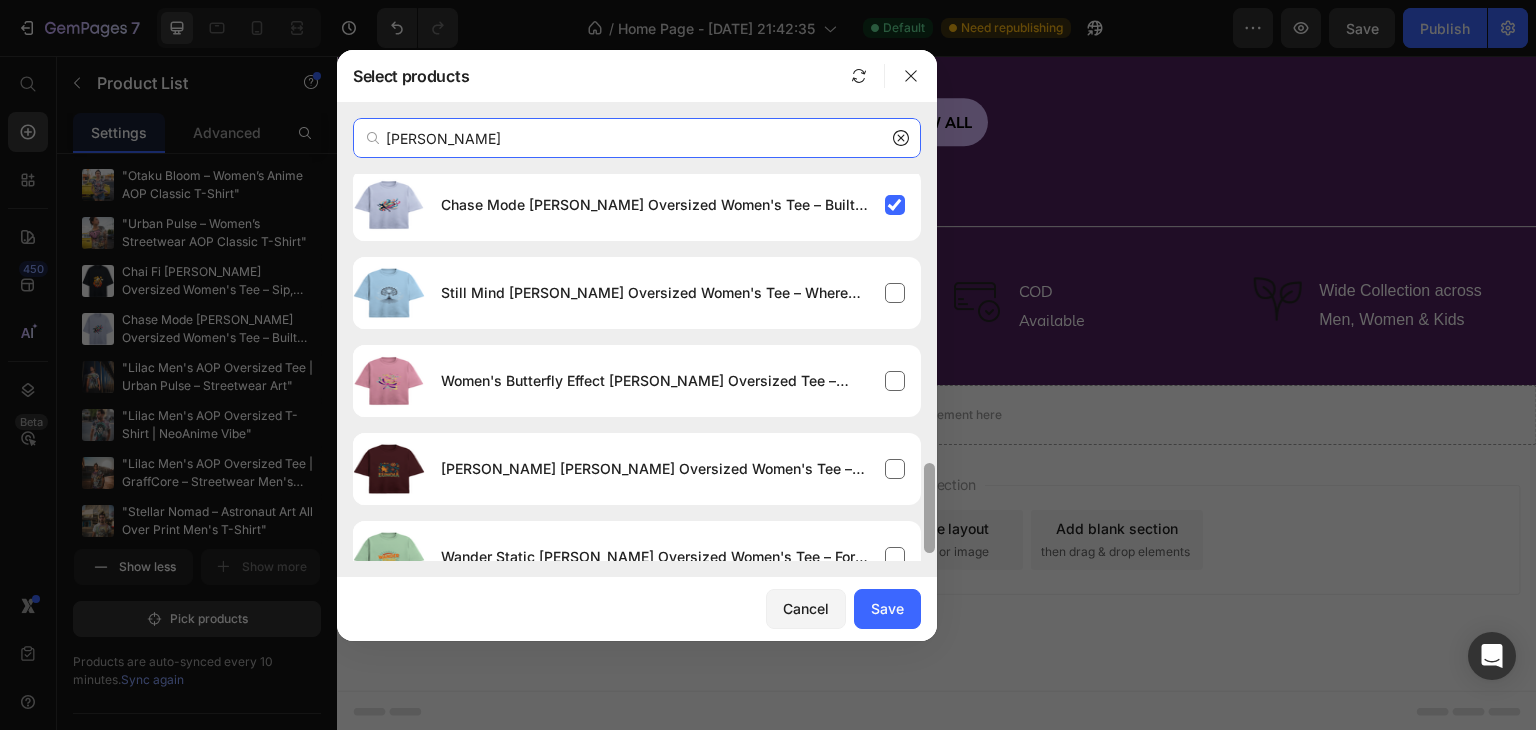 scroll, scrollTop: 1241, scrollLeft: 0, axis: vertical 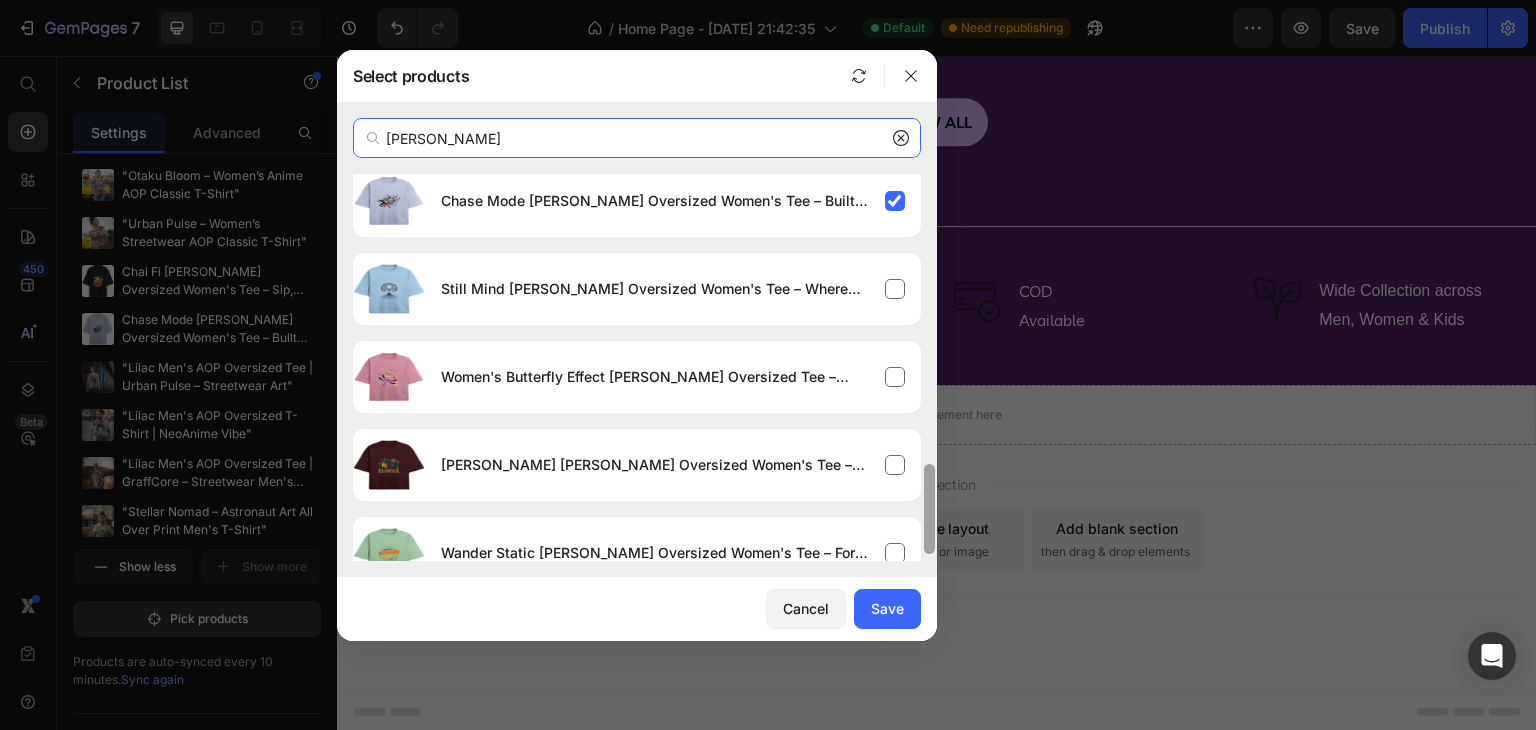 drag, startPoint x: 928, startPoint y: 336, endPoint x: 939, endPoint y: 497, distance: 161.37534 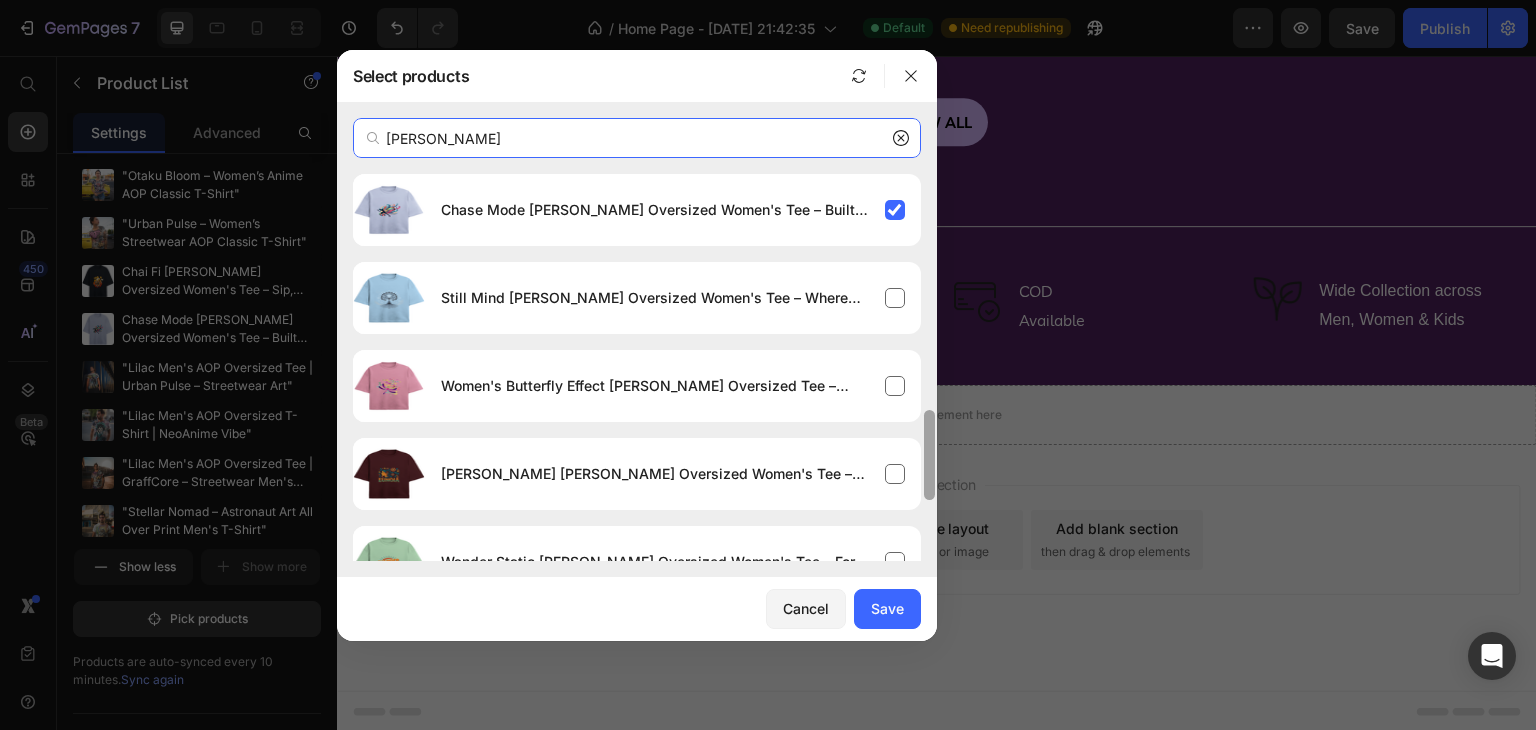 scroll, scrollTop: 1269, scrollLeft: 0, axis: vertical 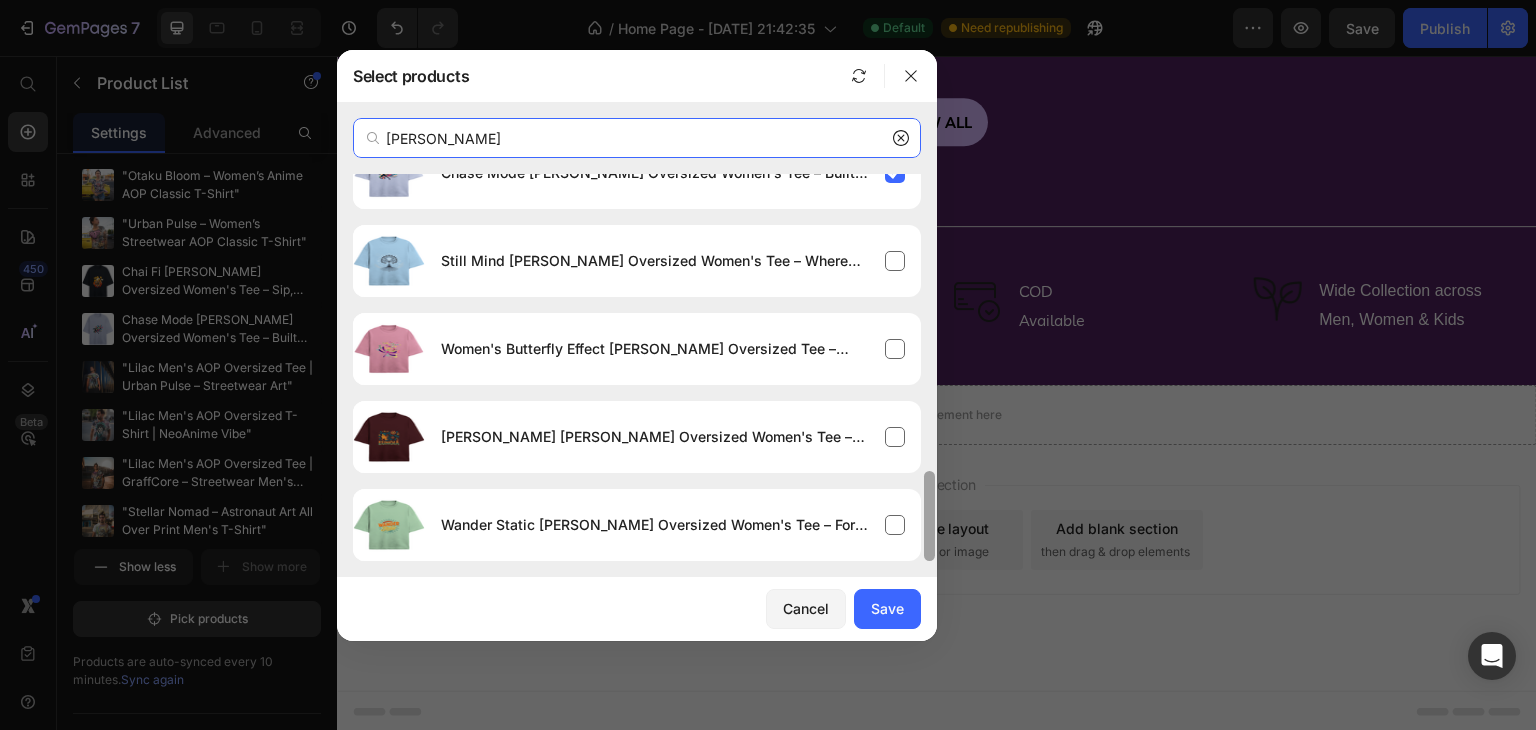 drag, startPoint x: 927, startPoint y: 477, endPoint x: 924, endPoint y: 521, distance: 44.102154 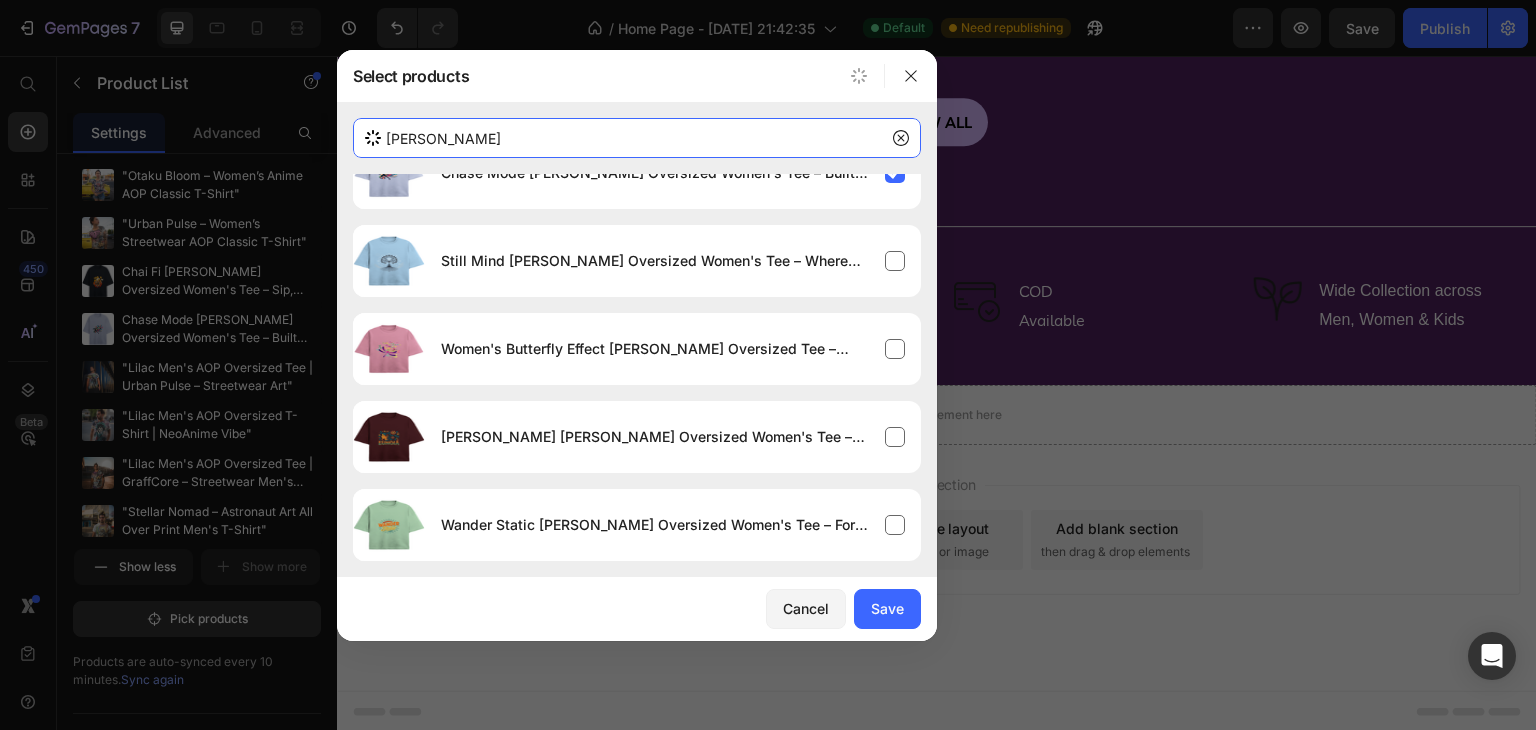 scroll, scrollTop: 477, scrollLeft: 0, axis: vertical 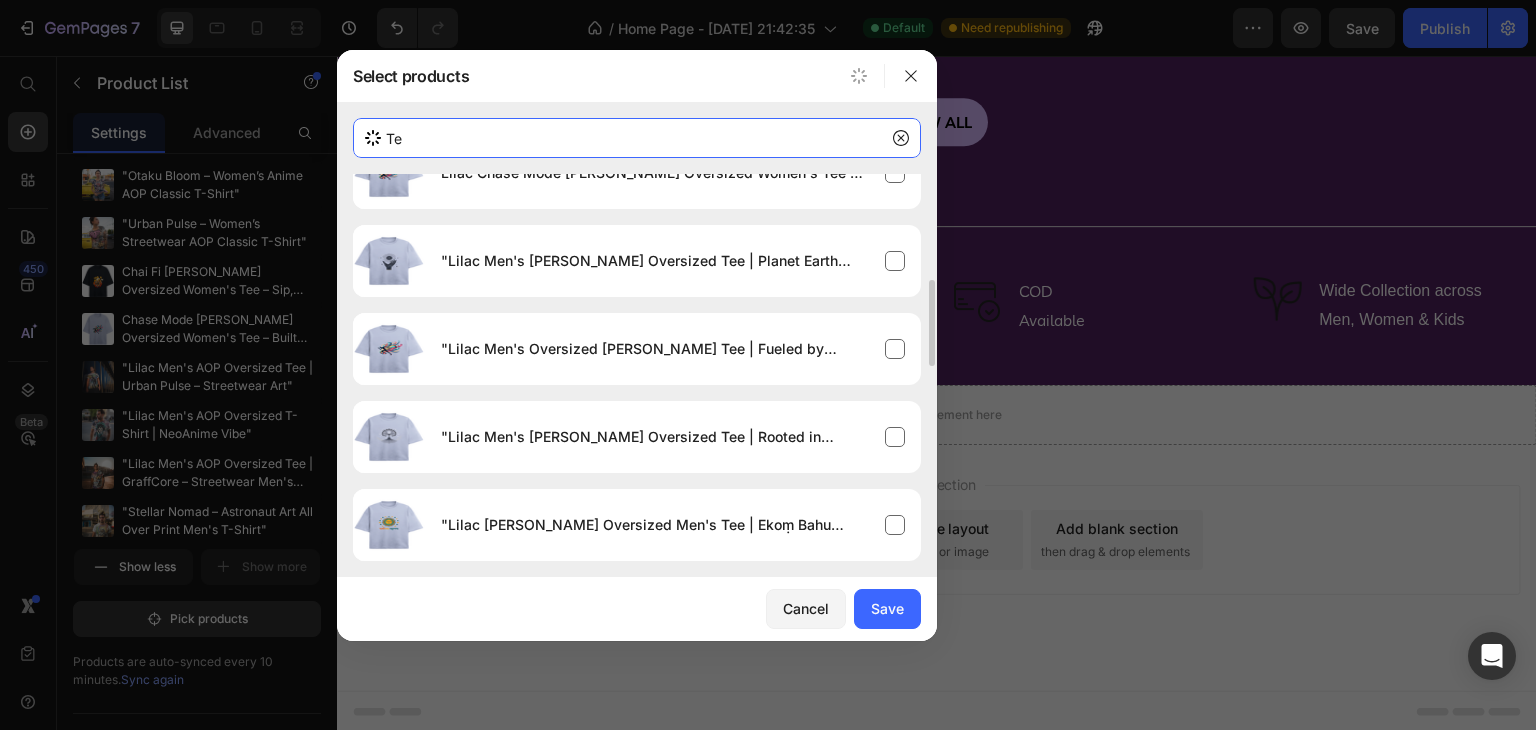 type on "T" 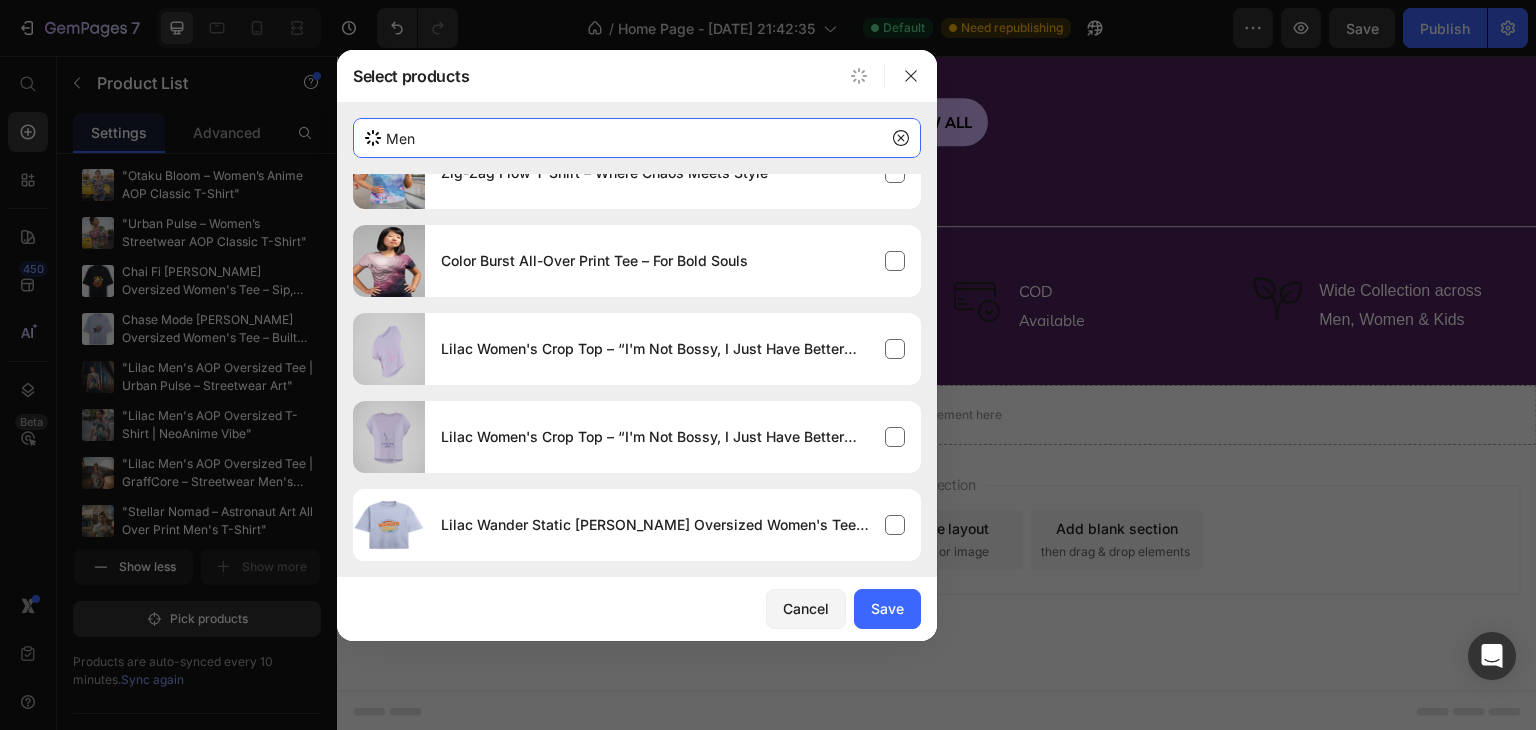 scroll, scrollTop: 0, scrollLeft: 0, axis: both 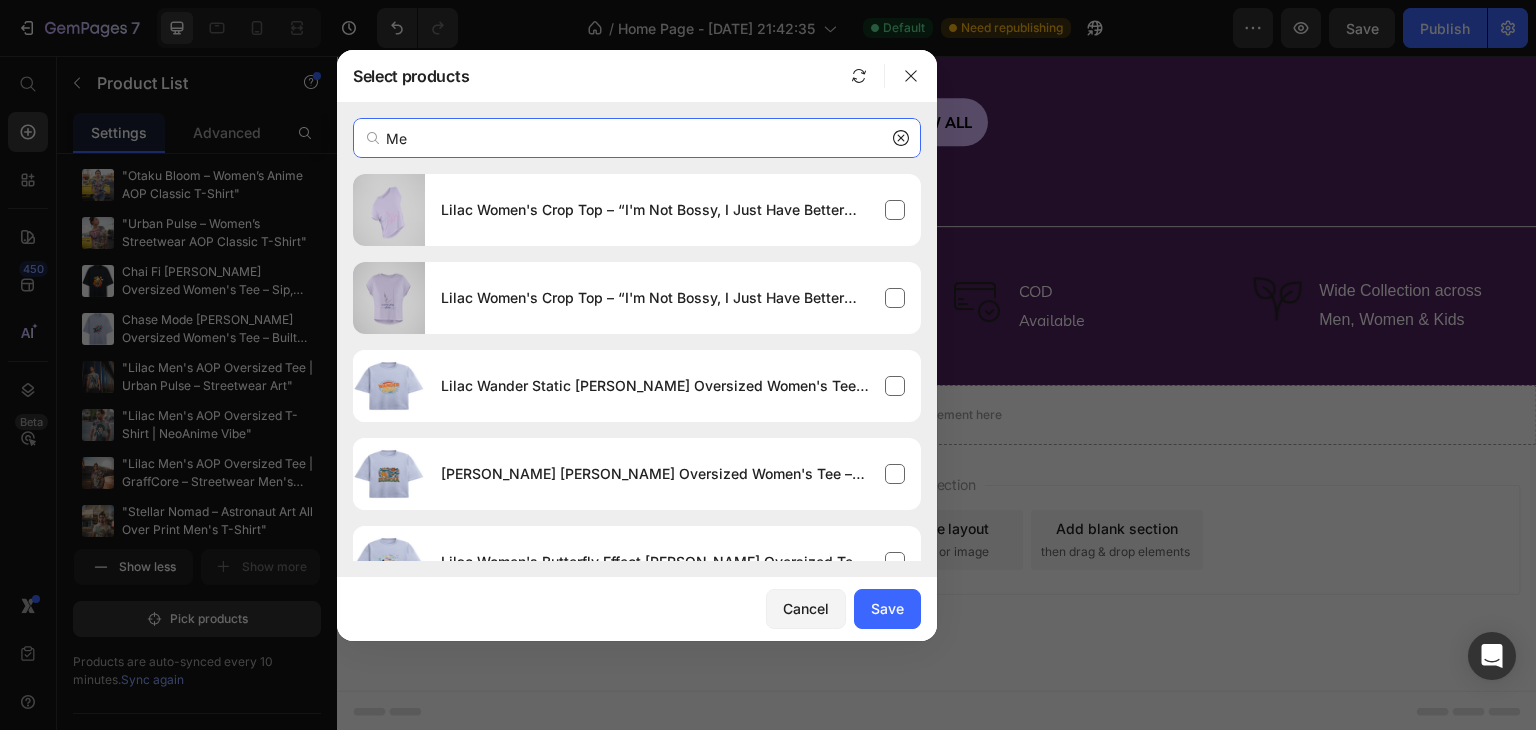 type on "M" 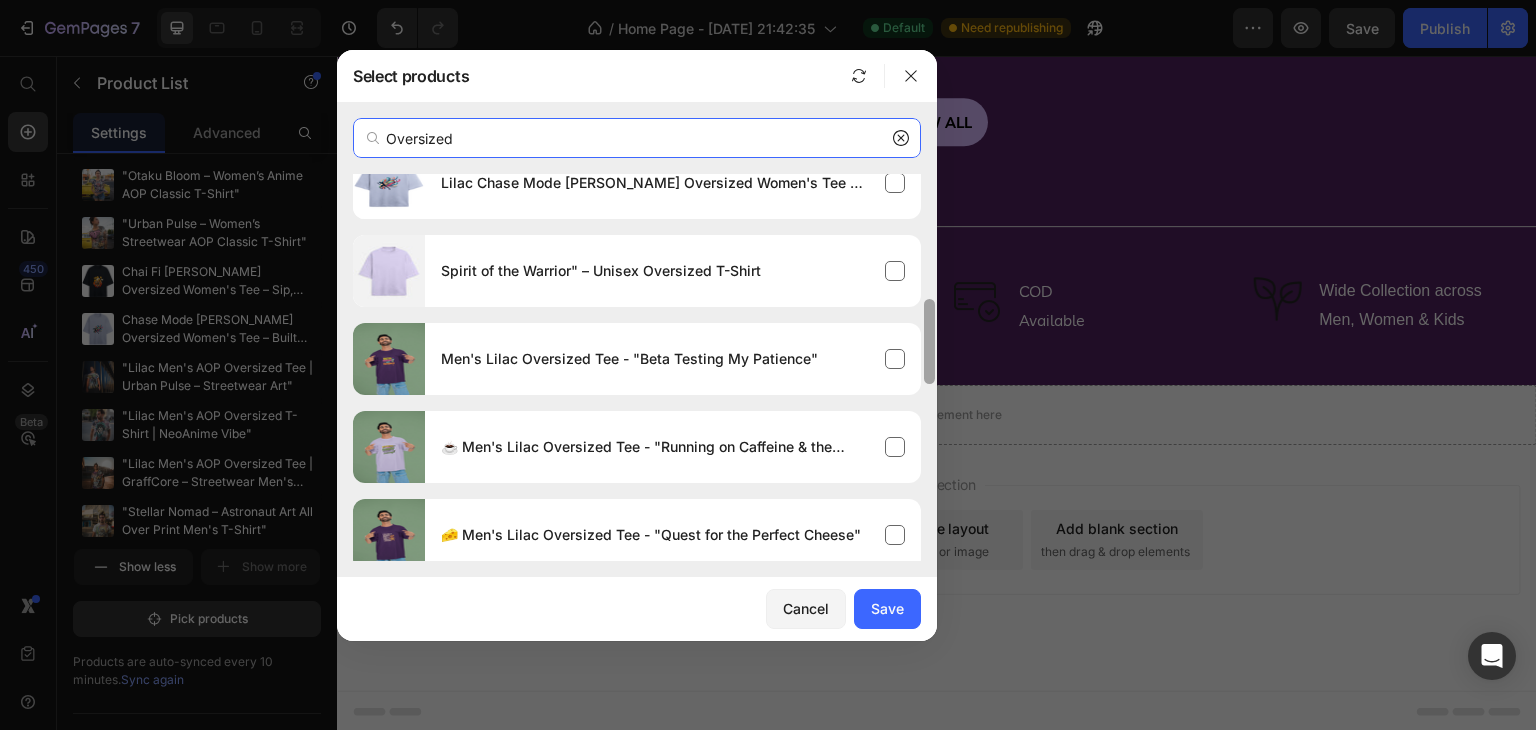 scroll, scrollTop: 557, scrollLeft: 0, axis: vertical 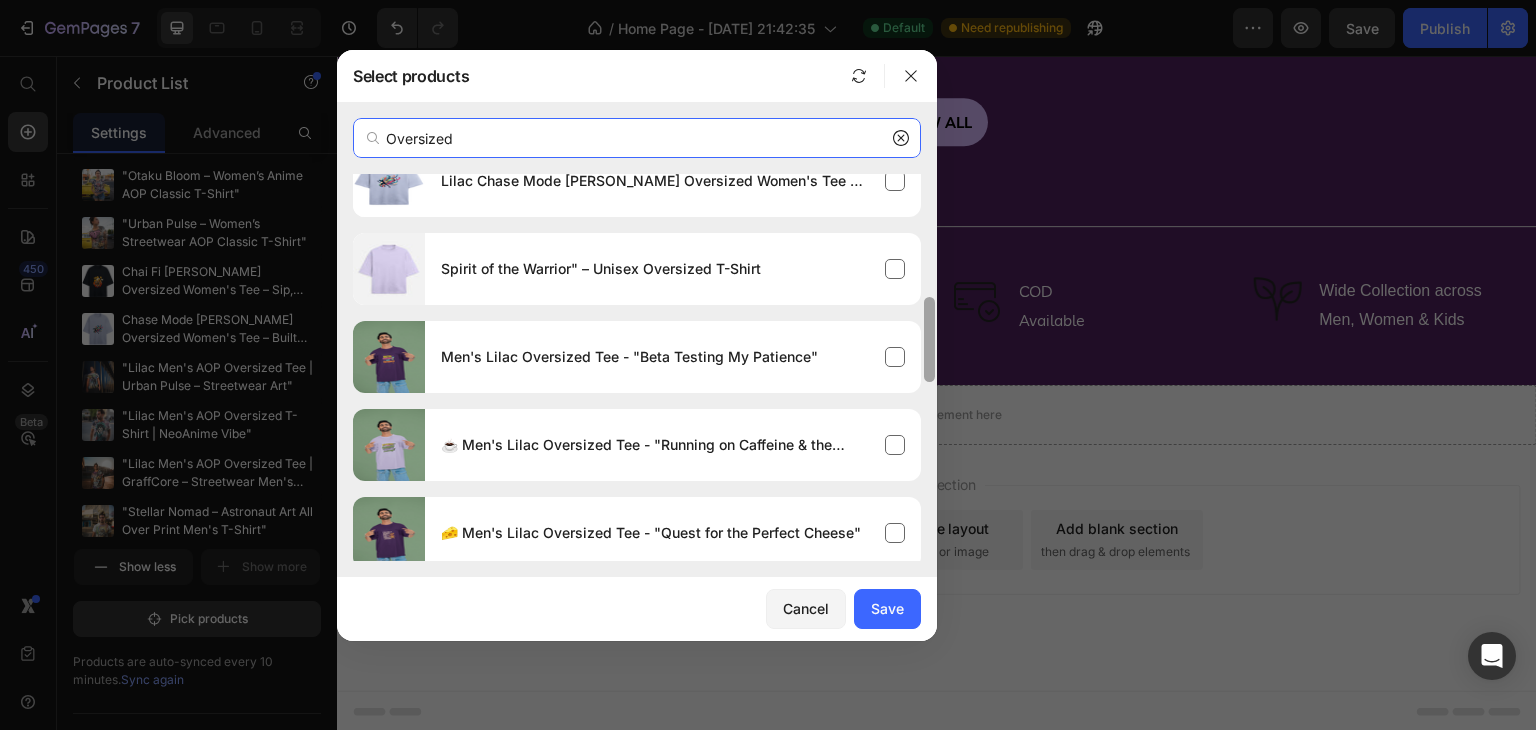 drag, startPoint x: 934, startPoint y: 215, endPoint x: 925, endPoint y: 465, distance: 250.16194 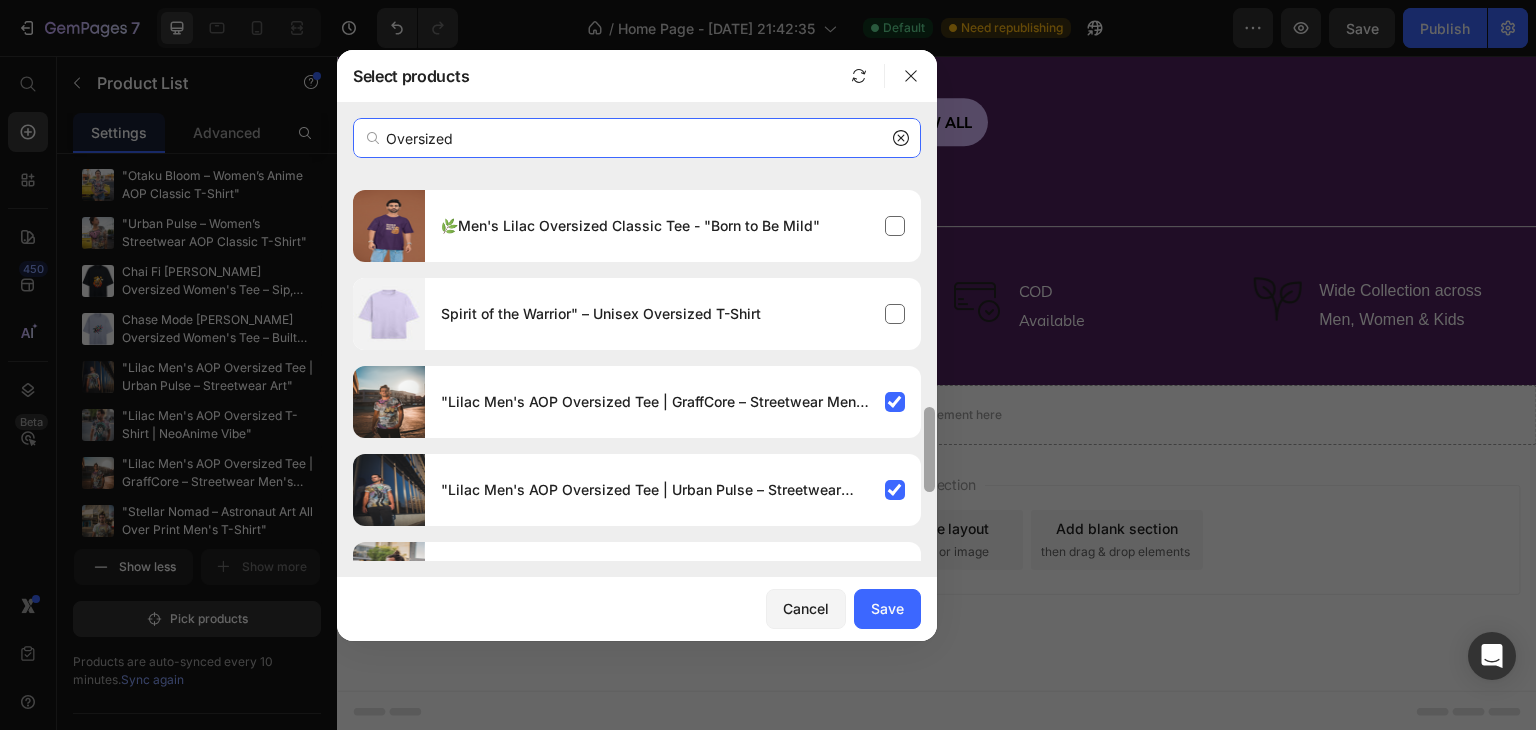 scroll, scrollTop: 1146, scrollLeft: 0, axis: vertical 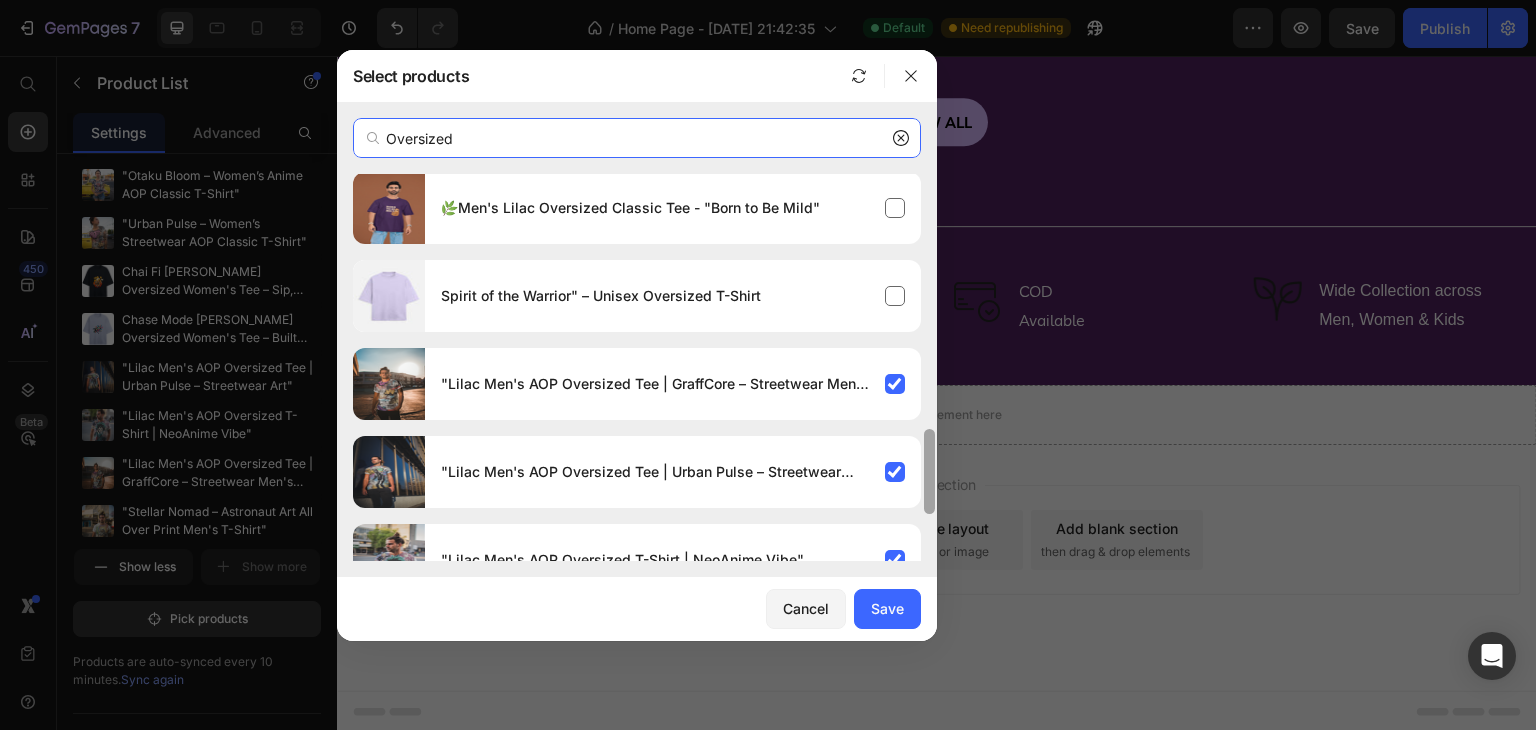 drag, startPoint x: 928, startPoint y: 333, endPoint x: 928, endPoint y: 464, distance: 131 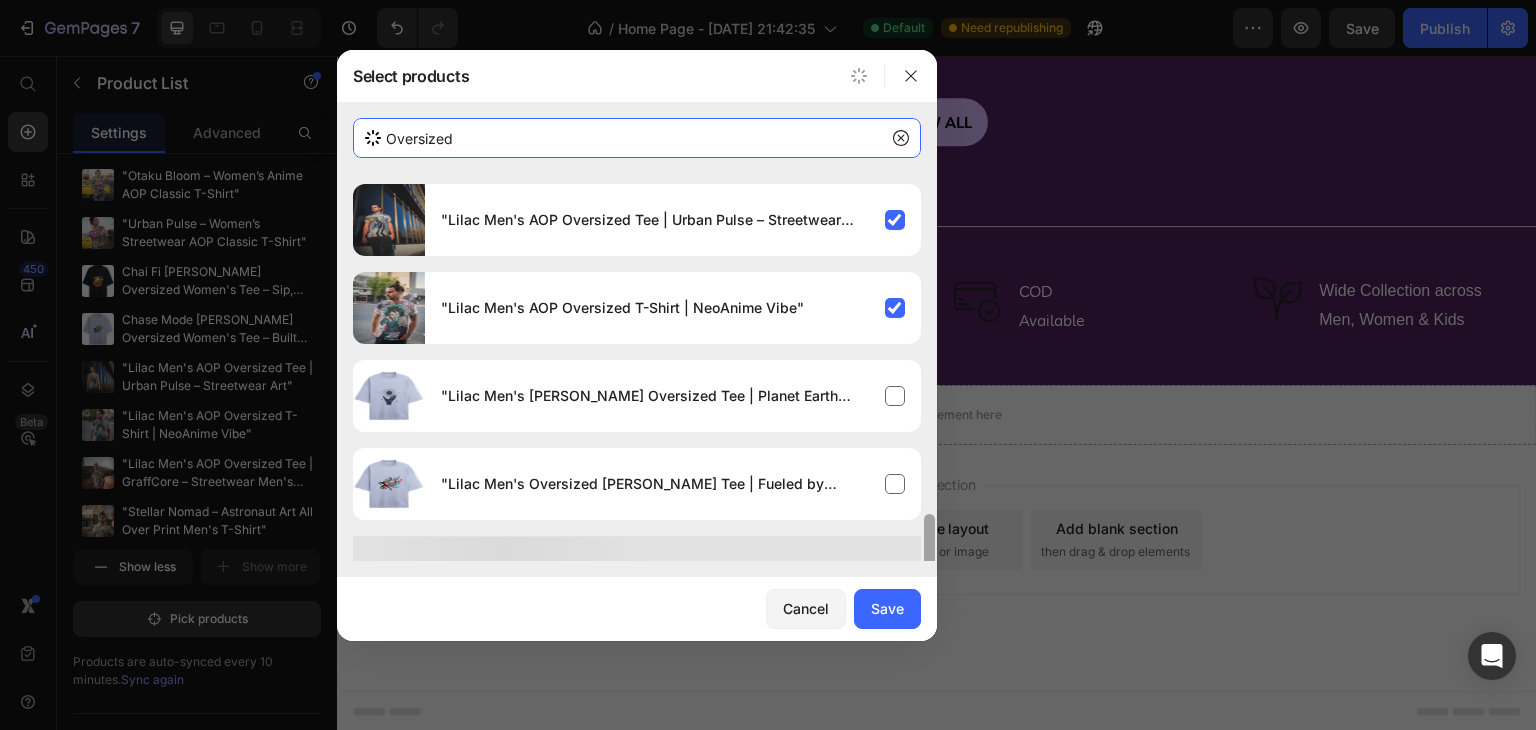 scroll, scrollTop: 1433, scrollLeft: 0, axis: vertical 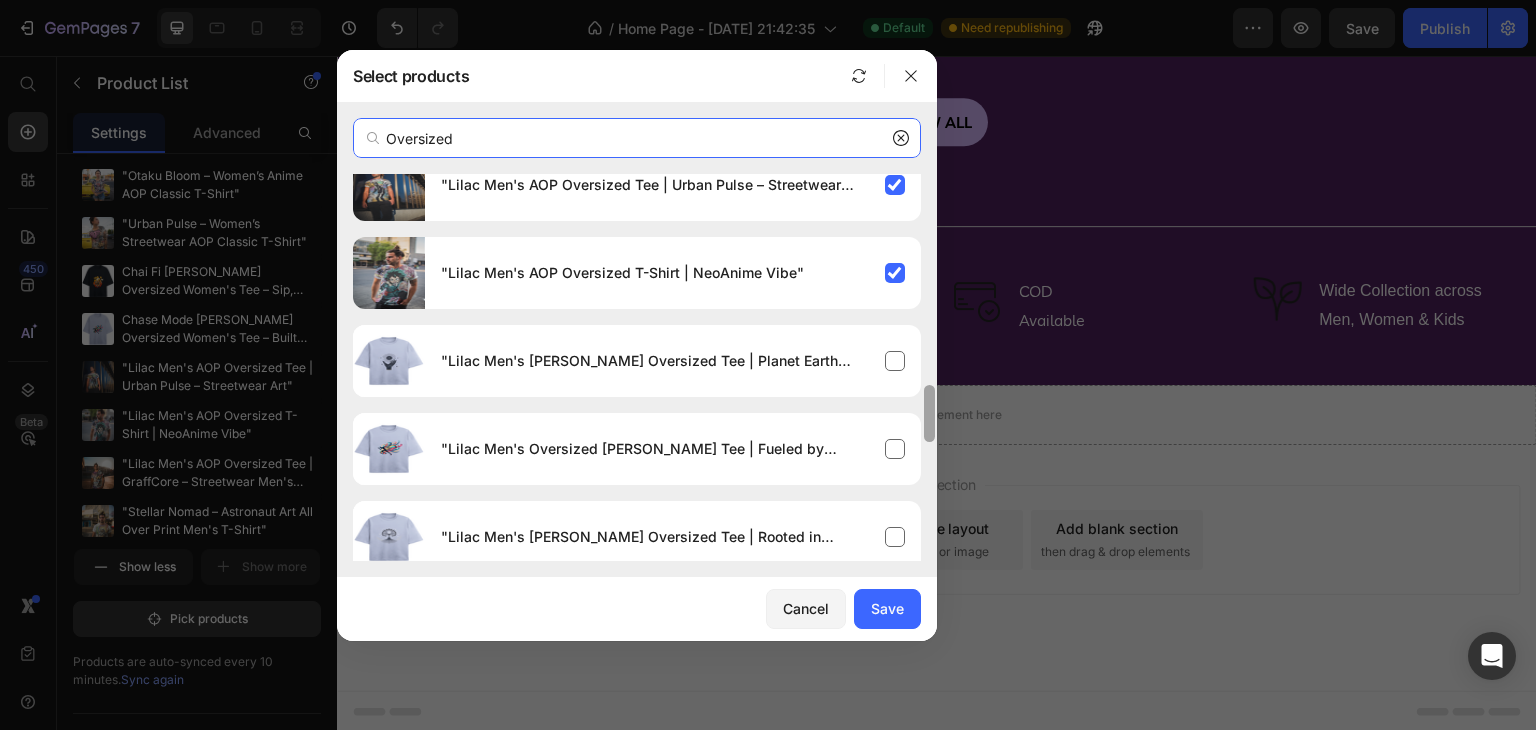 drag, startPoint x: 932, startPoint y: 440, endPoint x: 931, endPoint y: 512, distance: 72.00694 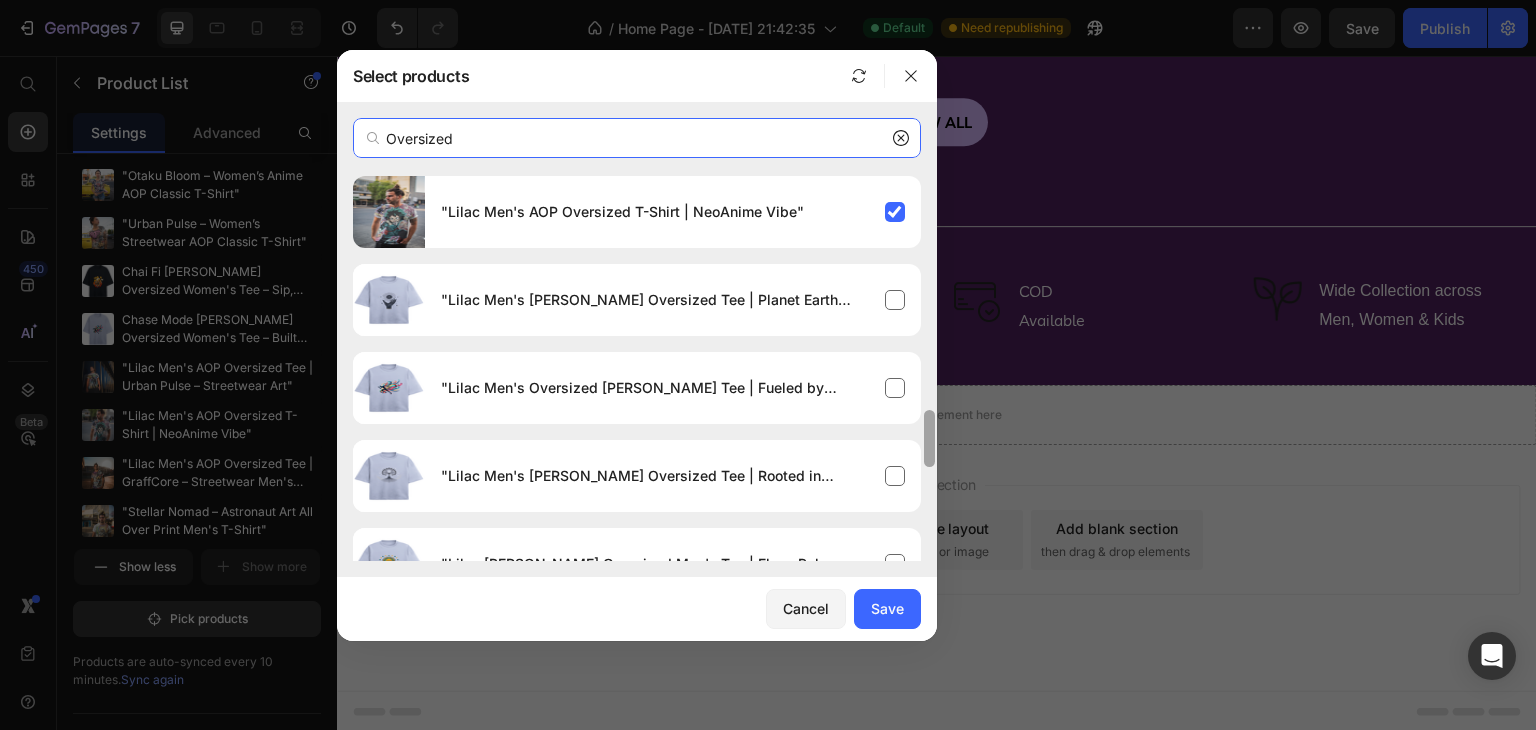 scroll, scrollTop: 1508, scrollLeft: 0, axis: vertical 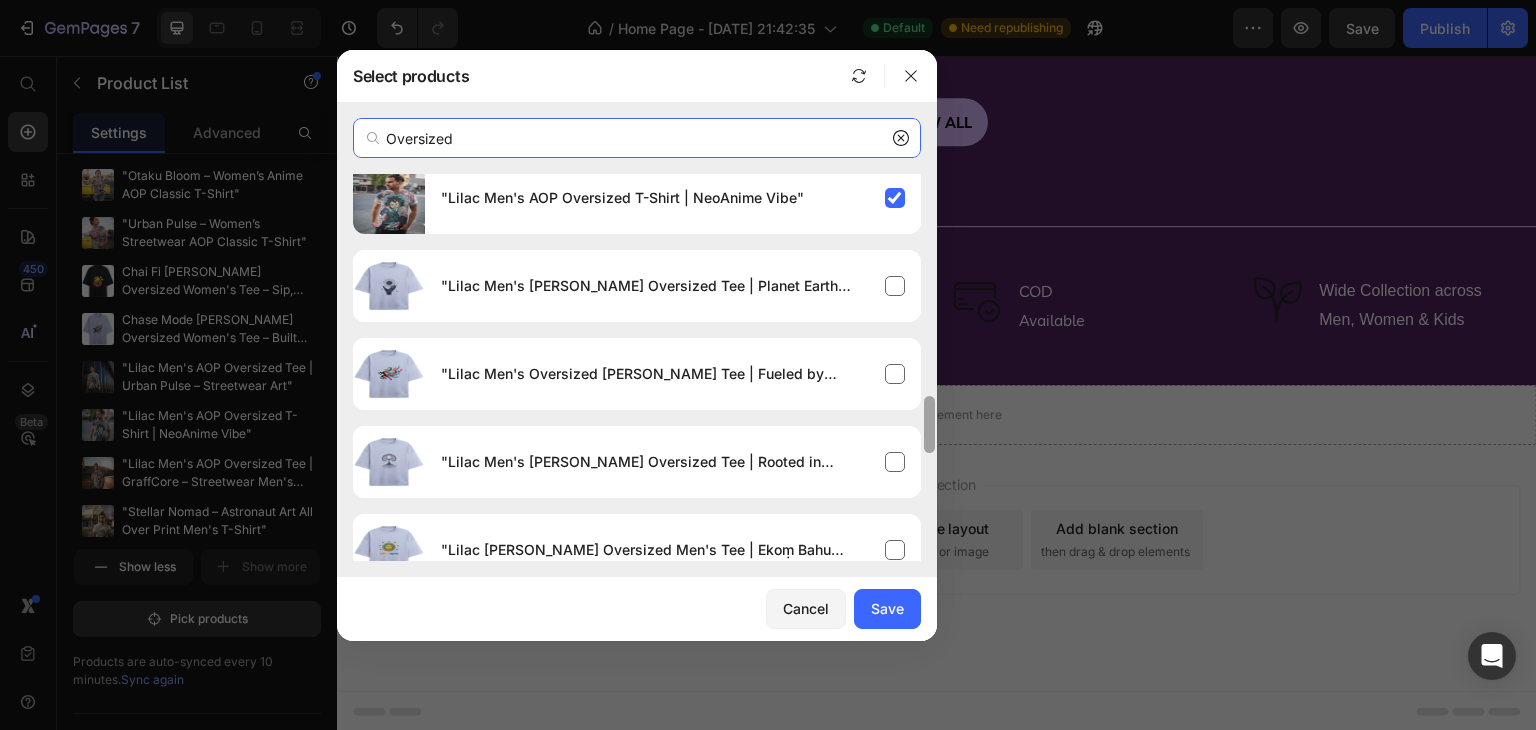 drag, startPoint x: 928, startPoint y: 414, endPoint x: 928, endPoint y: 425, distance: 11 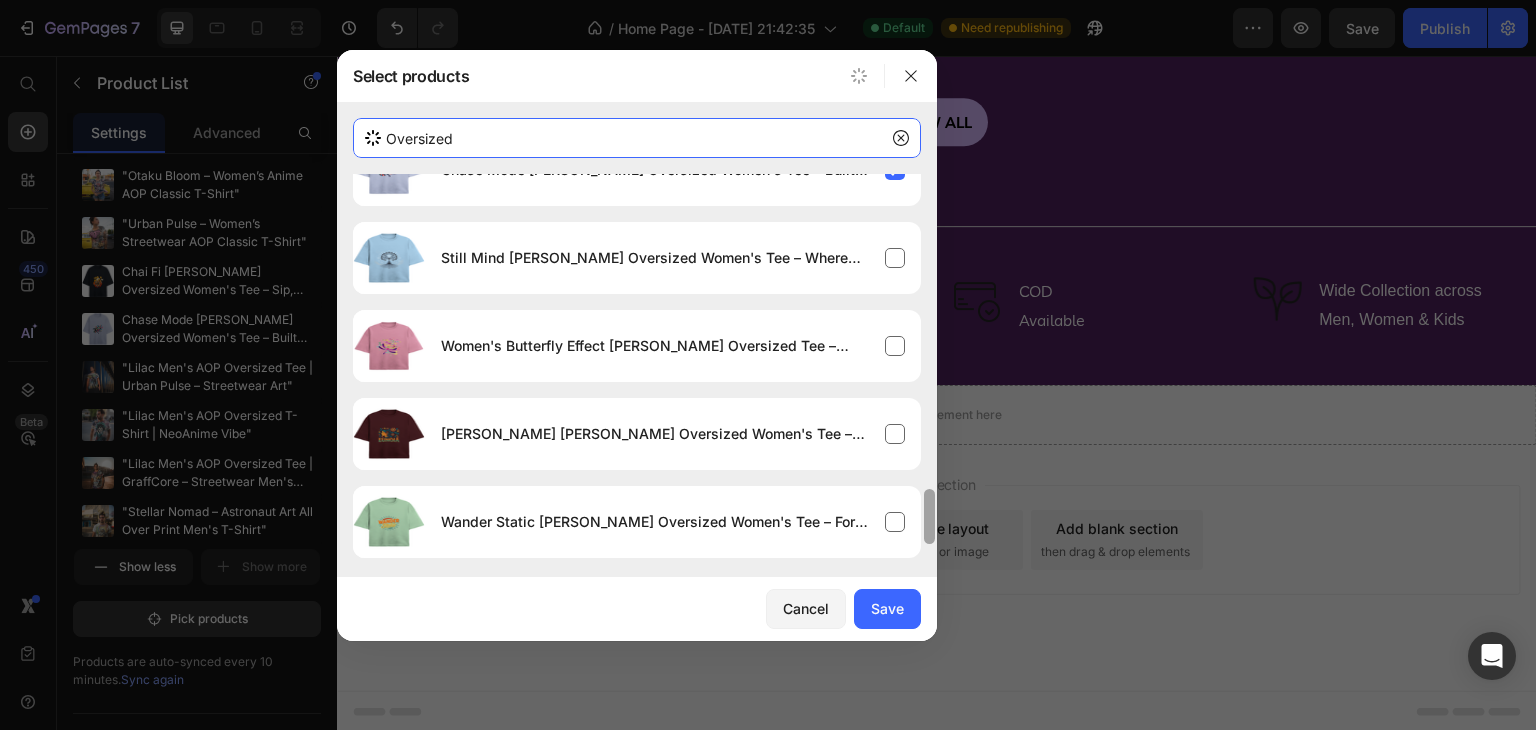scroll, scrollTop: 2165, scrollLeft: 0, axis: vertical 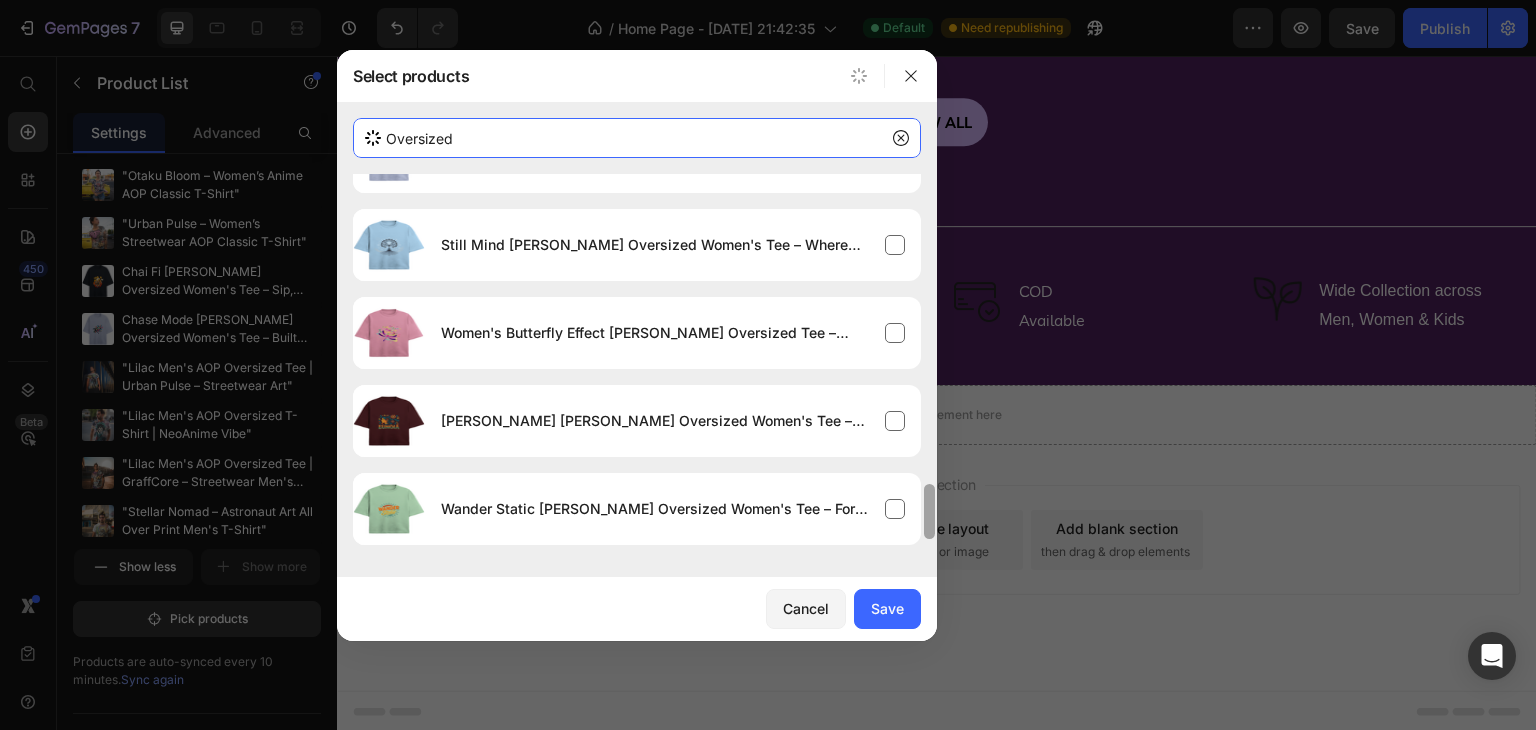 drag, startPoint x: 929, startPoint y: 402, endPoint x: 930, endPoint y: 499, distance: 97.00516 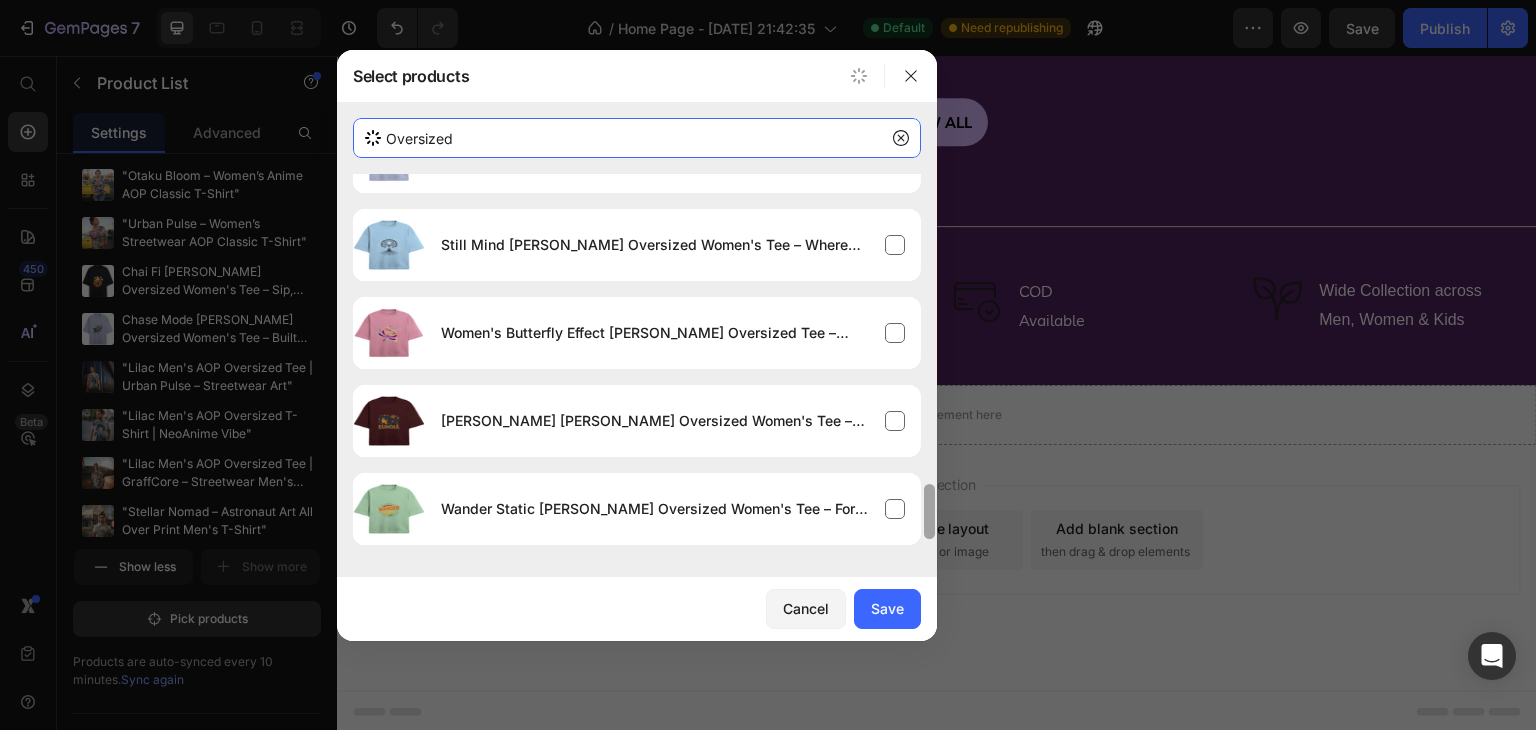 click at bounding box center (929, 511) 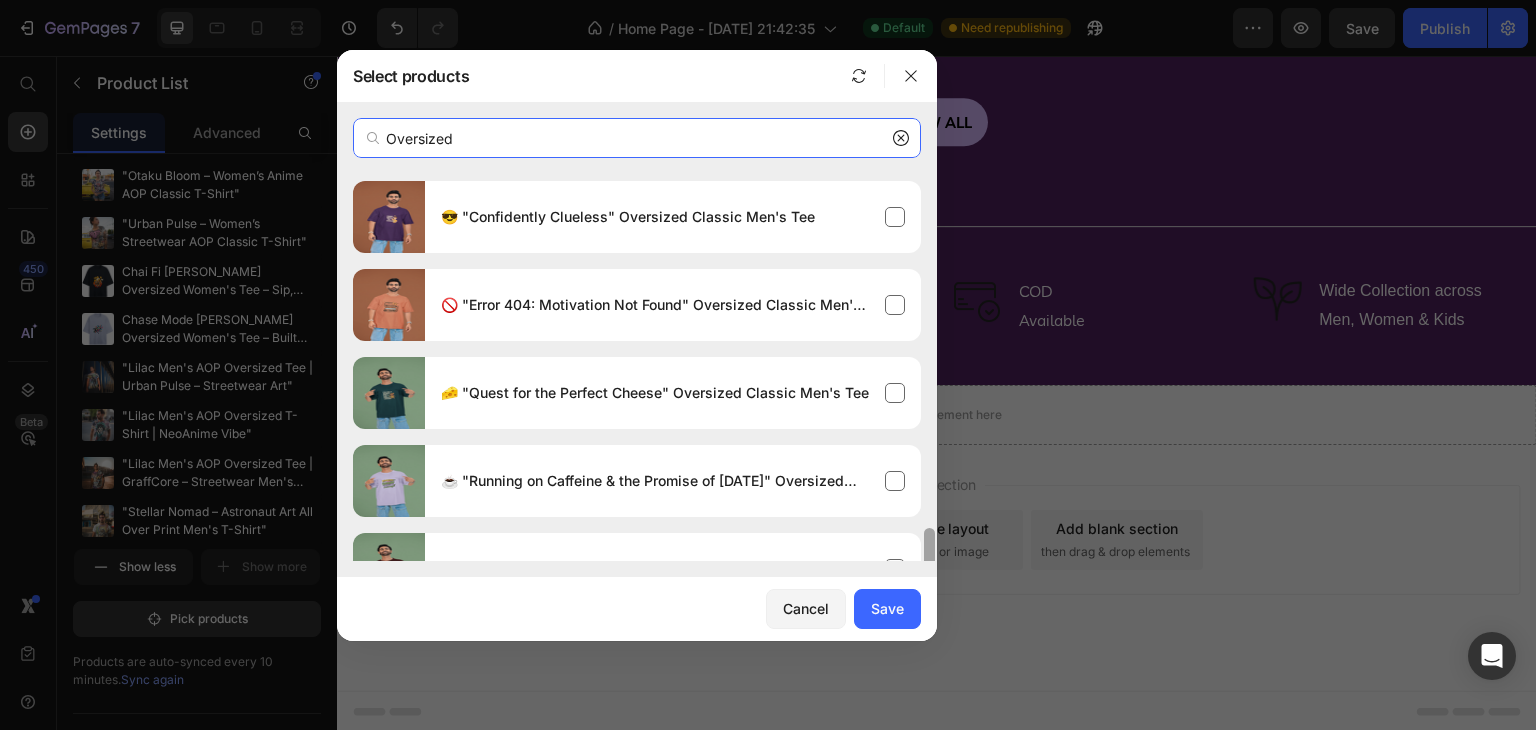 scroll, scrollTop: 2853, scrollLeft: 0, axis: vertical 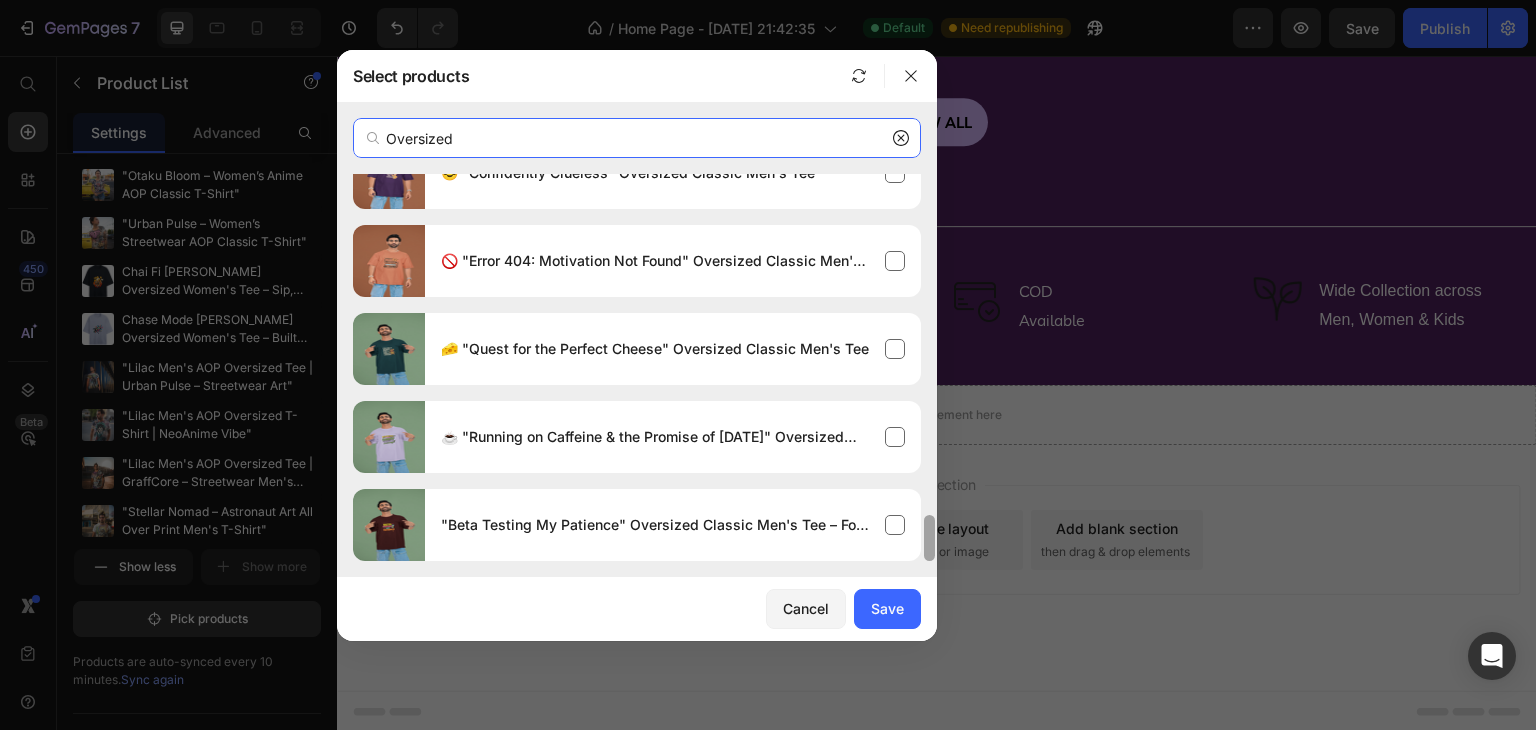 drag, startPoint x: 933, startPoint y: 452, endPoint x: 931, endPoint y: 543, distance: 91.02197 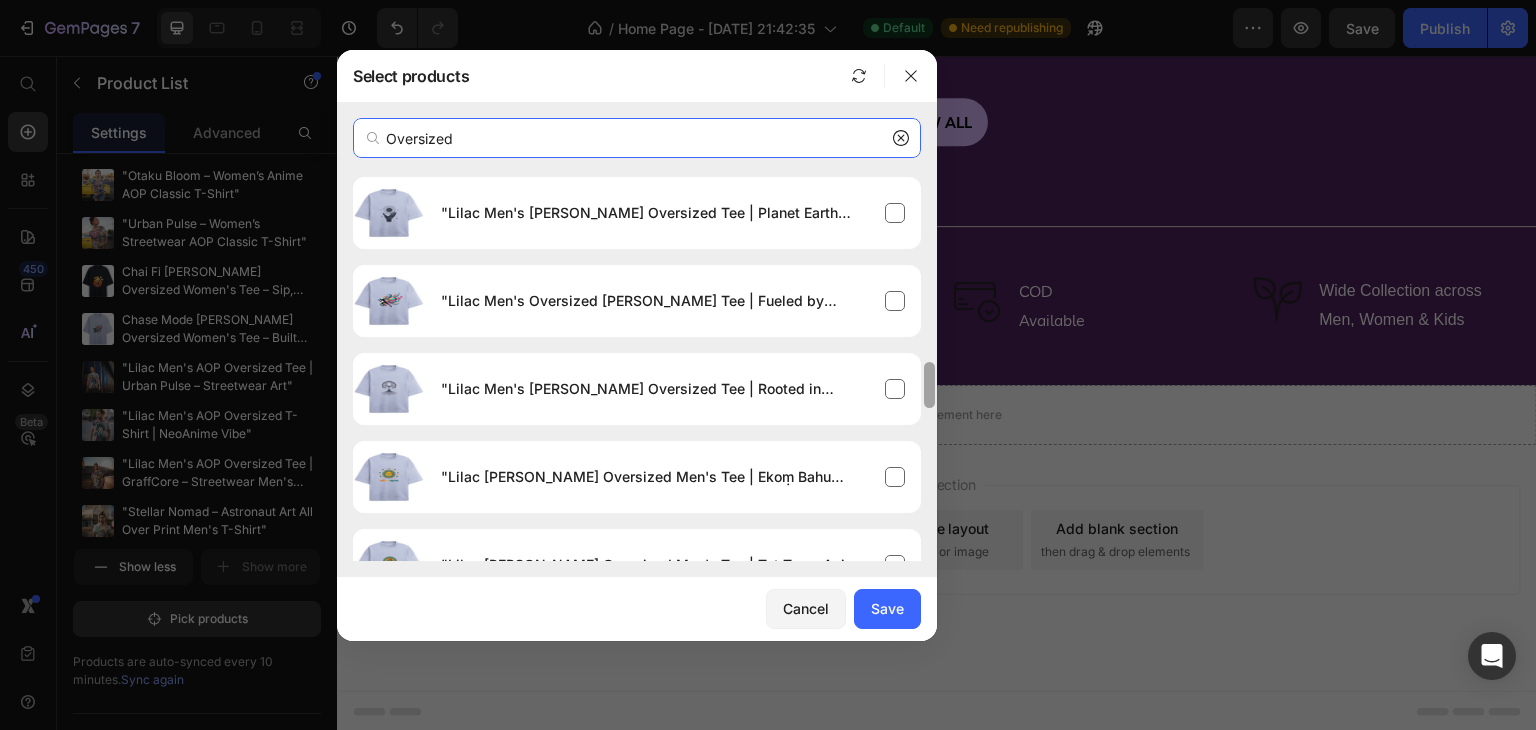 scroll, scrollTop: 1564, scrollLeft: 0, axis: vertical 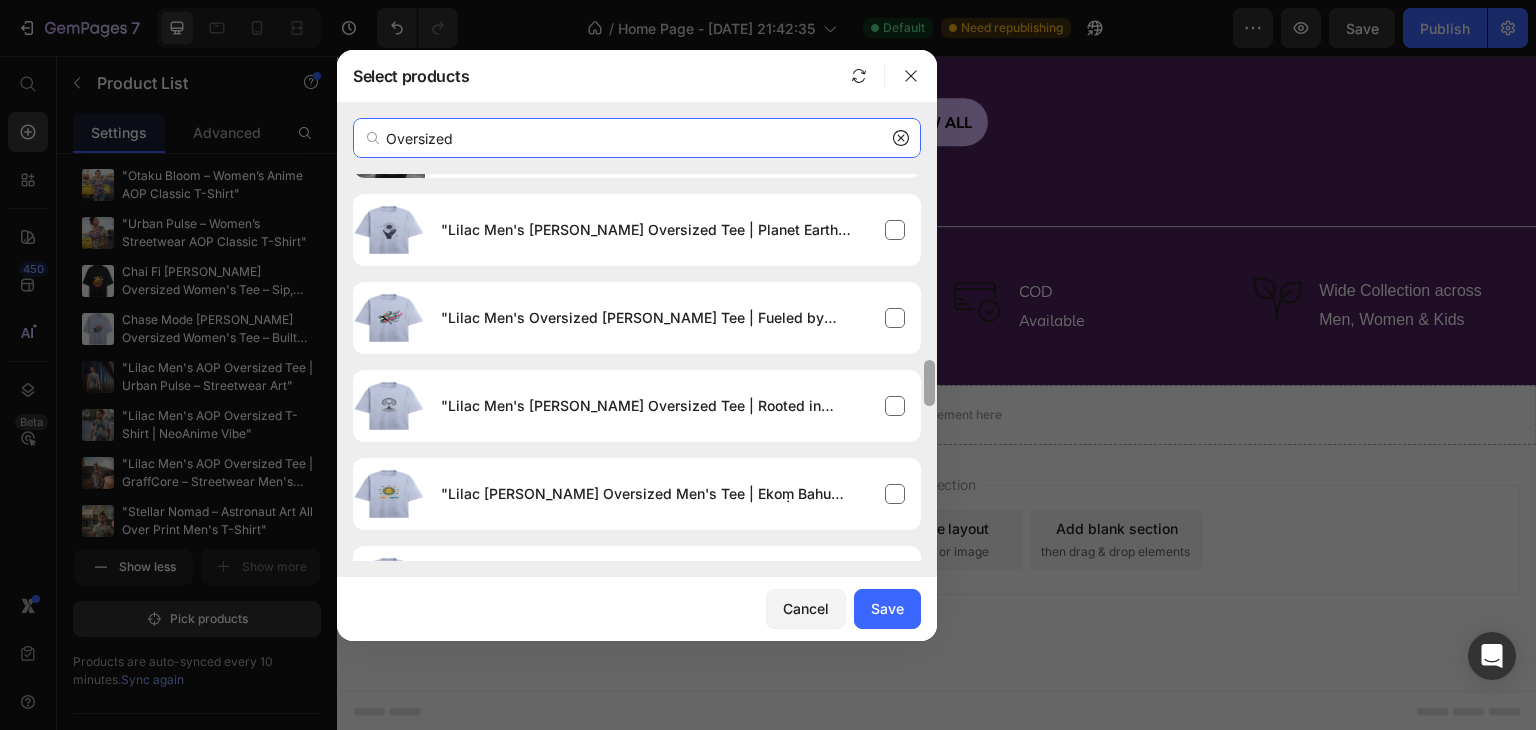 drag, startPoint x: 930, startPoint y: 521, endPoint x: 923, endPoint y: 367, distance: 154.15901 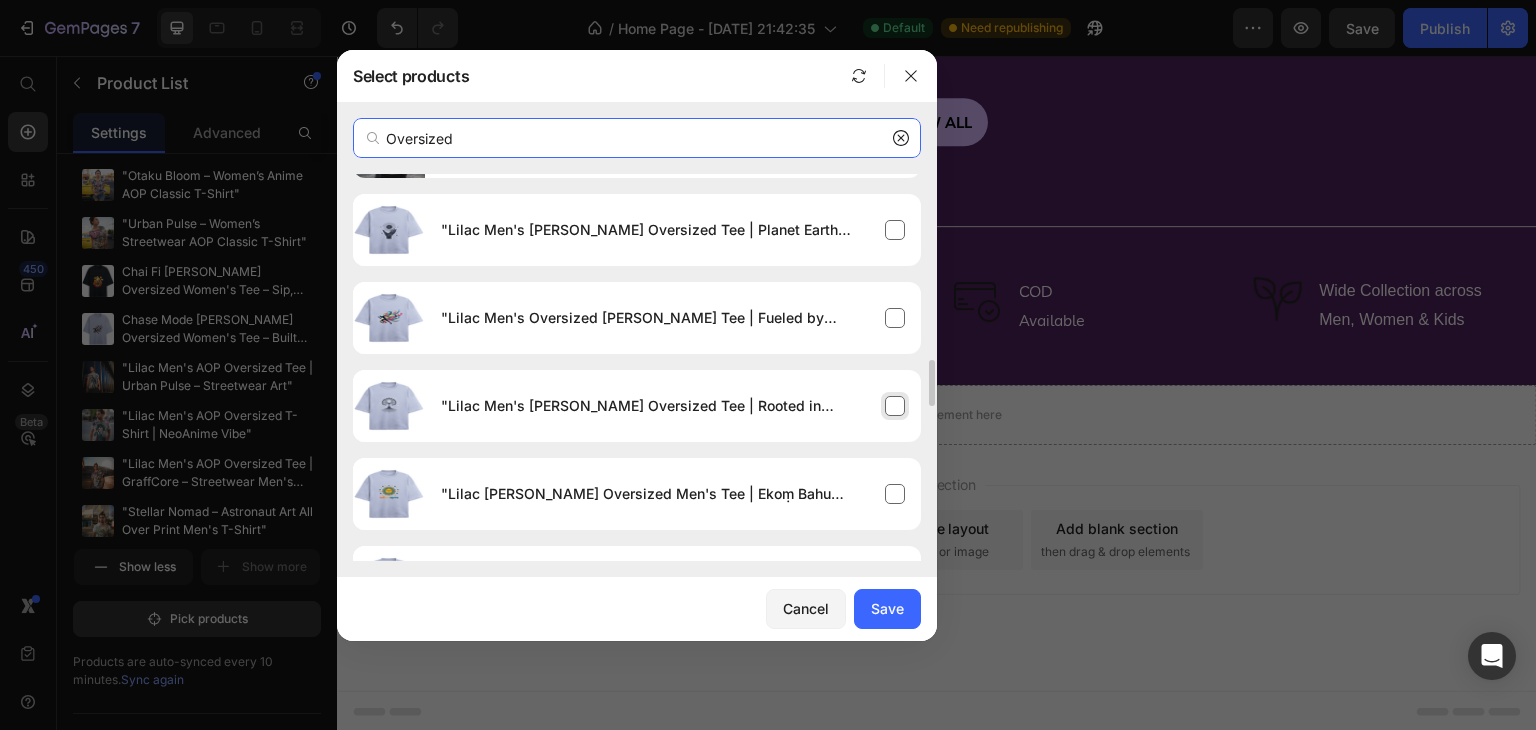 type on "Oversized" 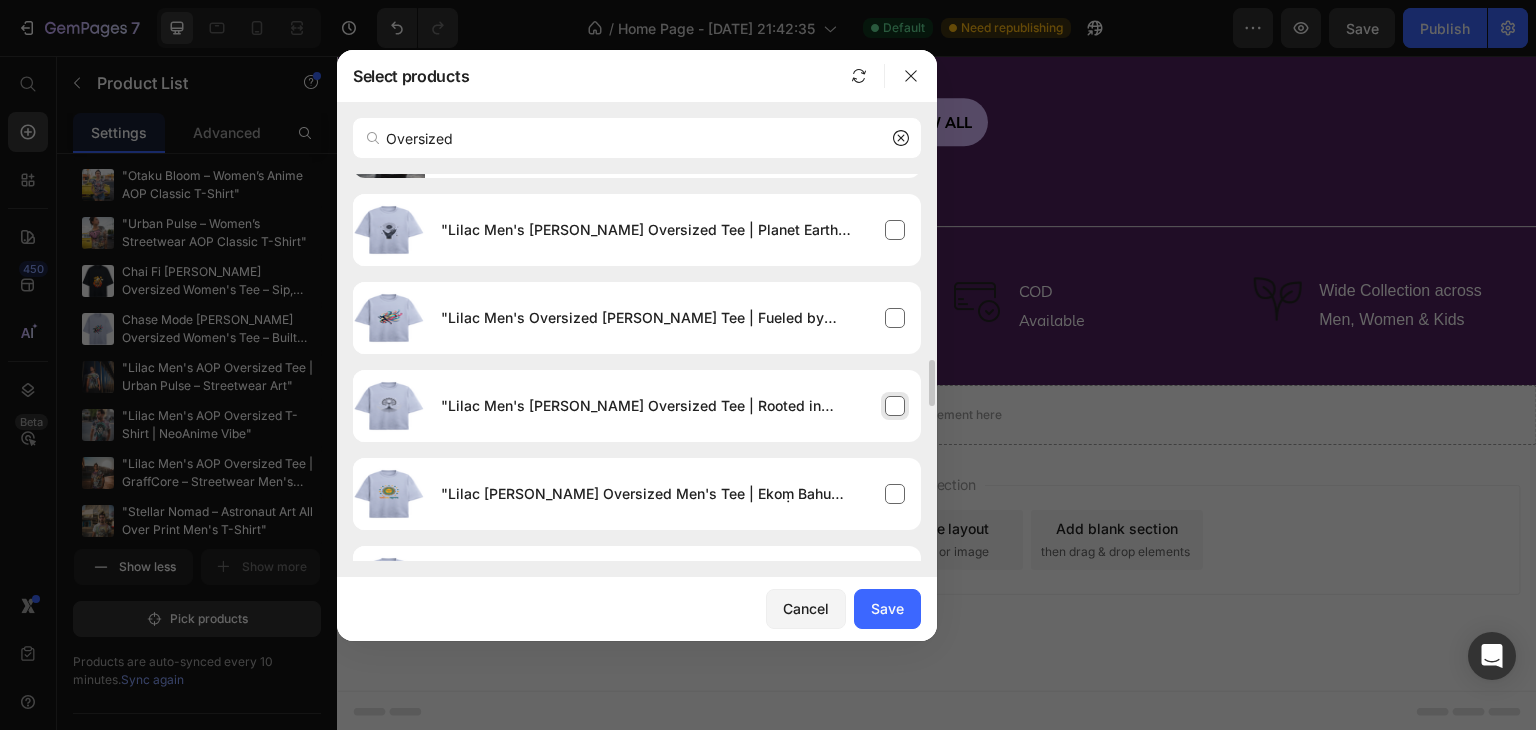click on ""Lilac Men's Terry Cotton Oversized Tee | Rooted in Wisdom"🌳" at bounding box center (673, 406) 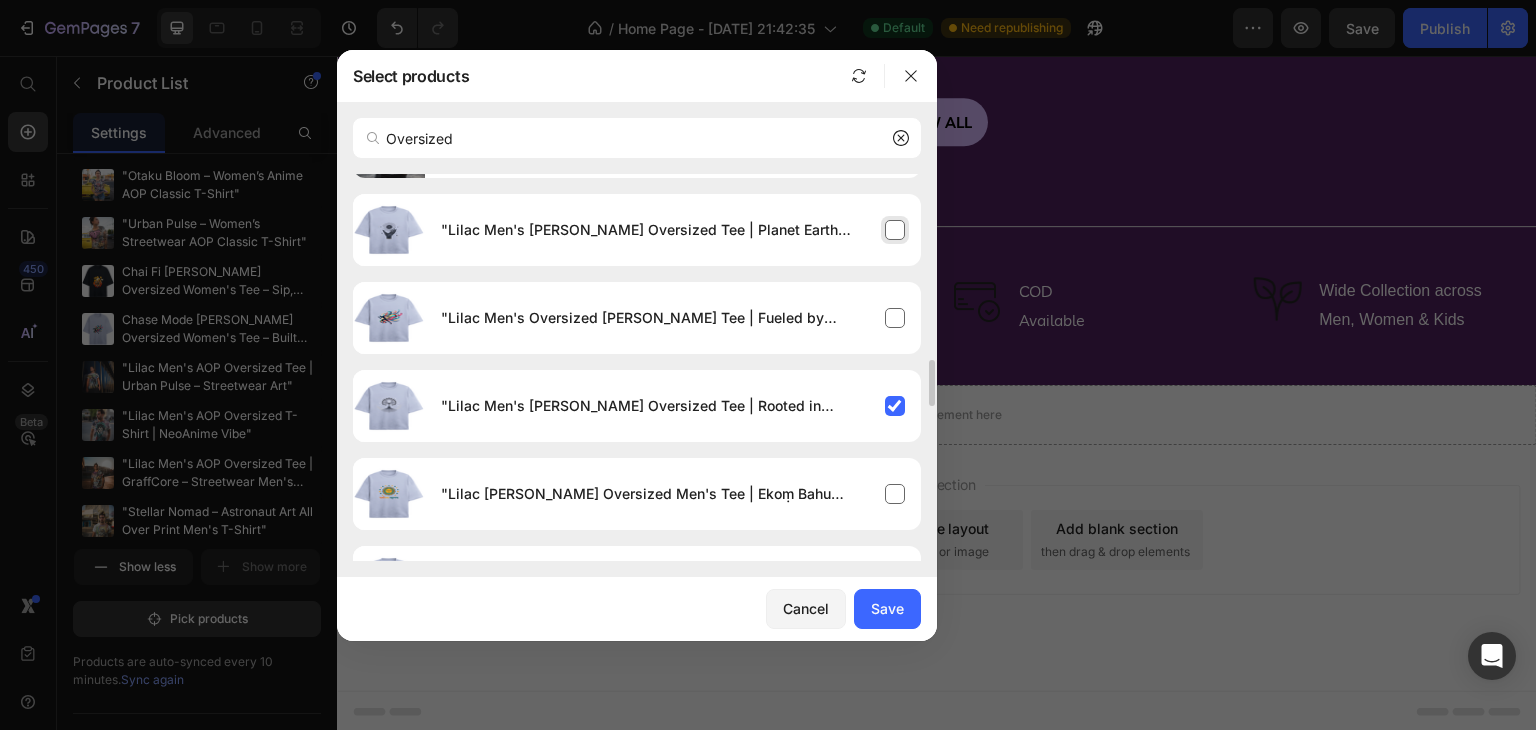 click on ""Lilac Men's Terry Cotton Oversized Tee | Planet Earth Edition"🌍" at bounding box center (673, 230) 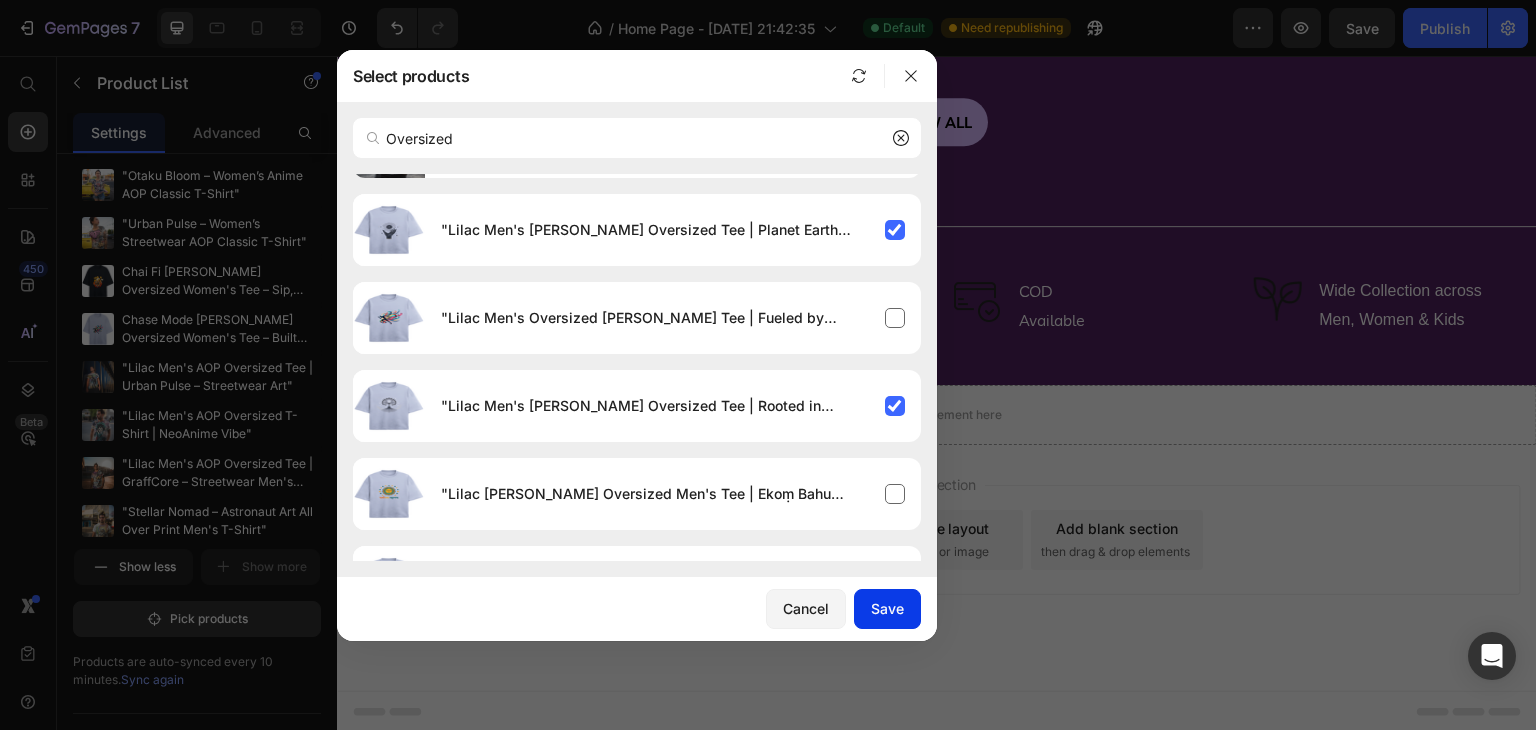 click on "Save" 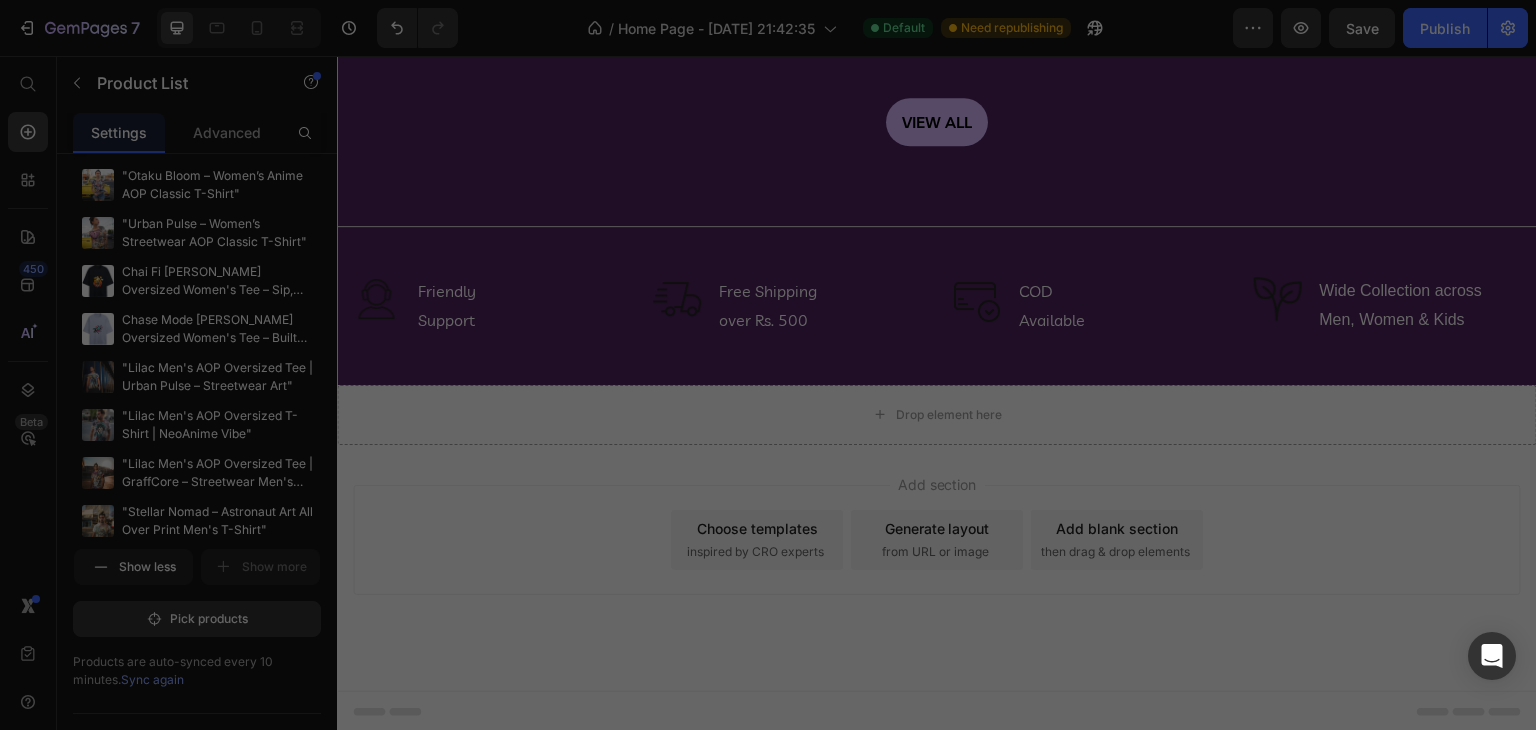 scroll, scrollTop: 553, scrollLeft: 0, axis: vertical 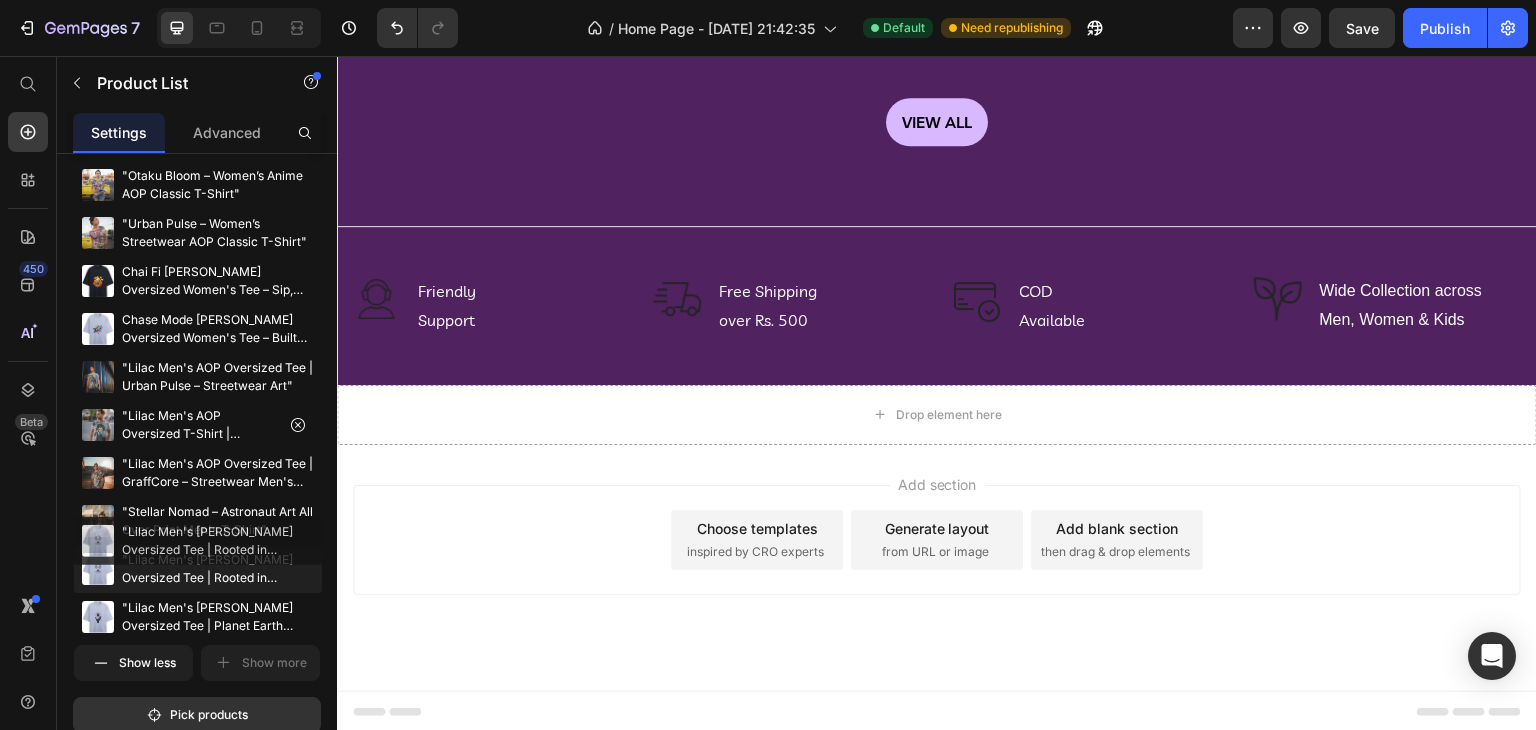 type 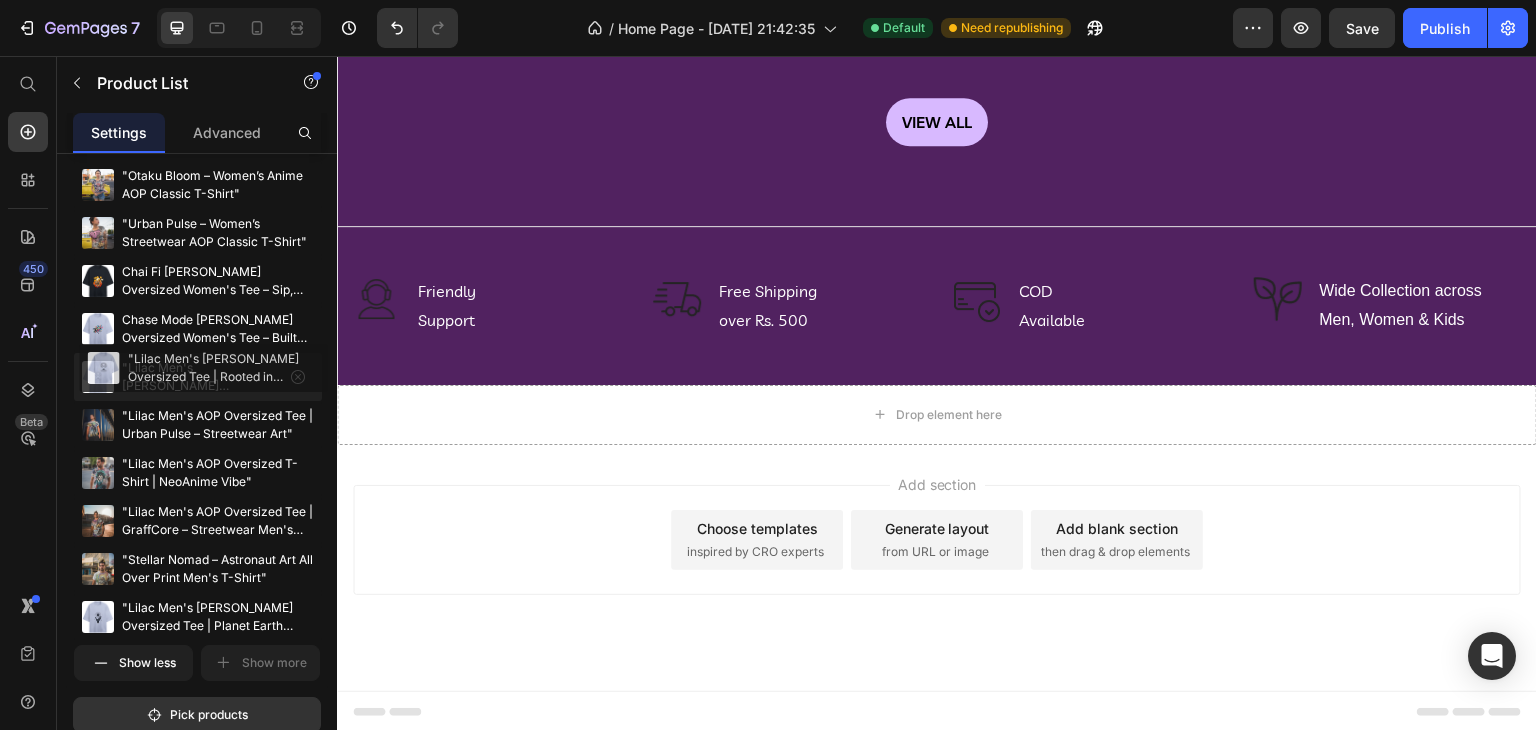 drag, startPoint x: 191, startPoint y: 582, endPoint x: 196, endPoint y: 382, distance: 200.06248 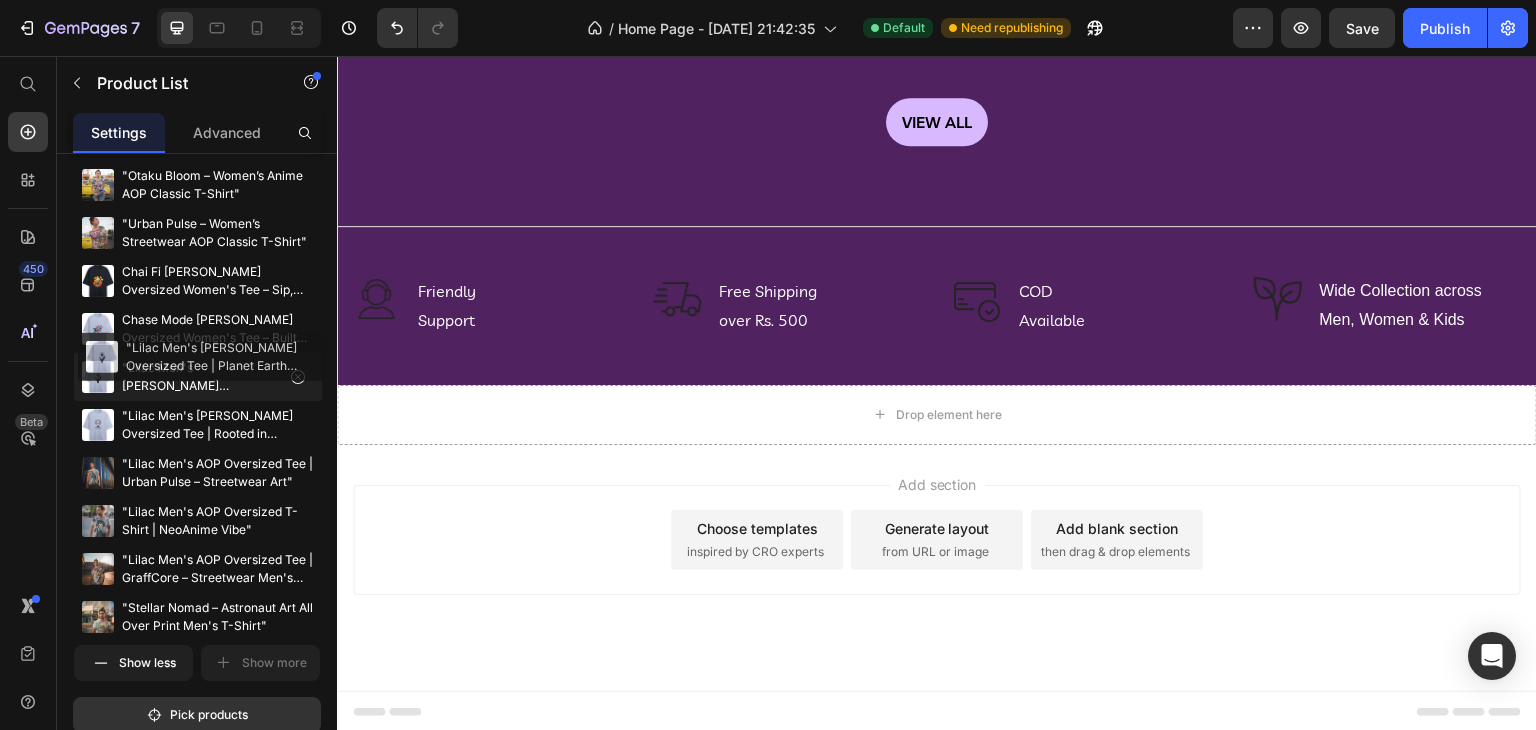 drag, startPoint x: 177, startPoint y: 618, endPoint x: 181, endPoint y: 359, distance: 259.03088 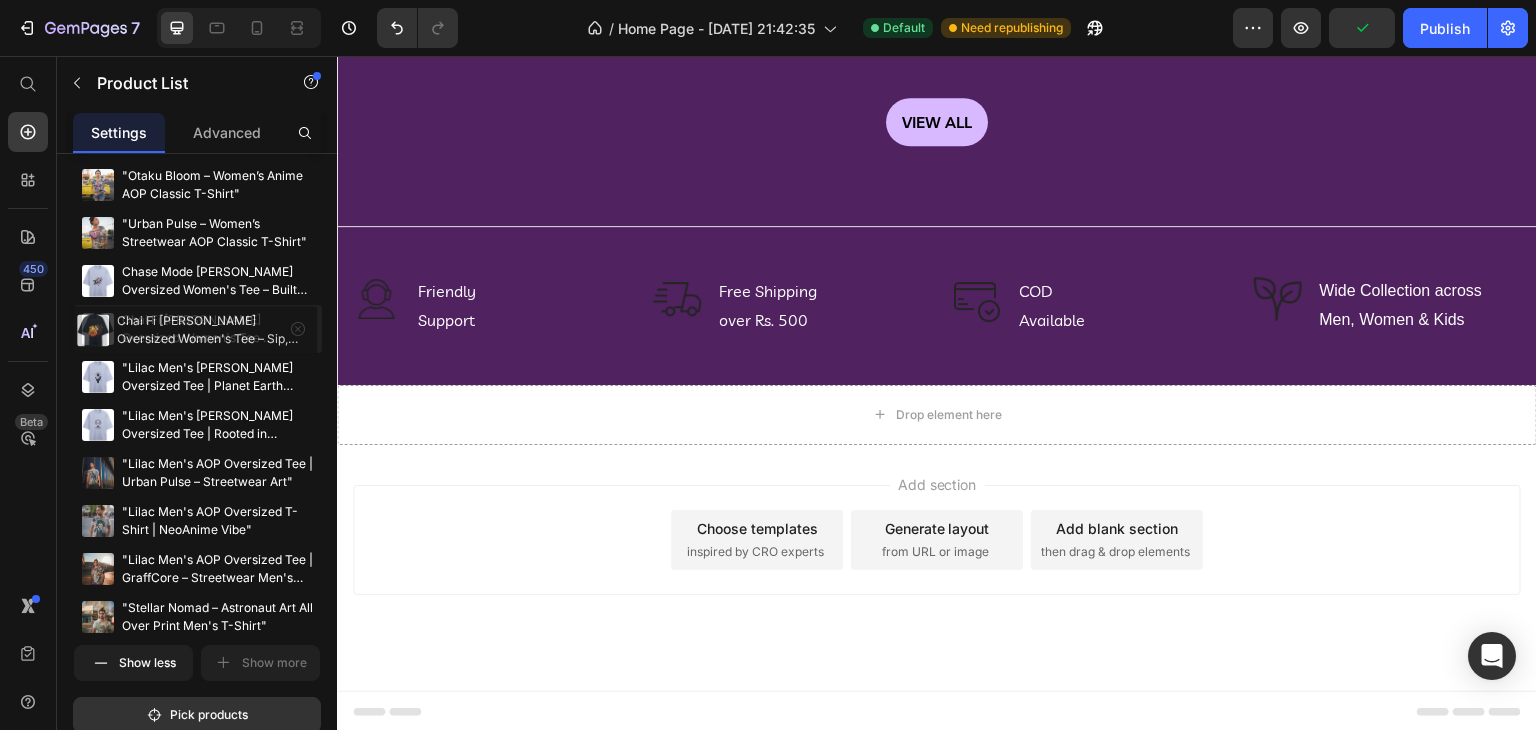 drag, startPoint x: 168, startPoint y: 282, endPoint x: 163, endPoint y: 333, distance: 51.24451 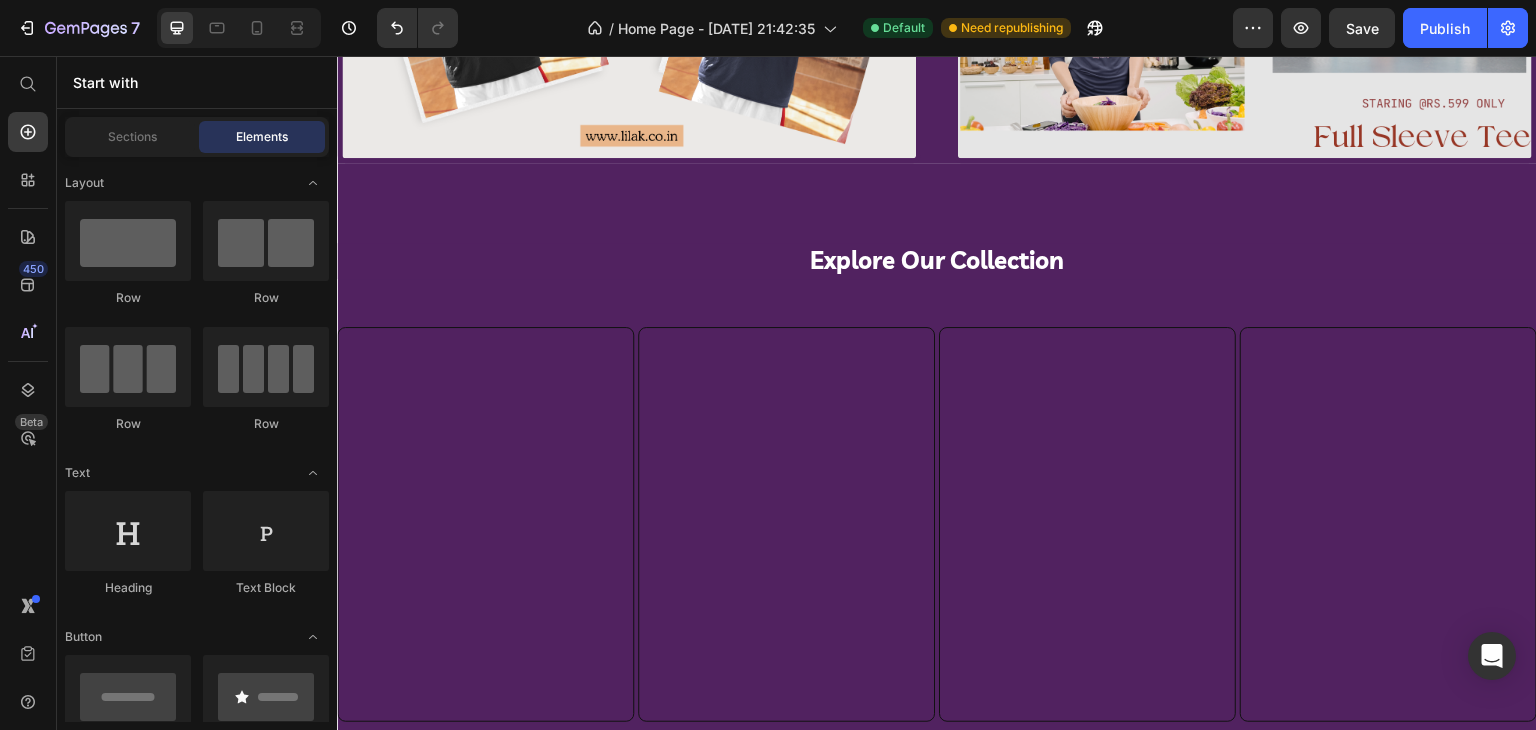scroll, scrollTop: 1220, scrollLeft: 0, axis: vertical 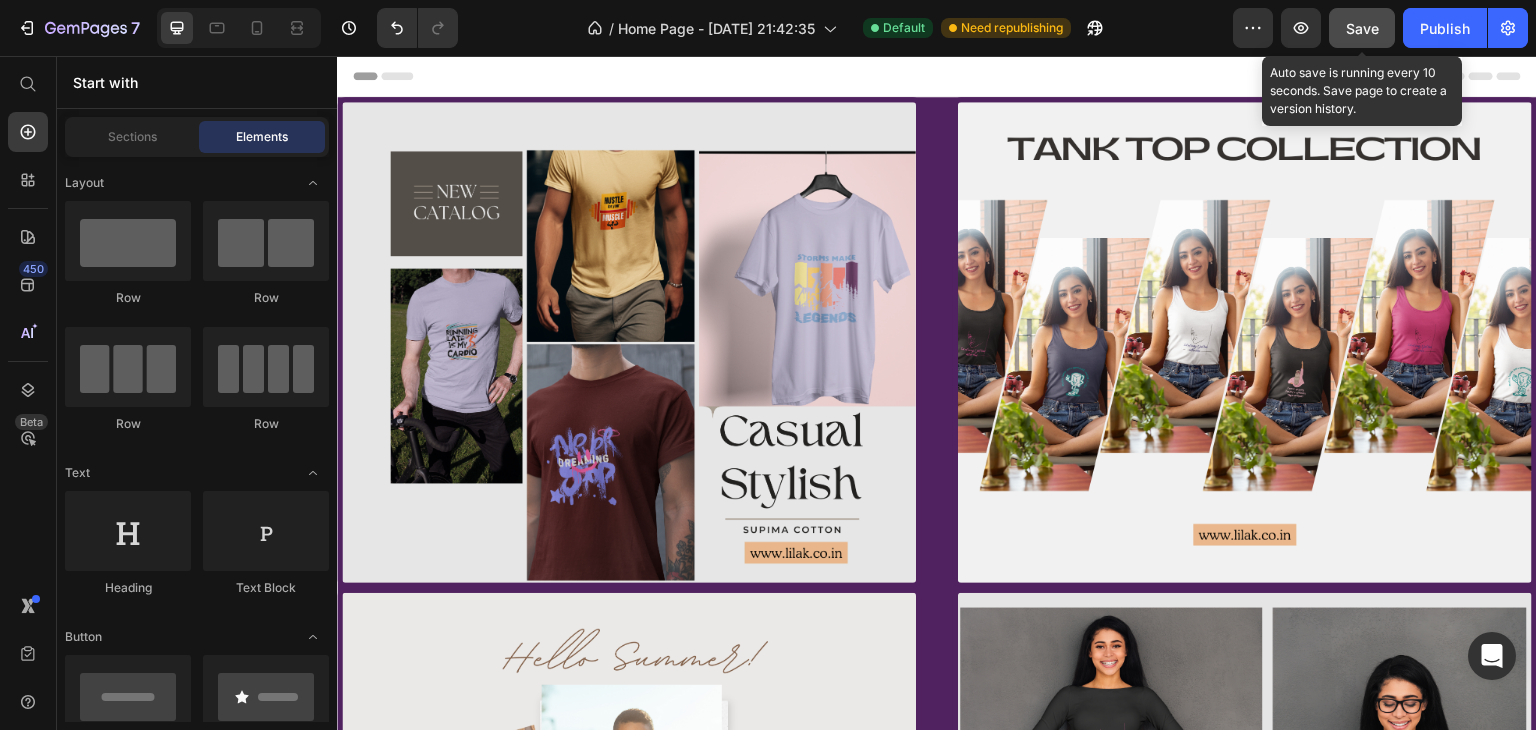 click on "Save" at bounding box center (1362, 28) 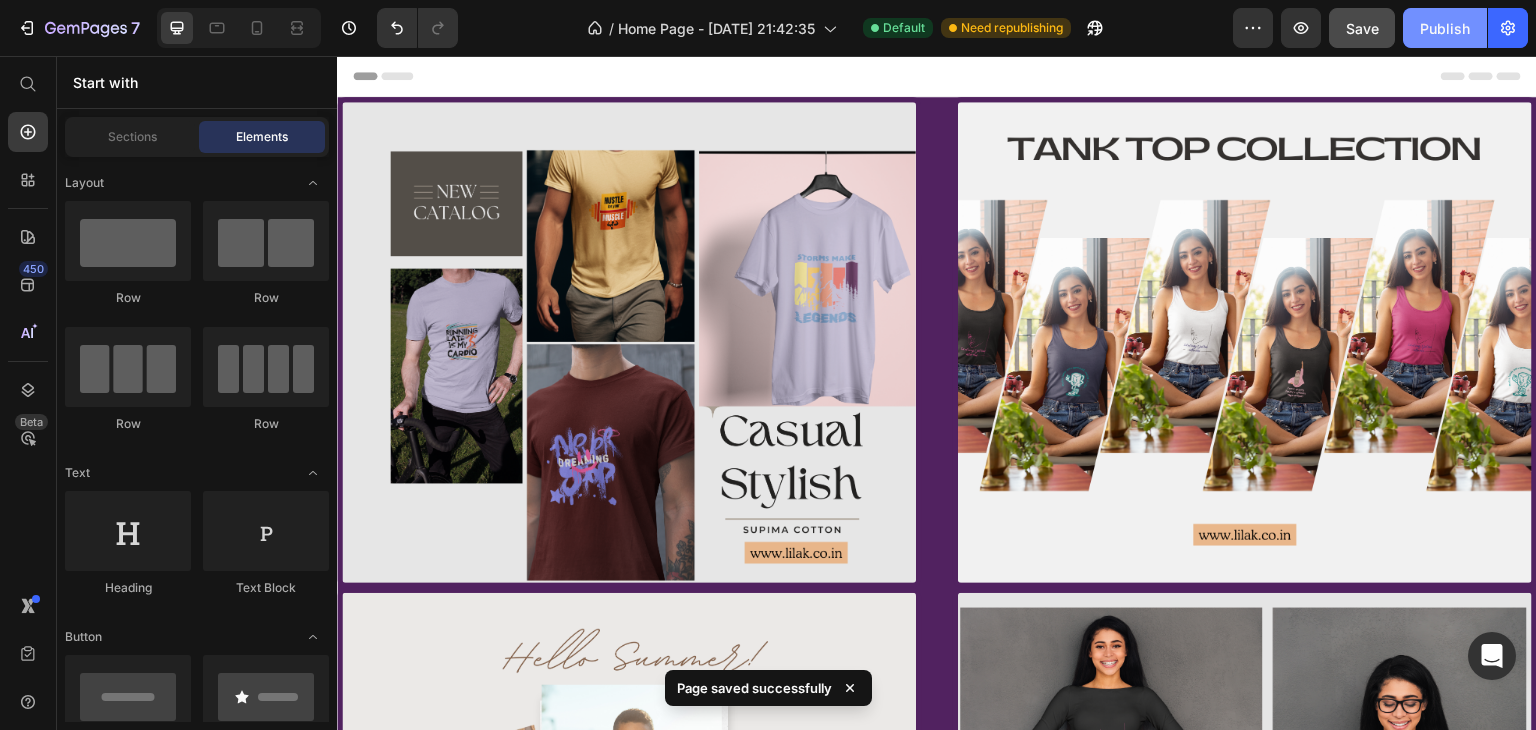 click on "Publish" at bounding box center [1445, 28] 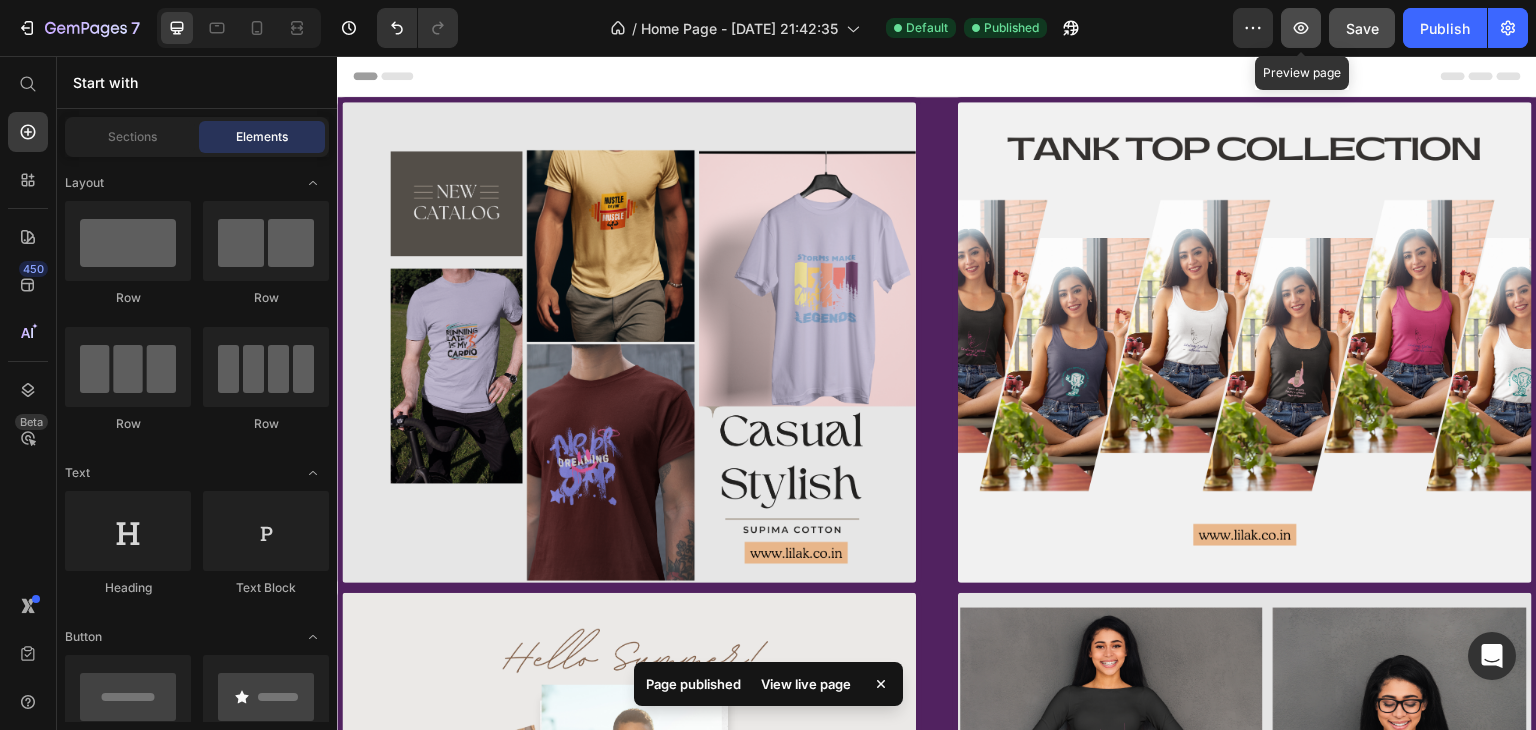 click 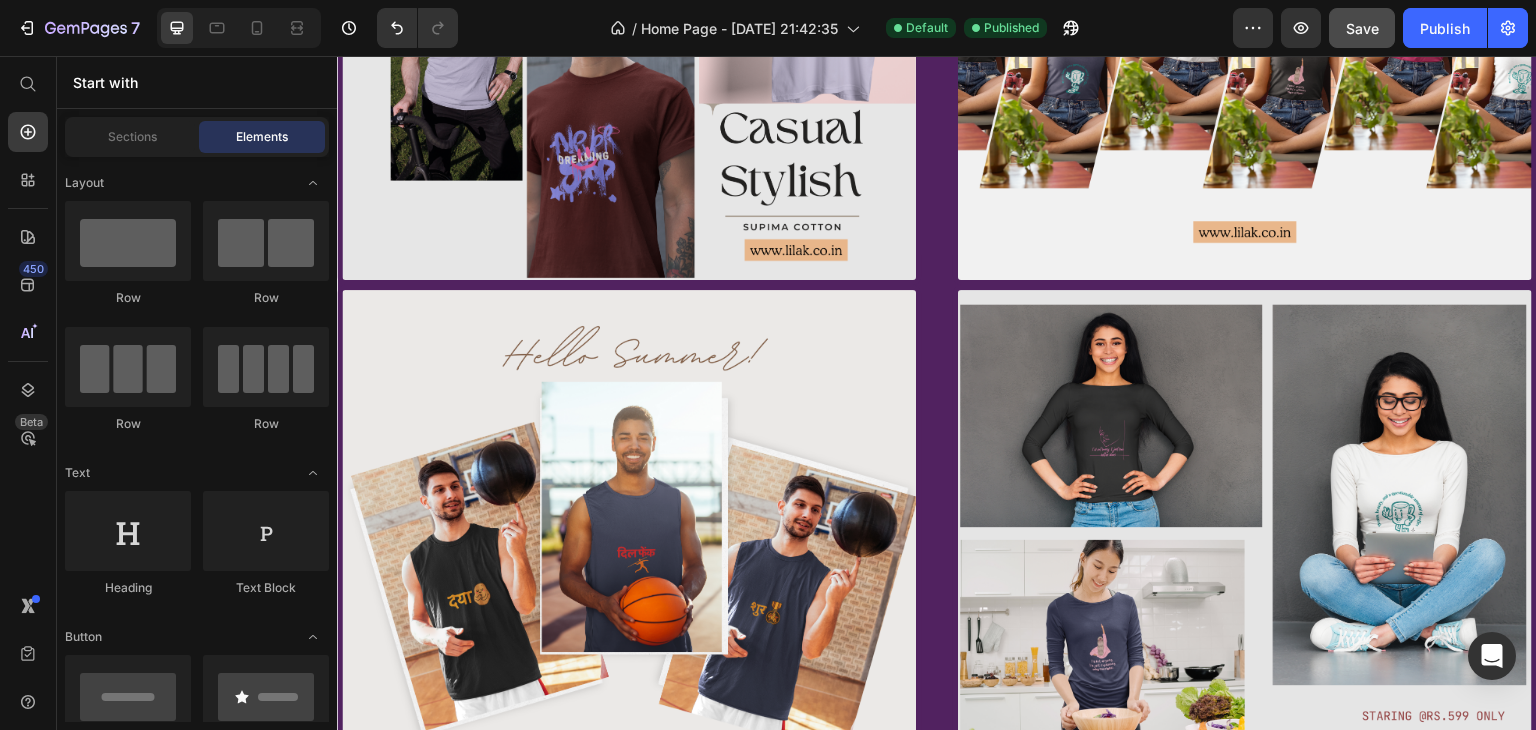 scroll, scrollTop: 322, scrollLeft: 0, axis: vertical 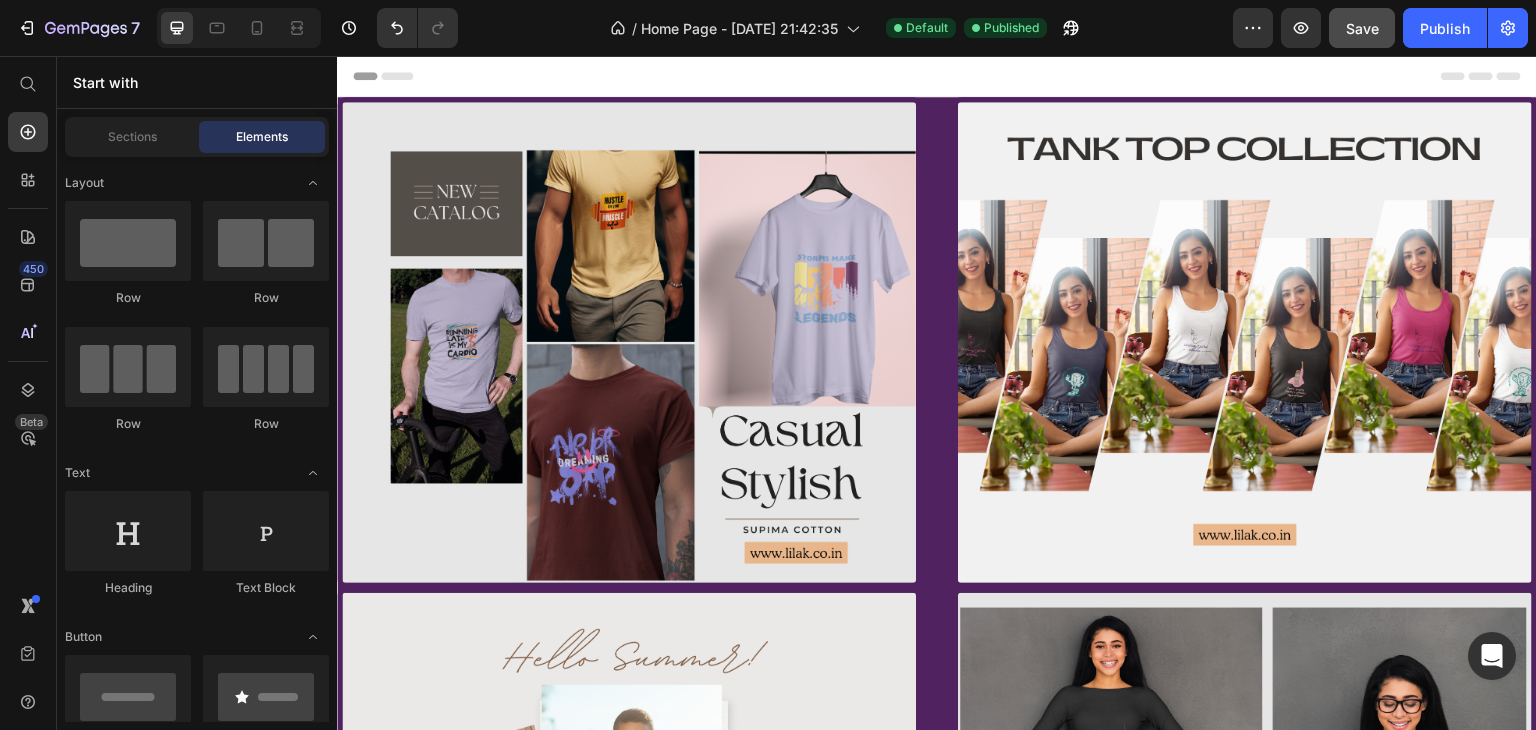 drag, startPoint x: 1536, startPoint y: 129, endPoint x: 1865, endPoint y: 95, distance: 330.75217 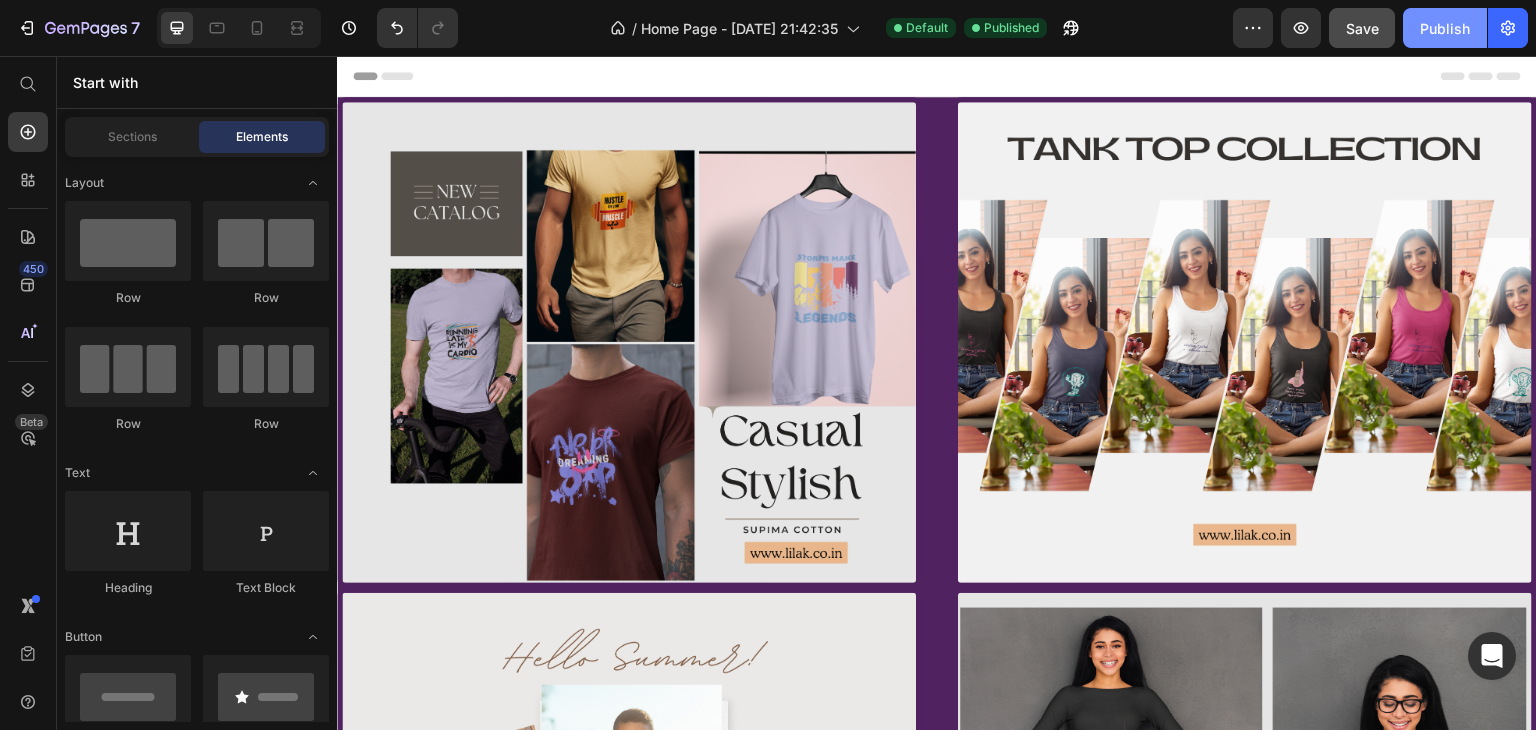 click on "Publish" at bounding box center [1445, 28] 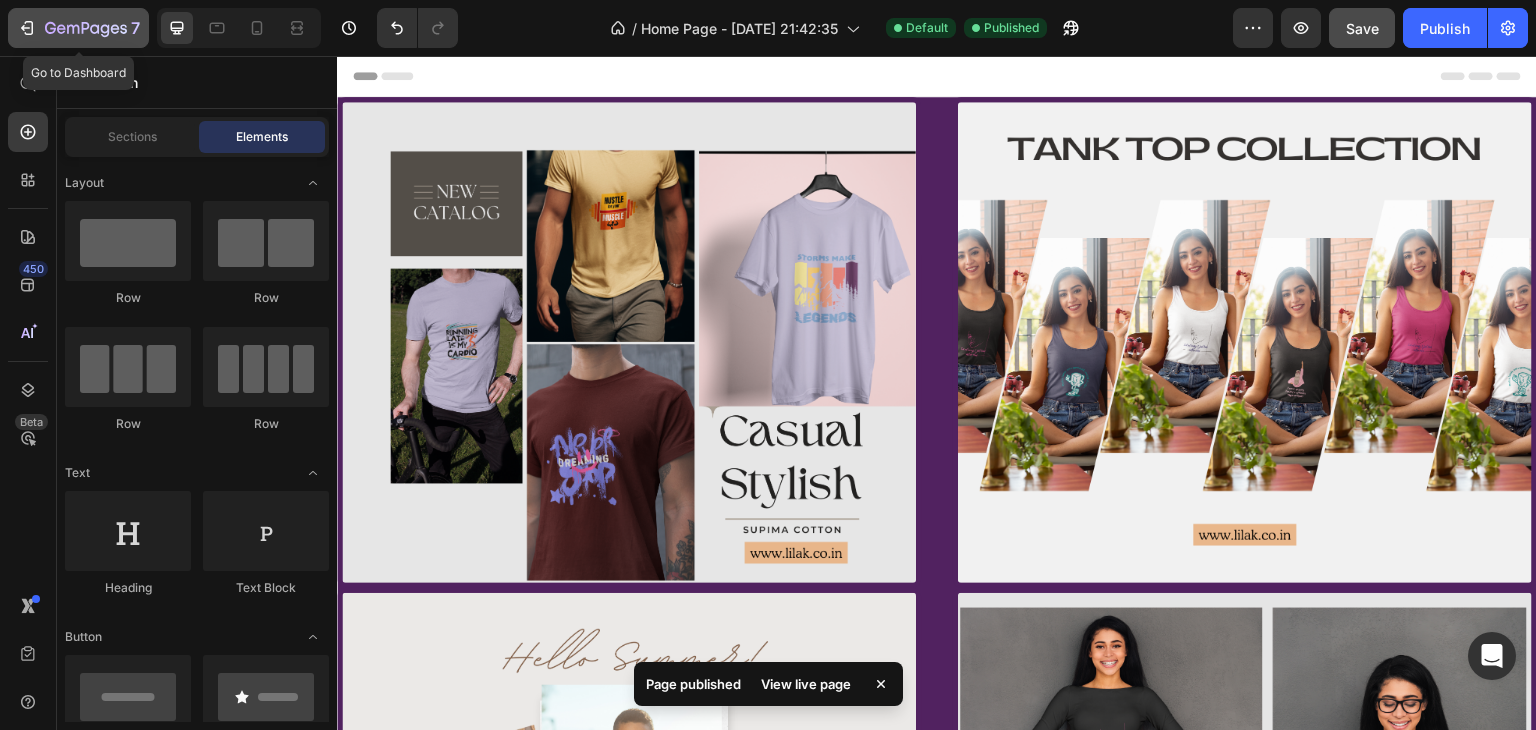 click 